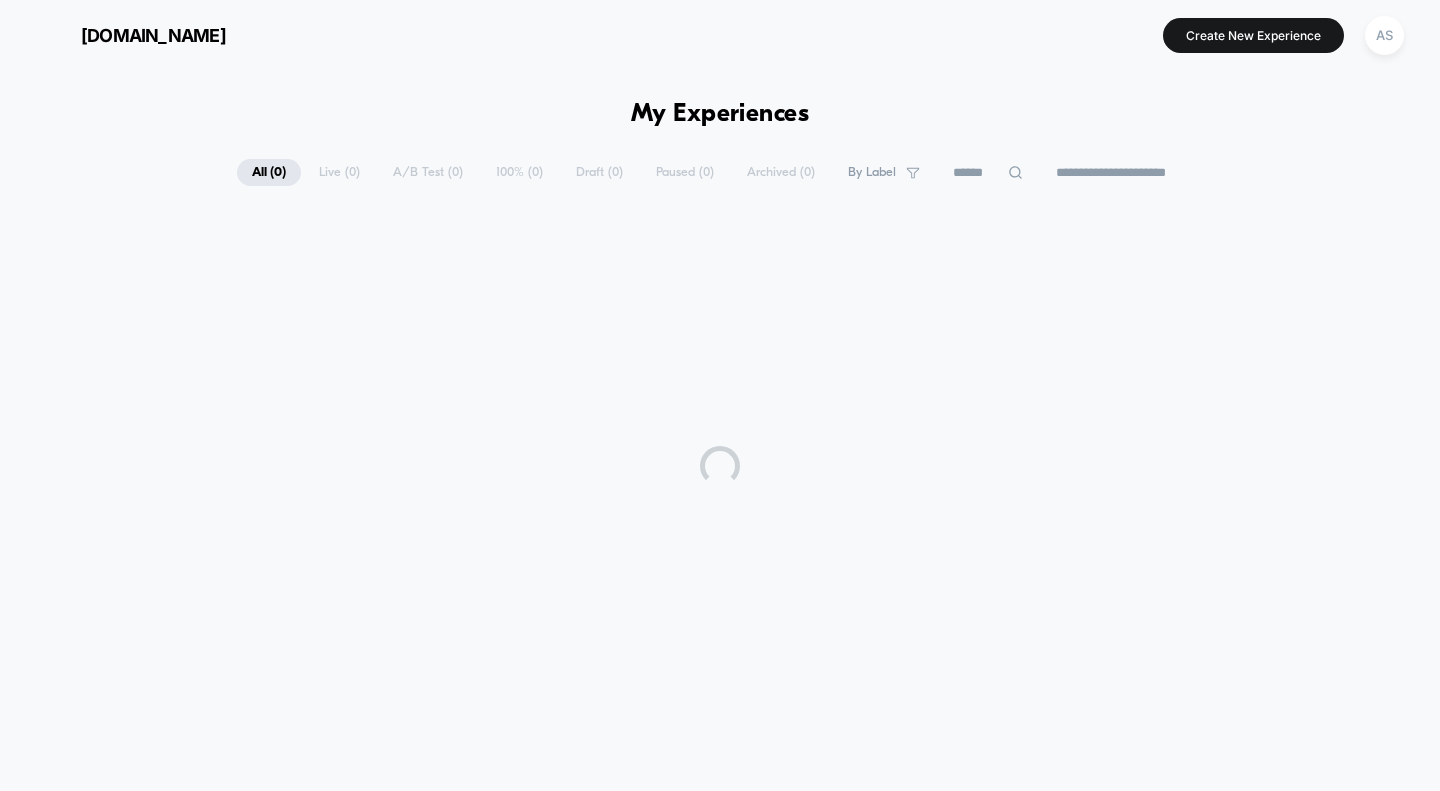scroll, scrollTop: 0, scrollLeft: 0, axis: both 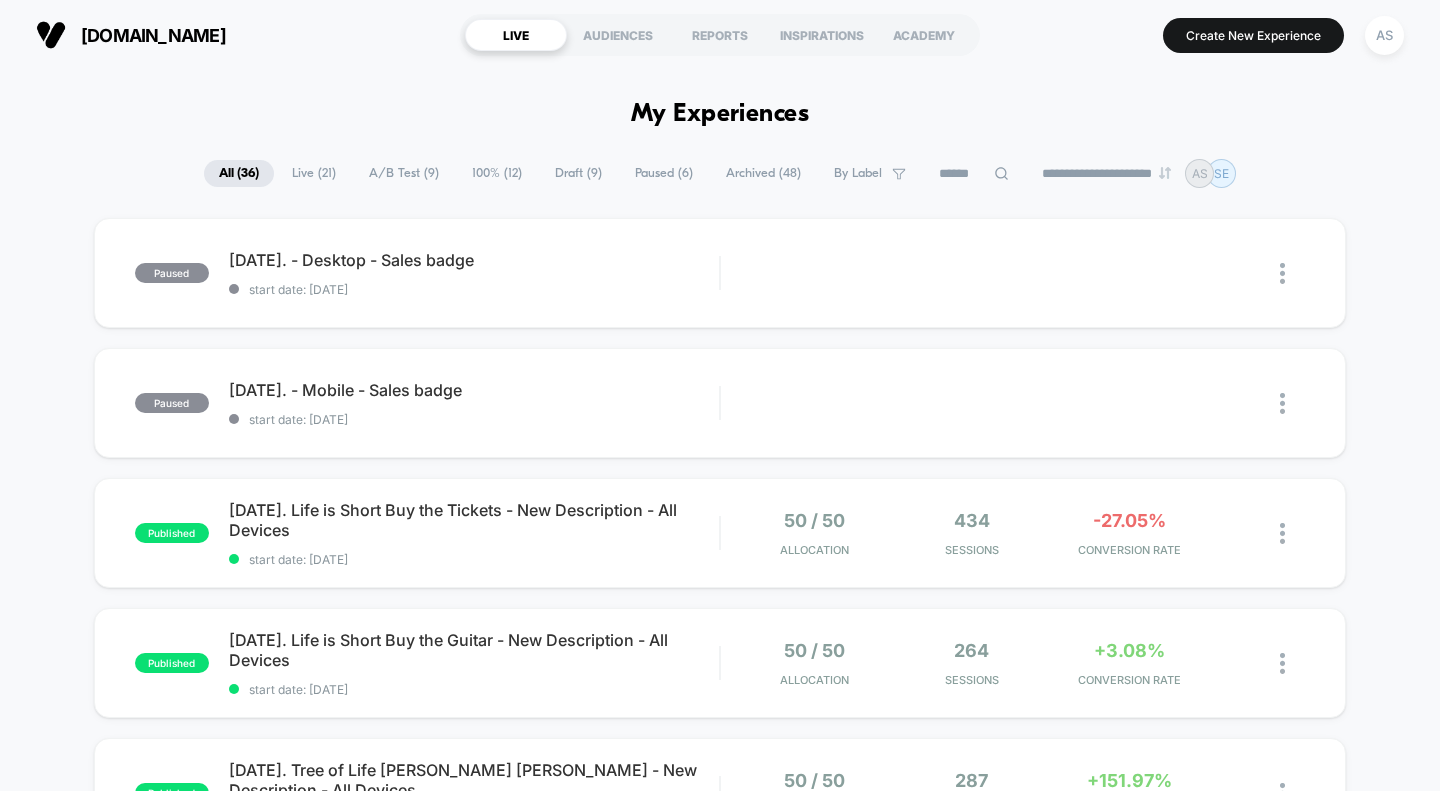 click on "REPORTS" at bounding box center (720, 35) 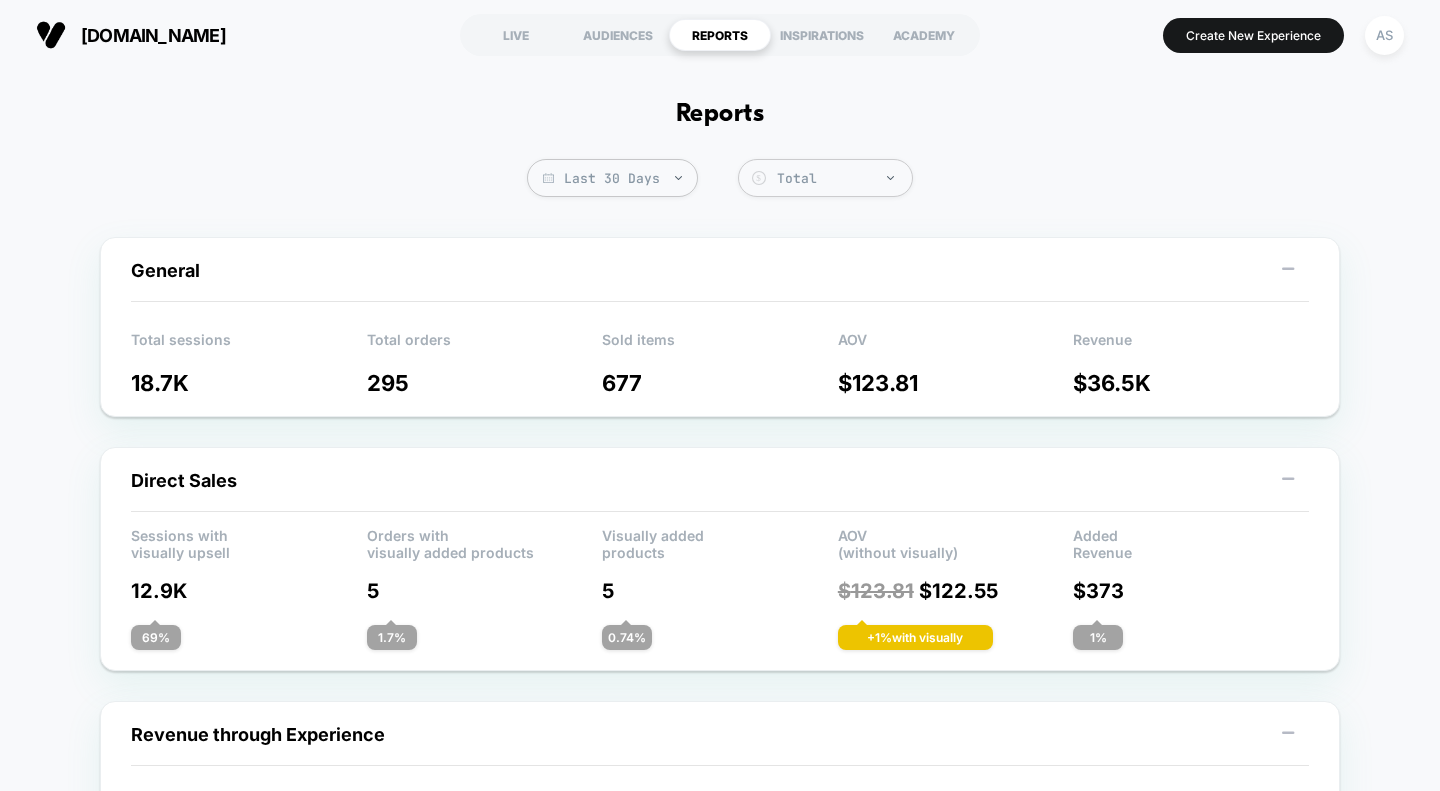 click on "Last 30 Days" at bounding box center [612, 178] 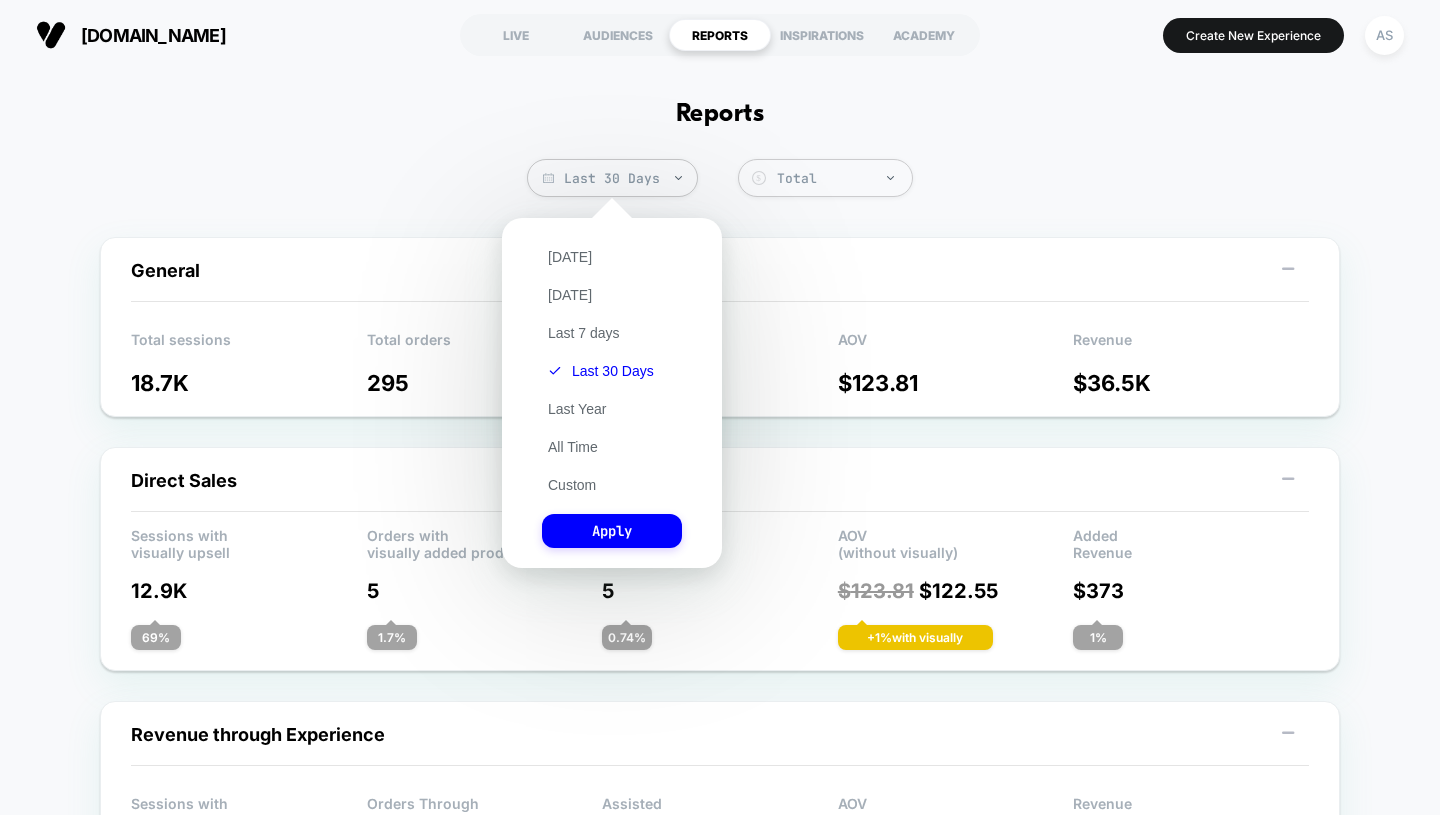 click on "All Time" at bounding box center (573, 447) 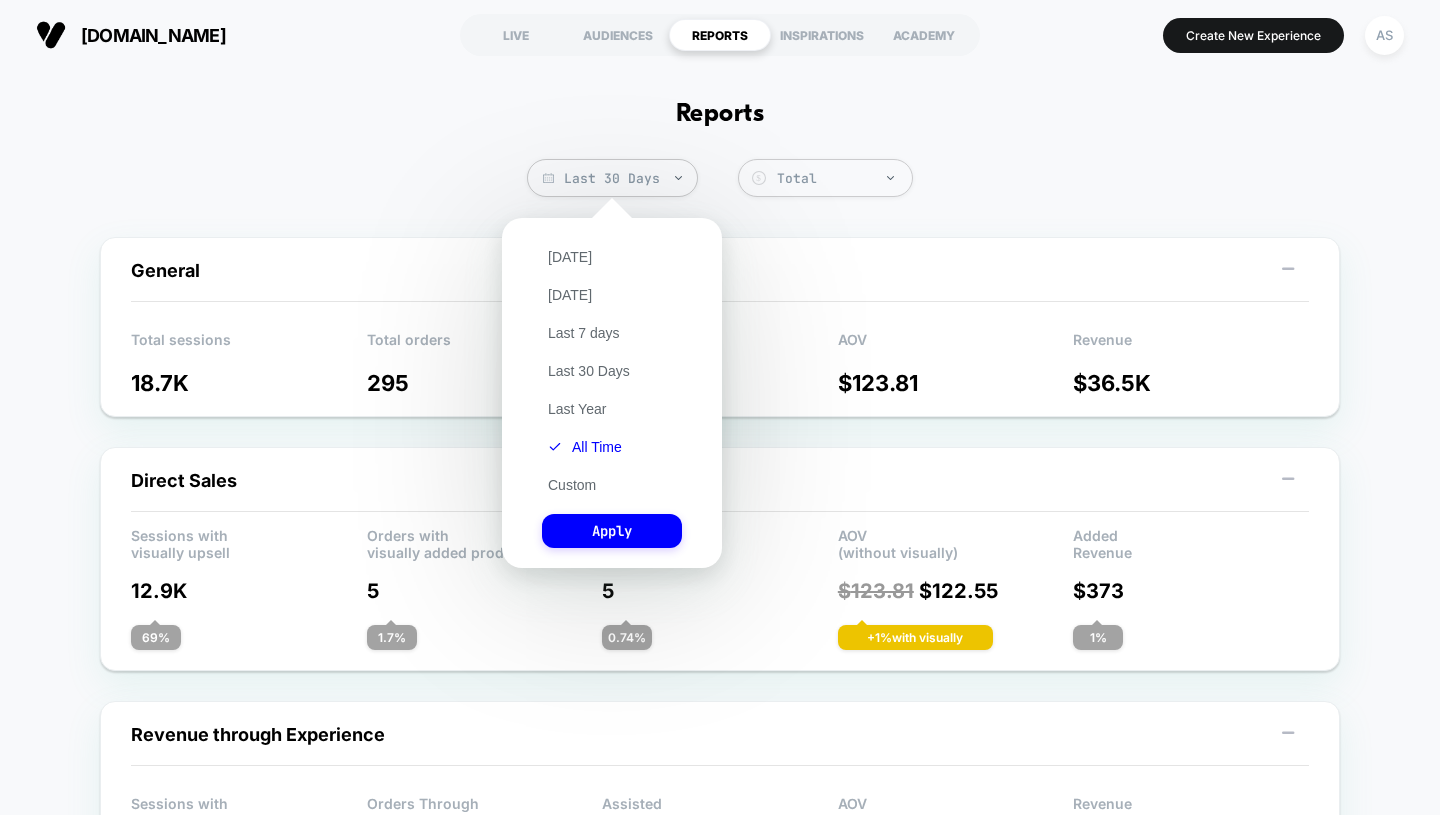 click on "Apply" at bounding box center (612, 531) 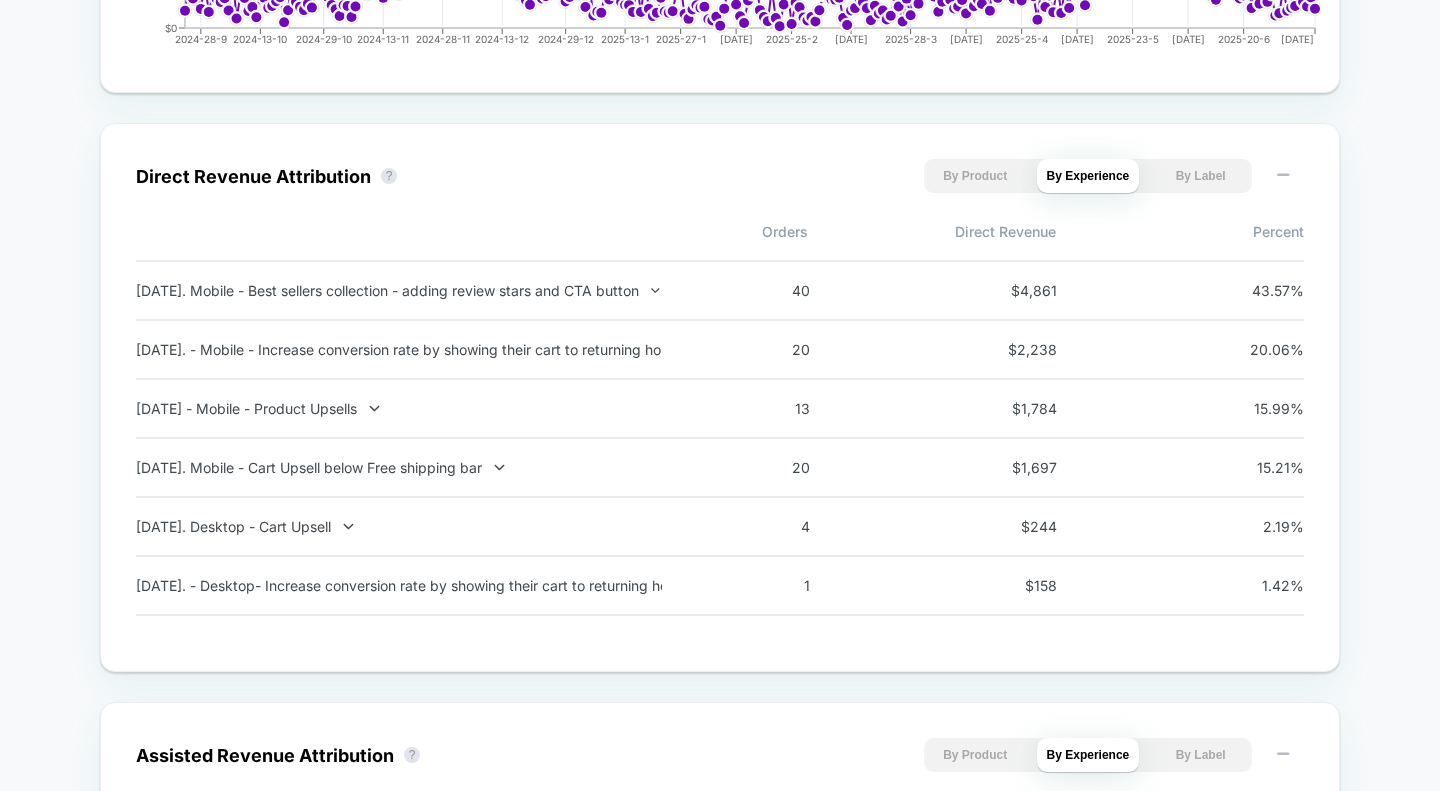 scroll, scrollTop: 1284, scrollLeft: 0, axis: vertical 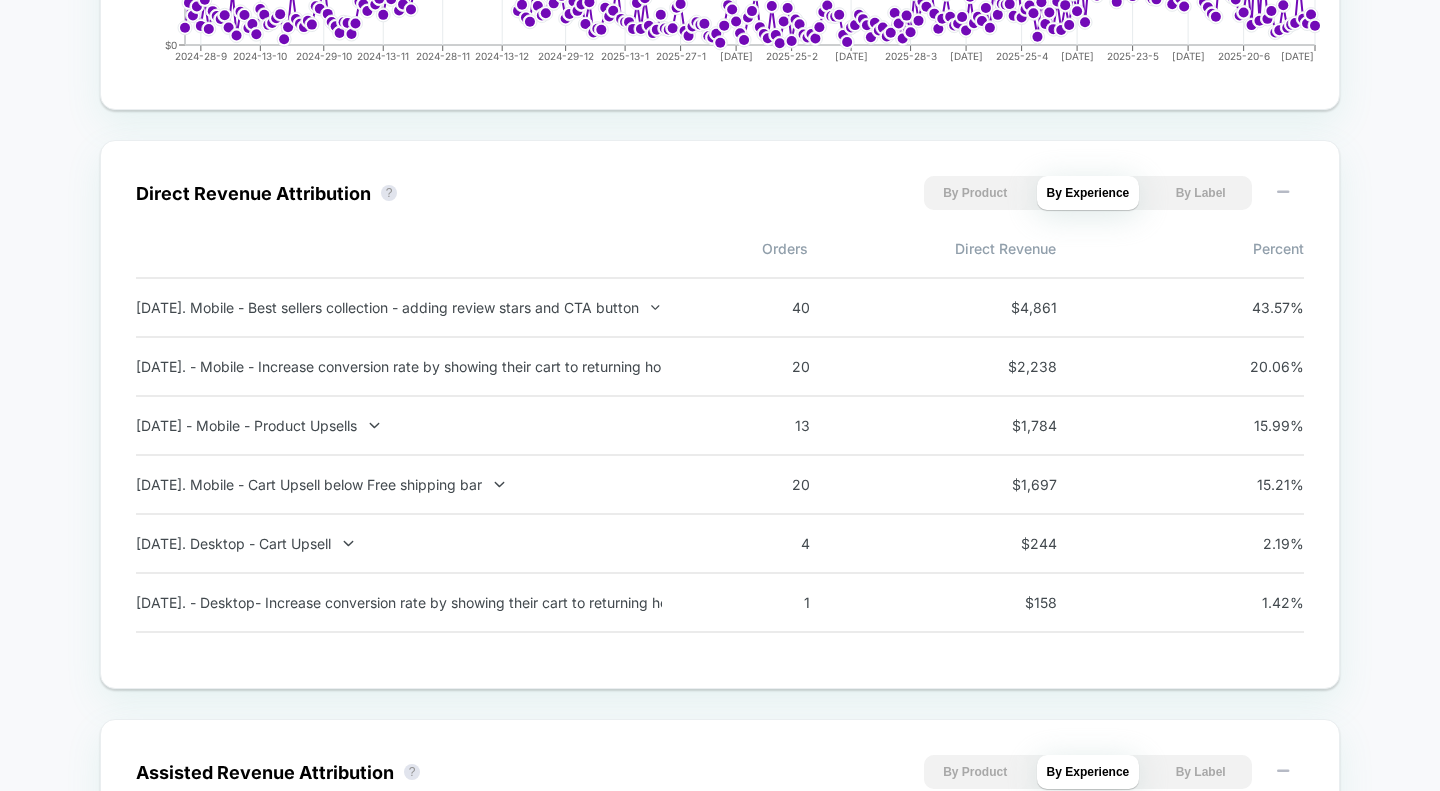 click on "By Product" at bounding box center (975, 193) 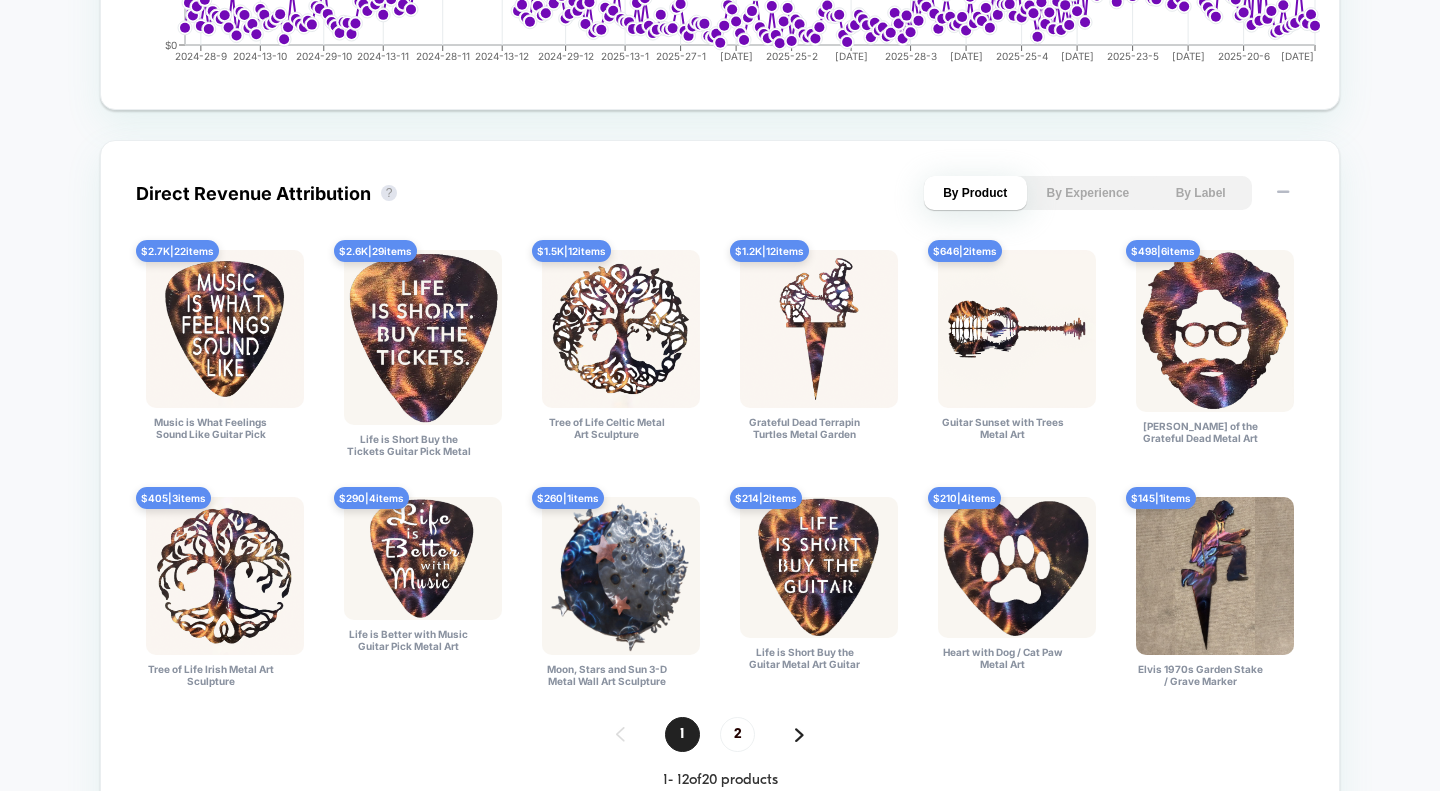 click on "By Experience" at bounding box center [1088, 193] 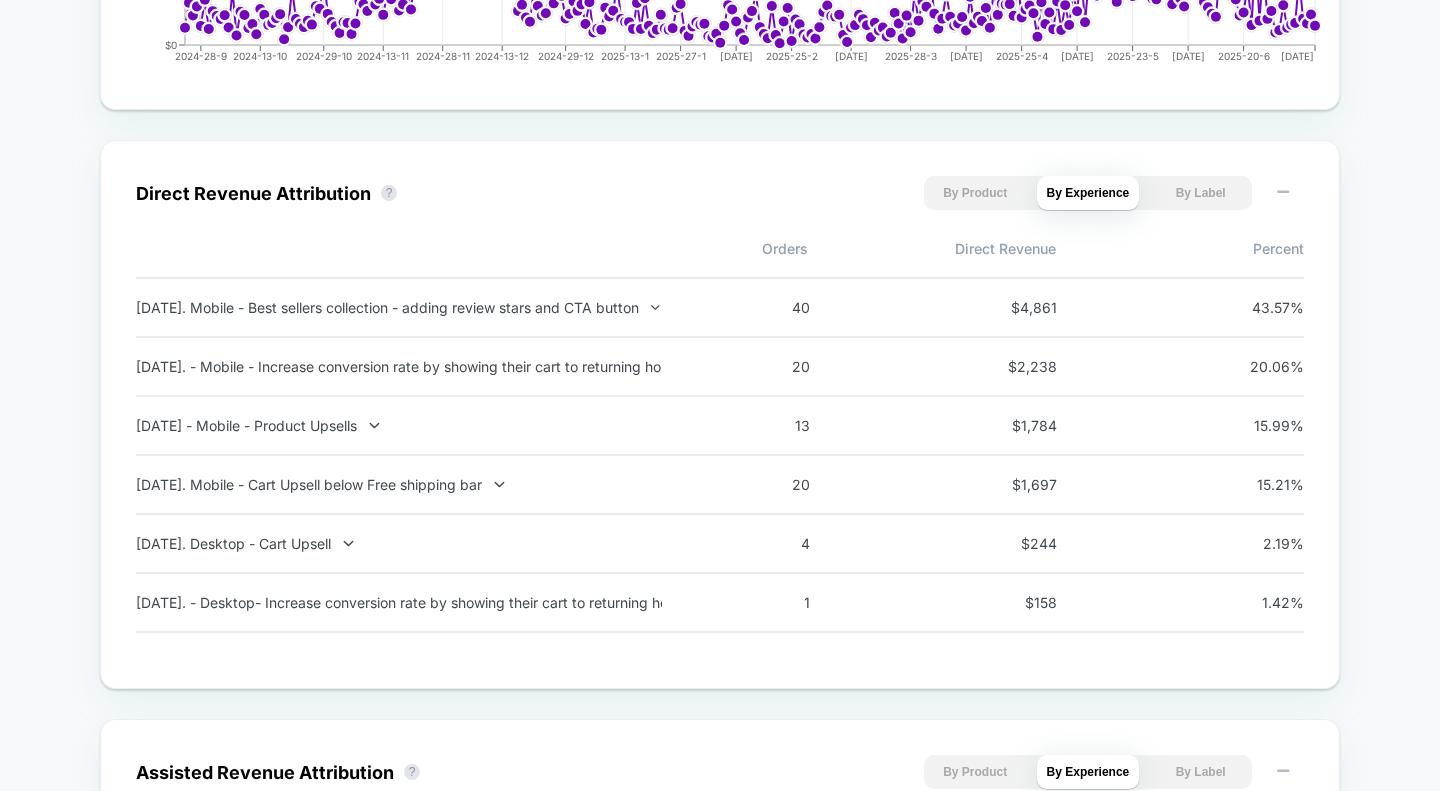 click on "By Label" at bounding box center [1200, 193] 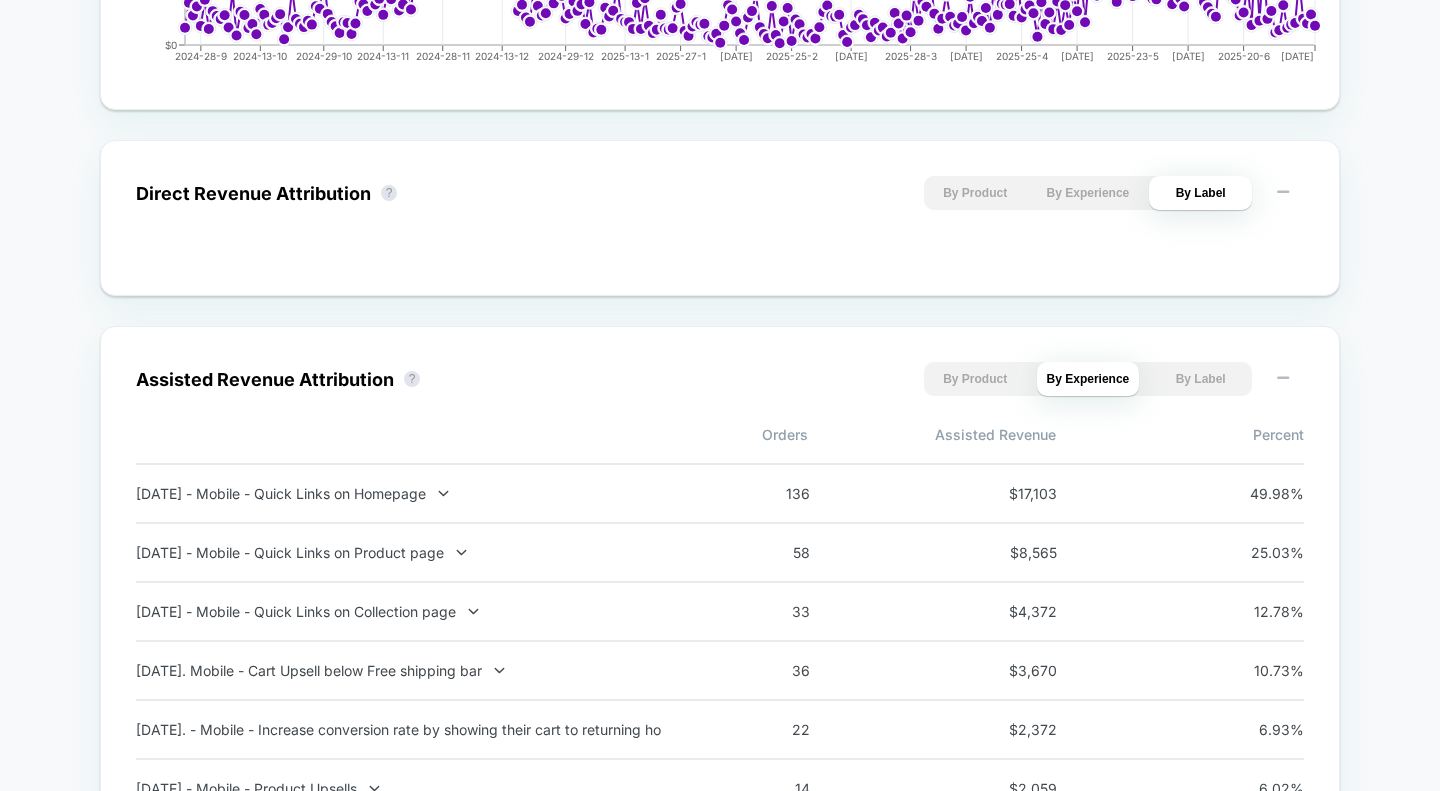 click on "By Experience" at bounding box center [1088, 193] 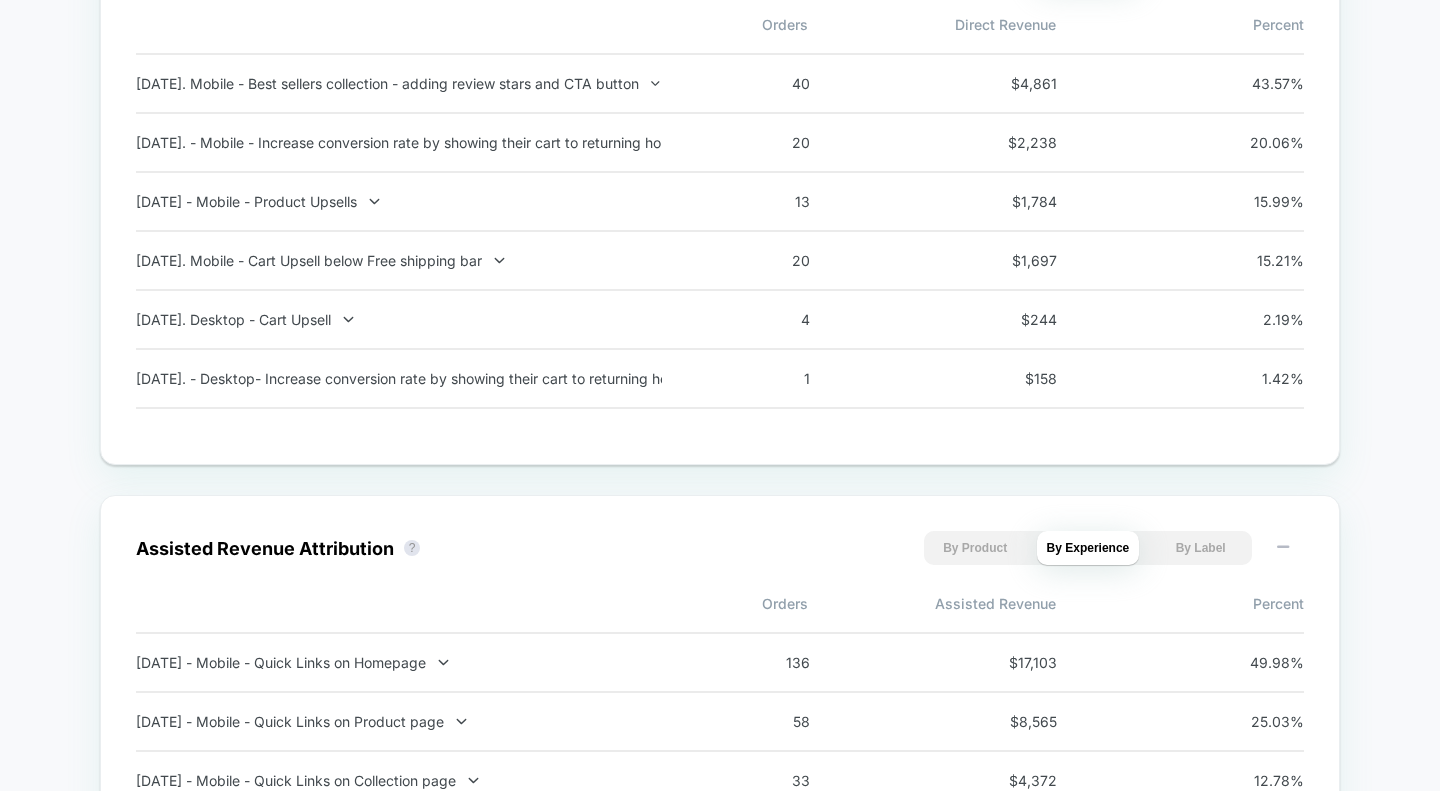 scroll, scrollTop: 1423, scrollLeft: 0, axis: vertical 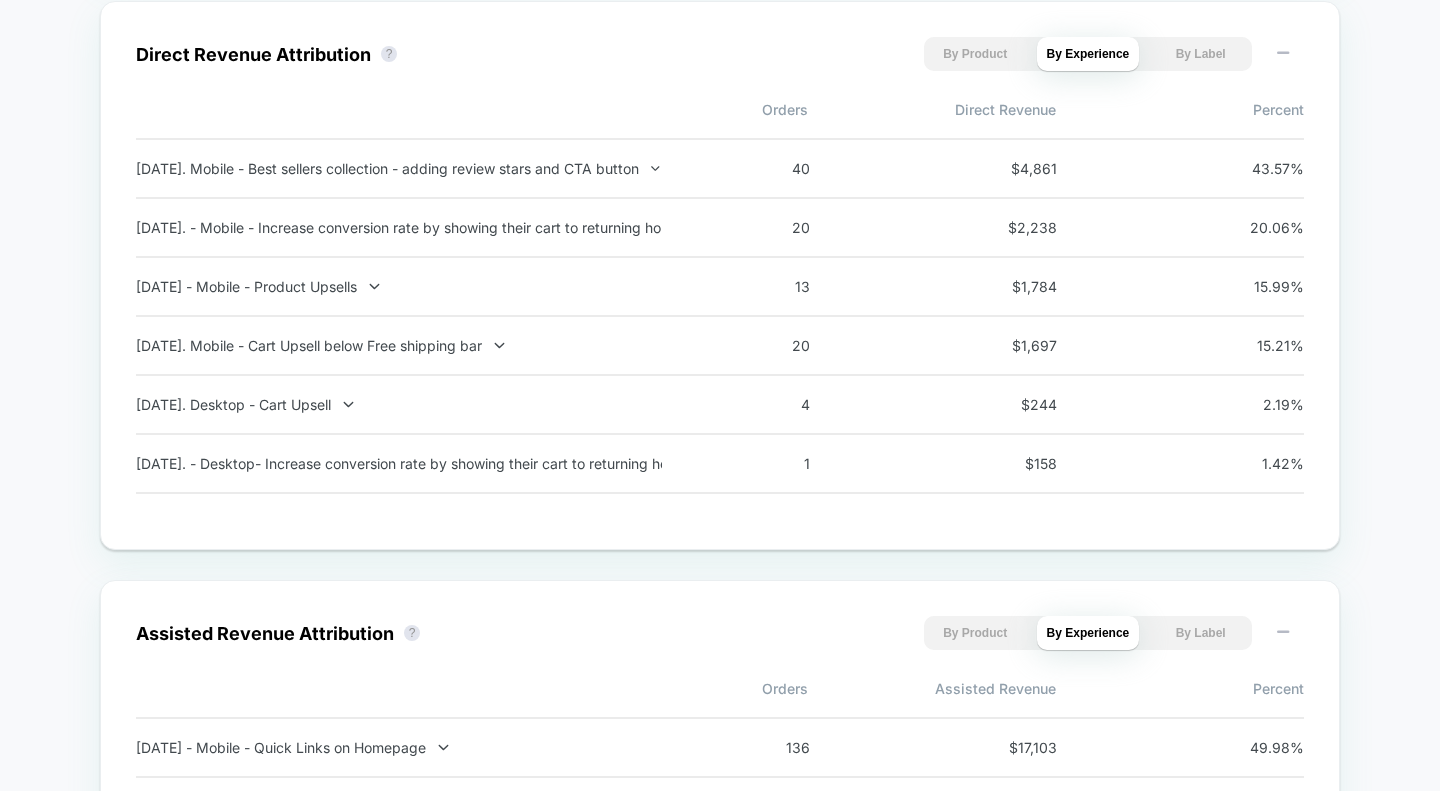 click on "[DATE]. Mobile - Best sellers collection - adding review stars and CTA button" at bounding box center (399, 168) 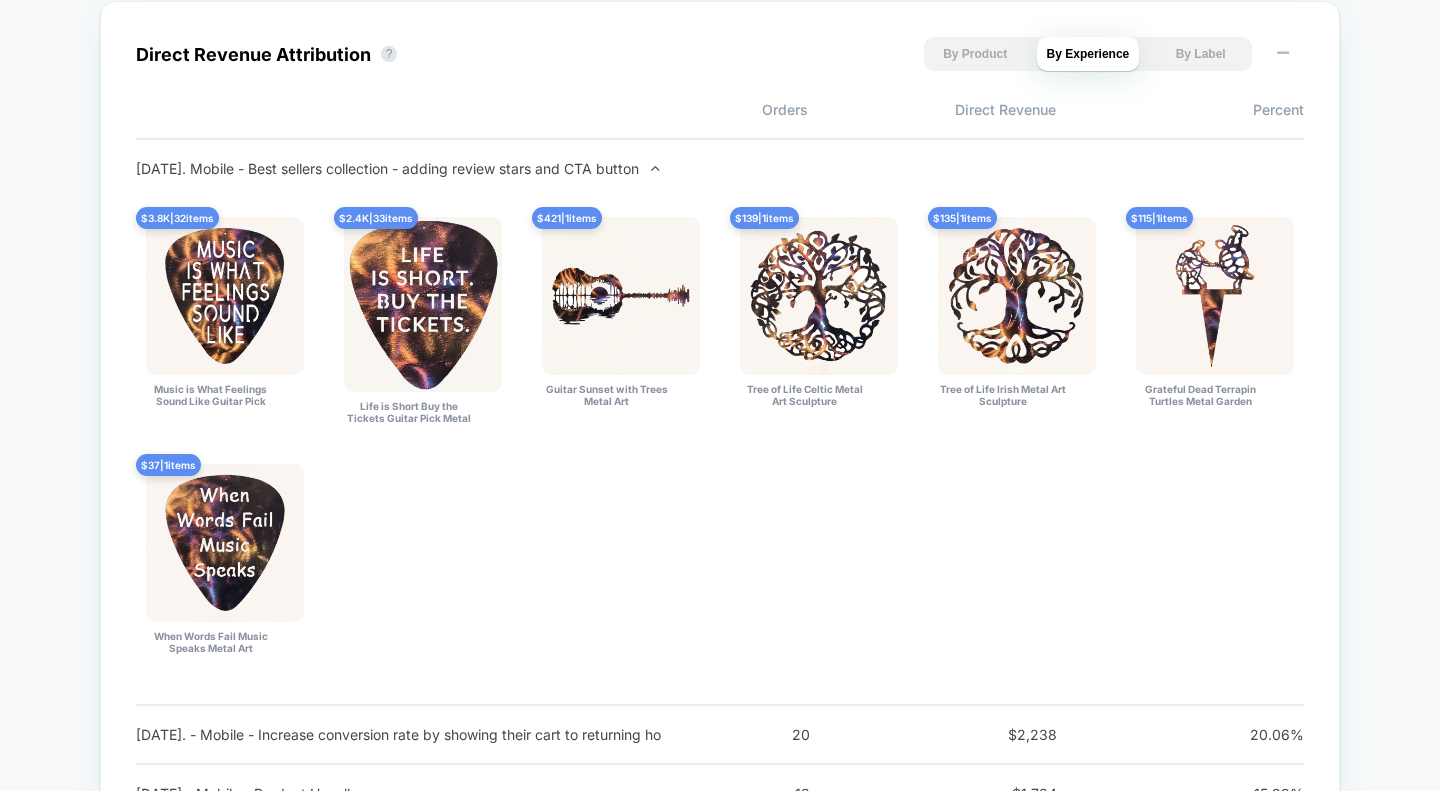 click on "[DATE]. Mobile - Best sellers collection - adding review stars and CTA button" at bounding box center (399, 168) 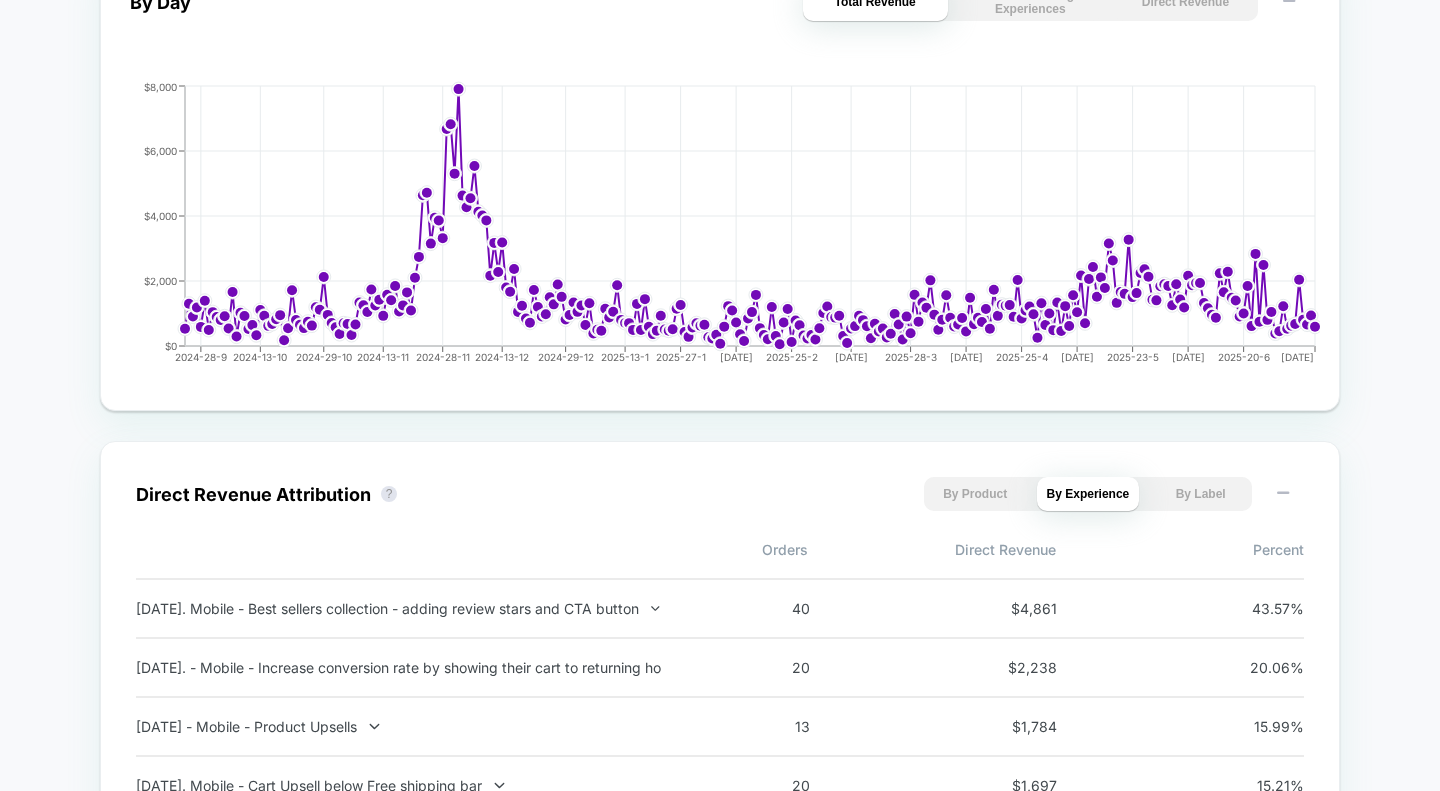 scroll, scrollTop: 0, scrollLeft: 0, axis: both 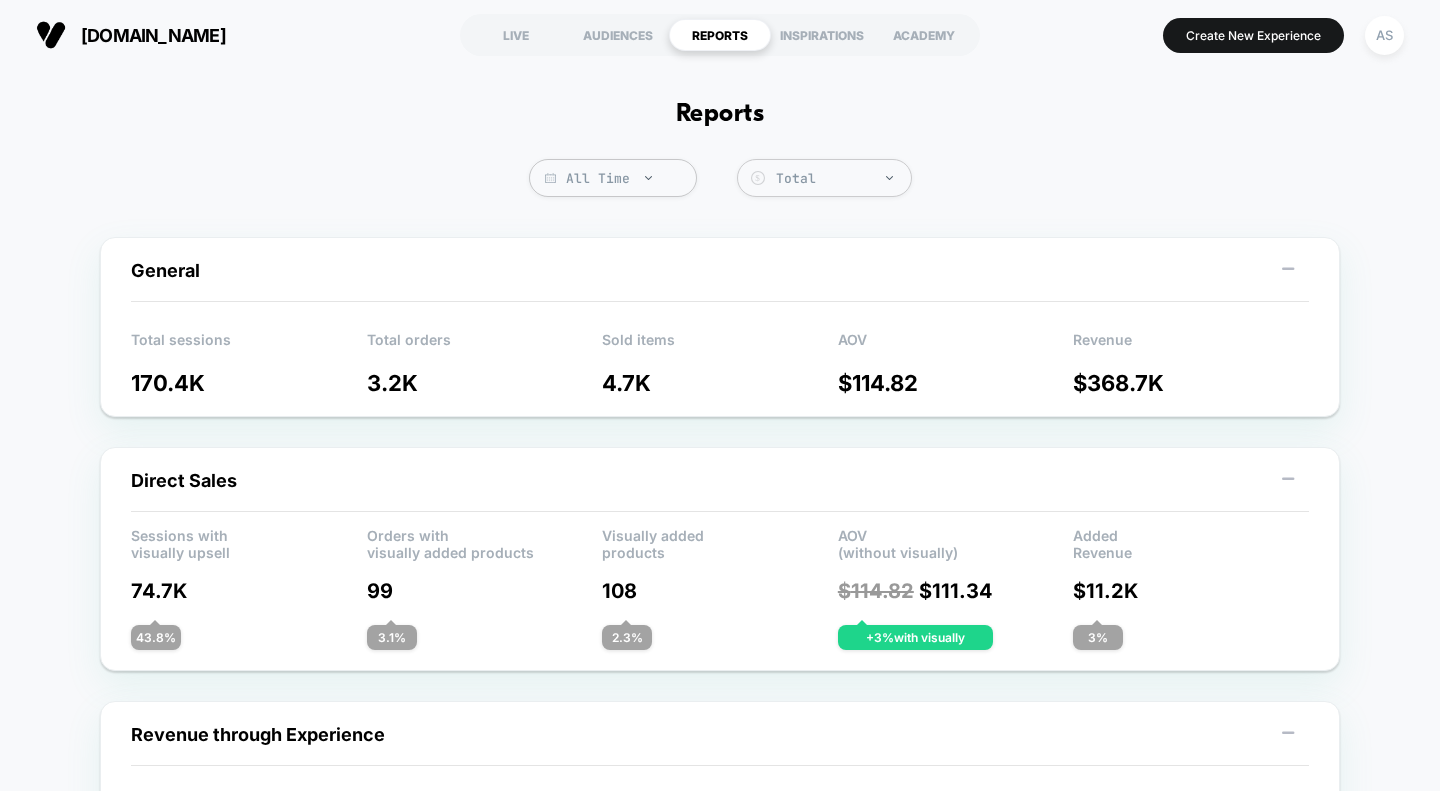 click on "LIVE" at bounding box center (516, 35) 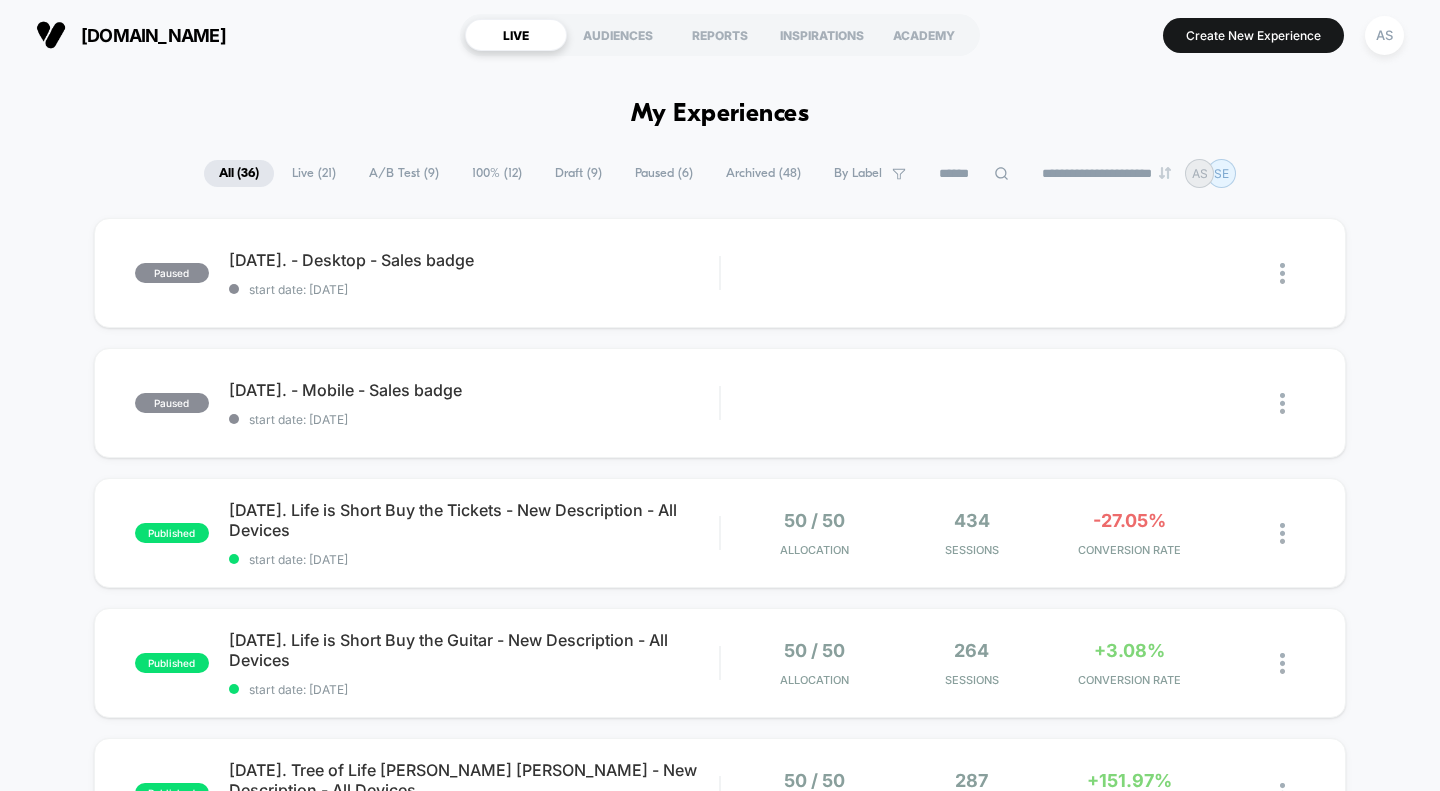 click at bounding box center (974, 174) 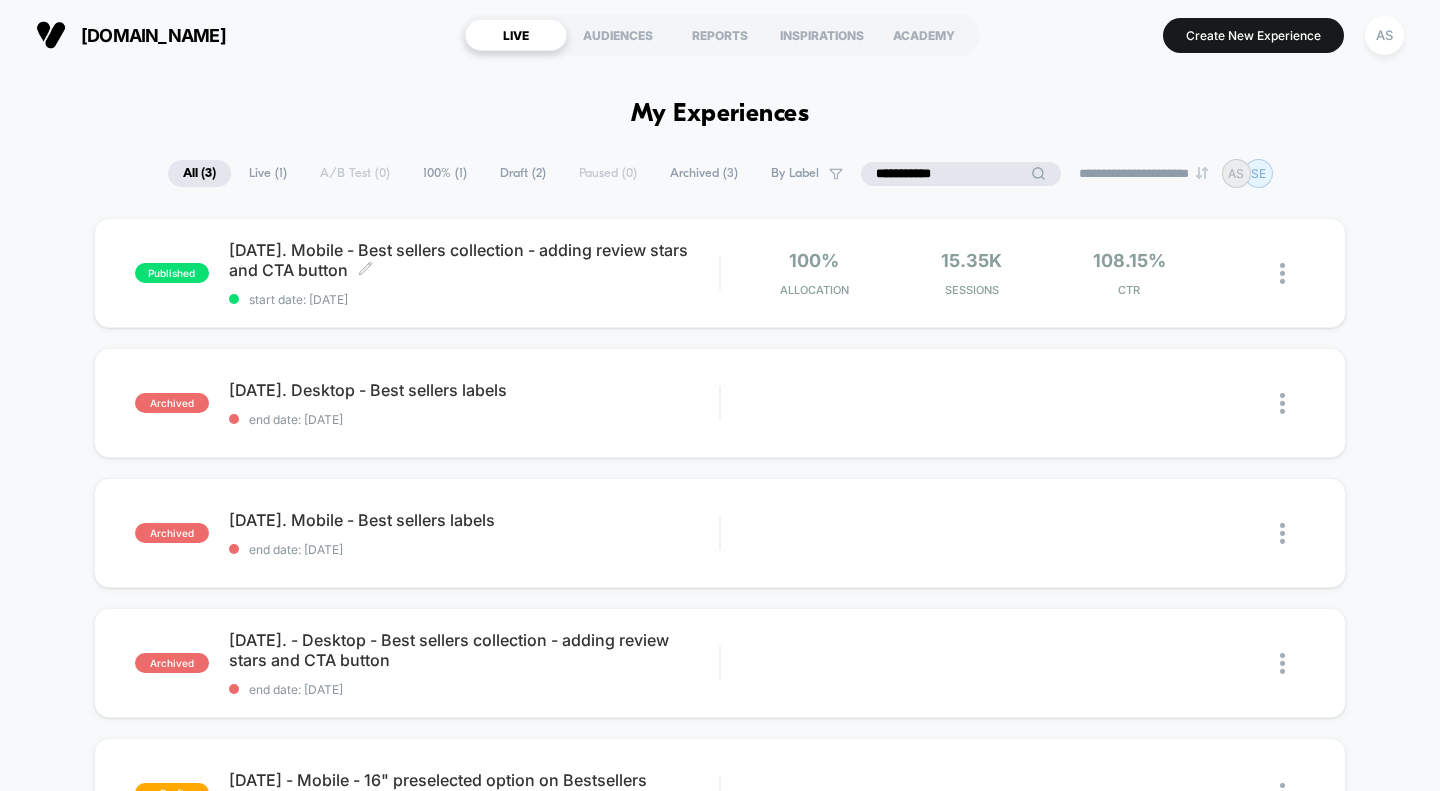 type on "**********" 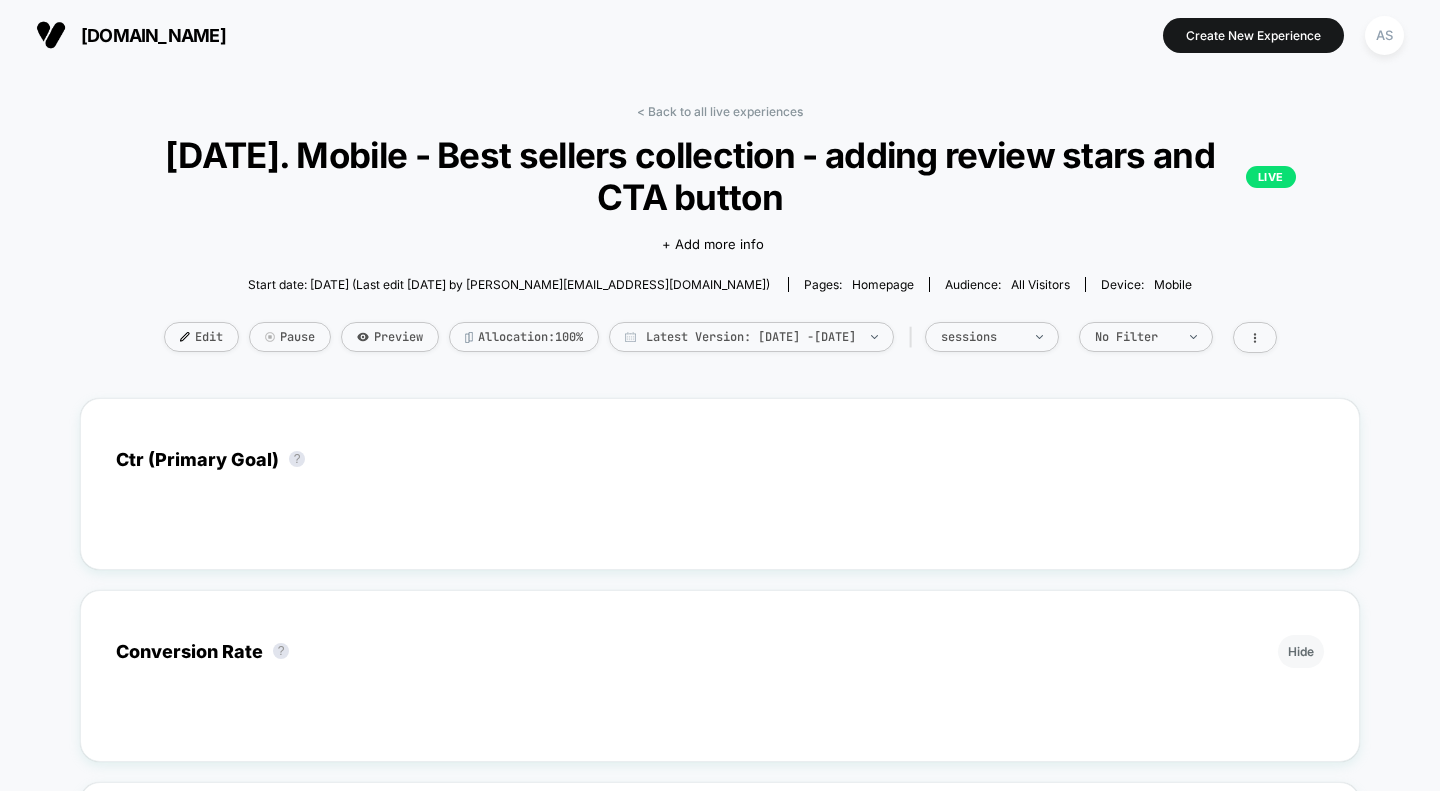 click on "Edit" at bounding box center [201, 337] 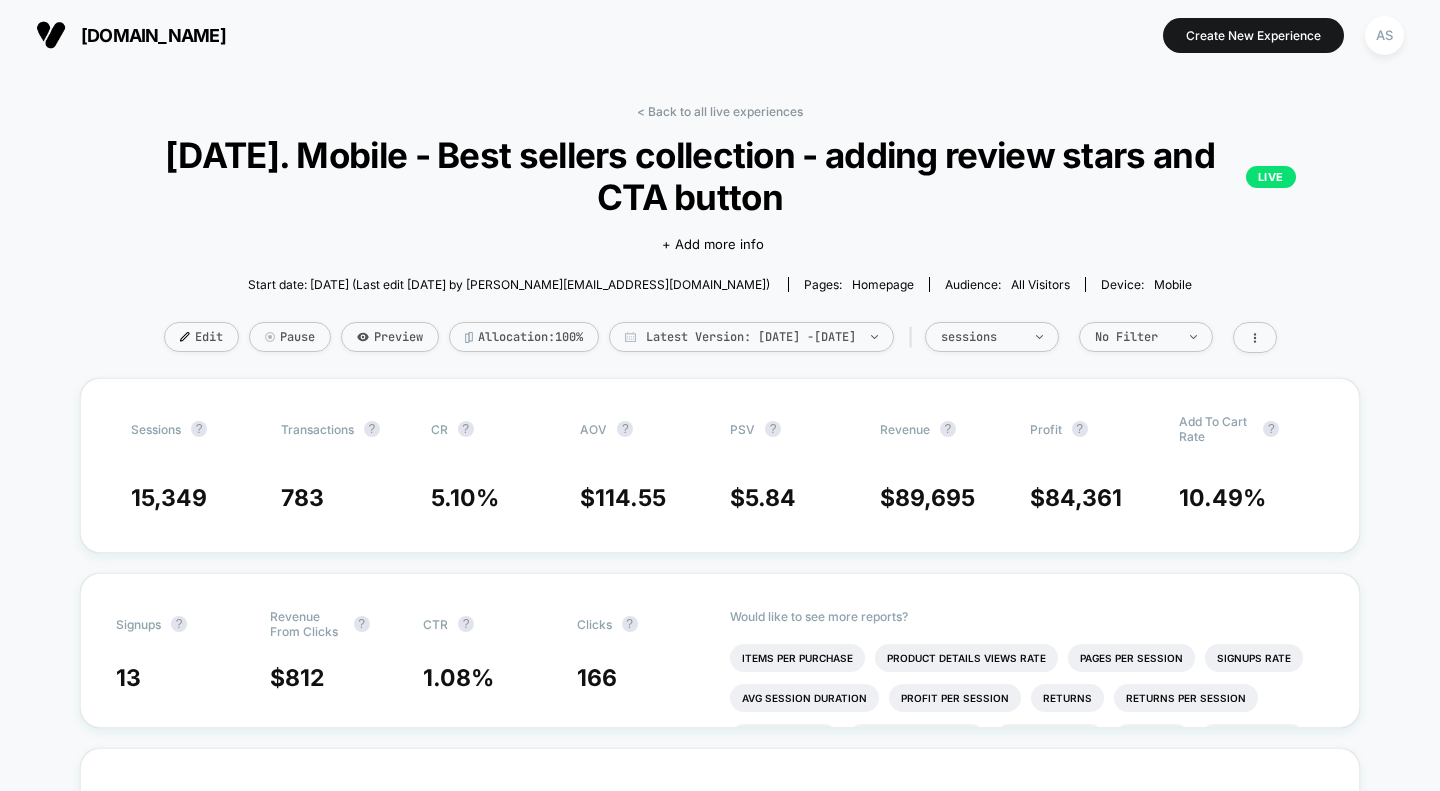click on "Edit" at bounding box center (201, 337) 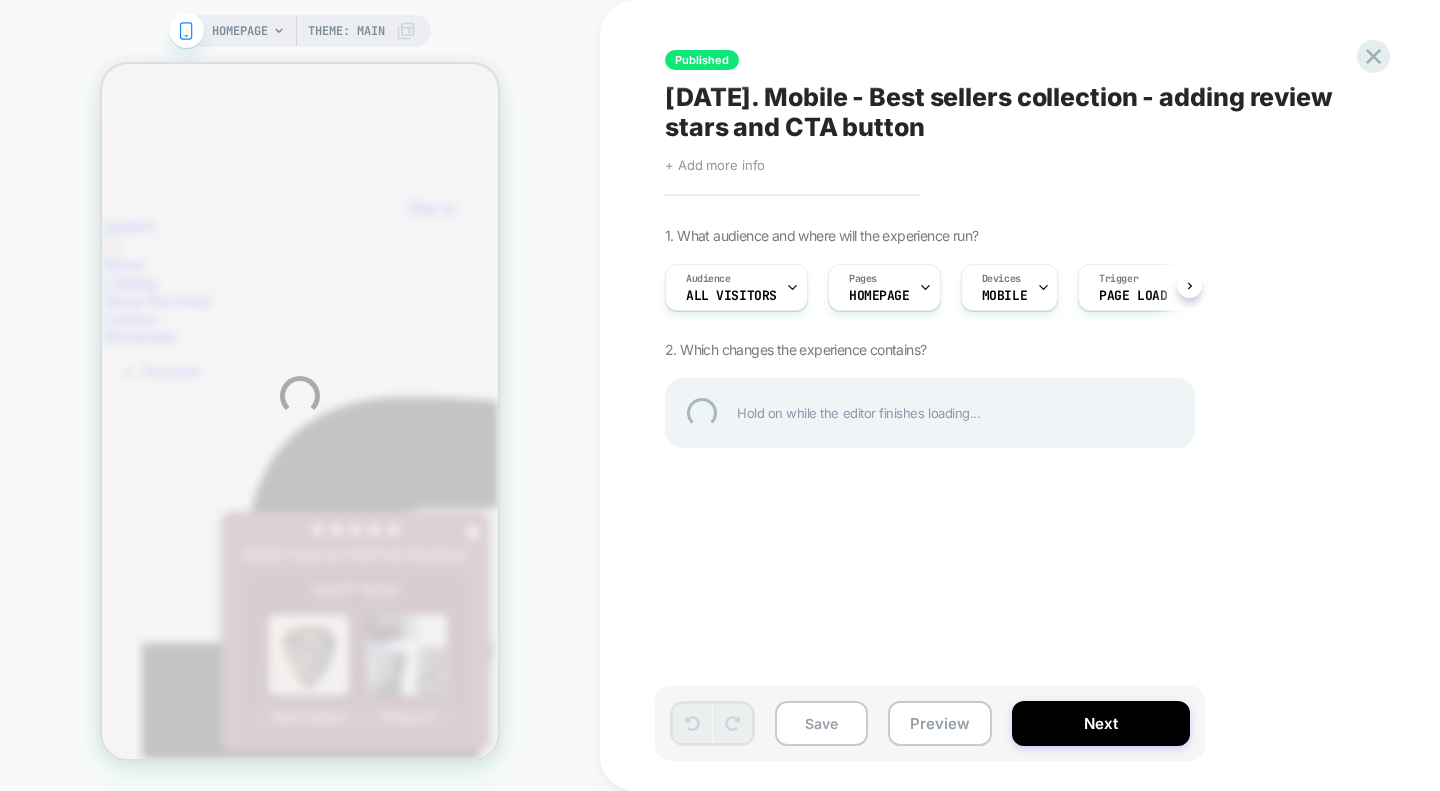scroll, scrollTop: 0, scrollLeft: 0, axis: both 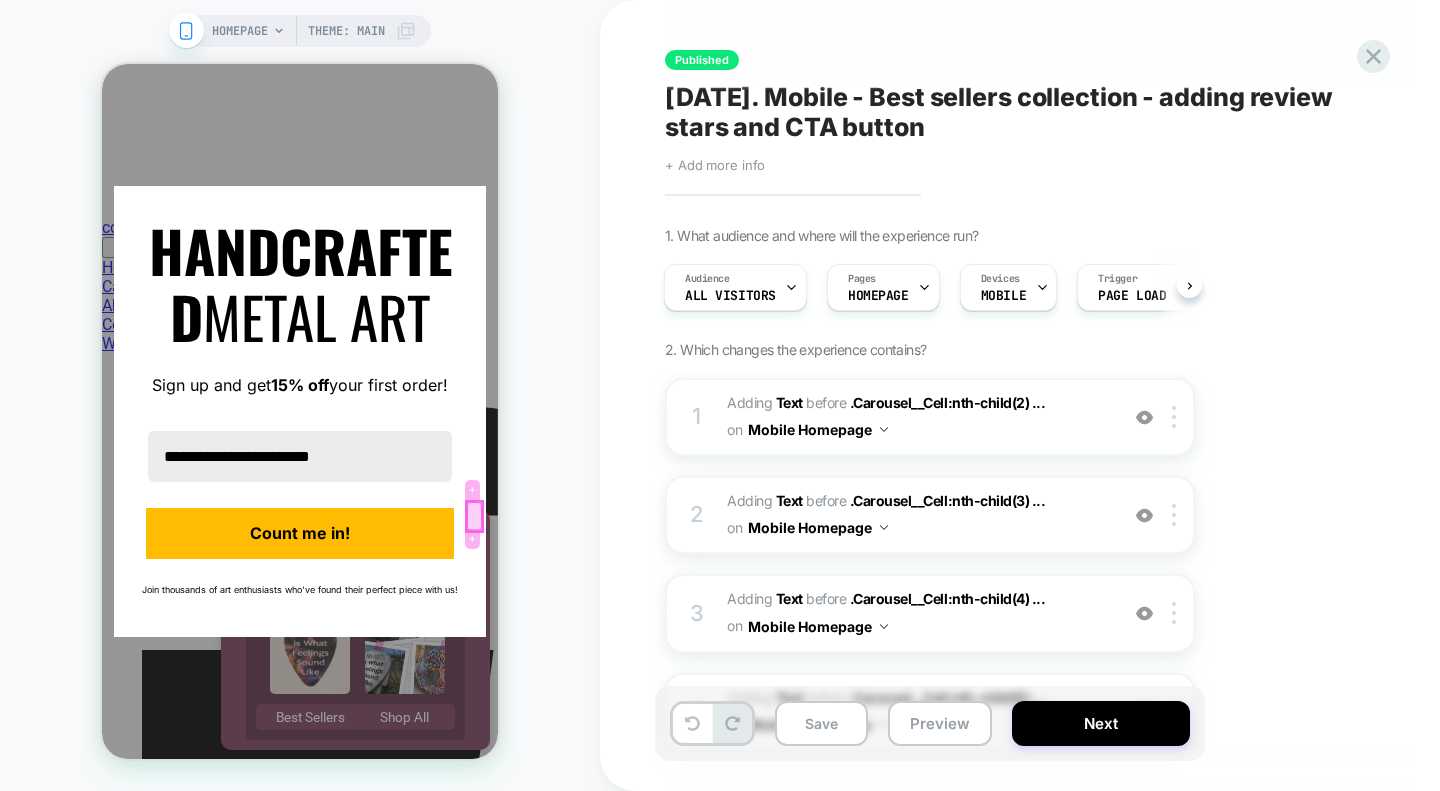click at bounding box center (474, 517) 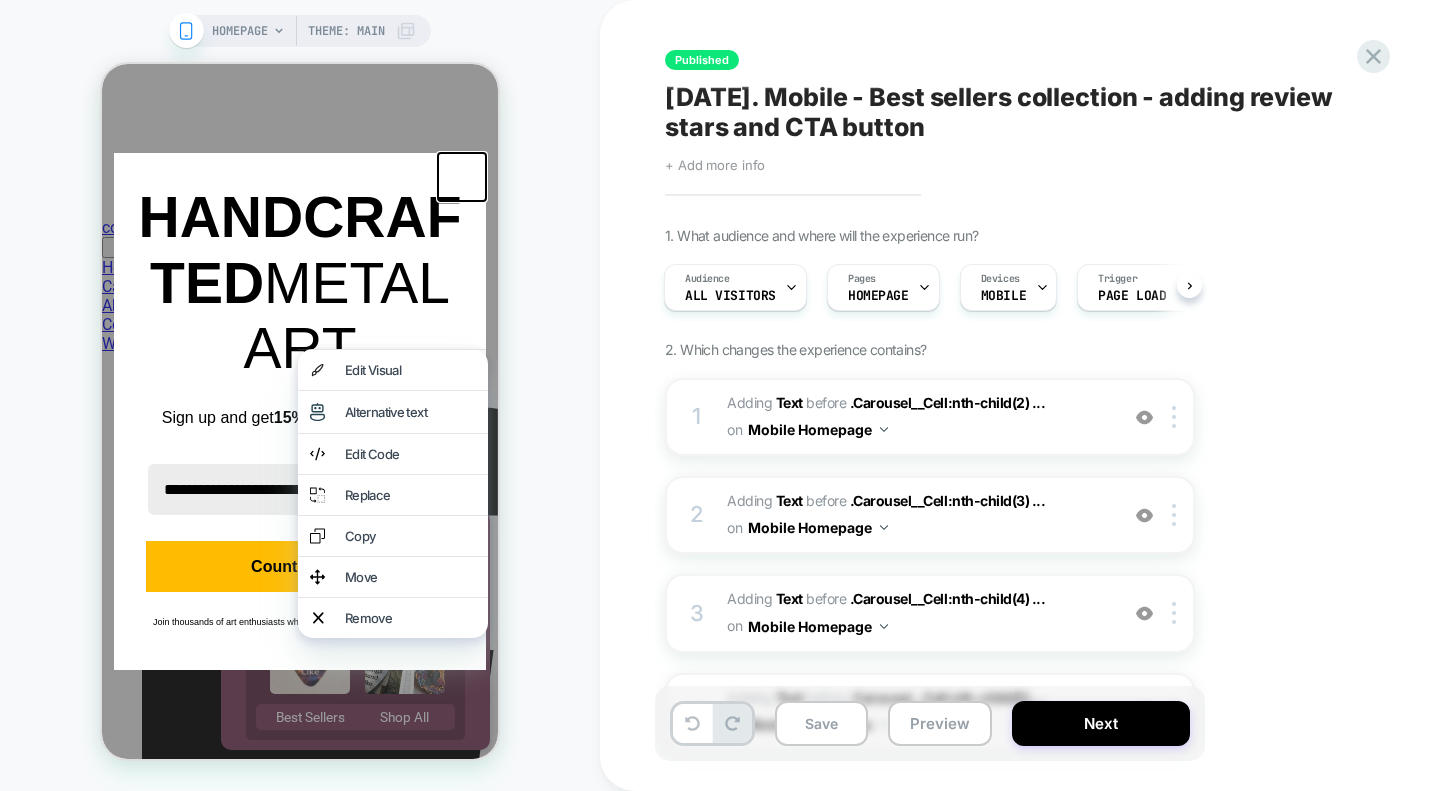 click 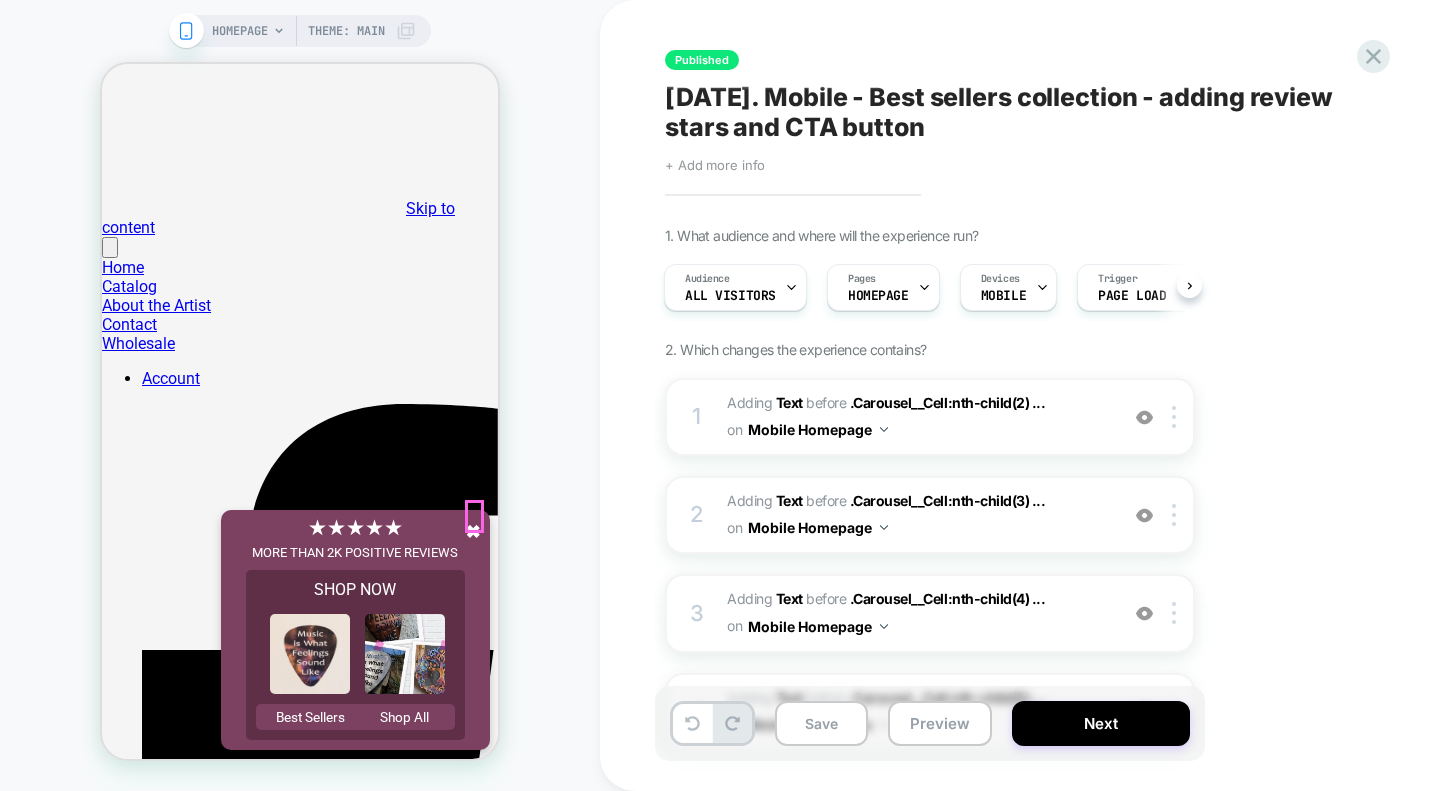 click on "✖" at bounding box center (473, 531) 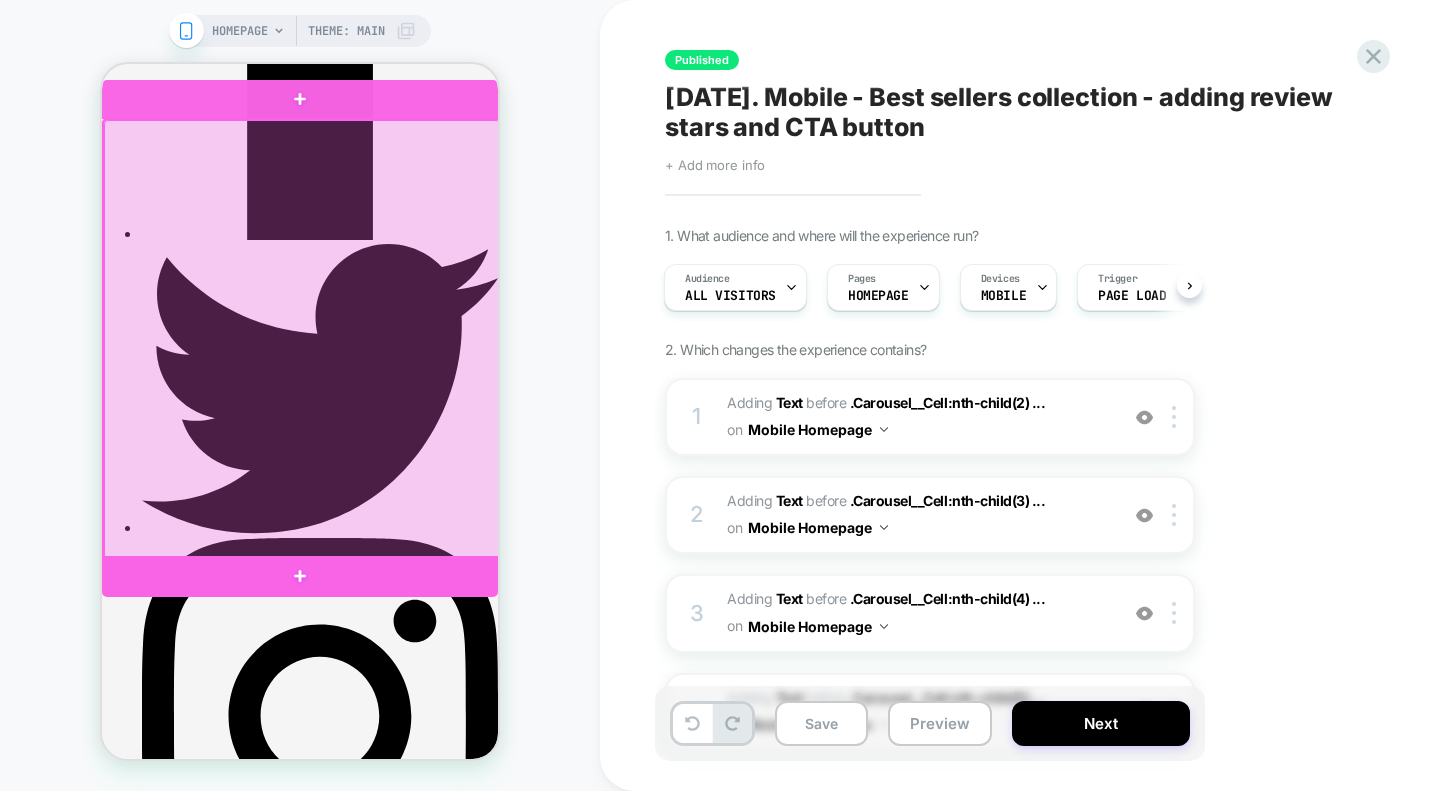 scroll, scrollTop: 926, scrollLeft: 0, axis: vertical 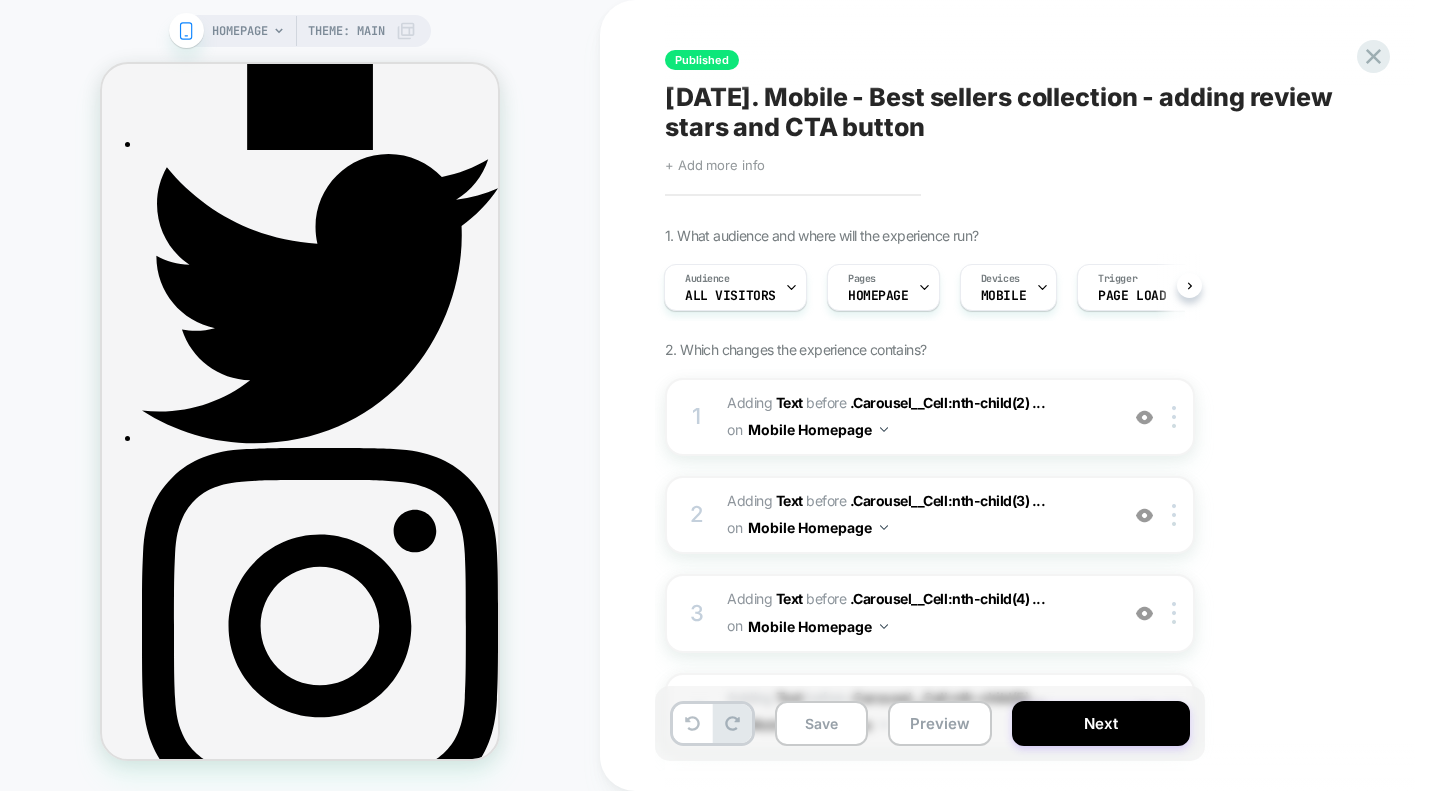 click at bounding box center (1144, 417) 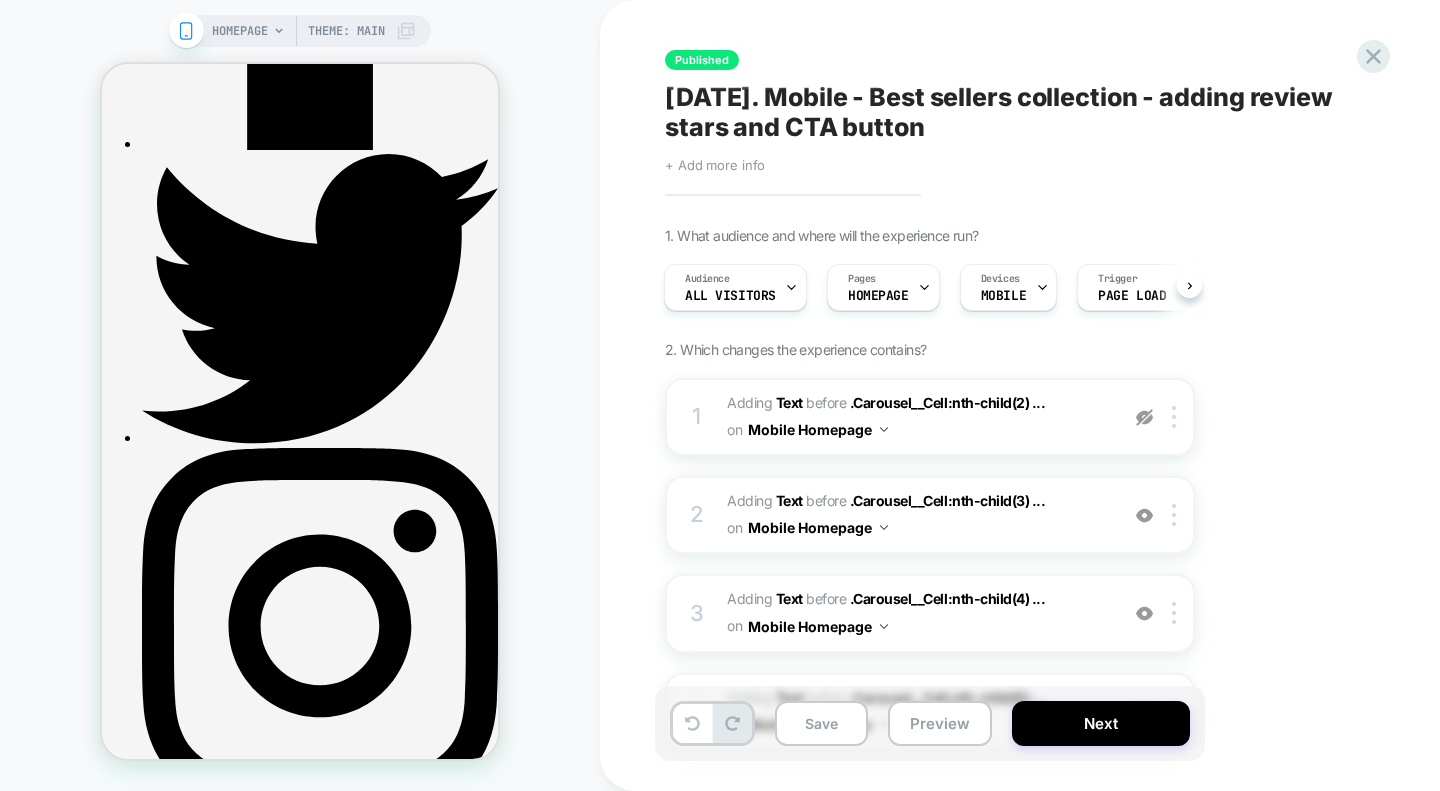 scroll, scrollTop: 0, scrollLeft: 174, axis: horizontal 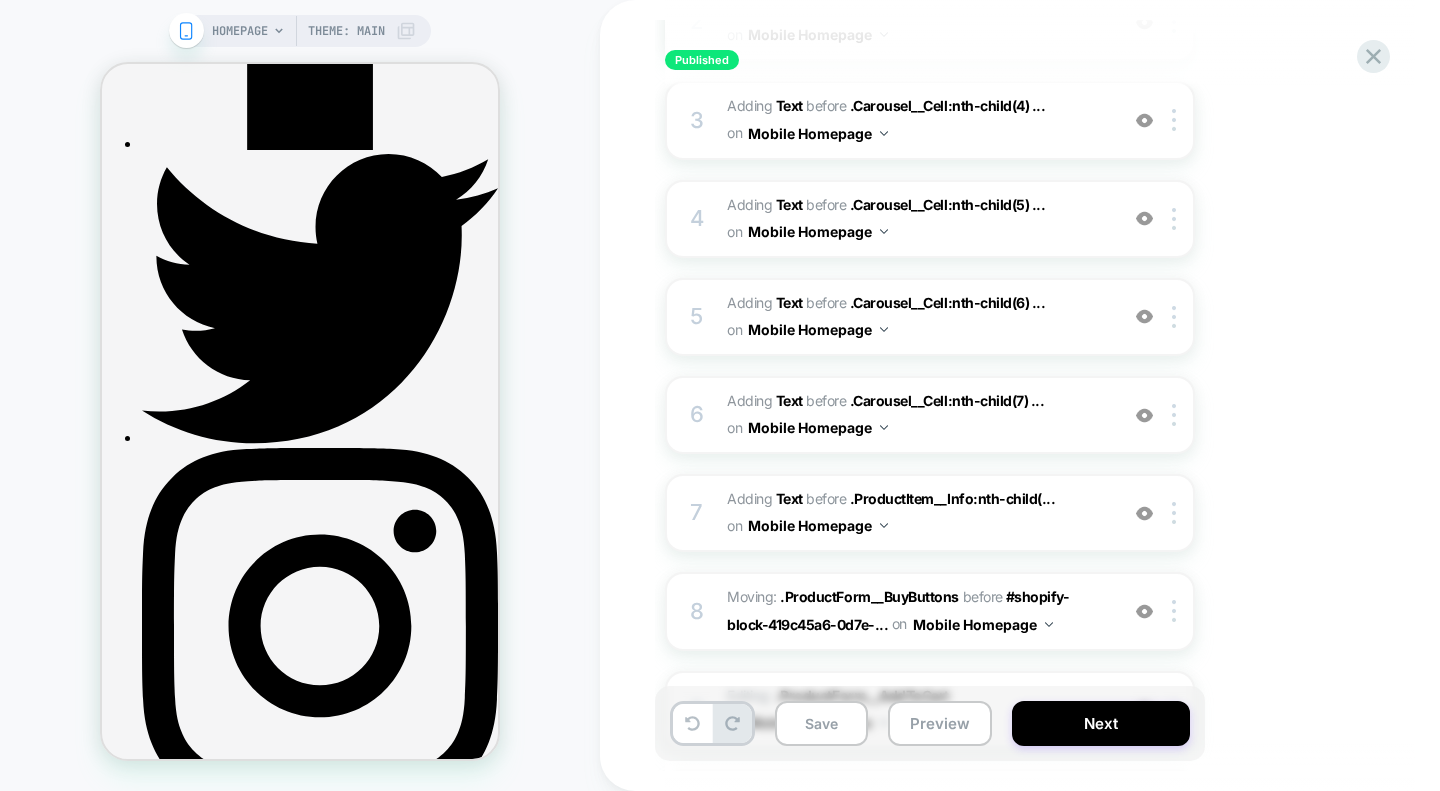 click at bounding box center (1144, 513) 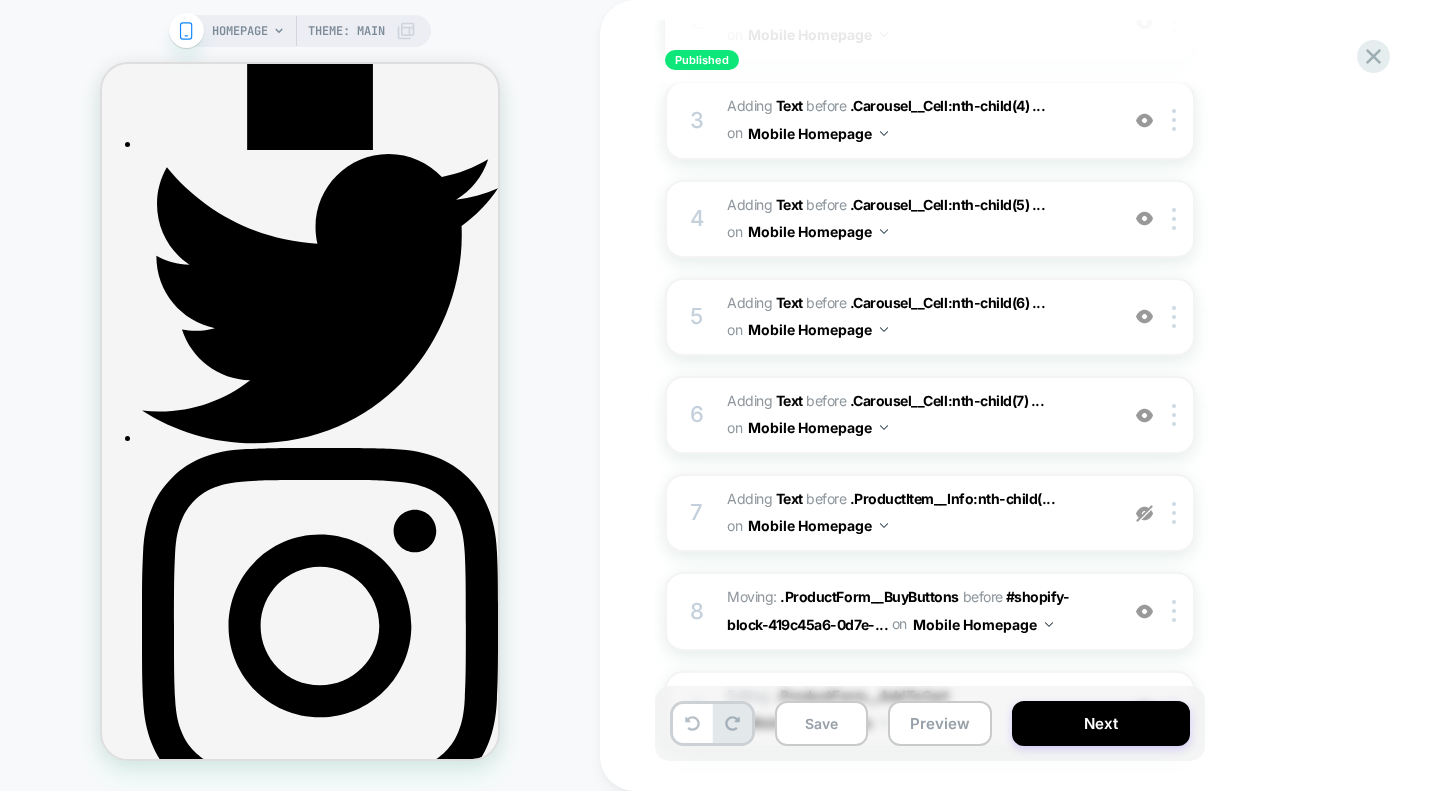 click at bounding box center (1144, 513) 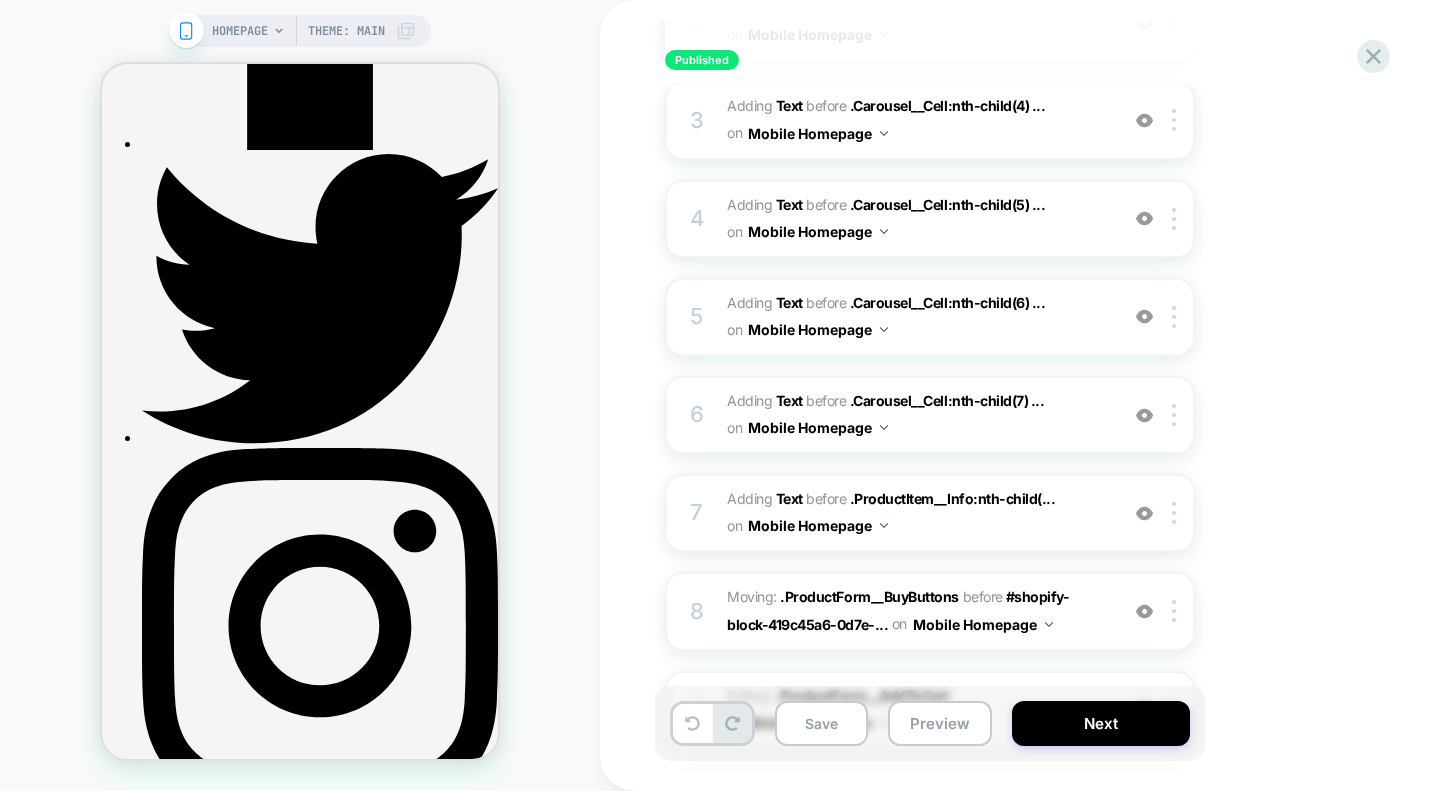 click at bounding box center [1144, 513] 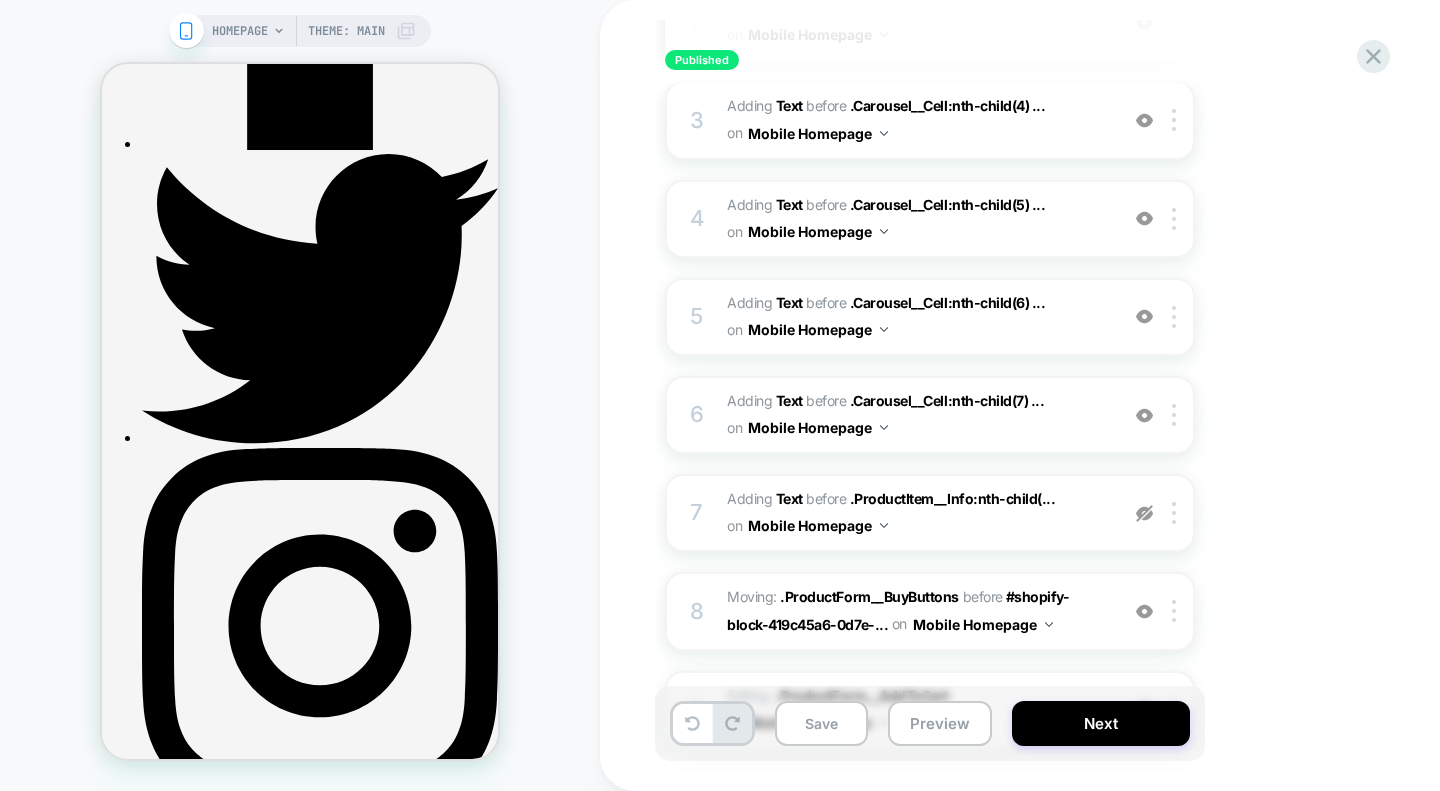 click at bounding box center (1144, 513) 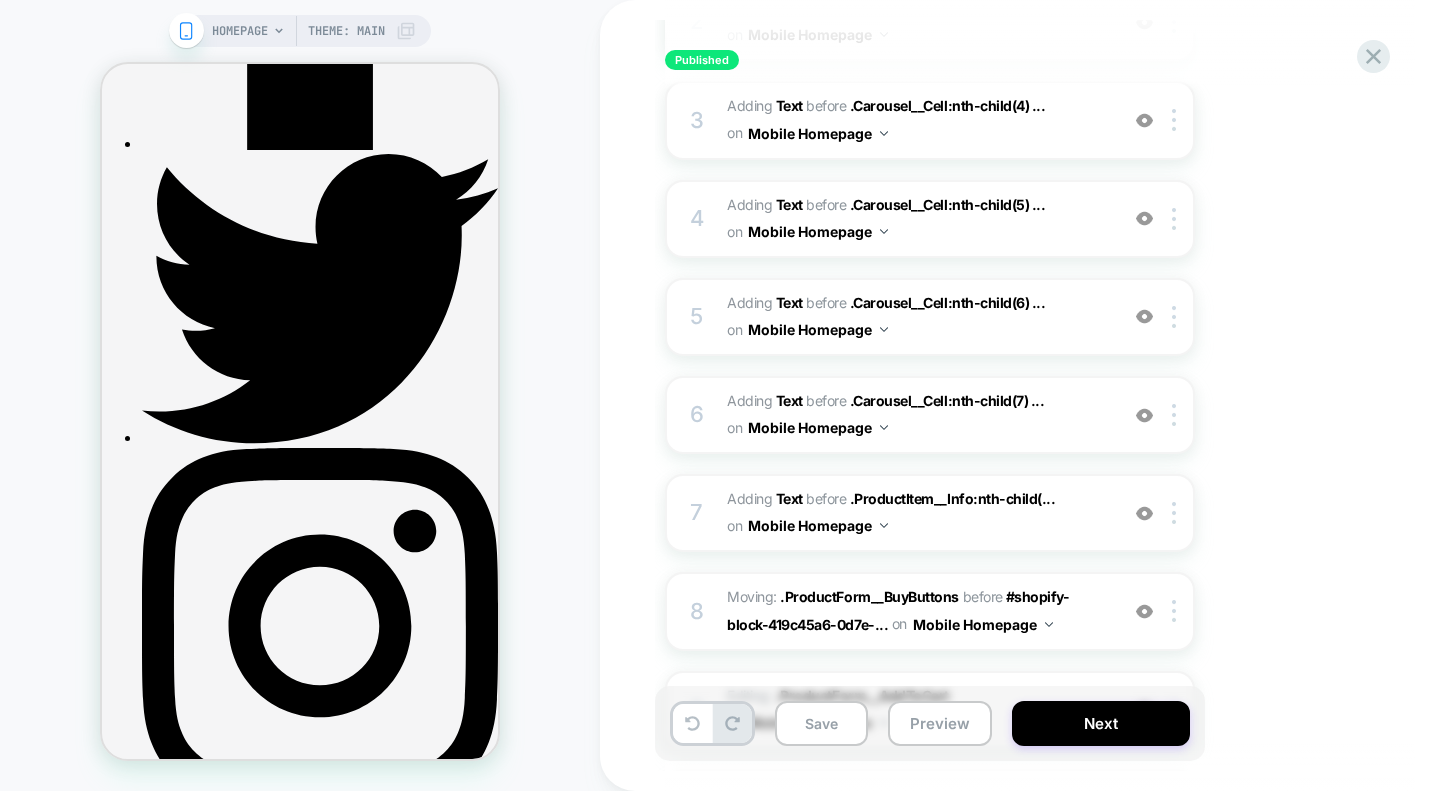 click at bounding box center (1144, 513) 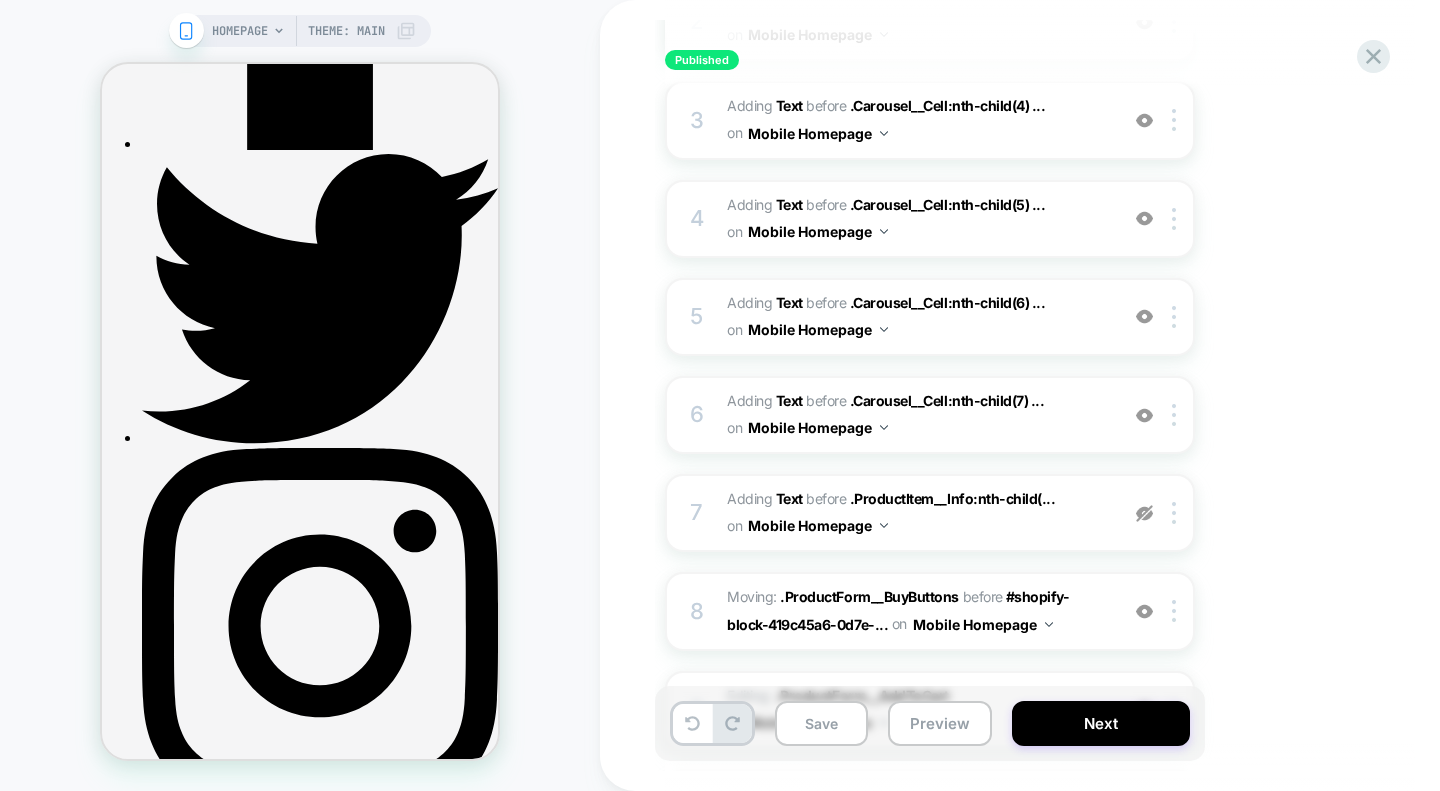 click at bounding box center [1144, 513] 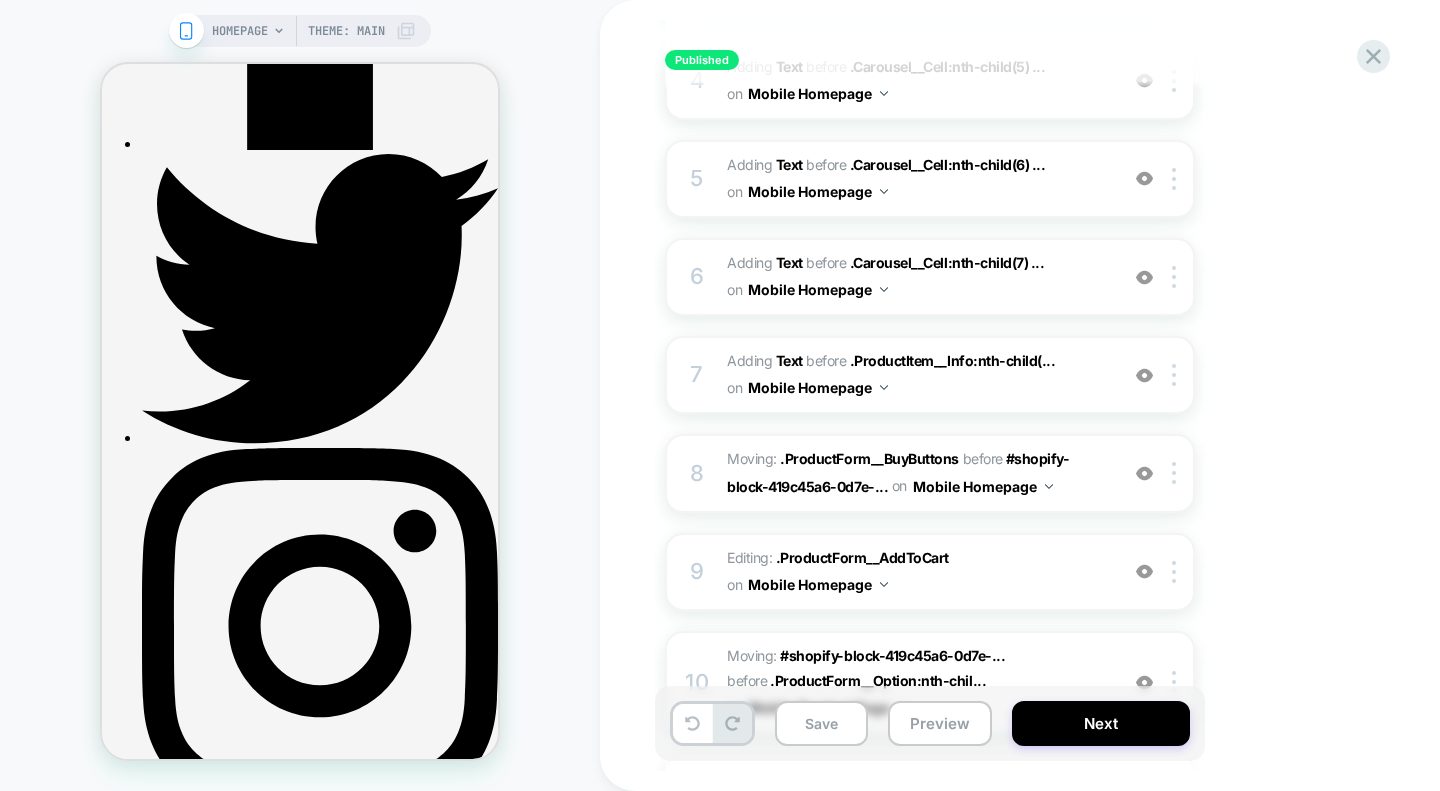 scroll, scrollTop: 705, scrollLeft: 0, axis: vertical 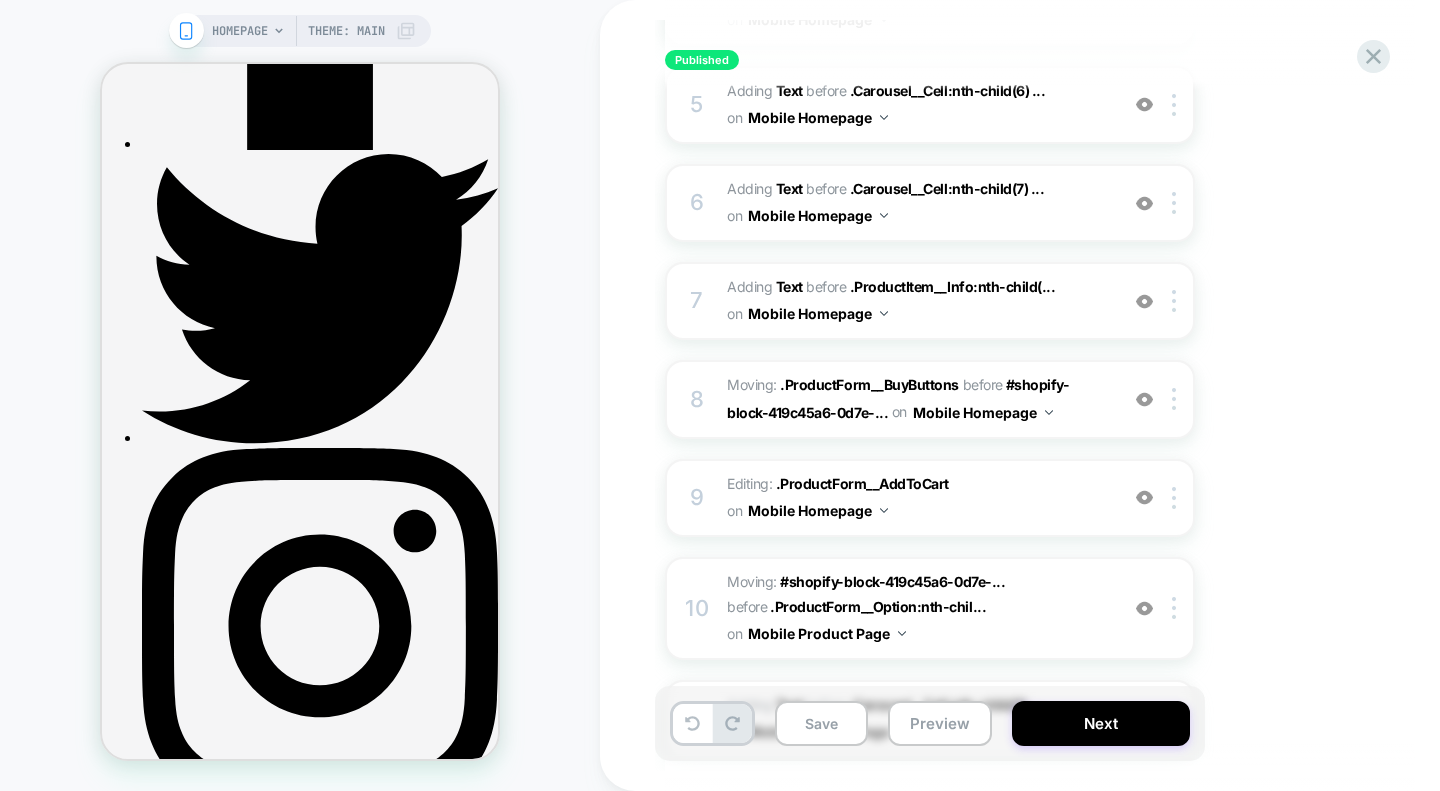 click at bounding box center (1144, 399) 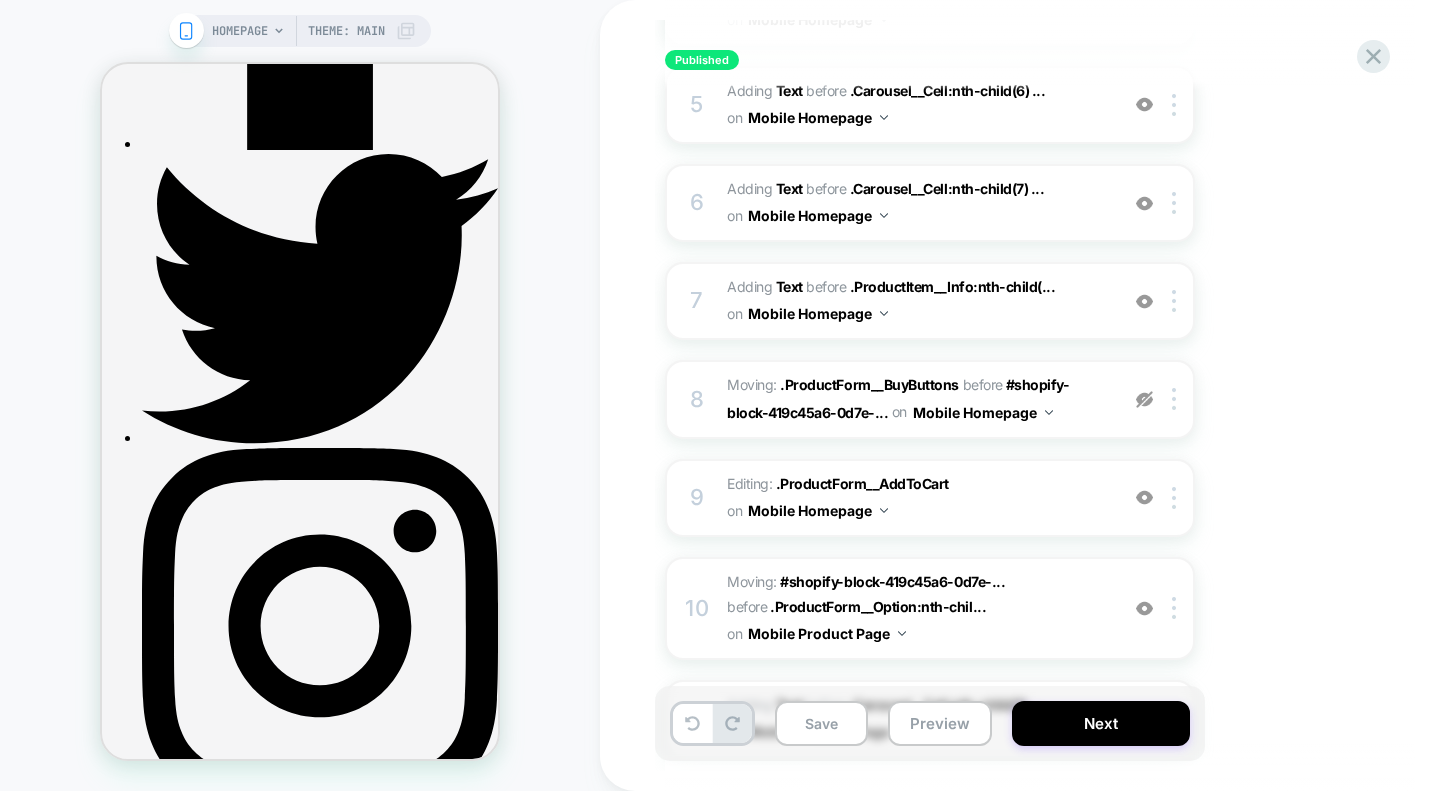 click at bounding box center [1144, 399] 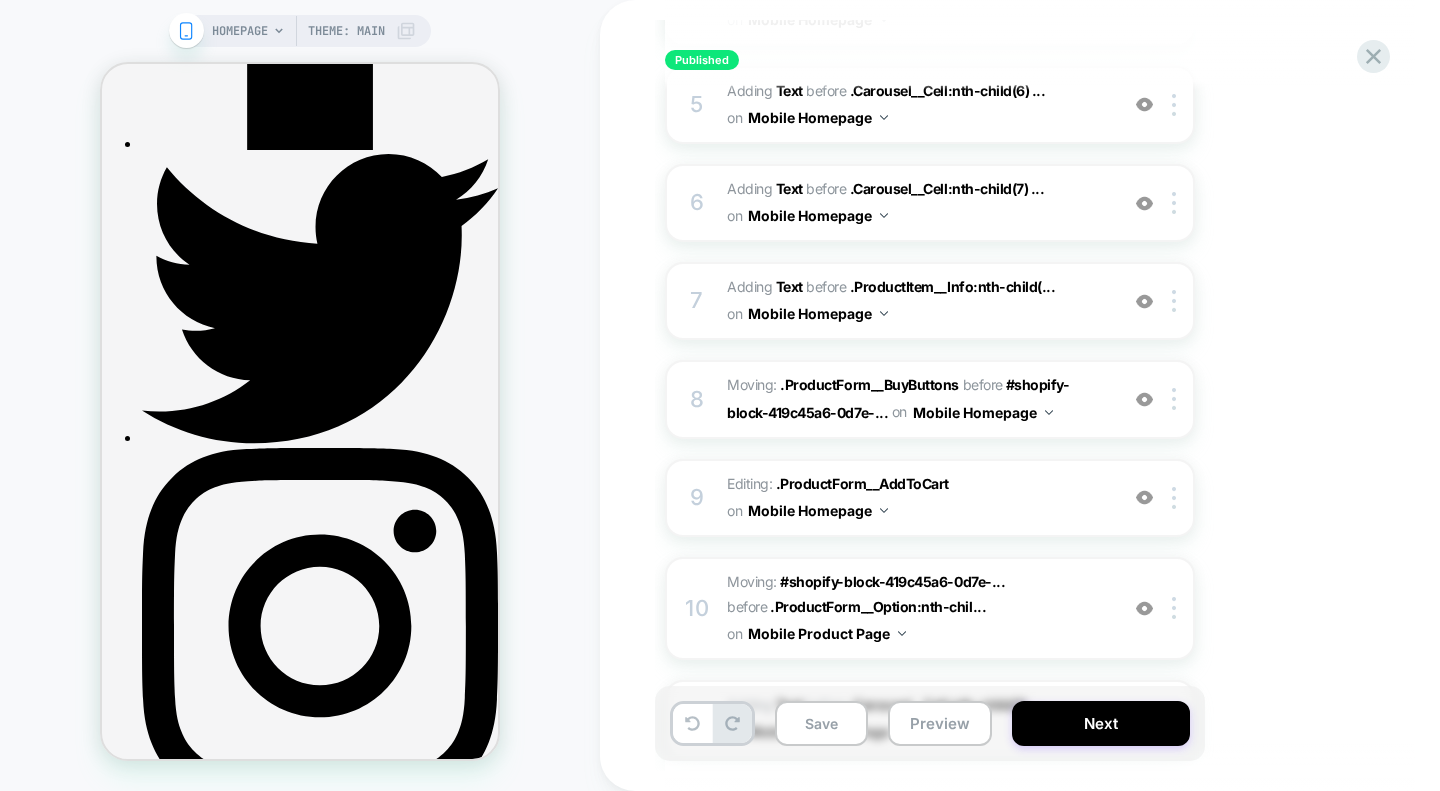 click at bounding box center (1144, 301) 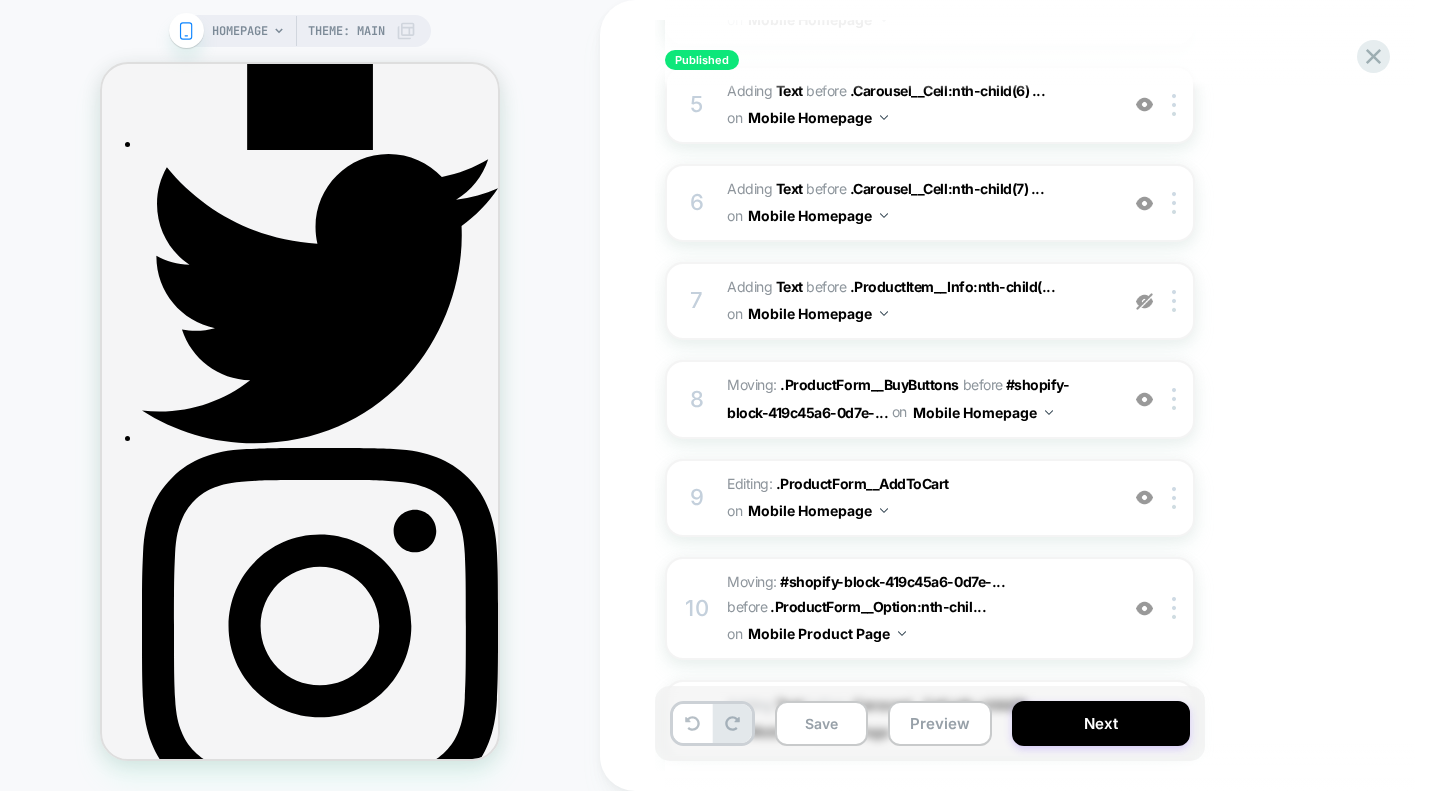 click at bounding box center [1144, 301] 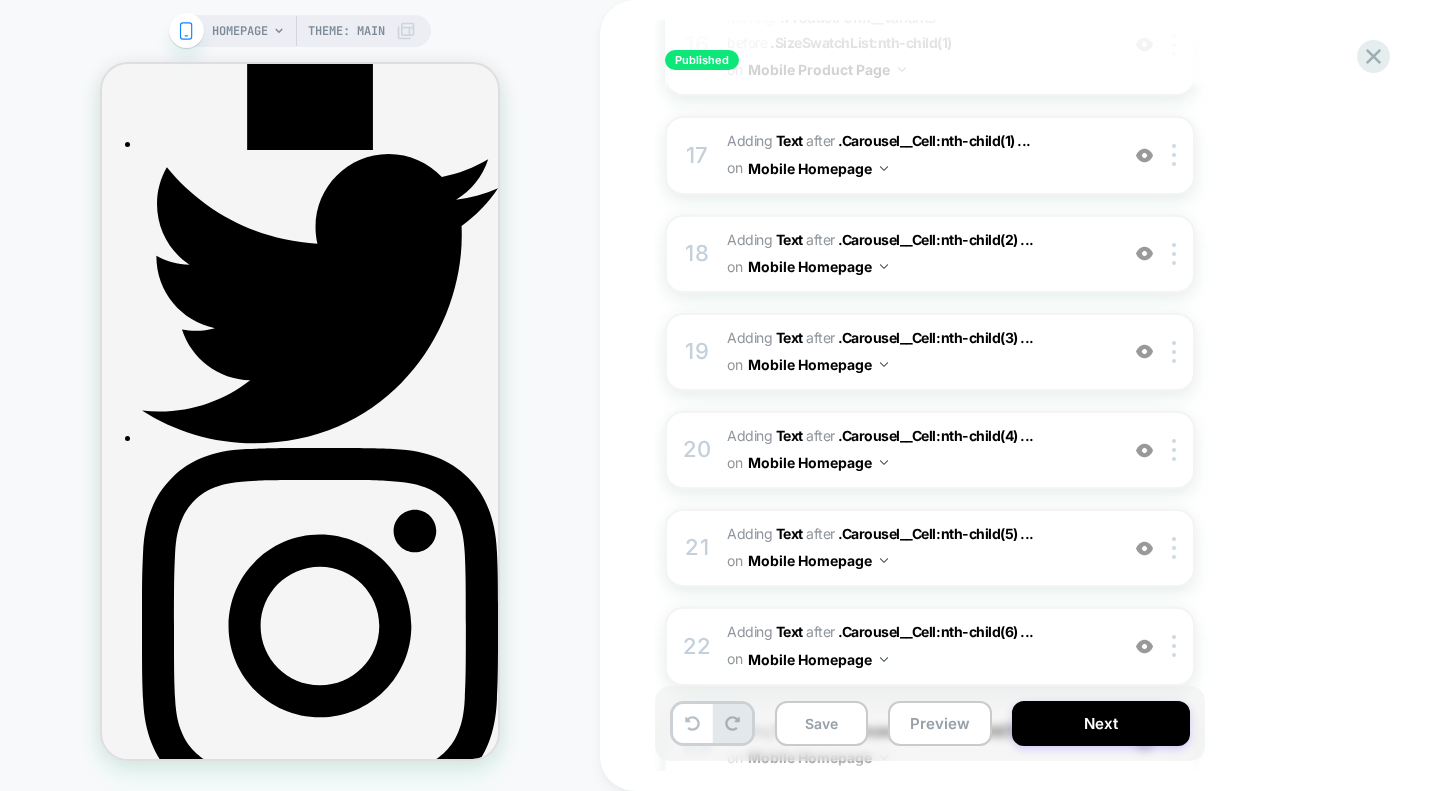 scroll, scrollTop: 2606, scrollLeft: 0, axis: vertical 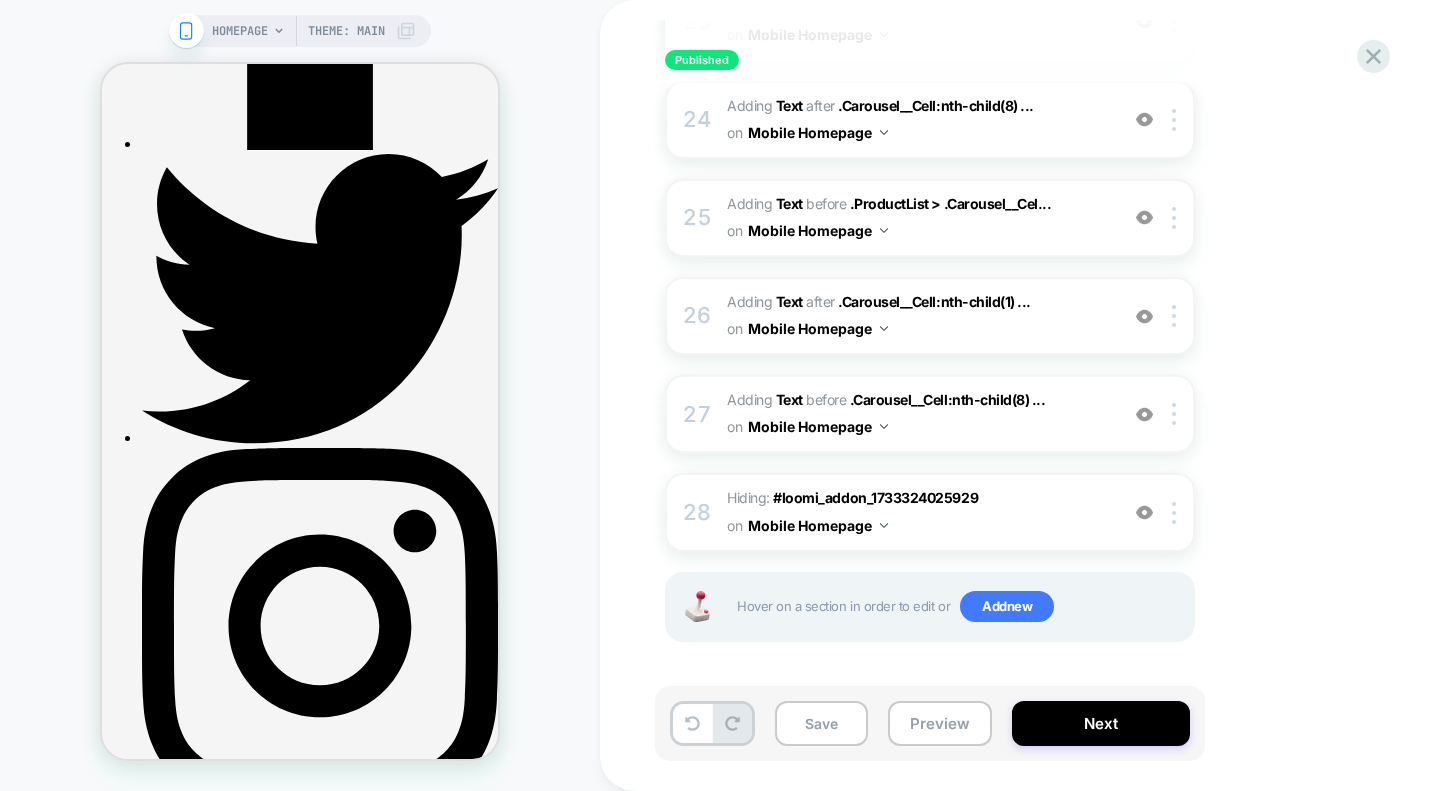click at bounding box center [1144, 512] 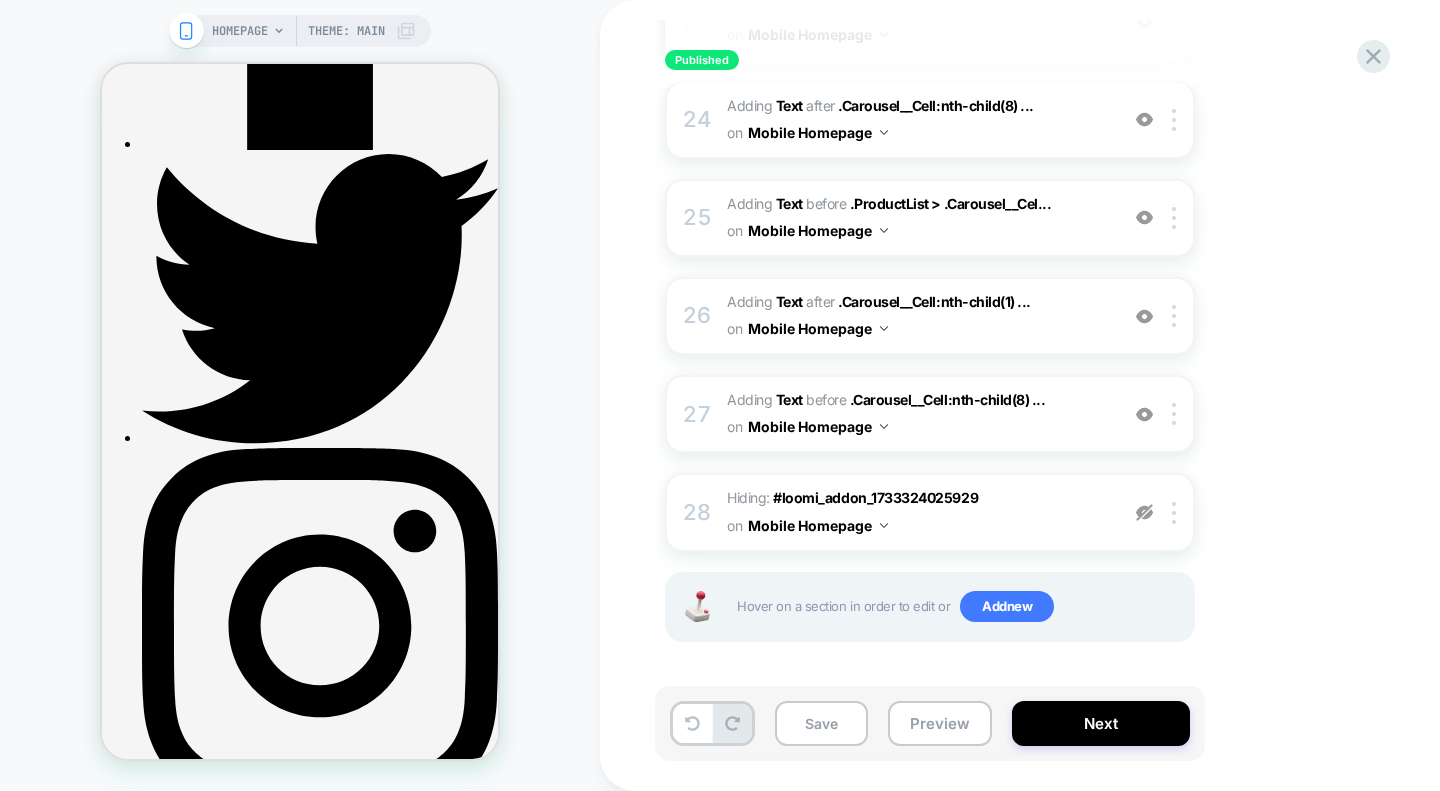 click at bounding box center [1144, 512] 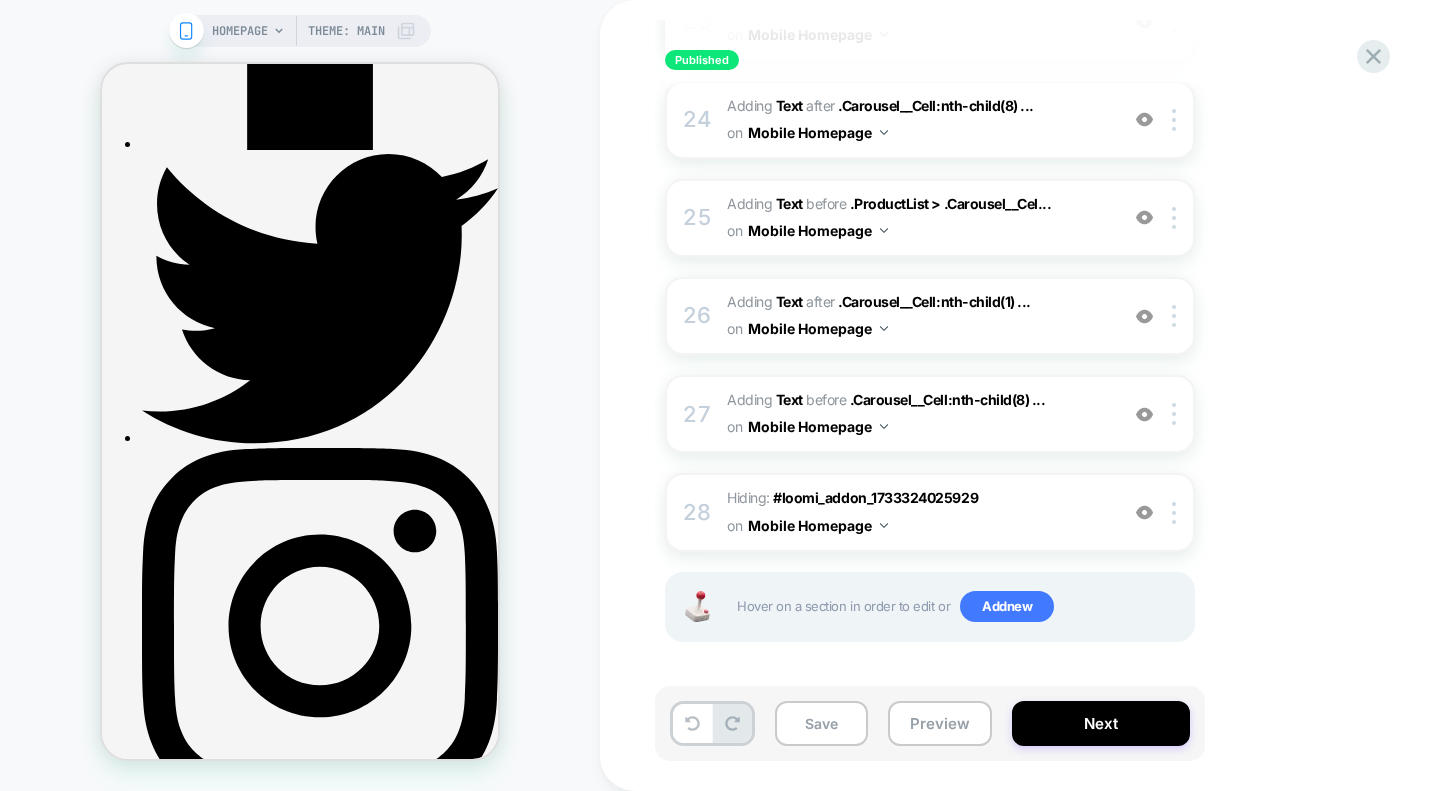 click at bounding box center [1144, 414] 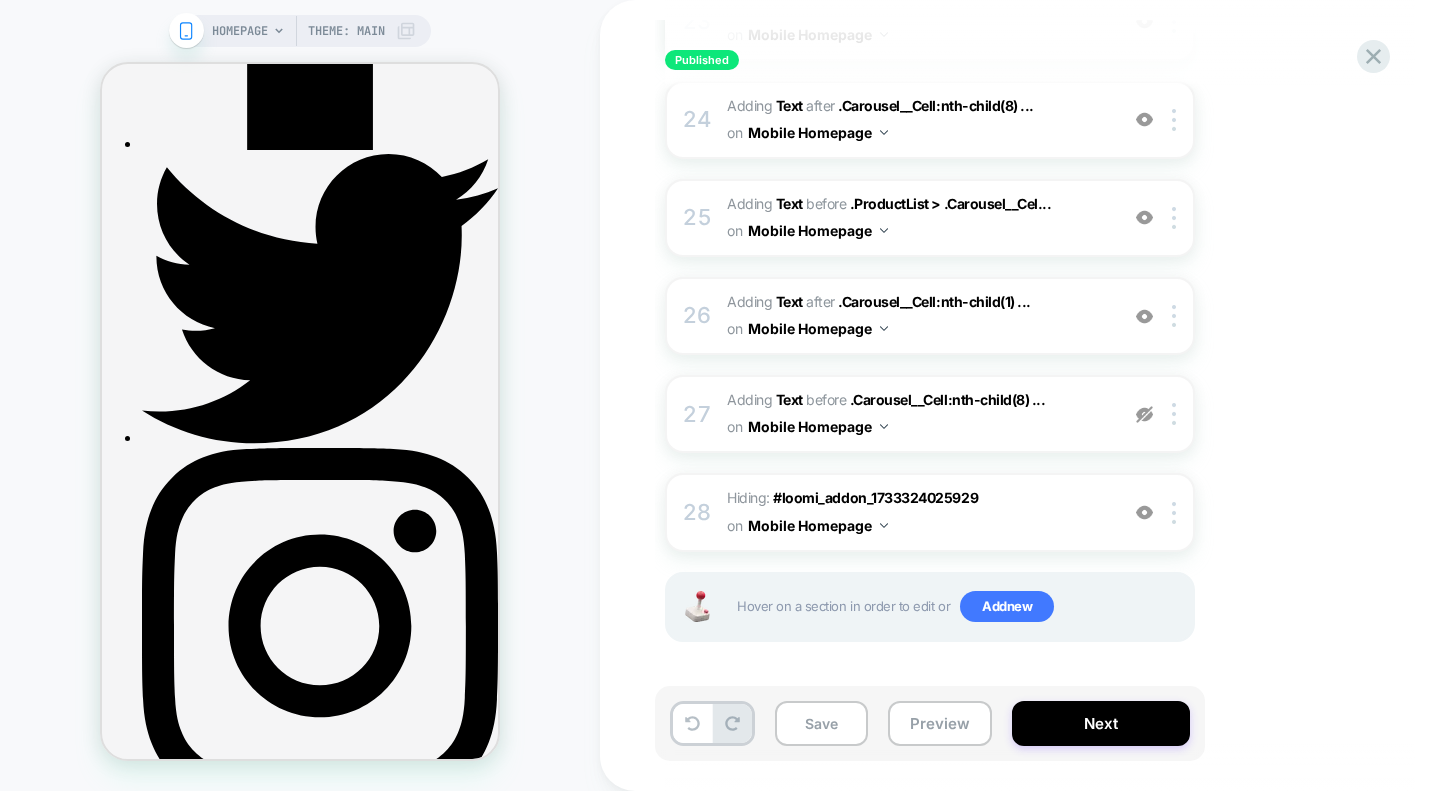 click at bounding box center (1144, 414) 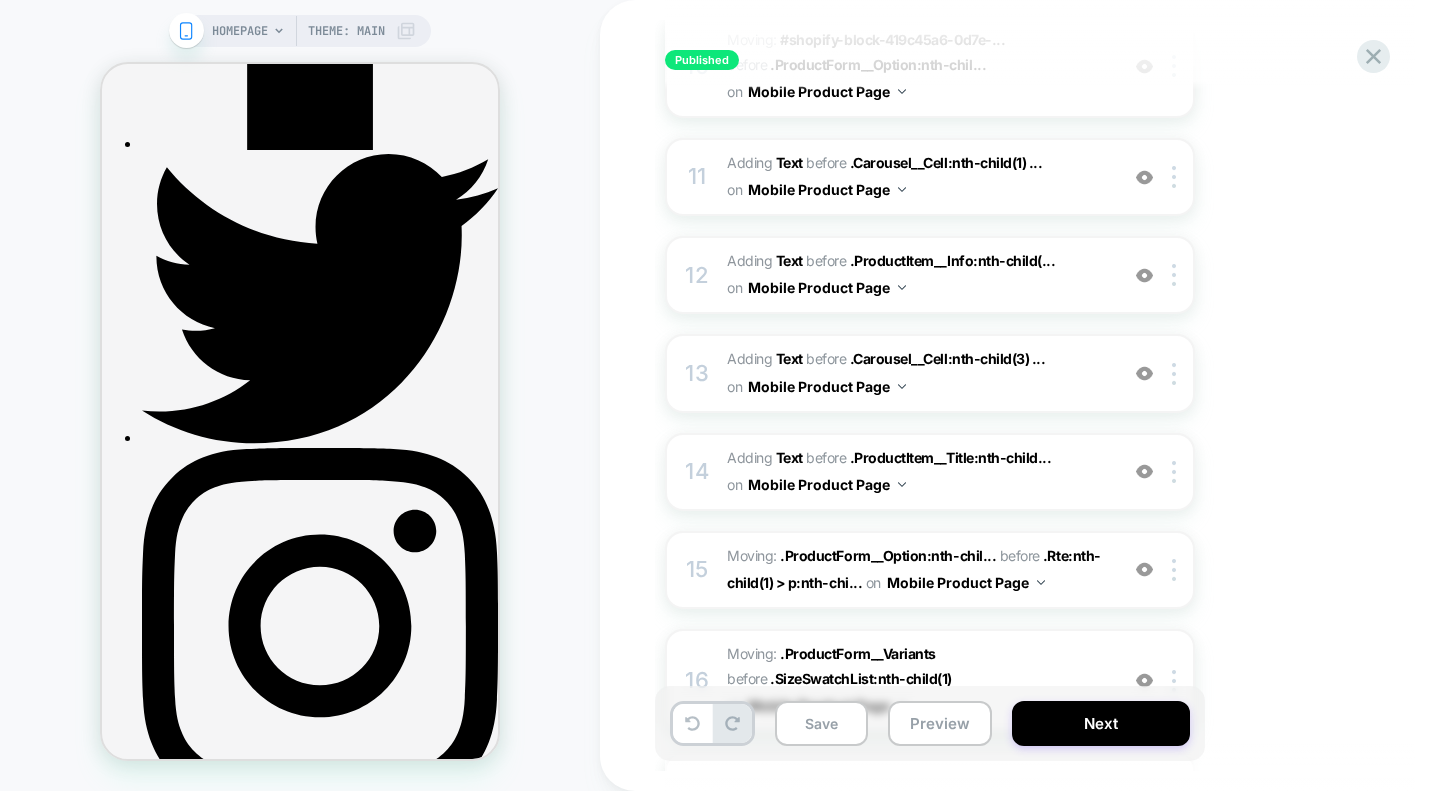 scroll, scrollTop: 1128, scrollLeft: 0, axis: vertical 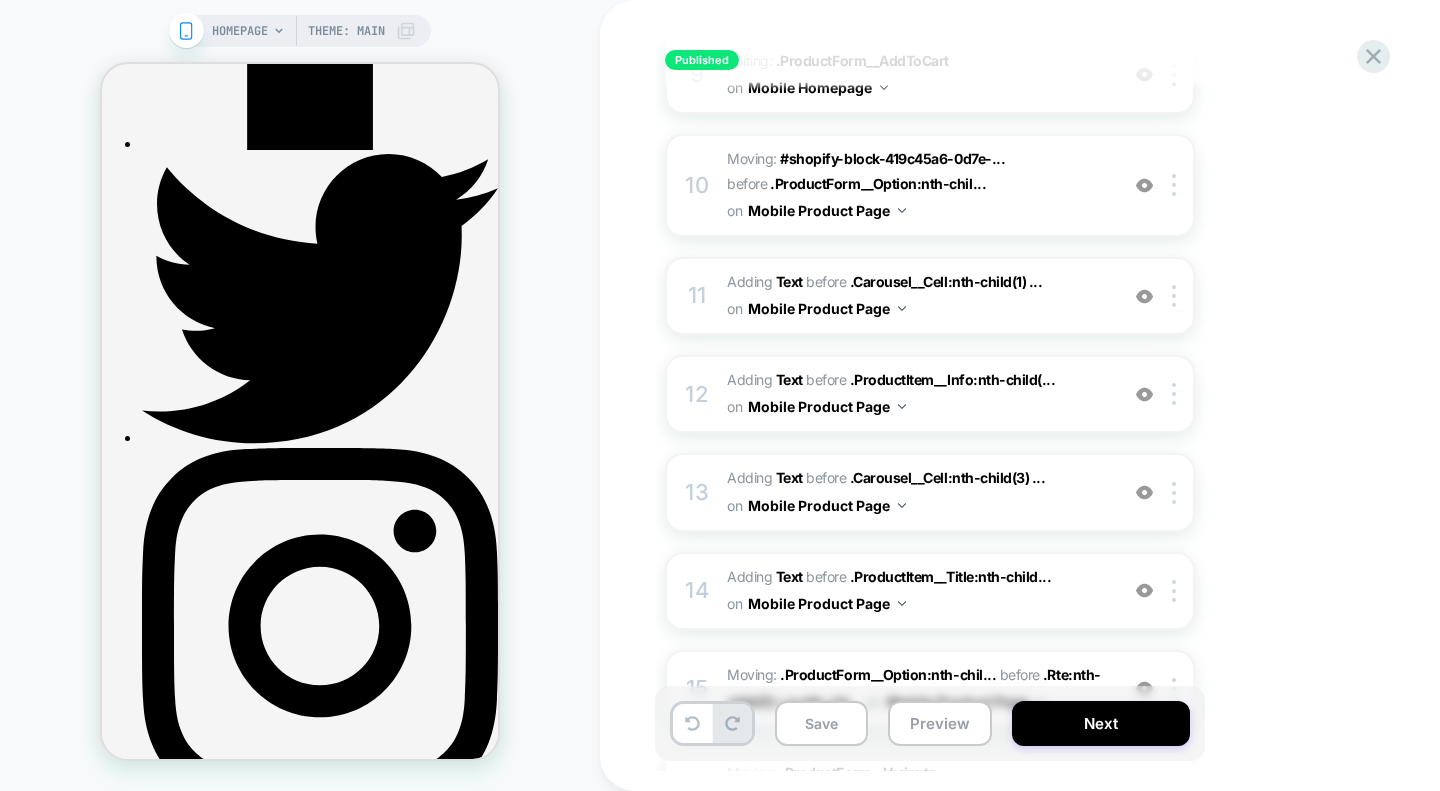 click at bounding box center (1144, 185) 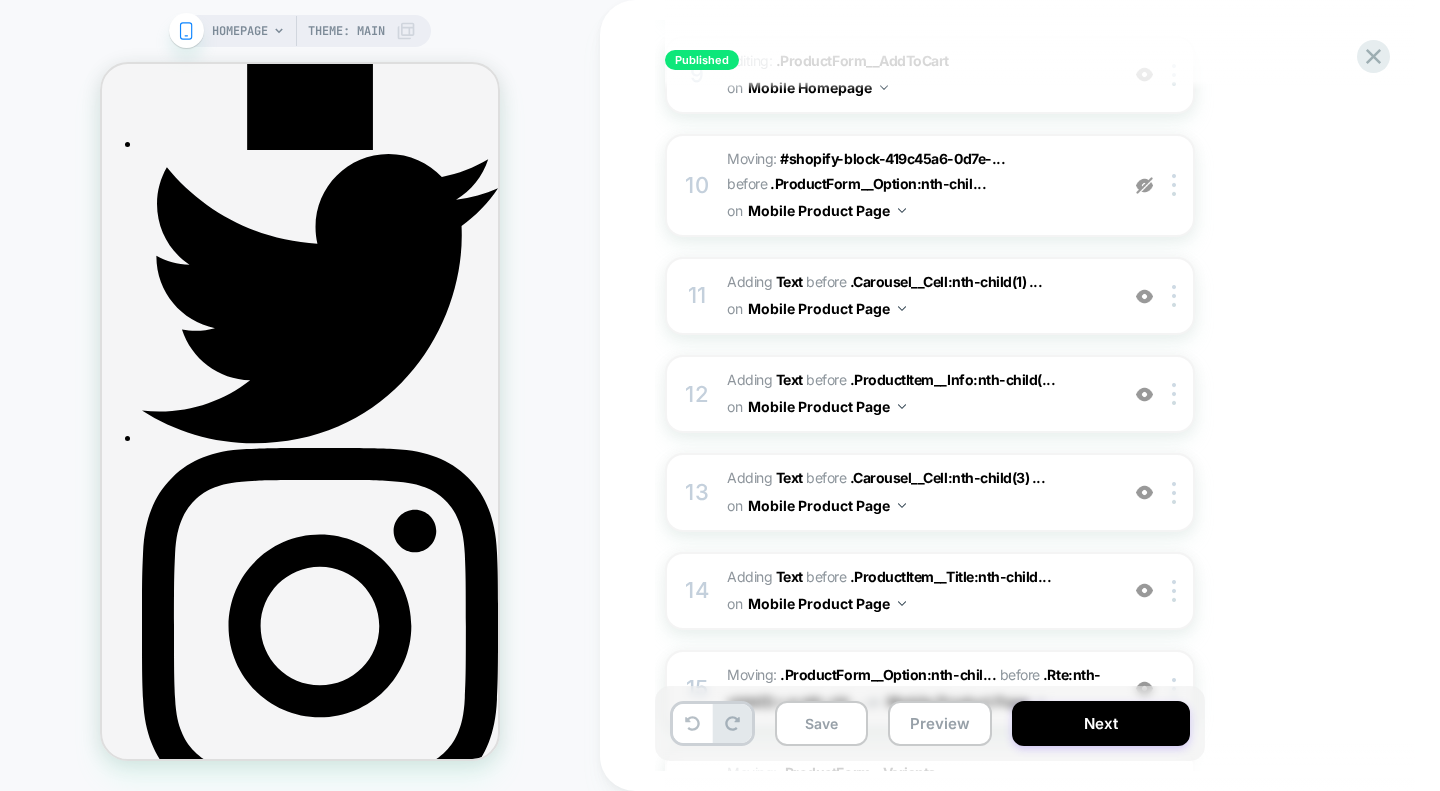 click at bounding box center [1144, 185] 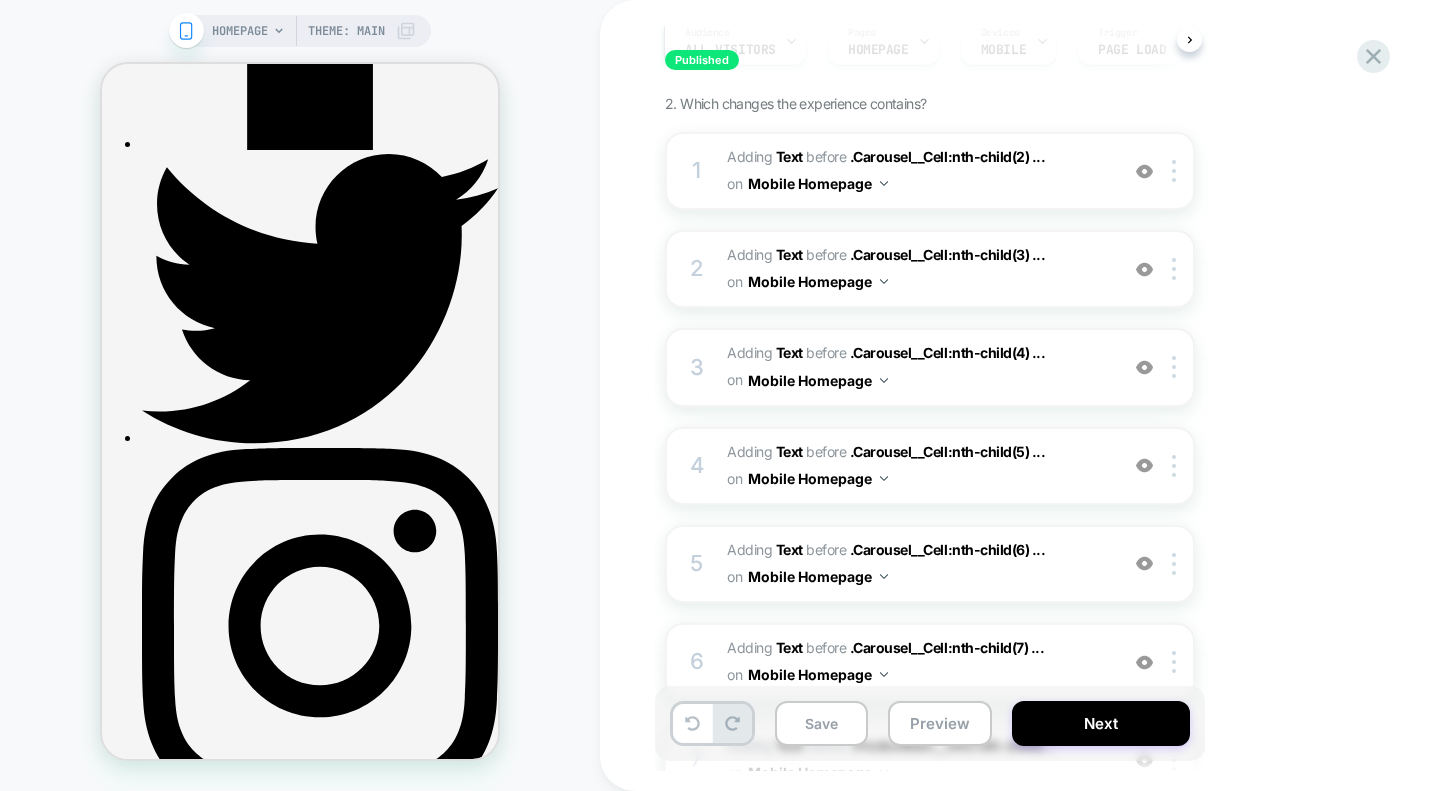 scroll, scrollTop: 0, scrollLeft: 0, axis: both 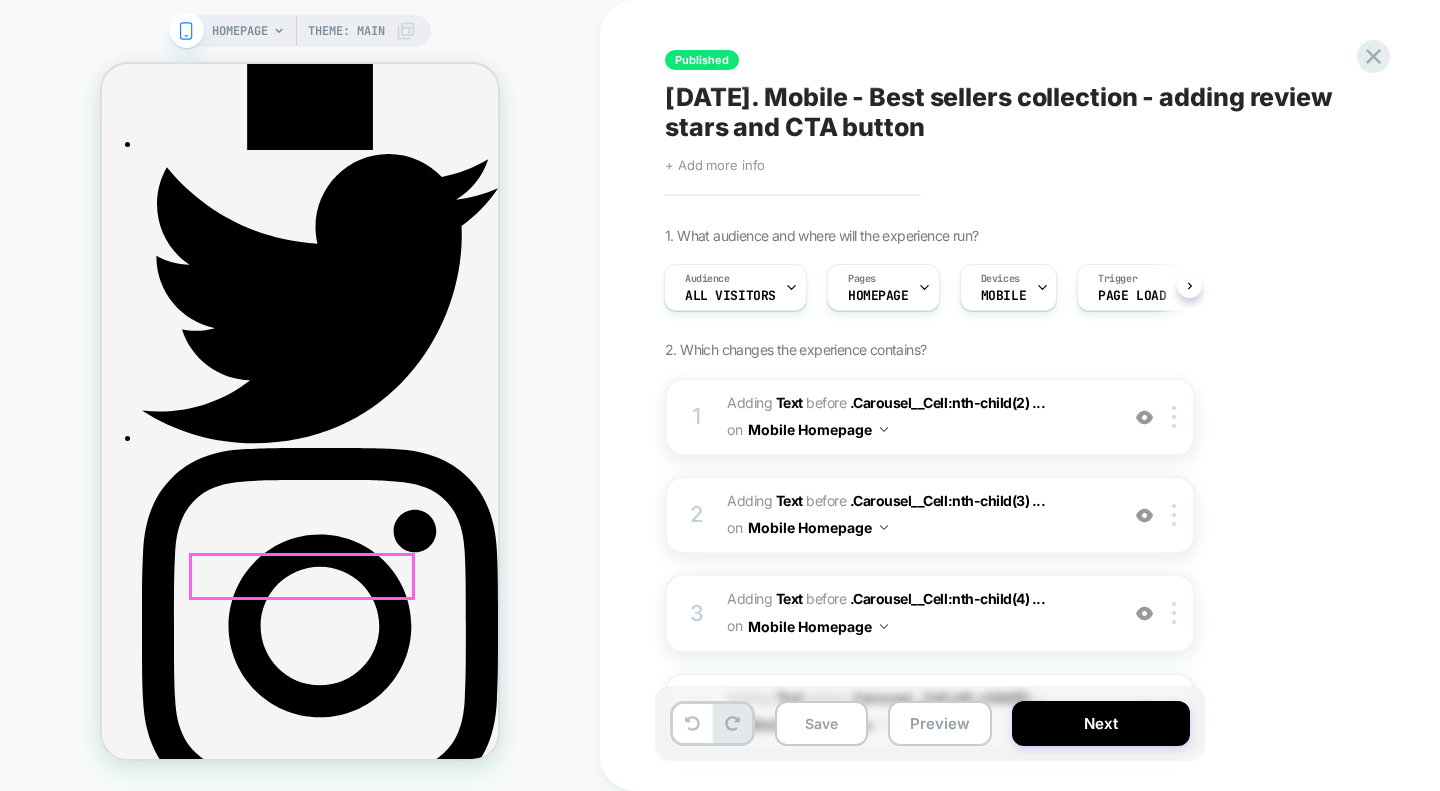 click on "Buy Now" at bounding box center (300, 6000) 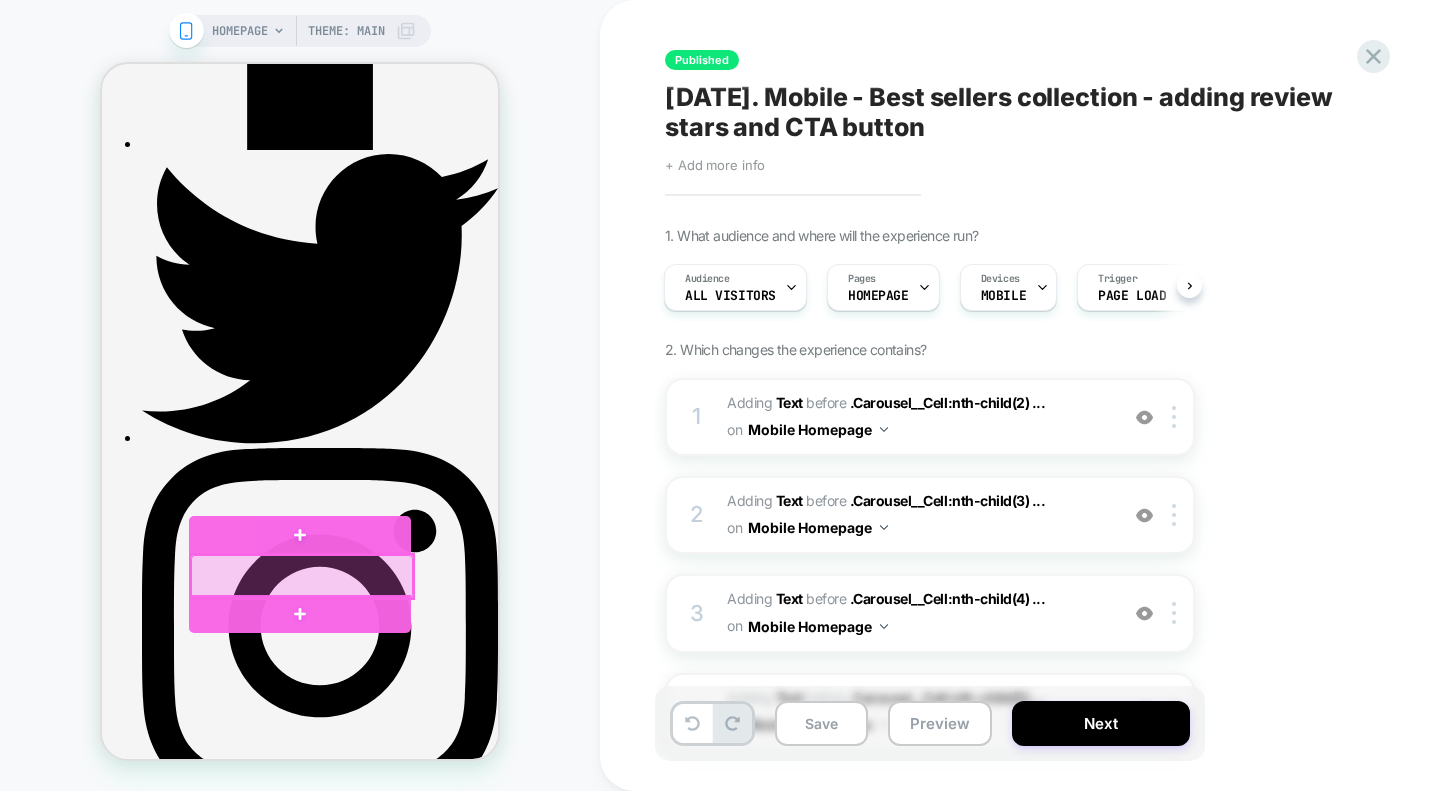 click at bounding box center (302, 576) 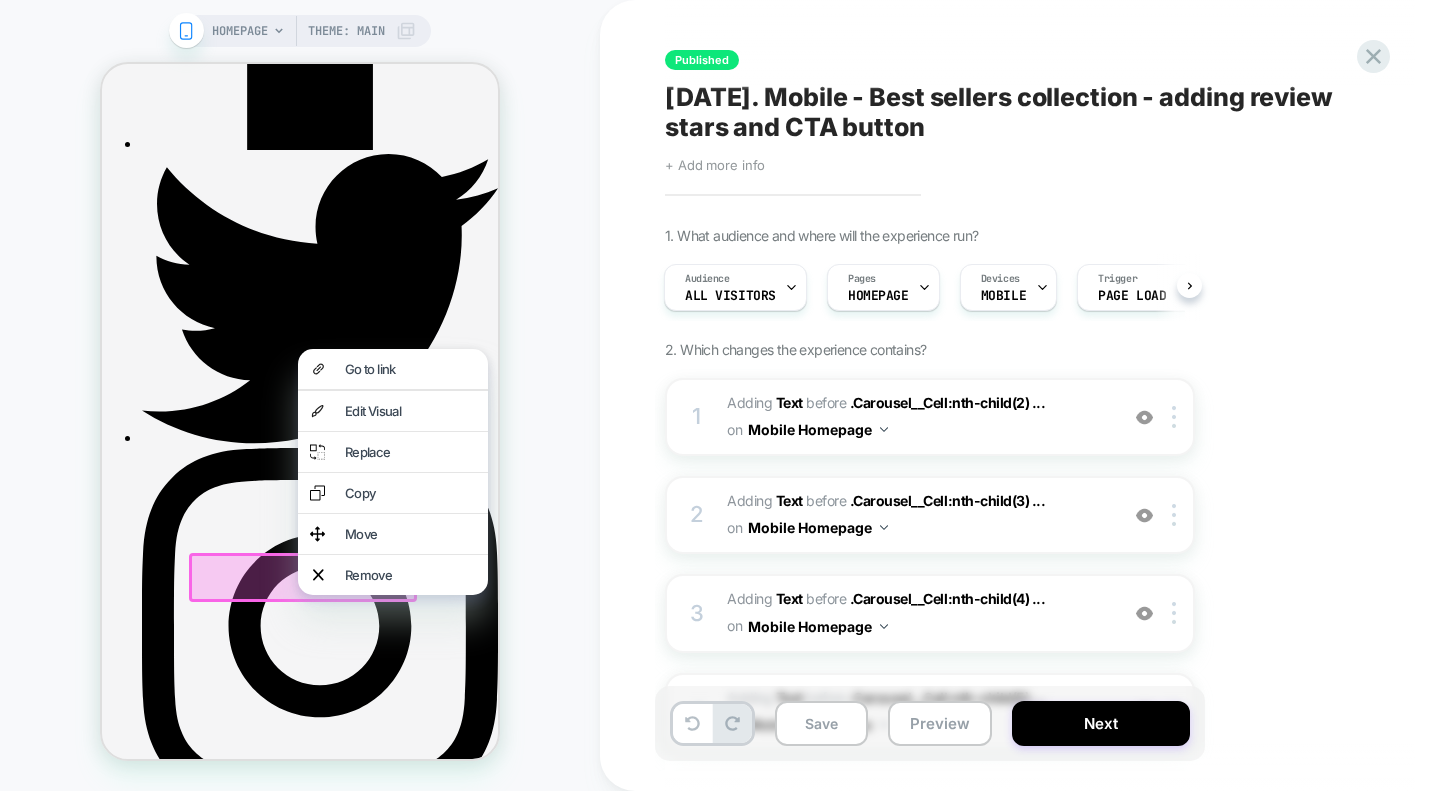 click on "Edit Visual" at bounding box center (393, 411) 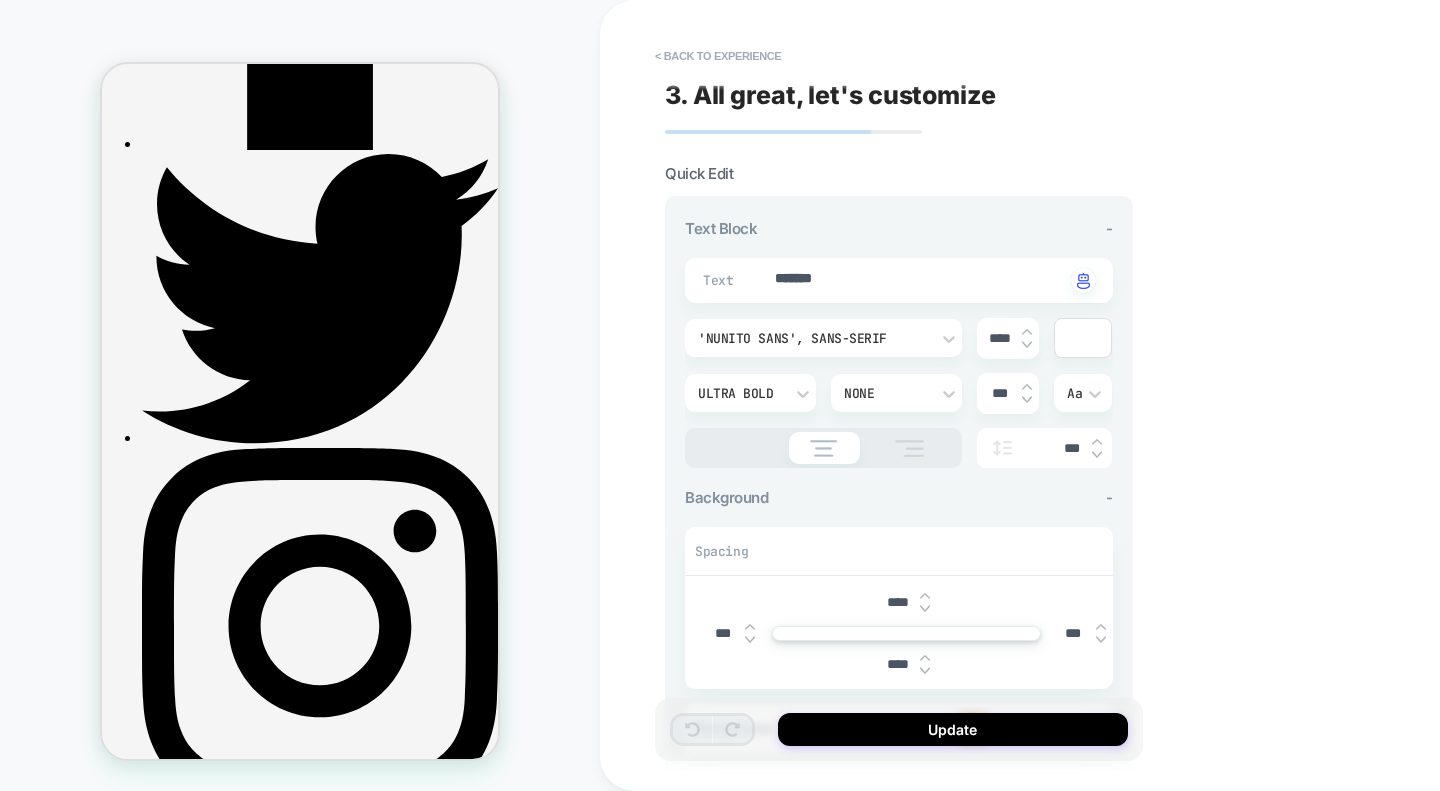 type on "*" 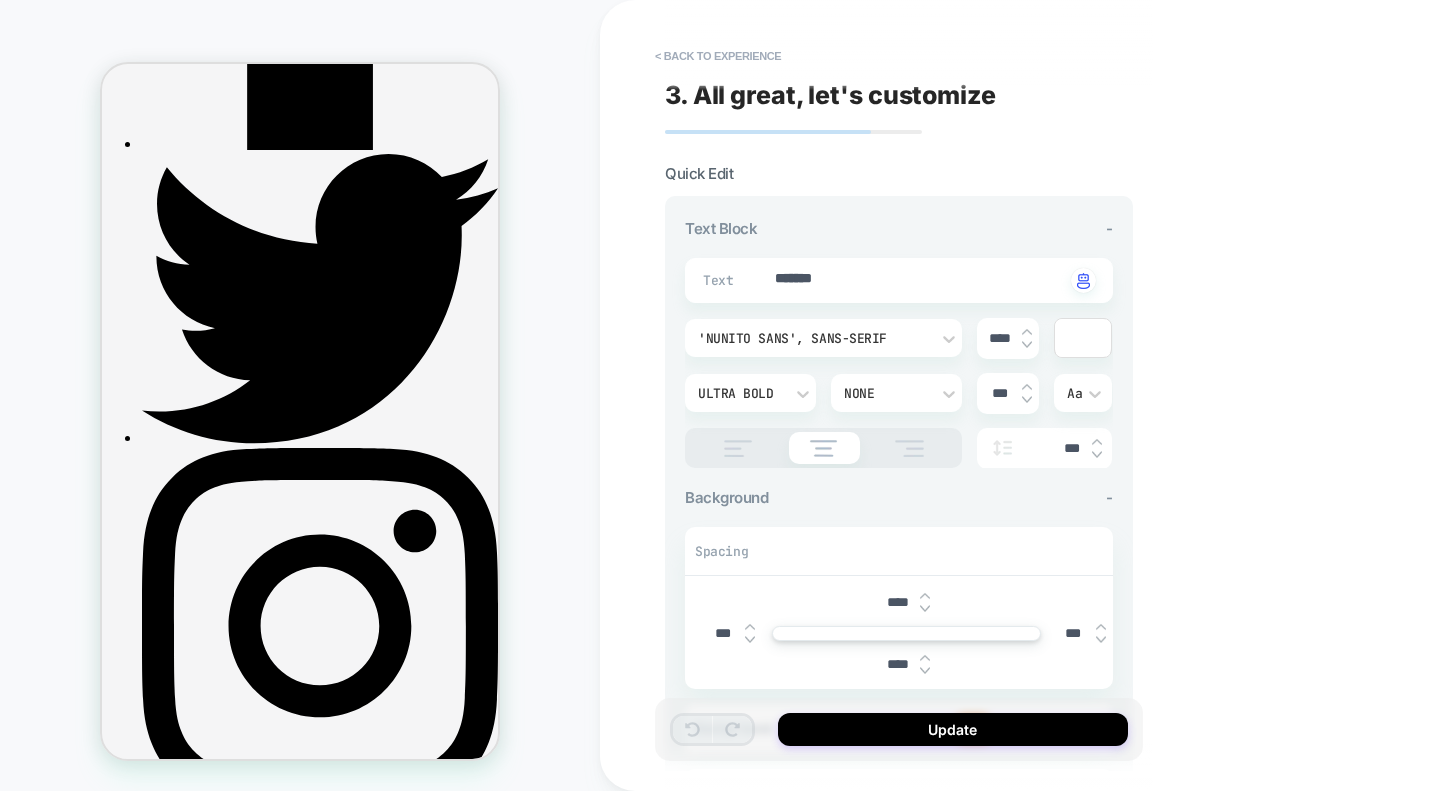 scroll, scrollTop: 1058, scrollLeft: 0, axis: vertical 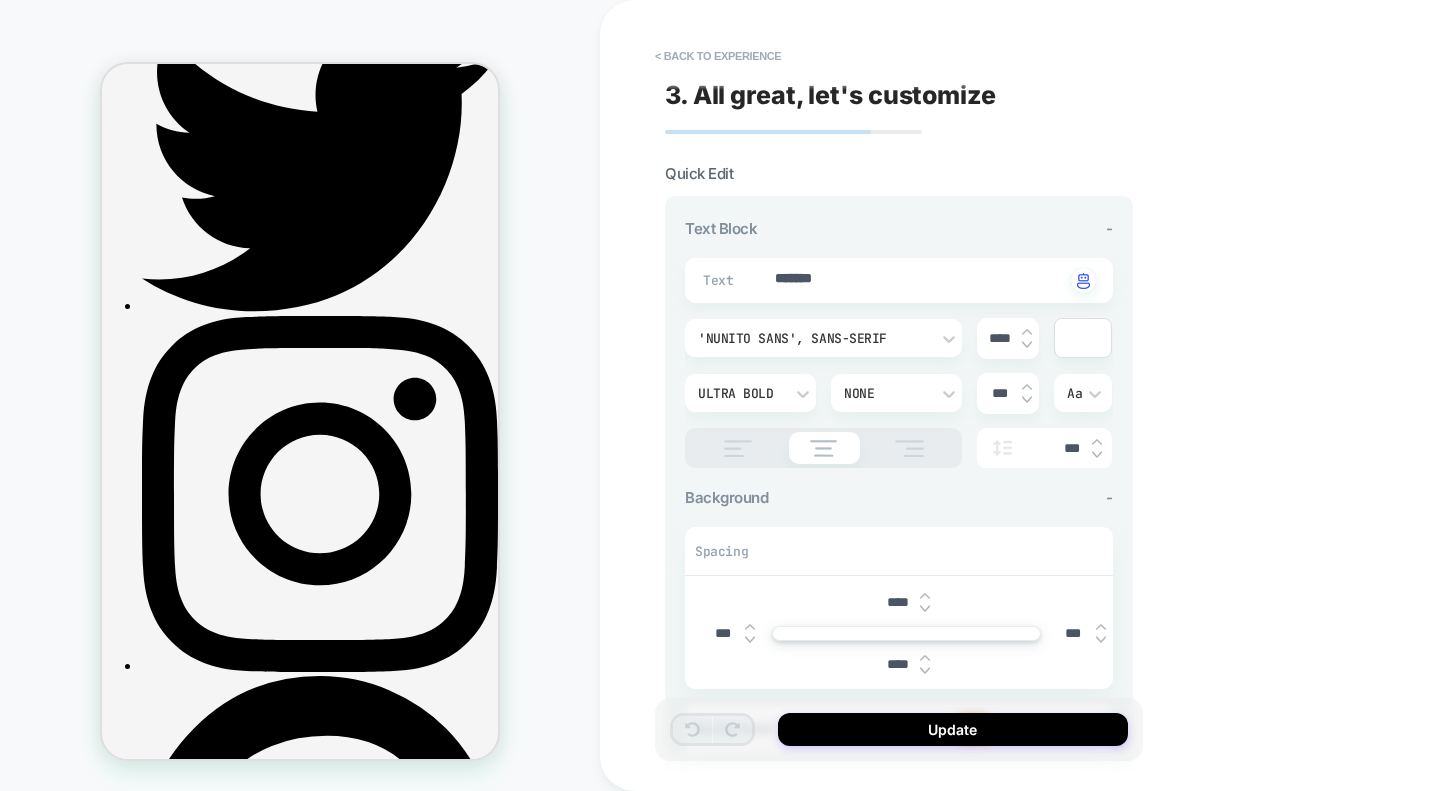 click on "< Back to experience" at bounding box center [718, 56] 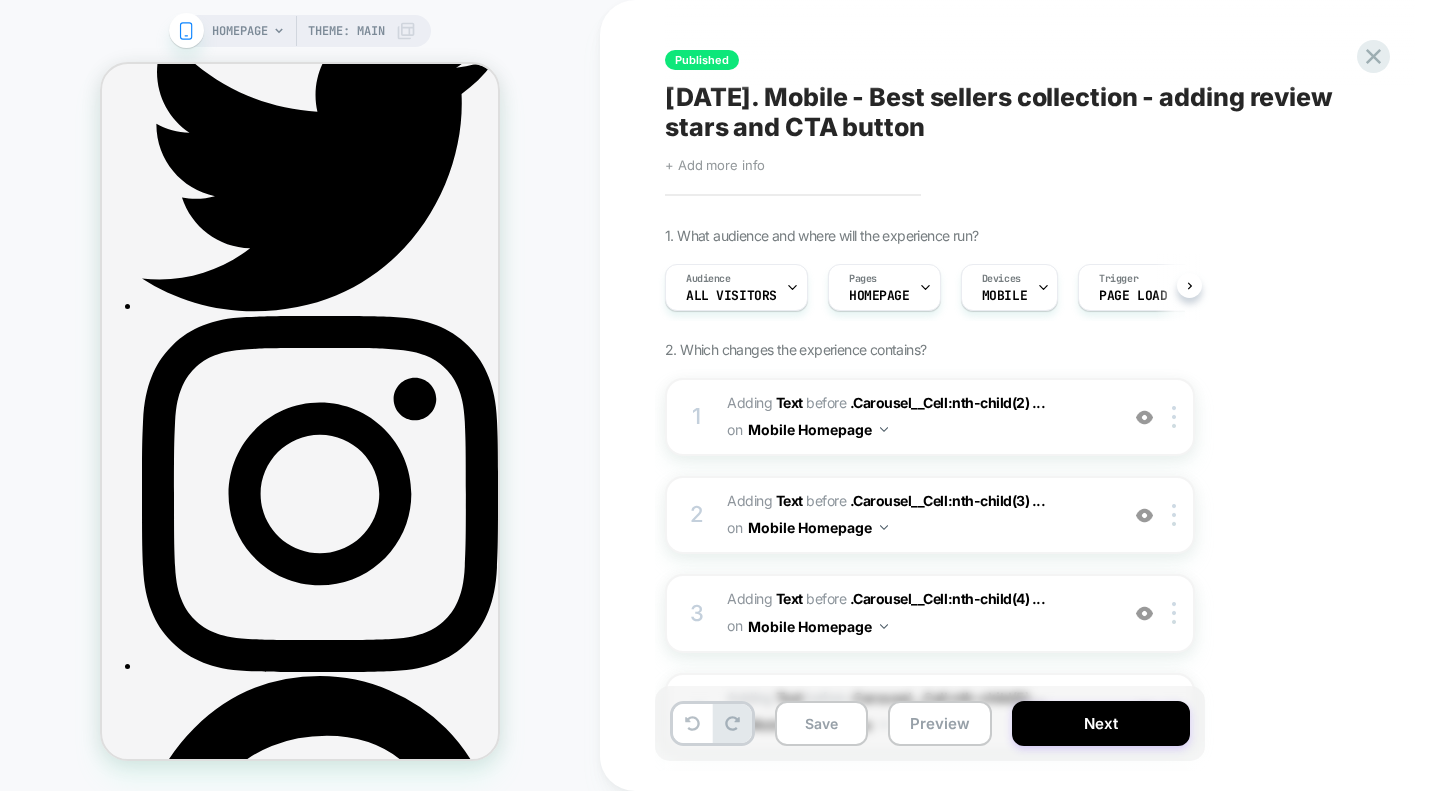 scroll, scrollTop: 0, scrollLeft: 1, axis: horizontal 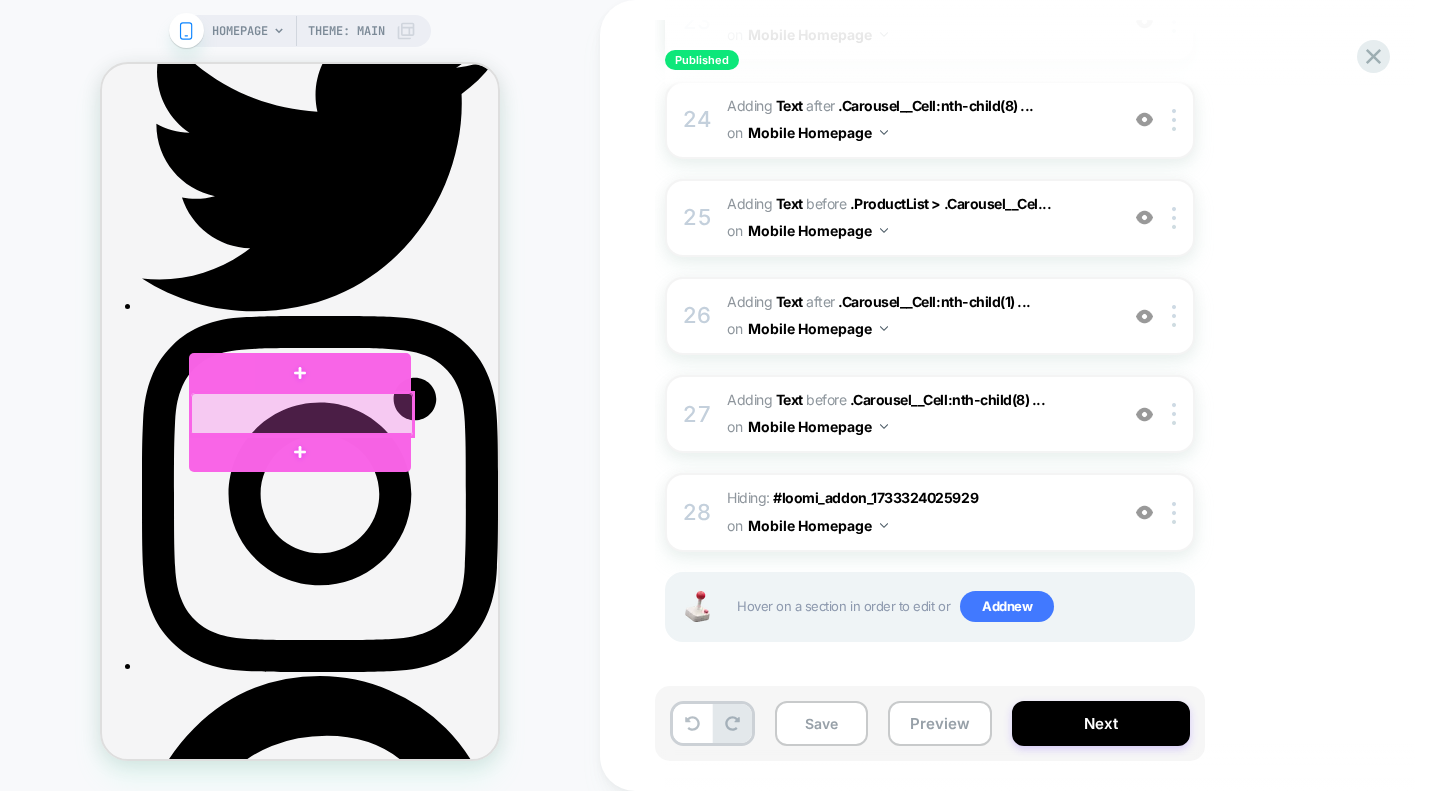click at bounding box center (302, 414) 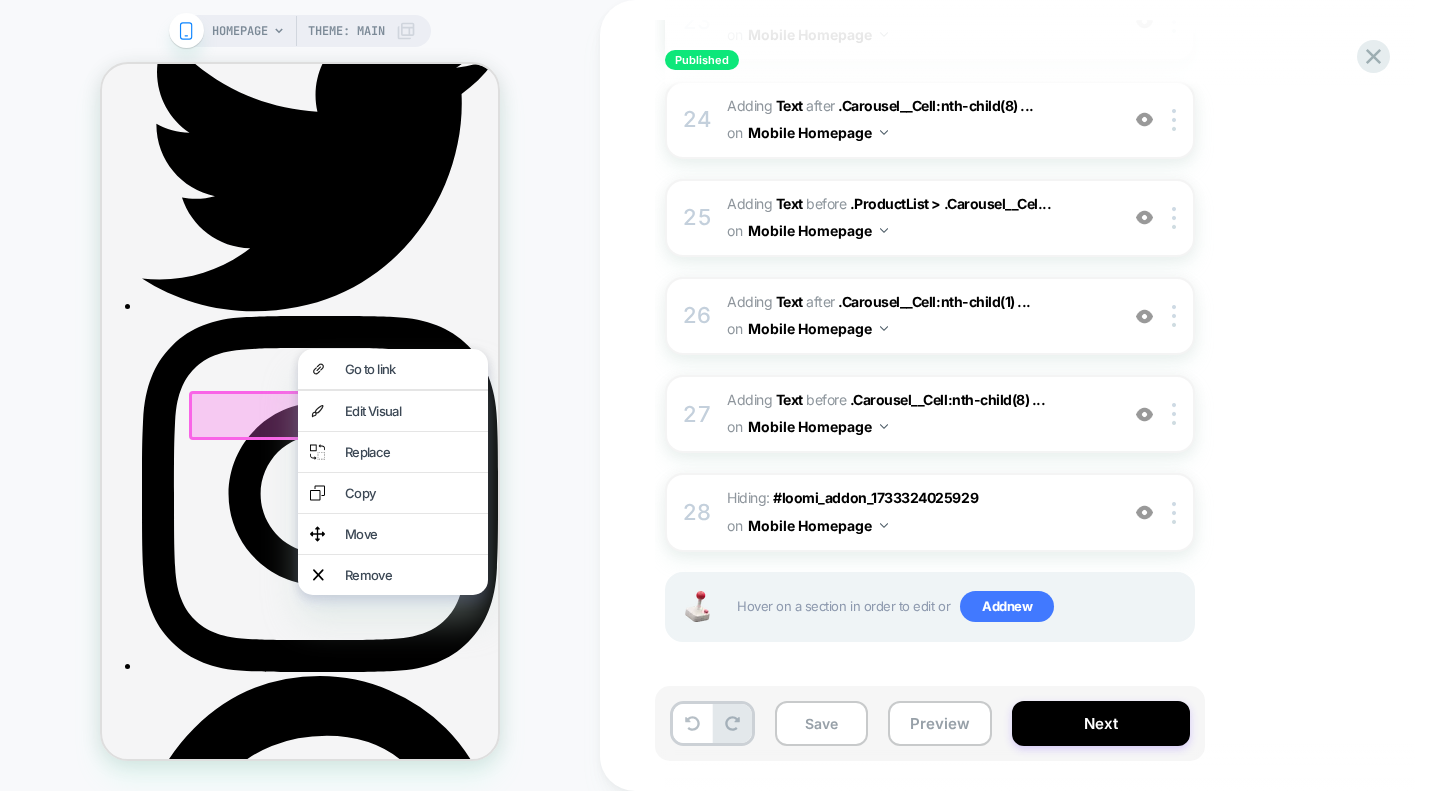 click on "Copy" at bounding box center [393, 493] 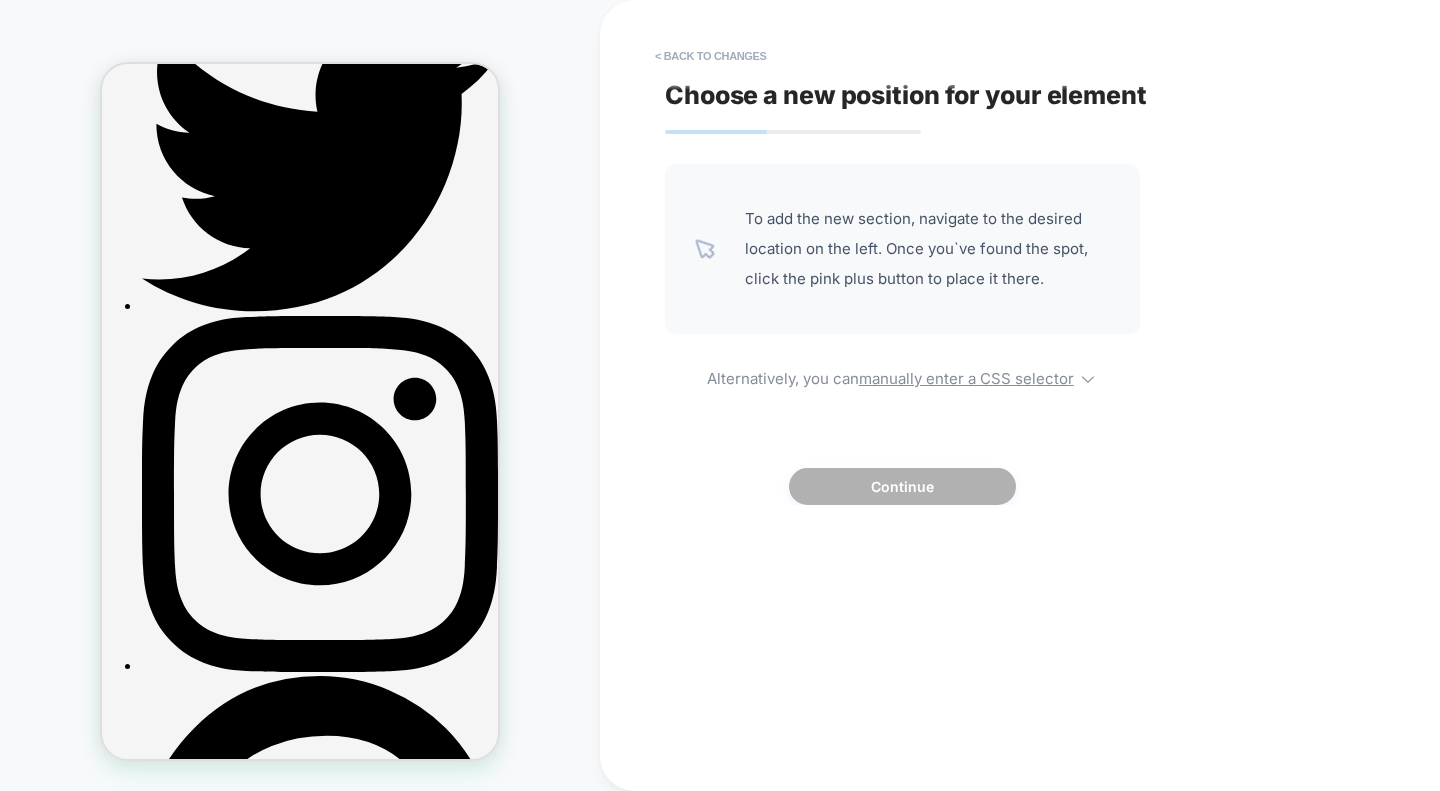 click on "< Back to changes" at bounding box center (711, 56) 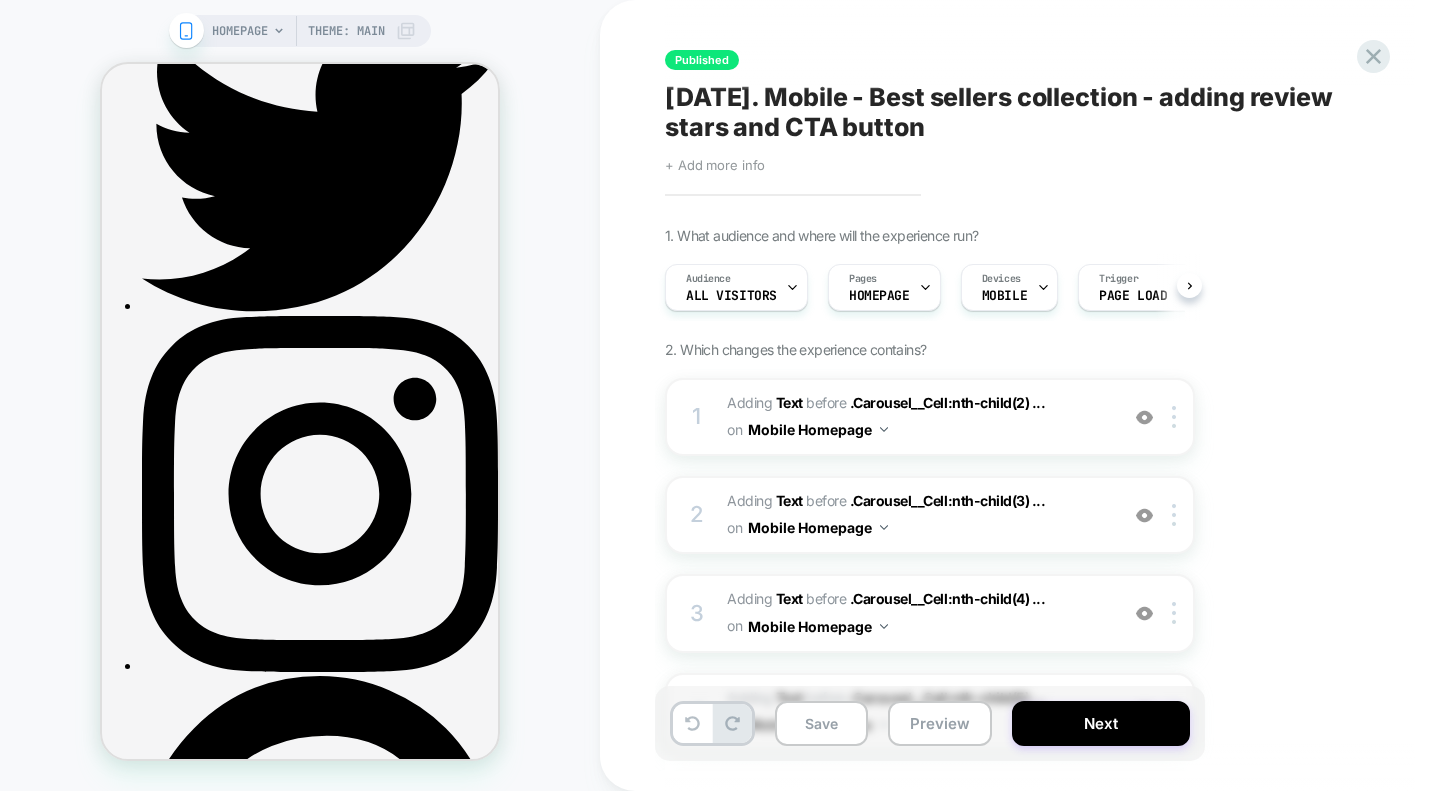 scroll, scrollTop: 0, scrollLeft: 1, axis: horizontal 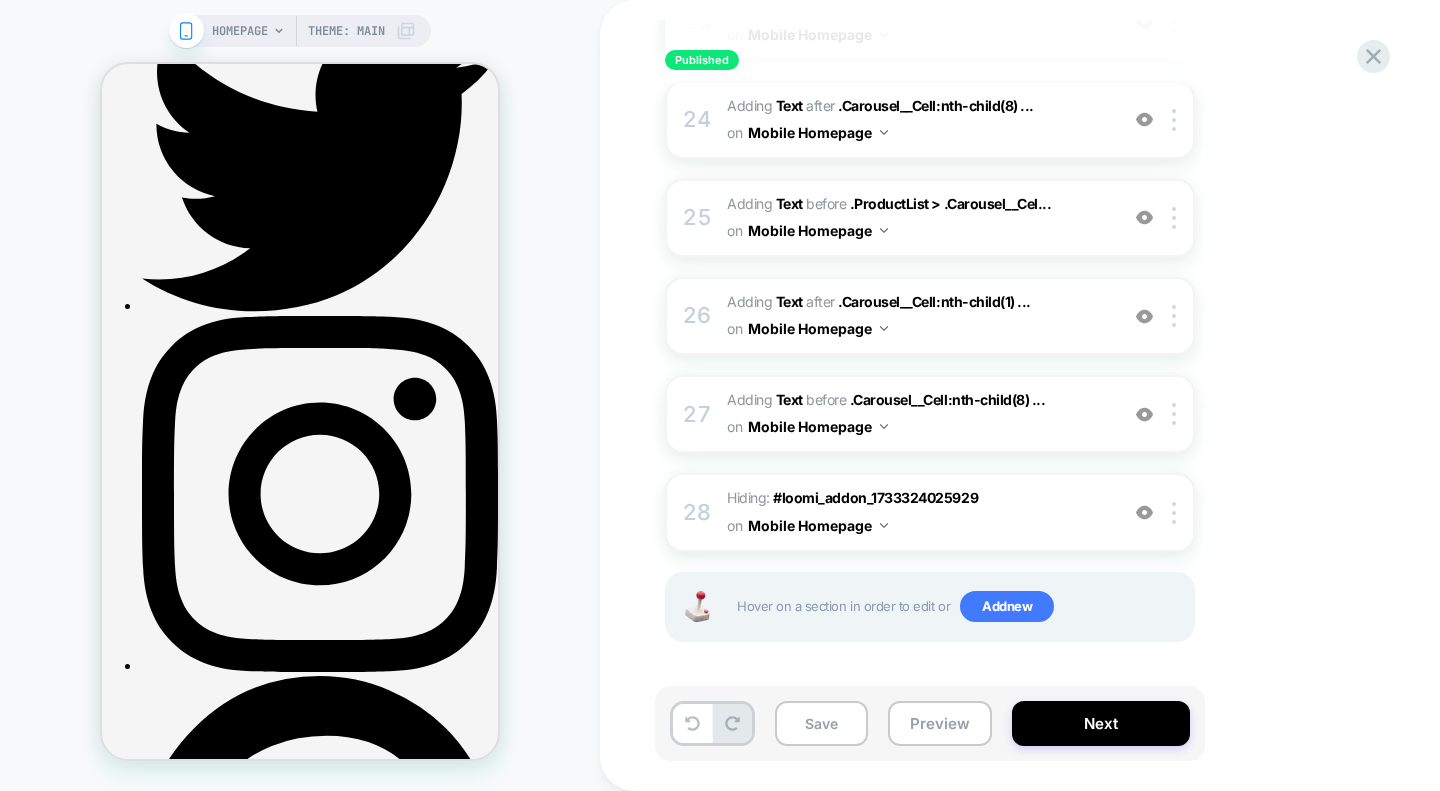 click on "Next" at bounding box center (1101, 723) 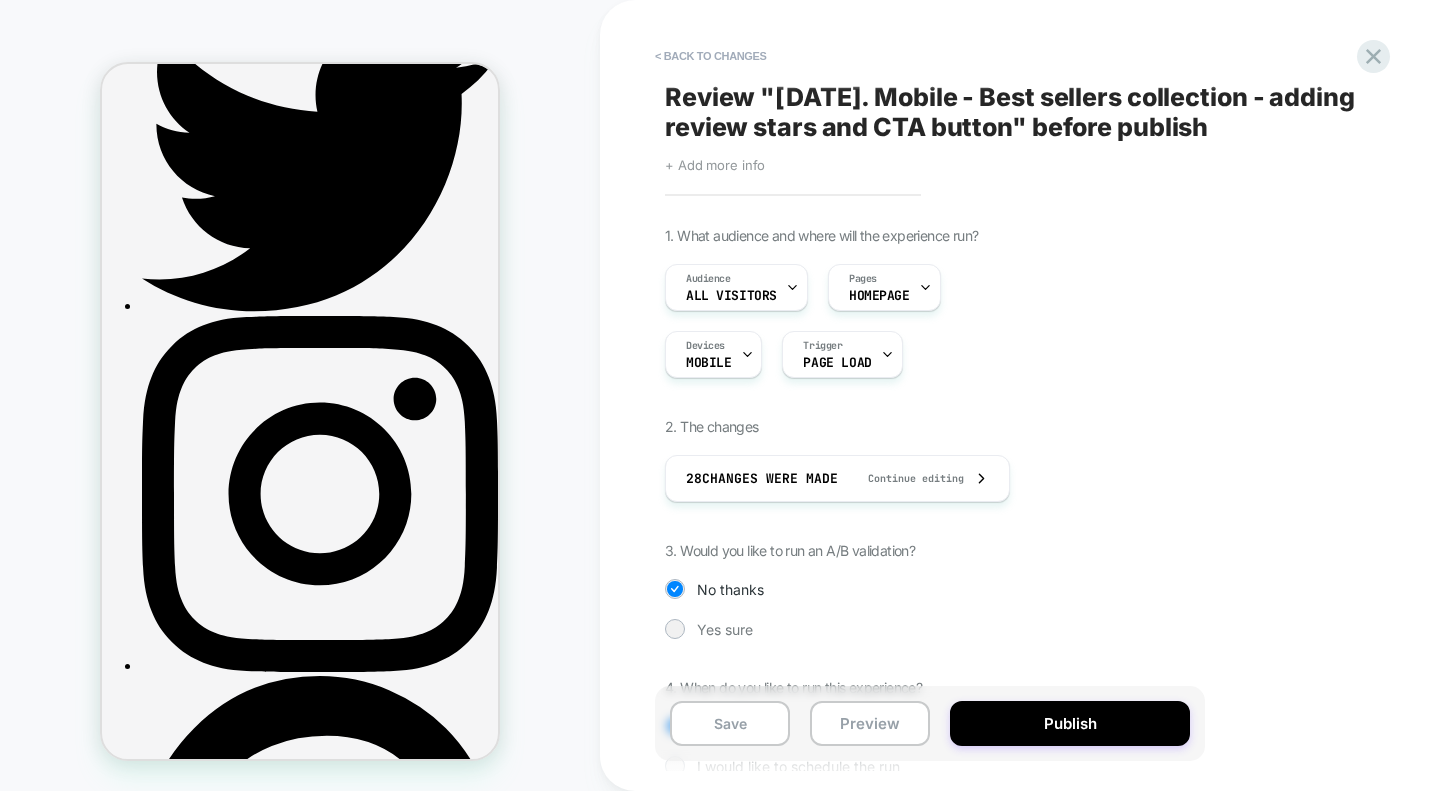 scroll, scrollTop: 114, scrollLeft: 0, axis: vertical 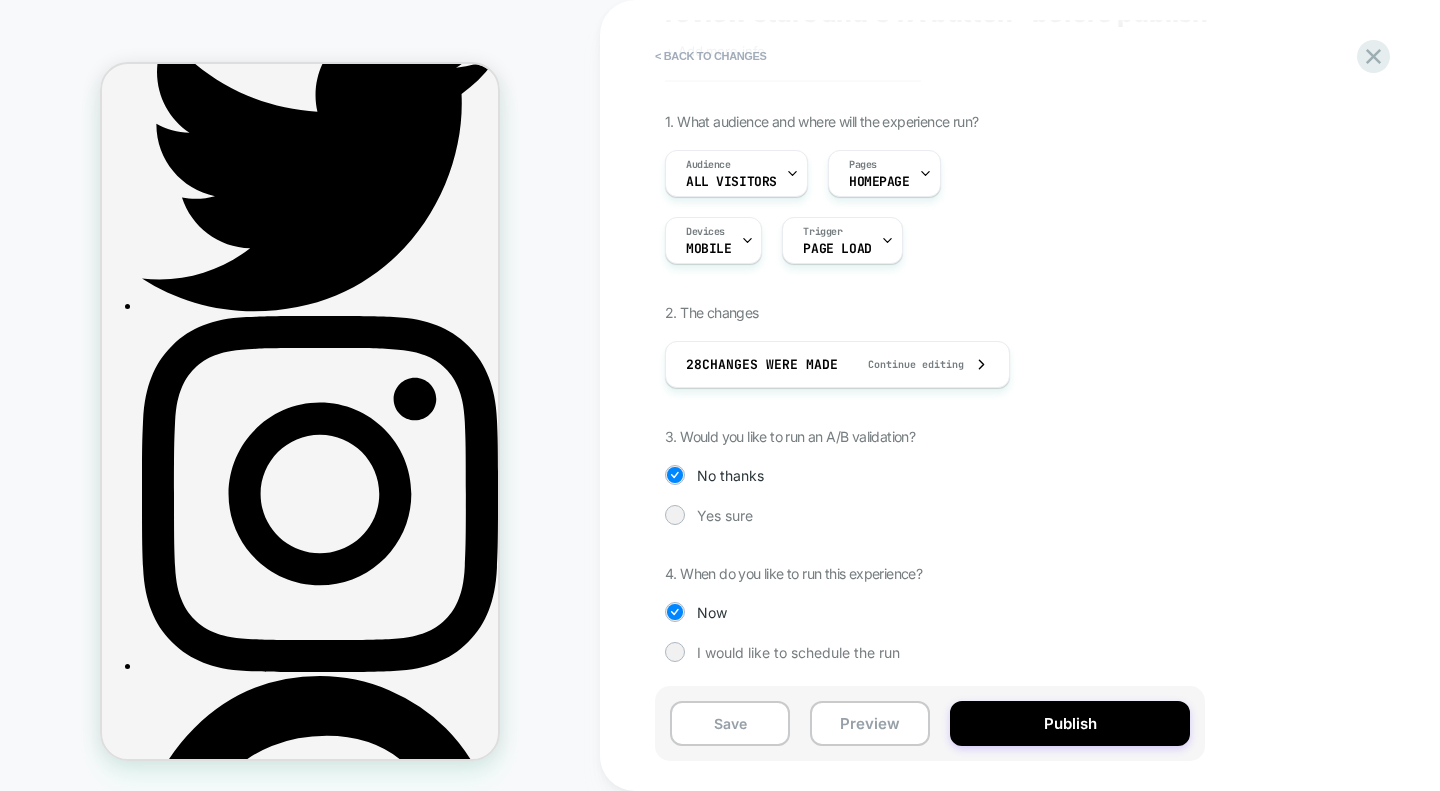 click 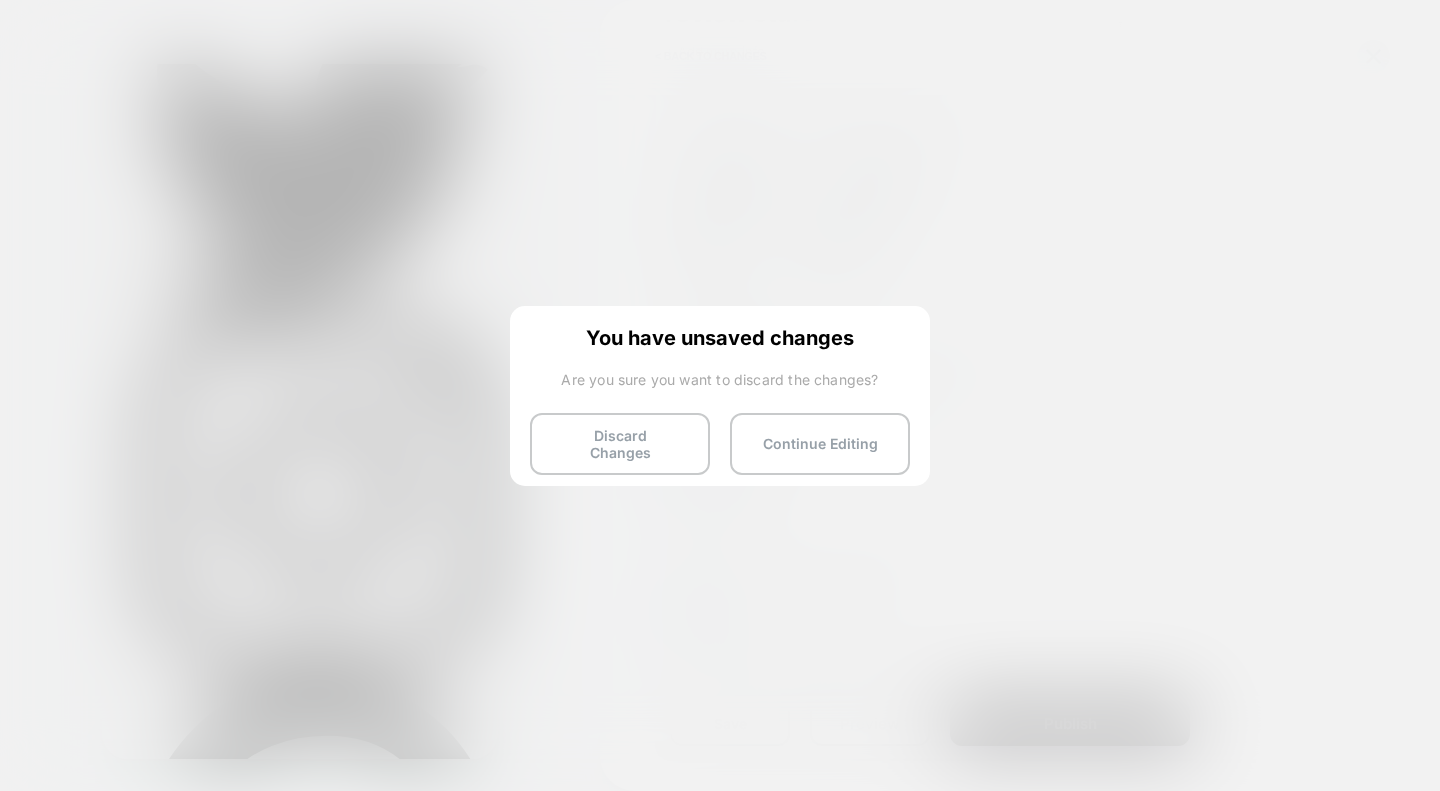 click on "Discard Changes" at bounding box center [620, 444] 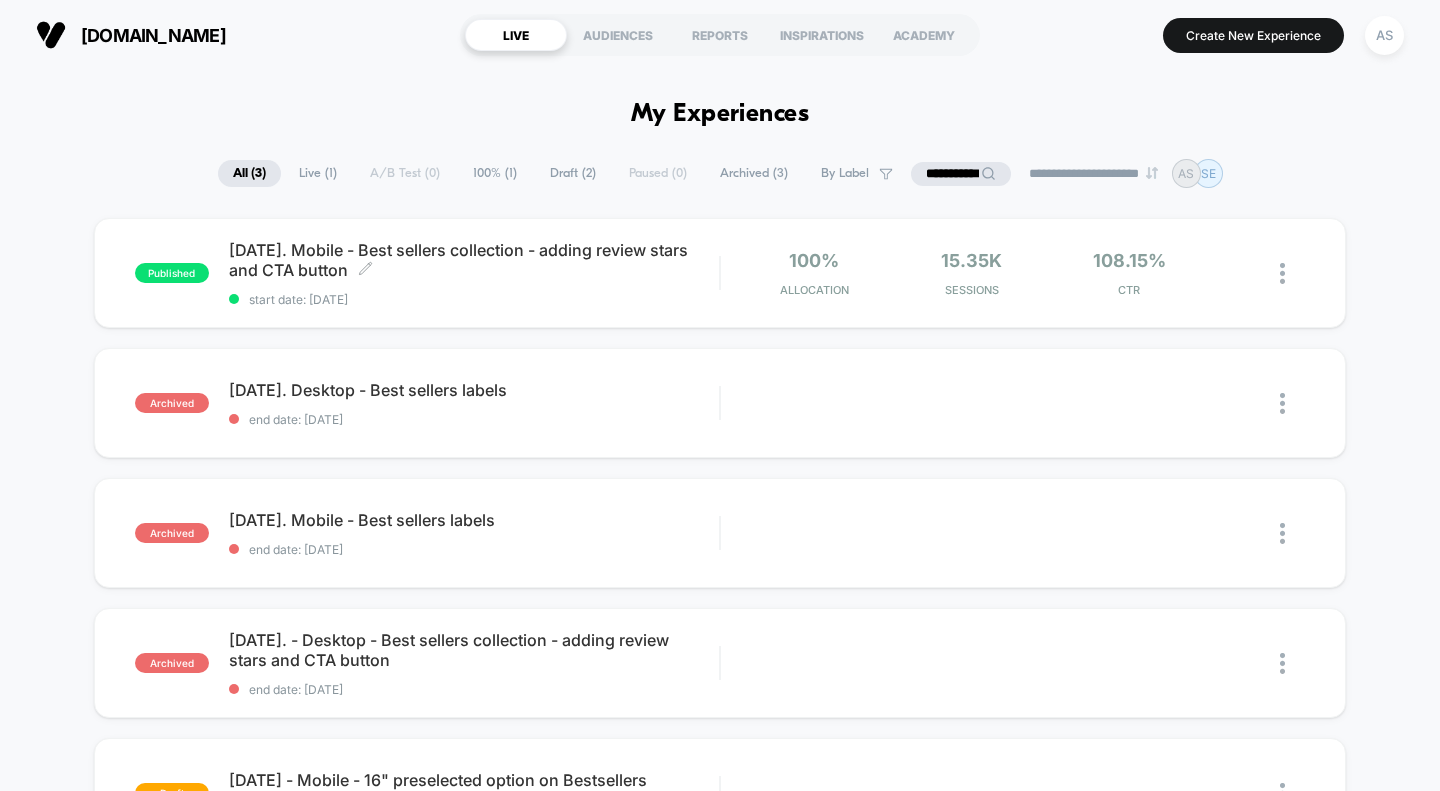 click on "07.15.2024. Mobile - Best sellers collection - adding review stars and CTA button Click to edit experience details" at bounding box center (474, 260) 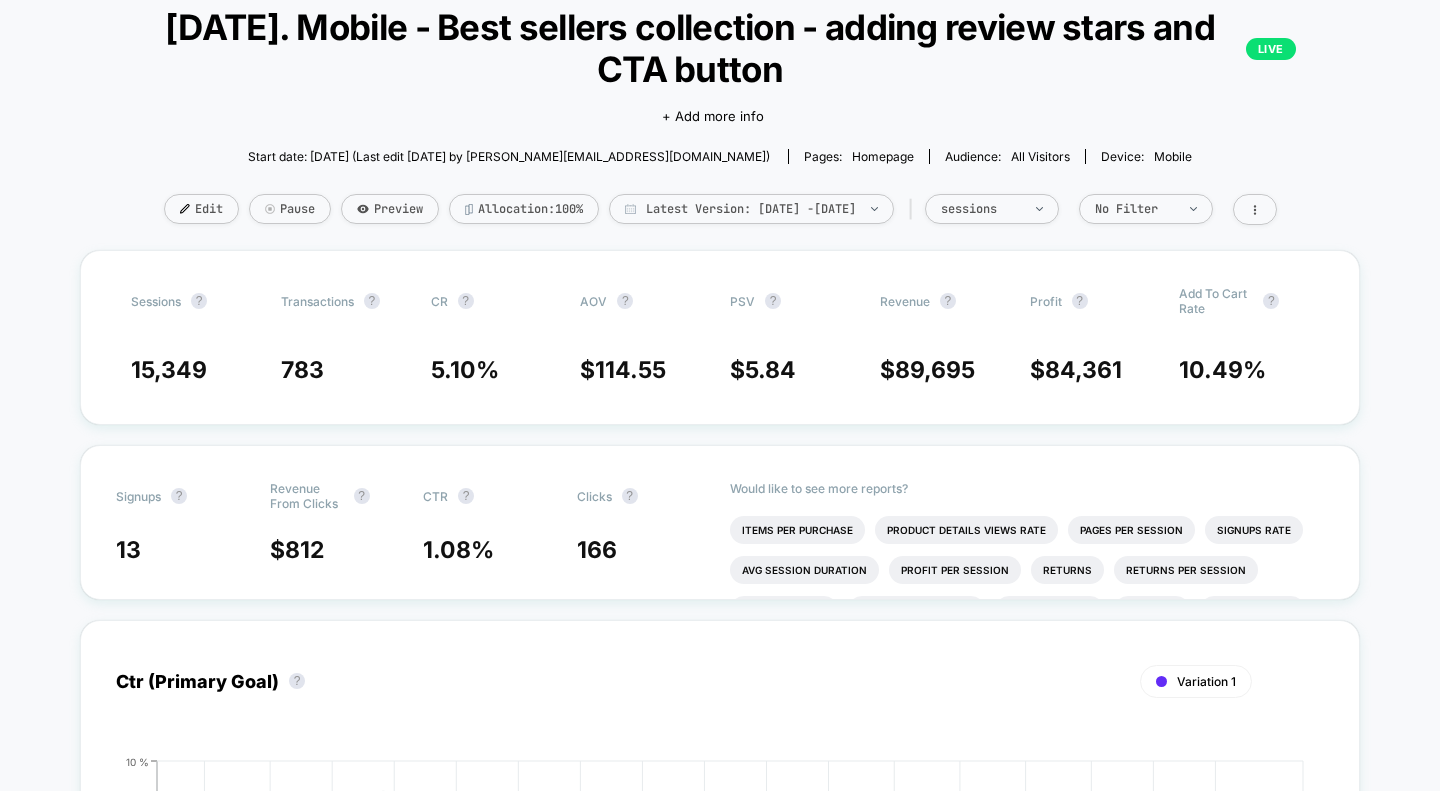 scroll, scrollTop: 127, scrollLeft: 0, axis: vertical 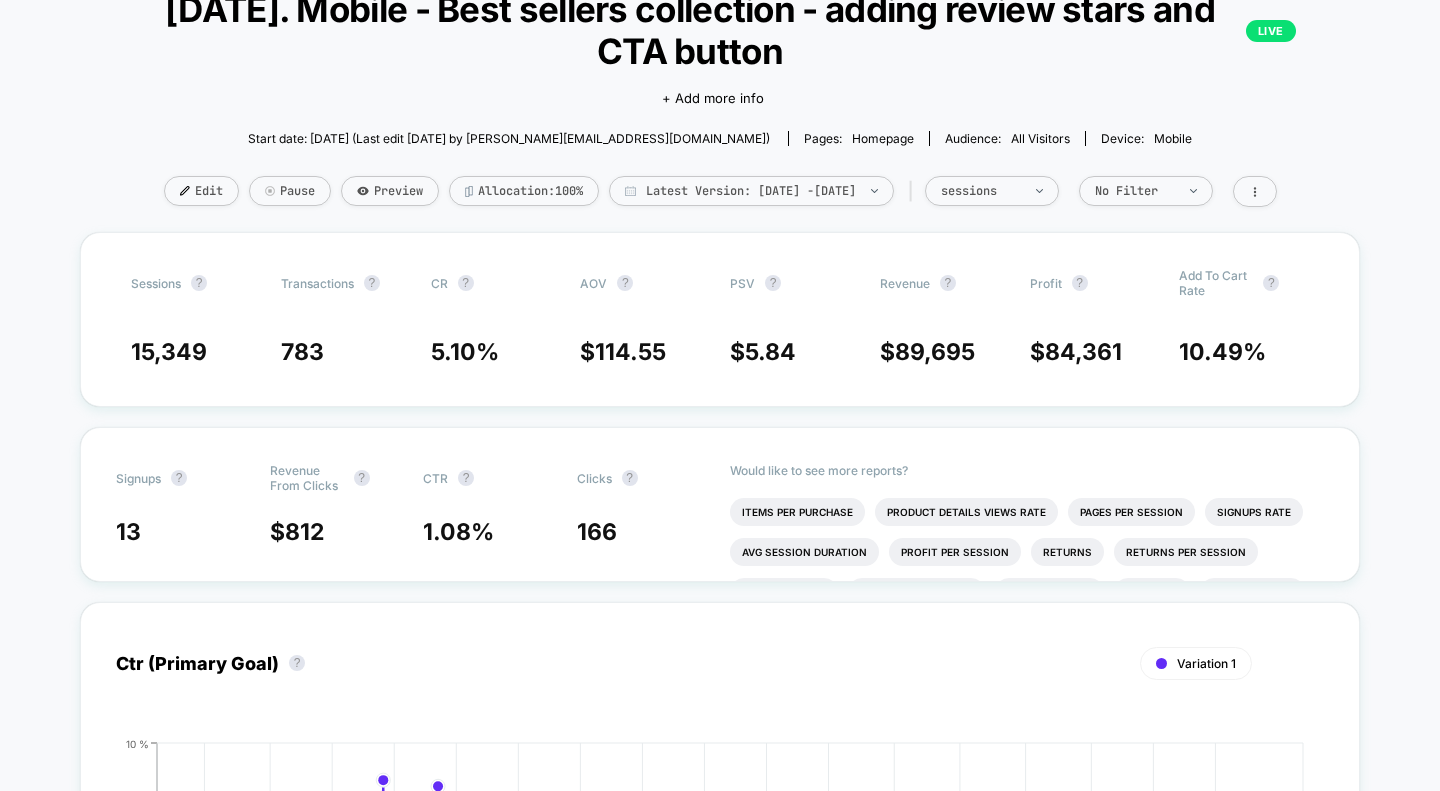 click on "Pause" at bounding box center (290, 191) 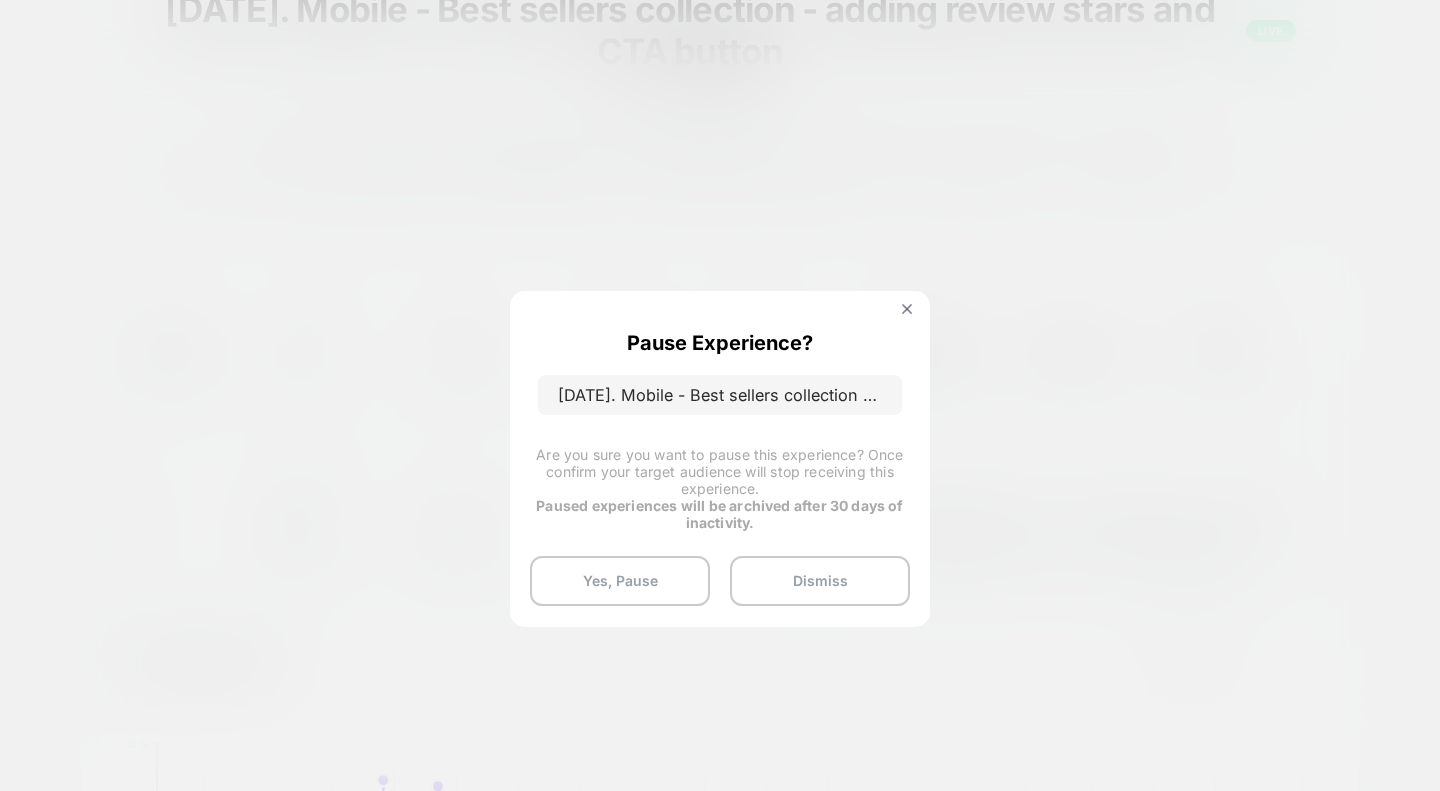 click on "Yes, Pause" at bounding box center [620, 581] 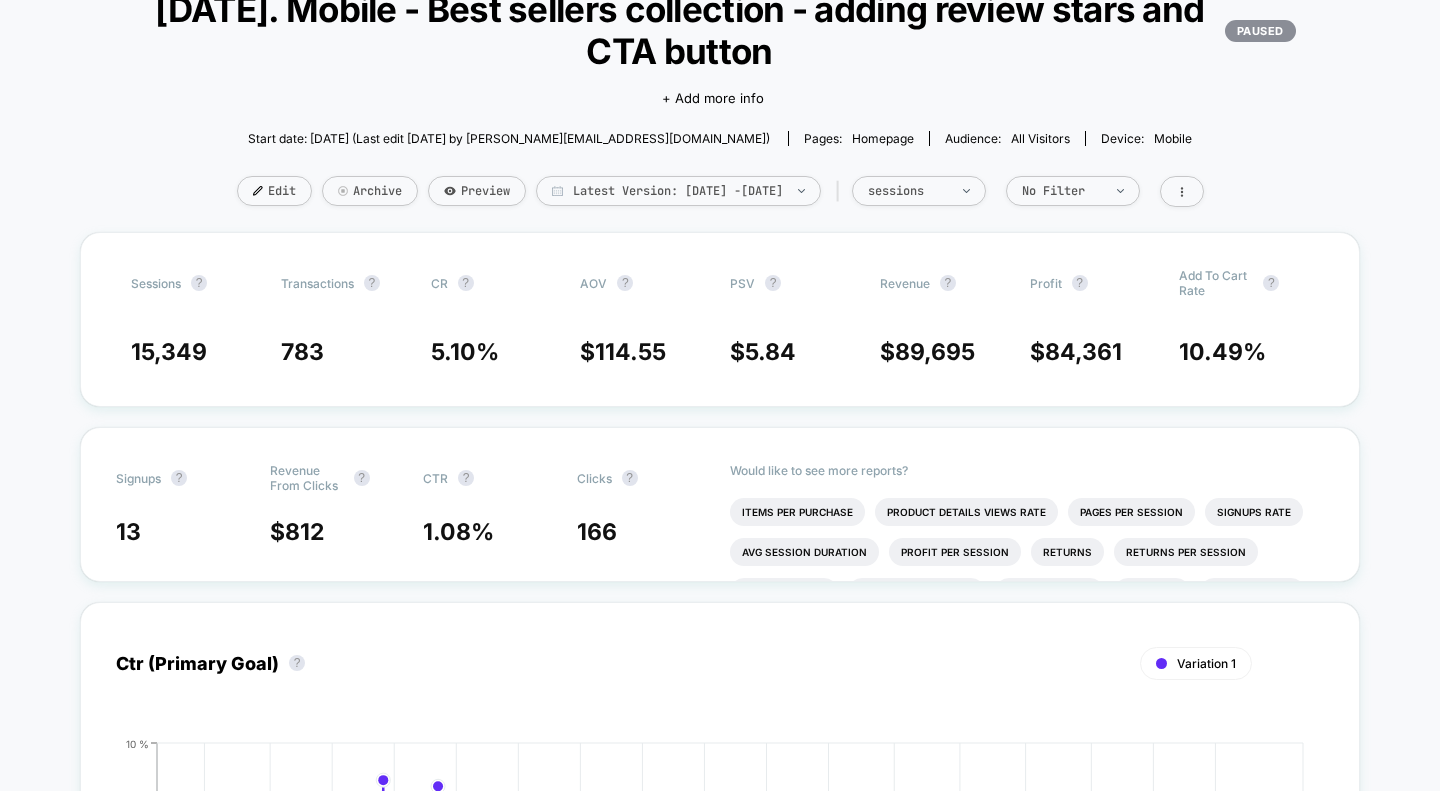 click on "Edit" at bounding box center [274, 191] 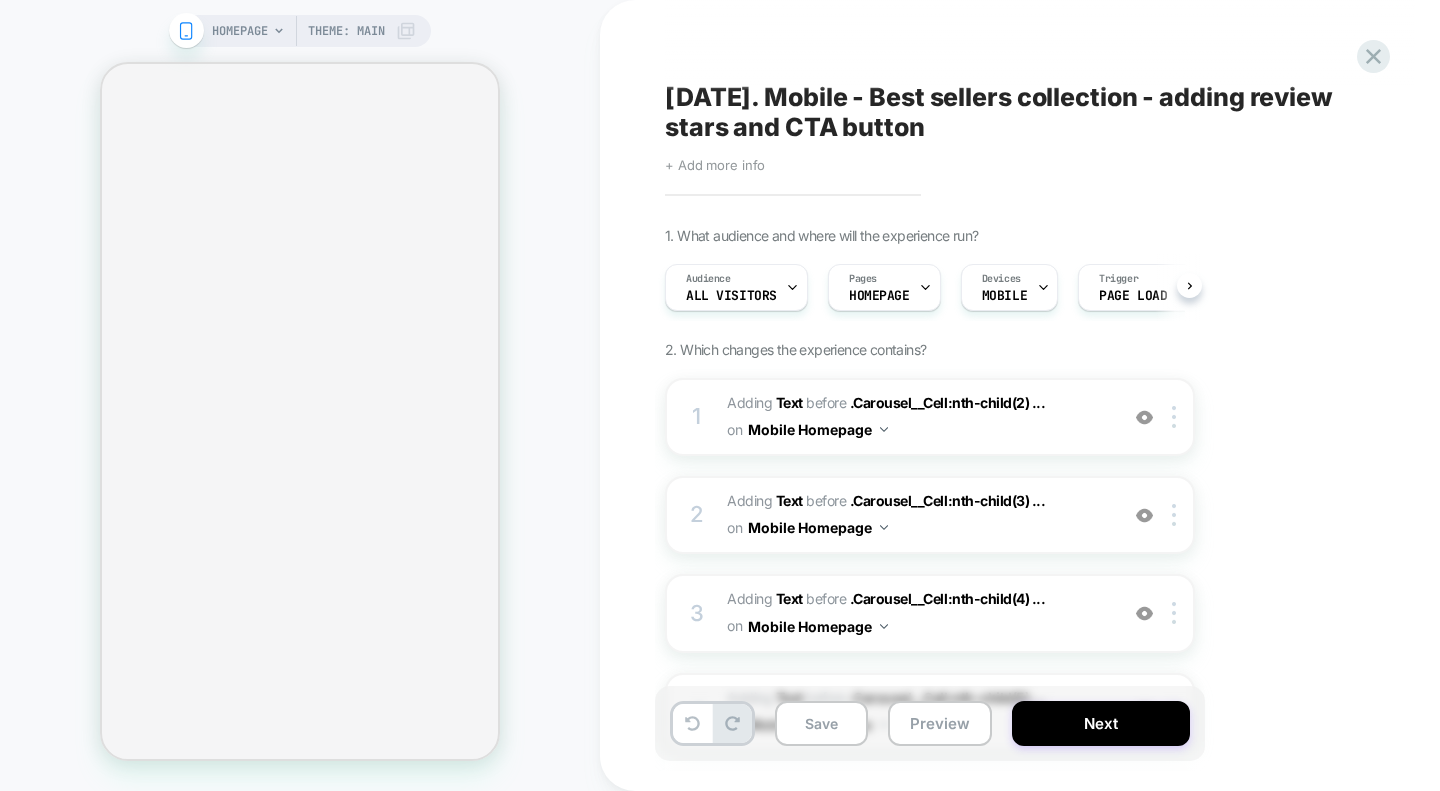 scroll, scrollTop: 0, scrollLeft: 1, axis: horizontal 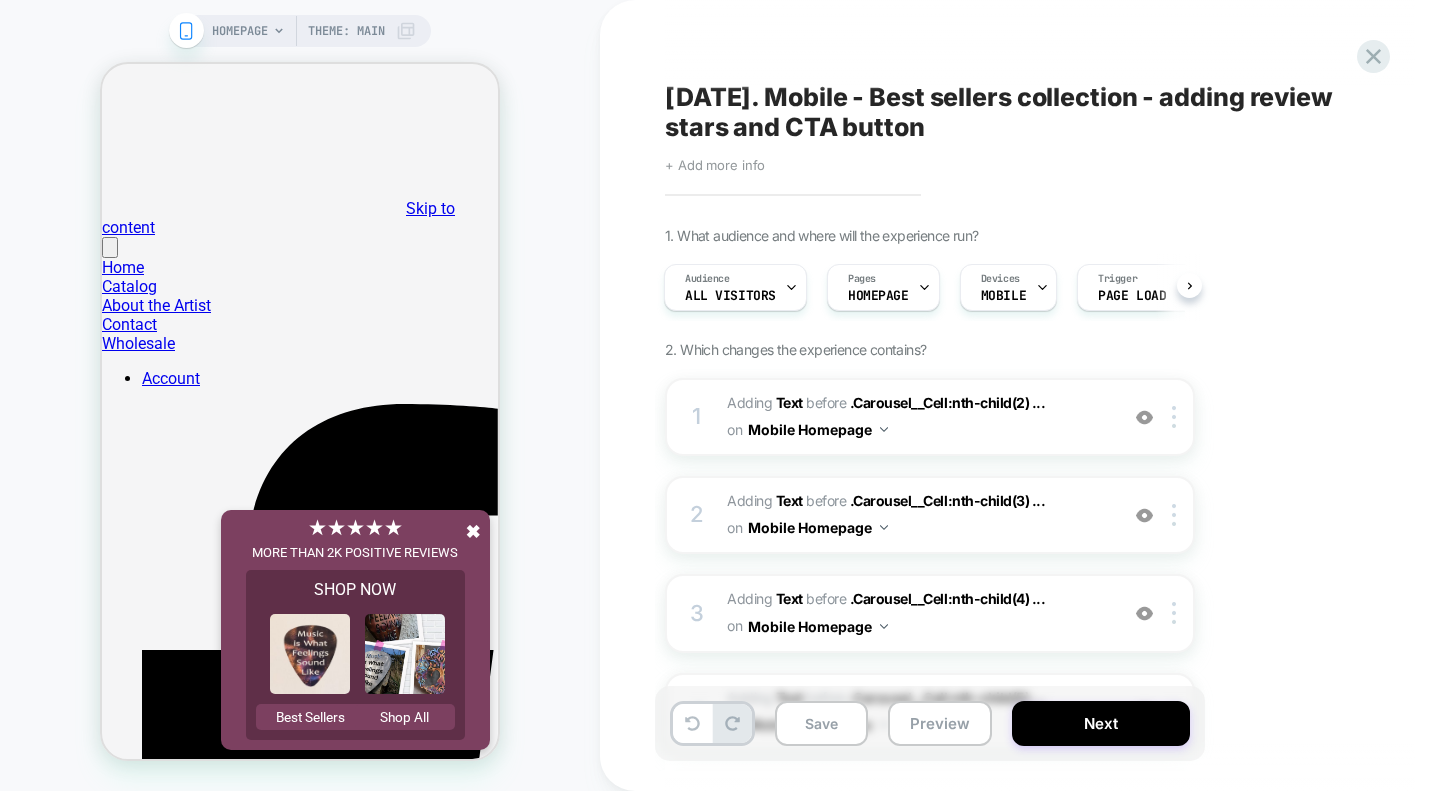 click on "Next" at bounding box center [1101, 723] 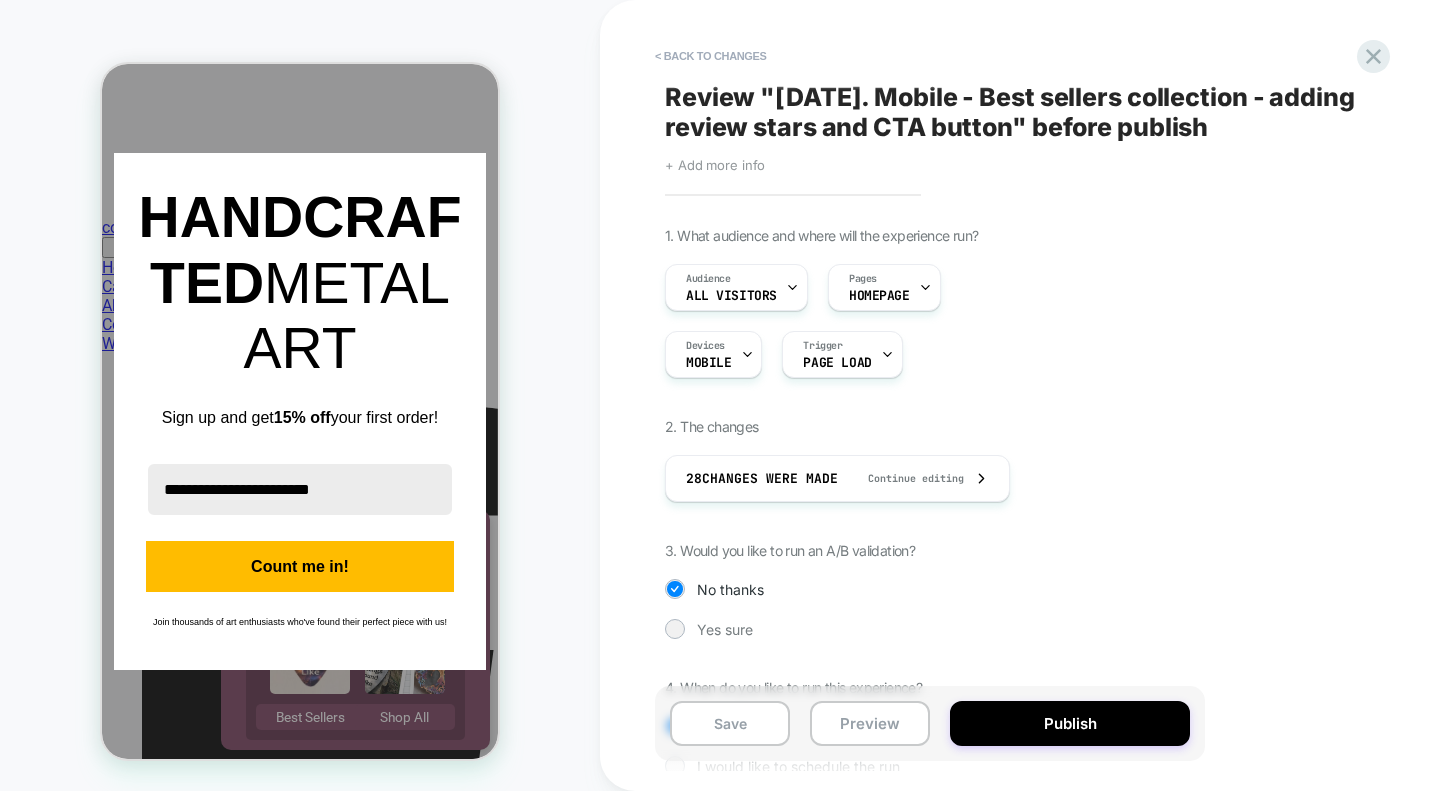 scroll, scrollTop: 114, scrollLeft: 0, axis: vertical 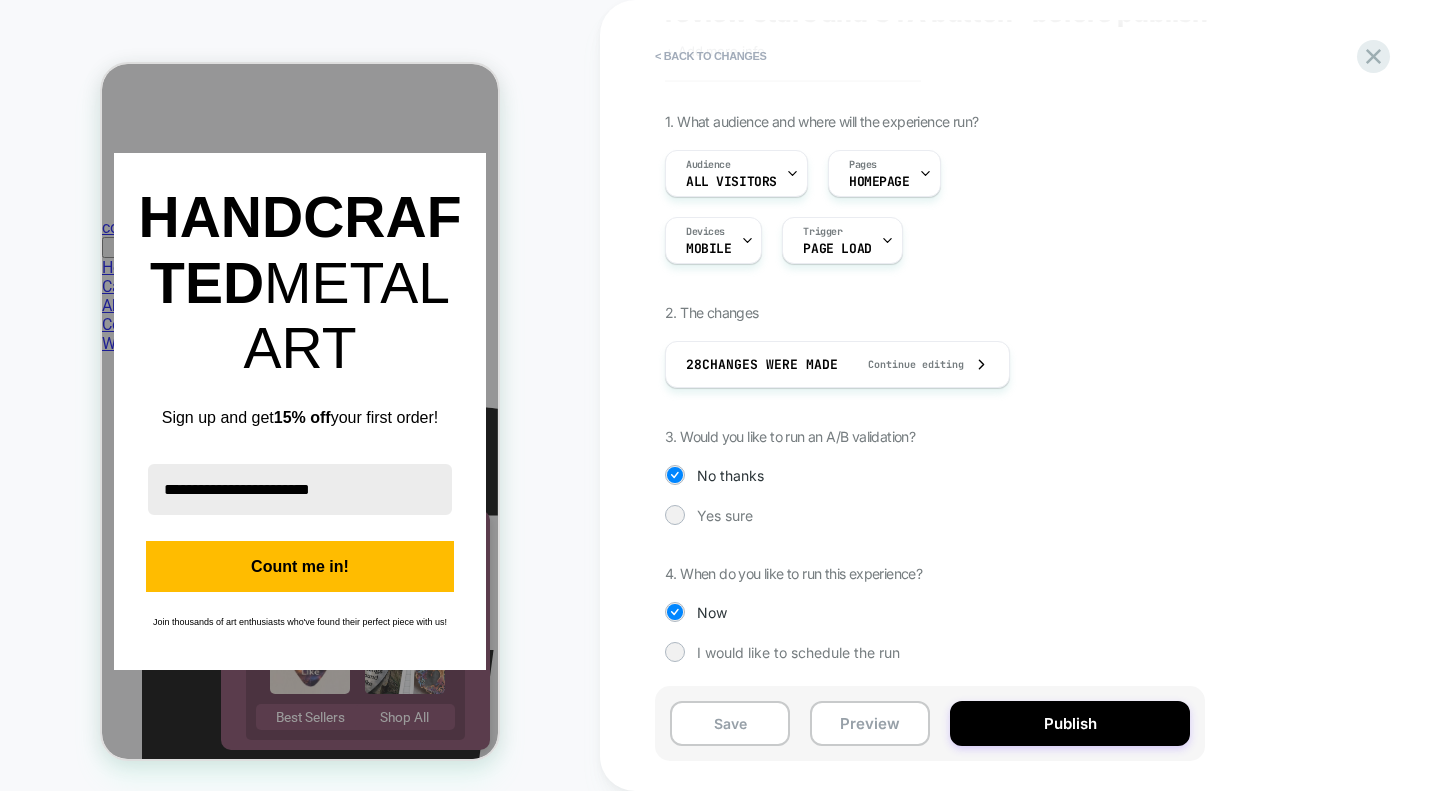 click on "Publish" at bounding box center (1070, 723) 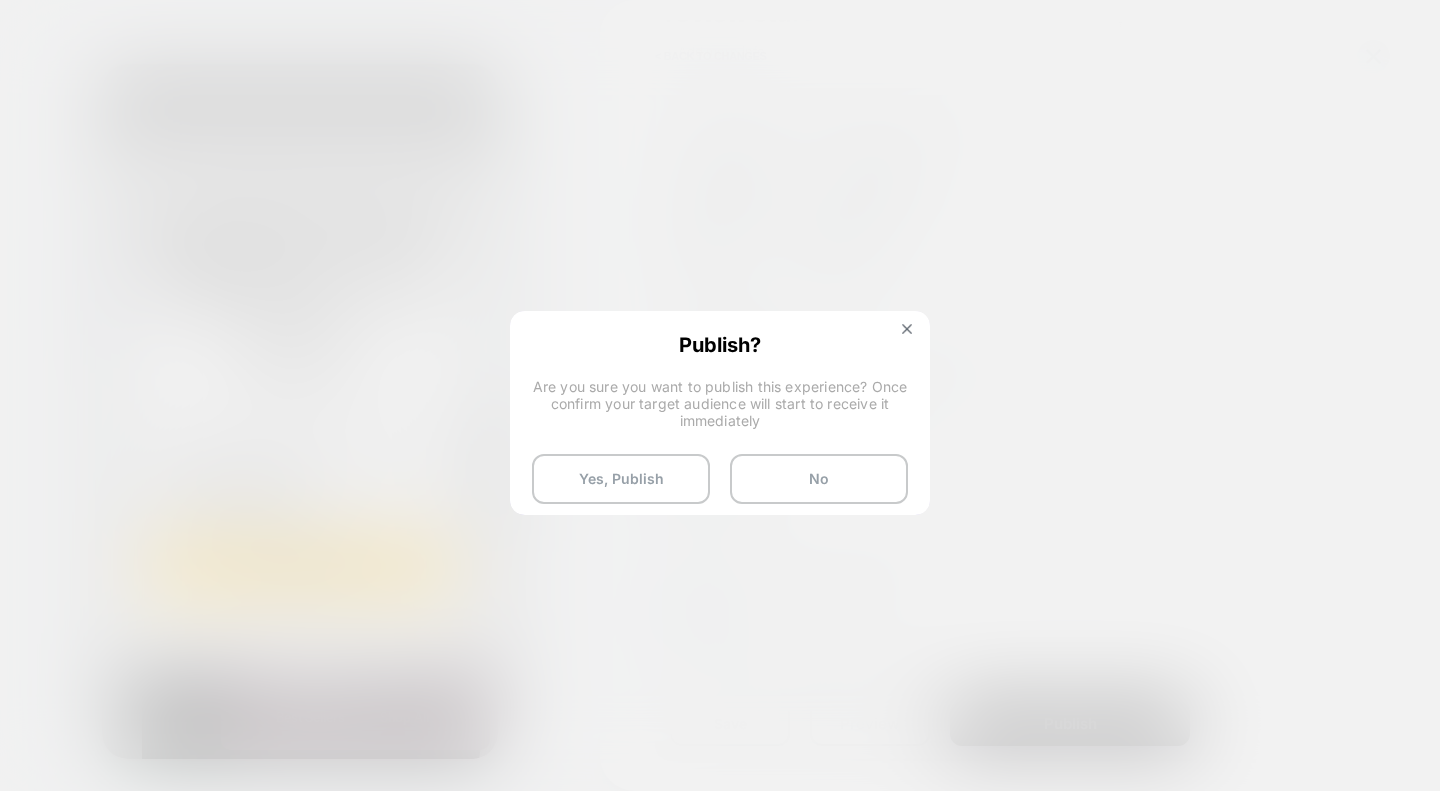 click on "Yes, Publish" at bounding box center [621, 479] 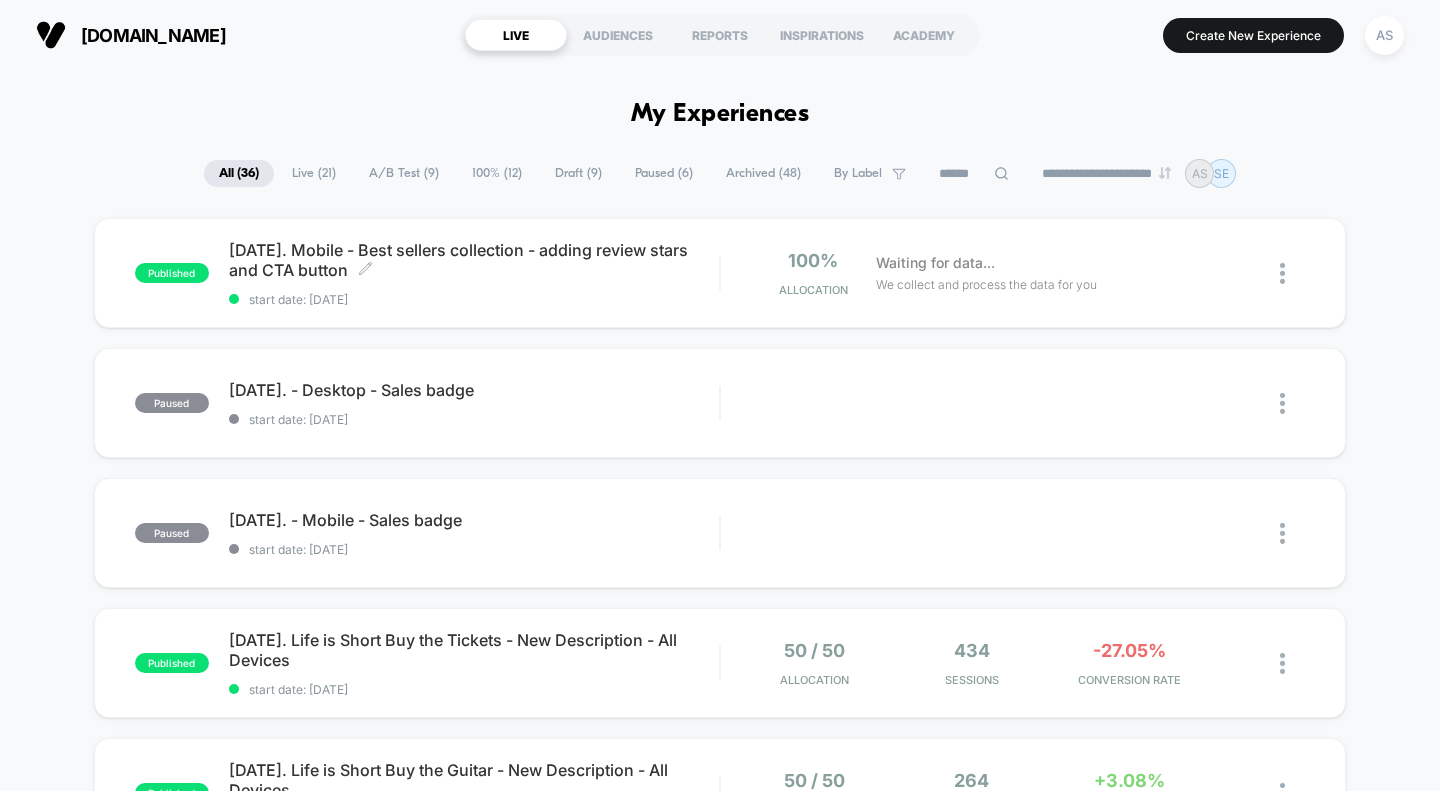 click on "07.15.2024. Mobile - Best sellers collection - adding review stars and CTA button Click to edit experience details" at bounding box center (474, 260) 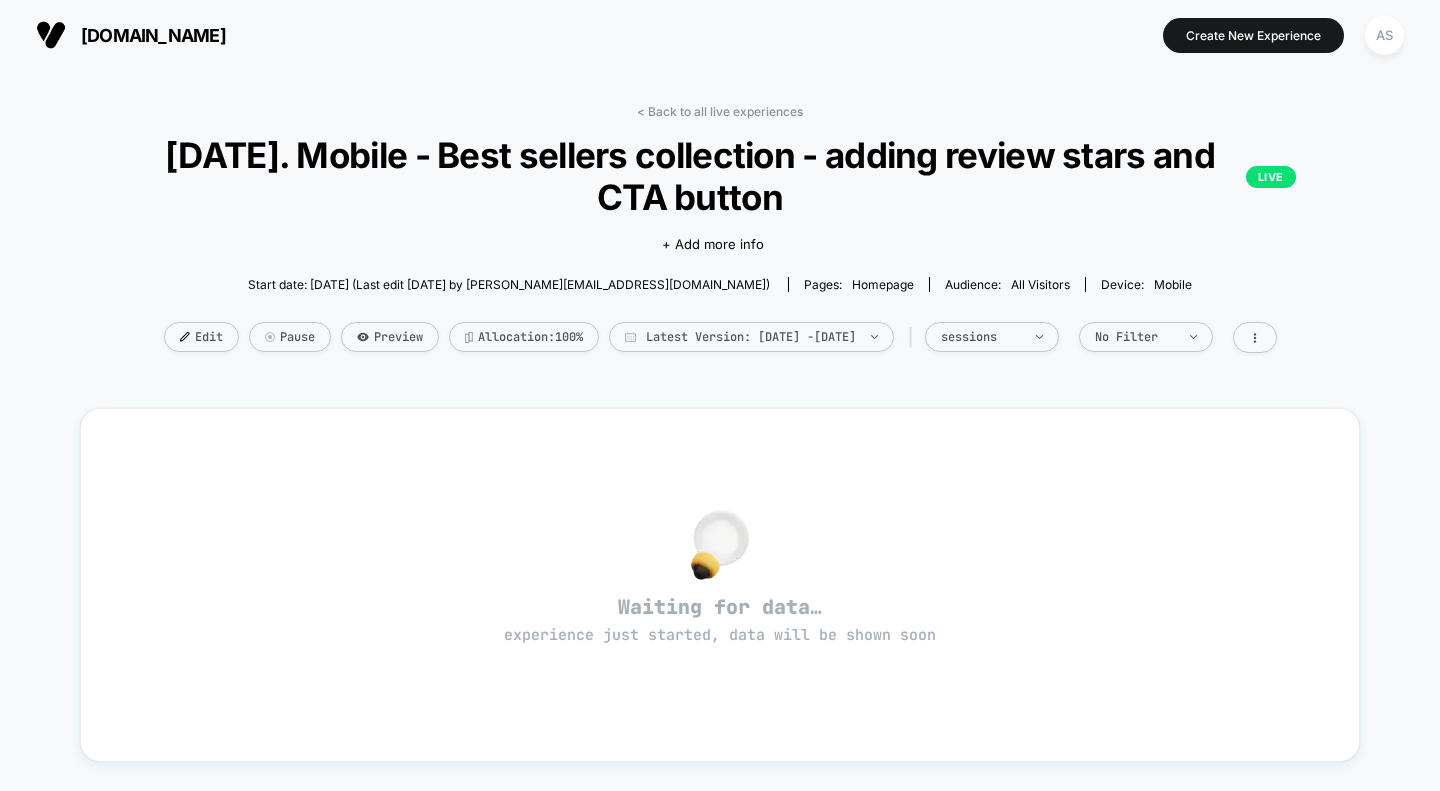 click on "Edit" at bounding box center [201, 337] 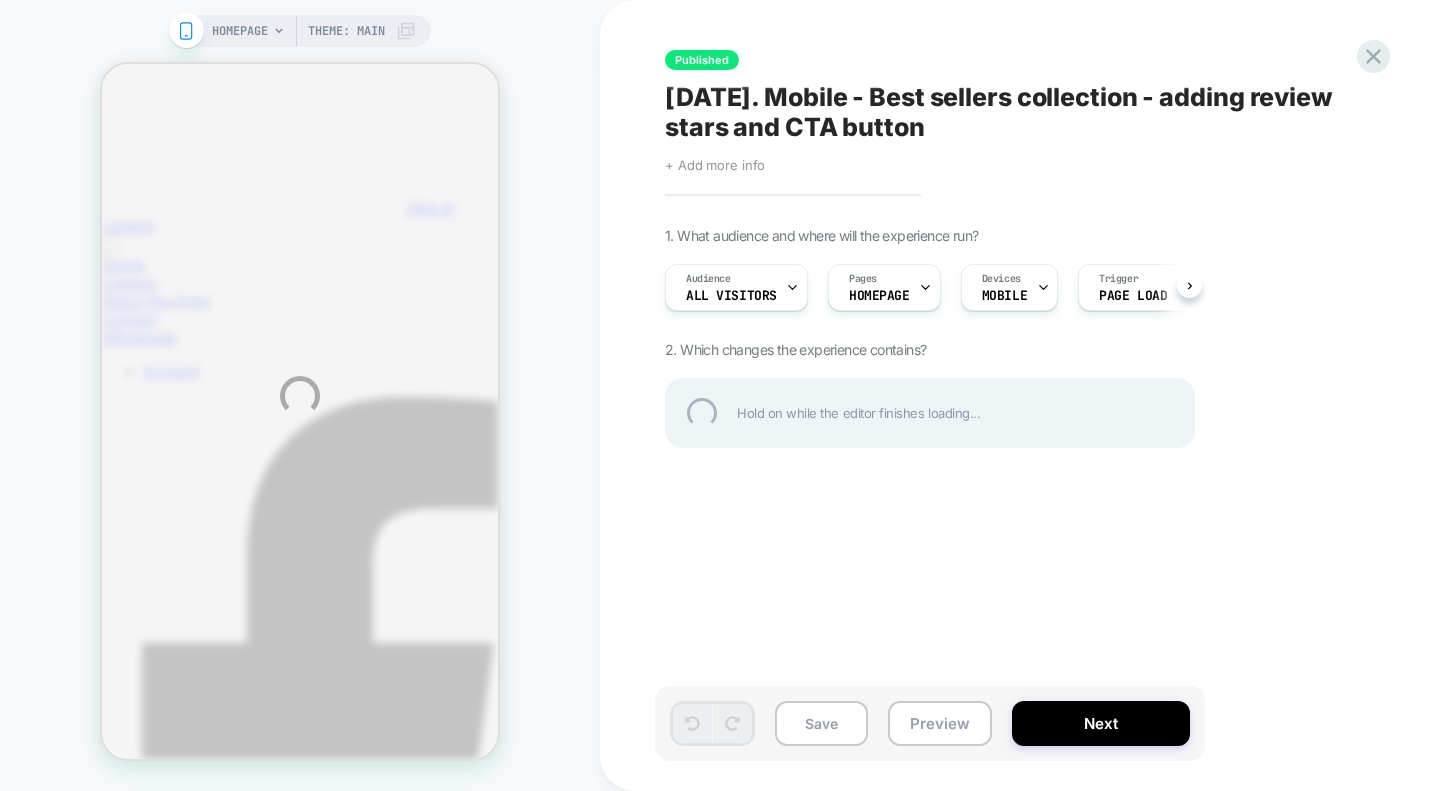 scroll, scrollTop: 0, scrollLeft: 0, axis: both 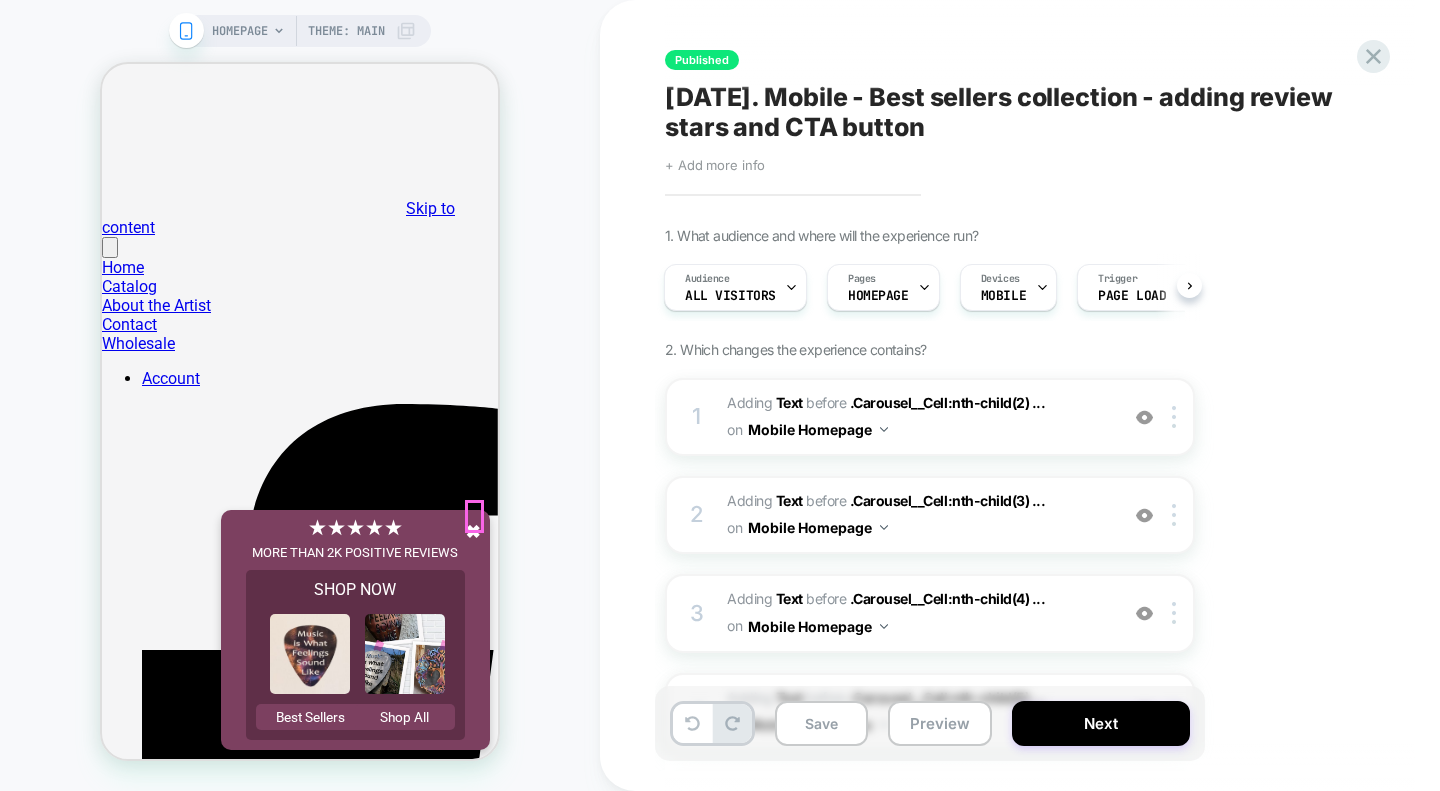 click on "✖" at bounding box center (473, 531) 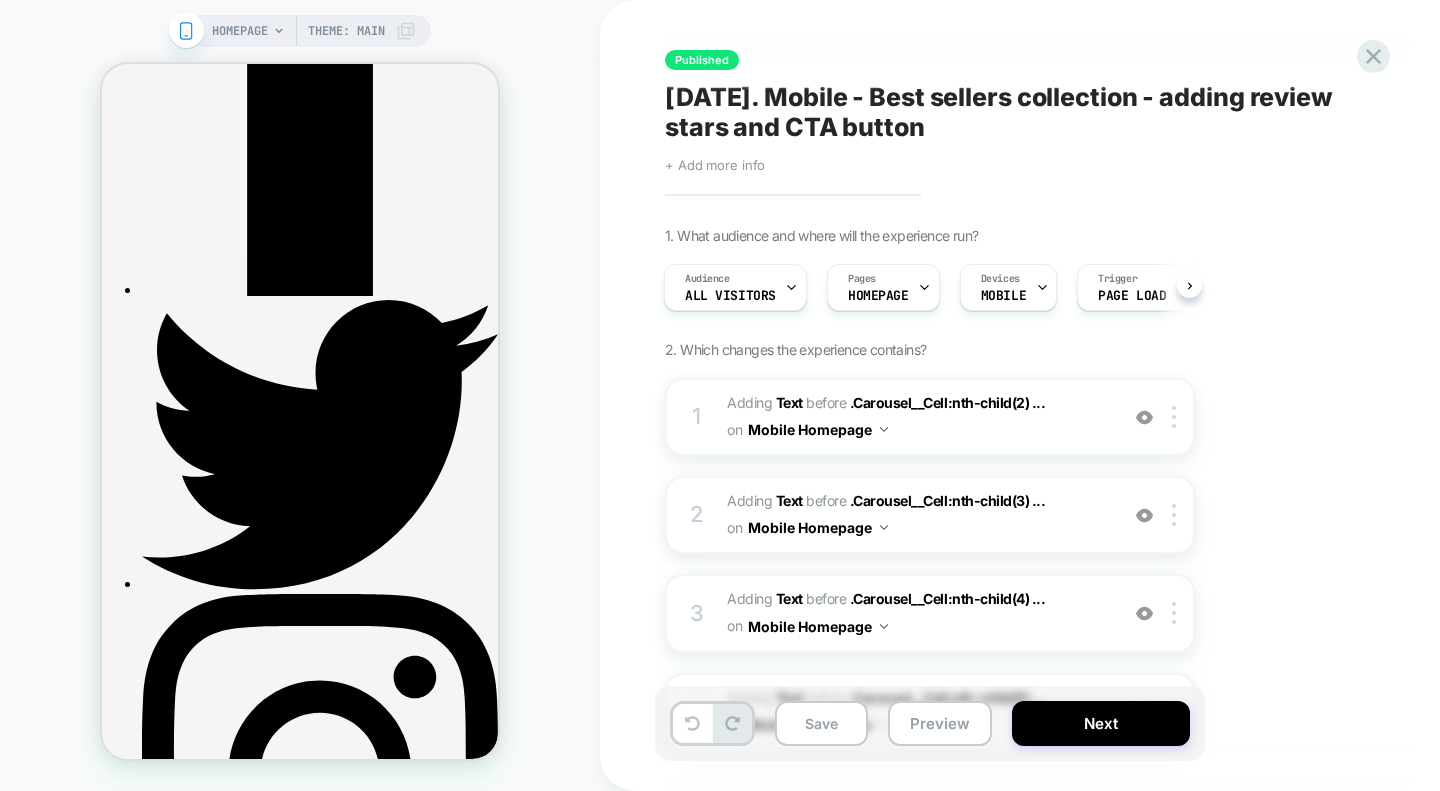 scroll, scrollTop: 1003, scrollLeft: 0, axis: vertical 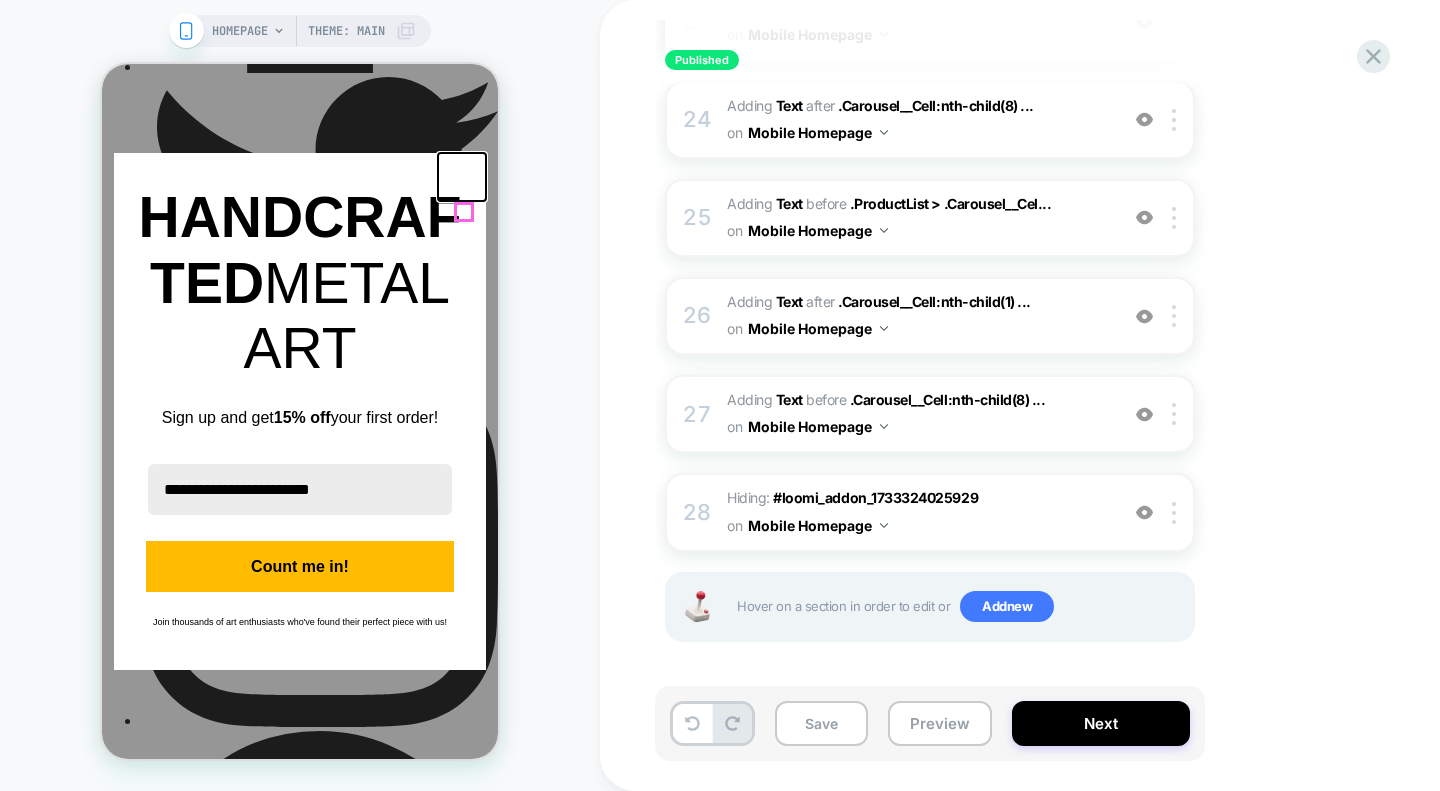 click 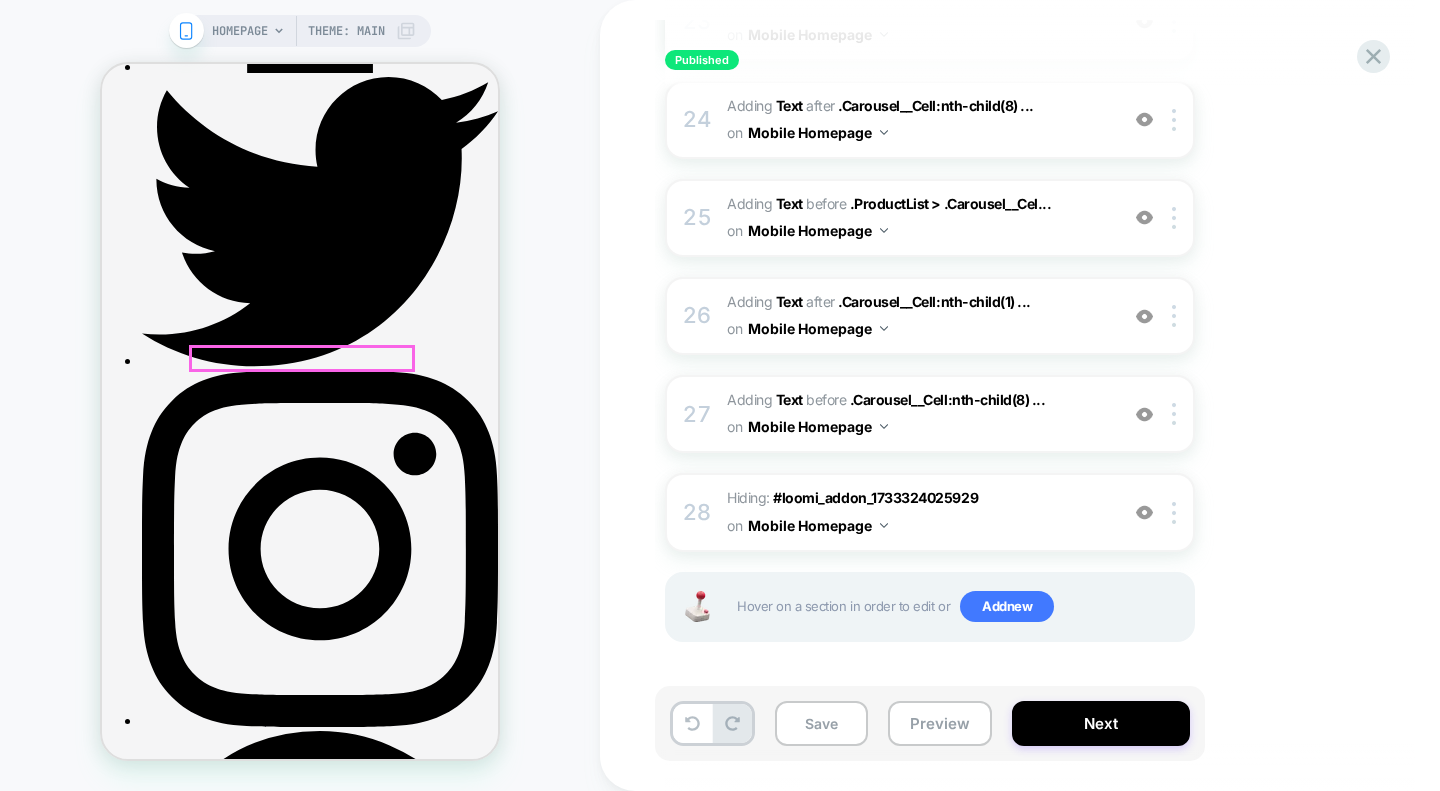 click on "⭐⭐⭐⭐⭐" at bounding box center [300, 5759] 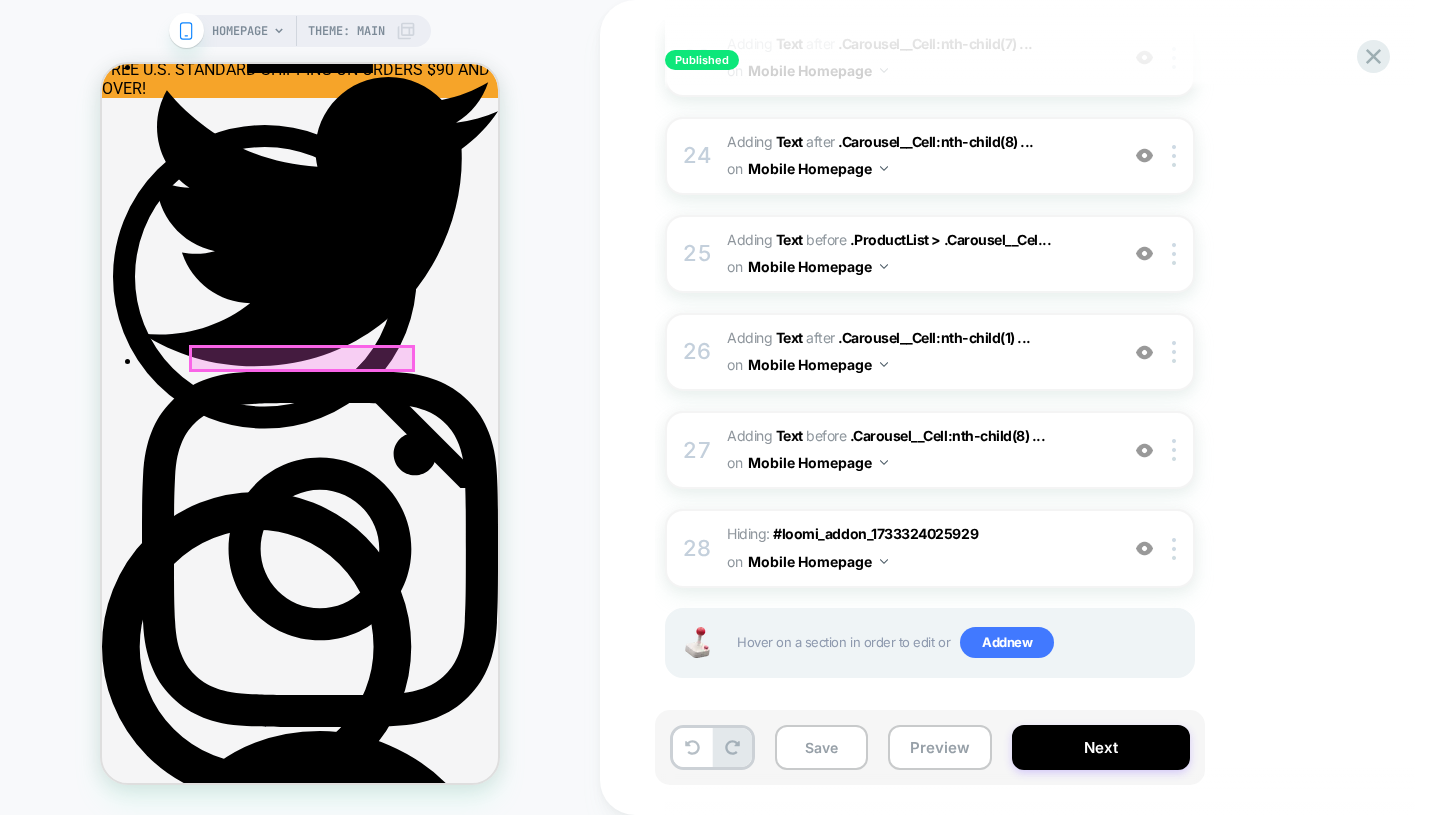 scroll, scrollTop: 2582, scrollLeft: 0, axis: vertical 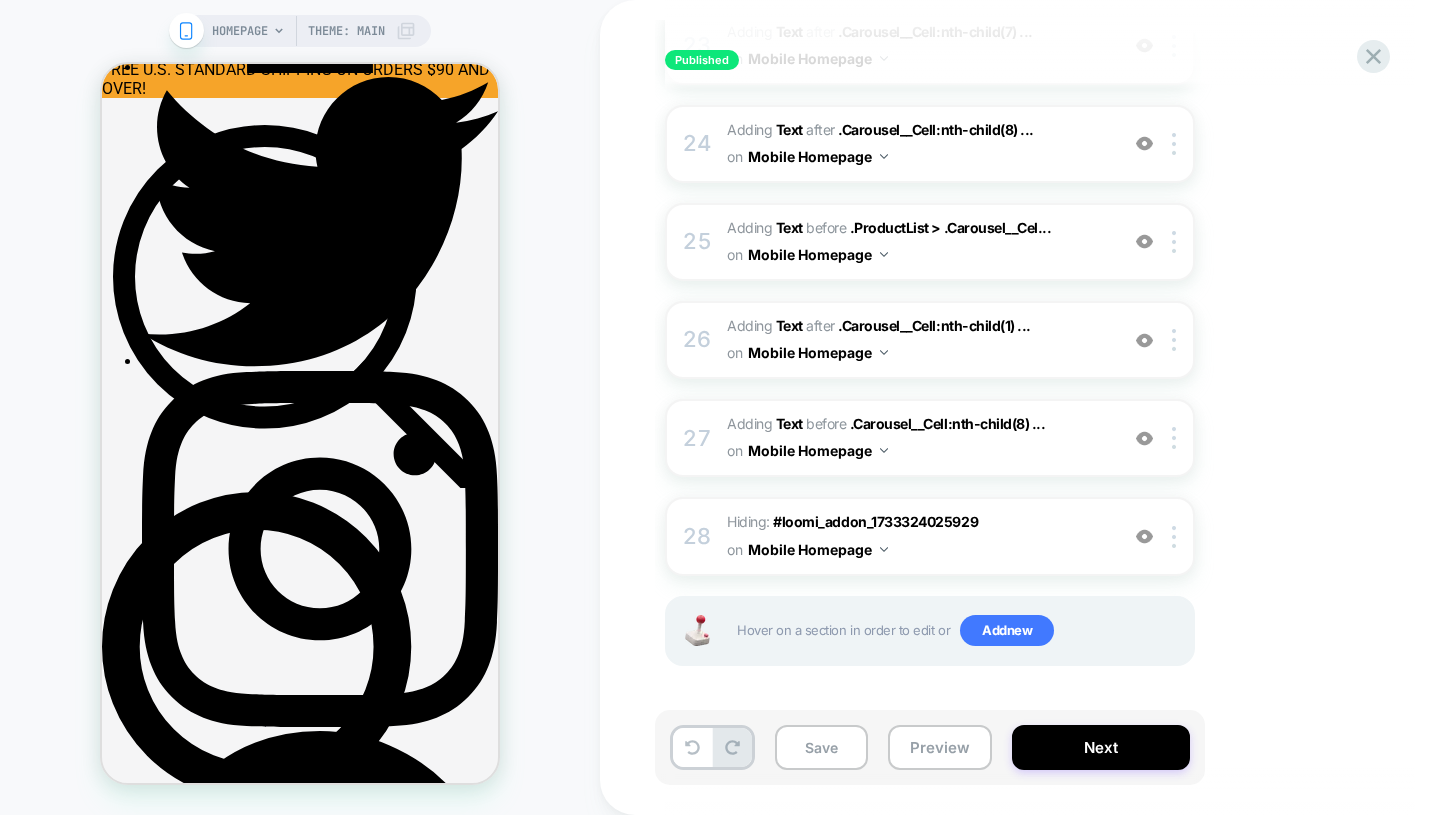 click 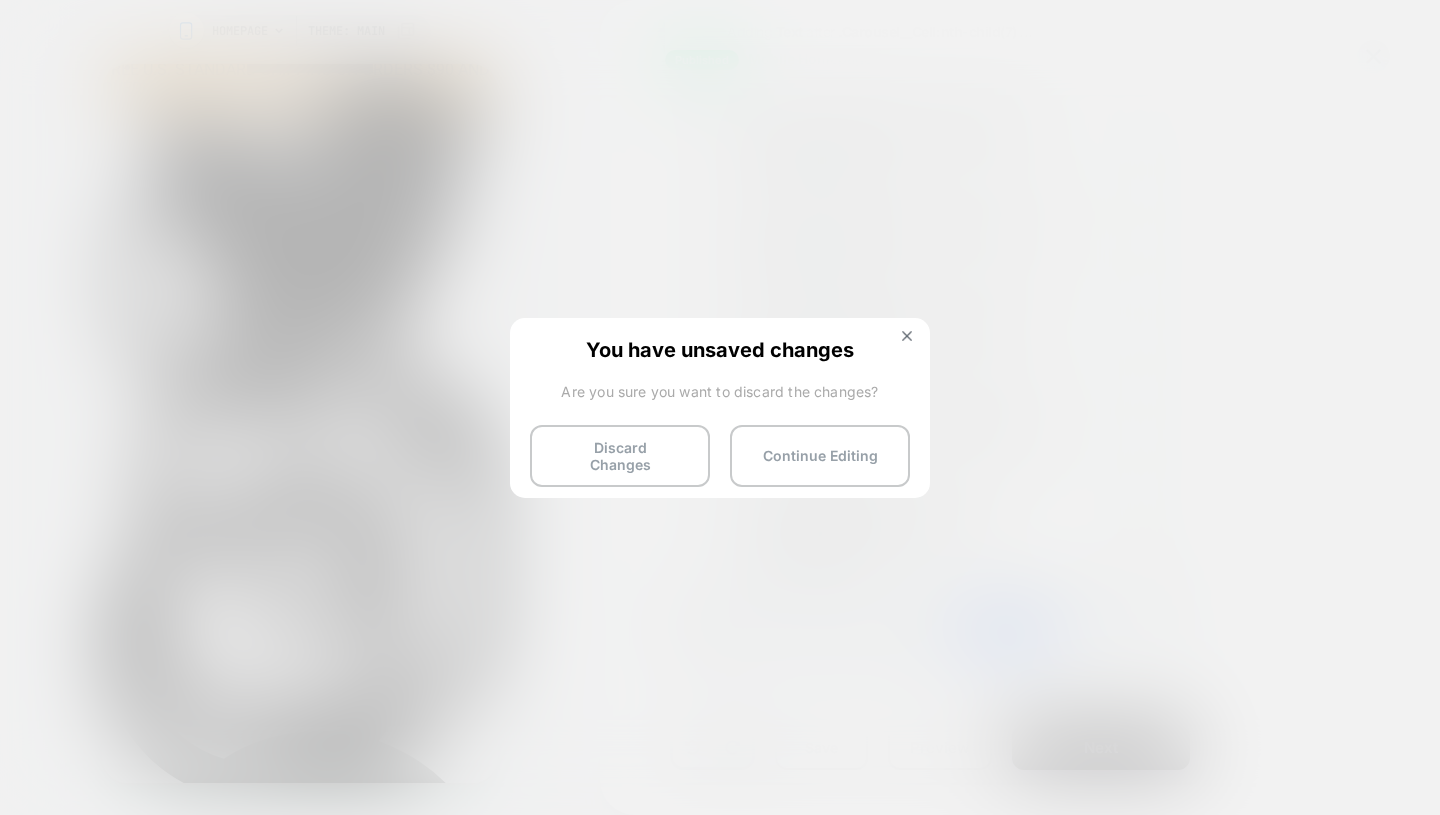 click on "Discard Changes" at bounding box center [620, 456] 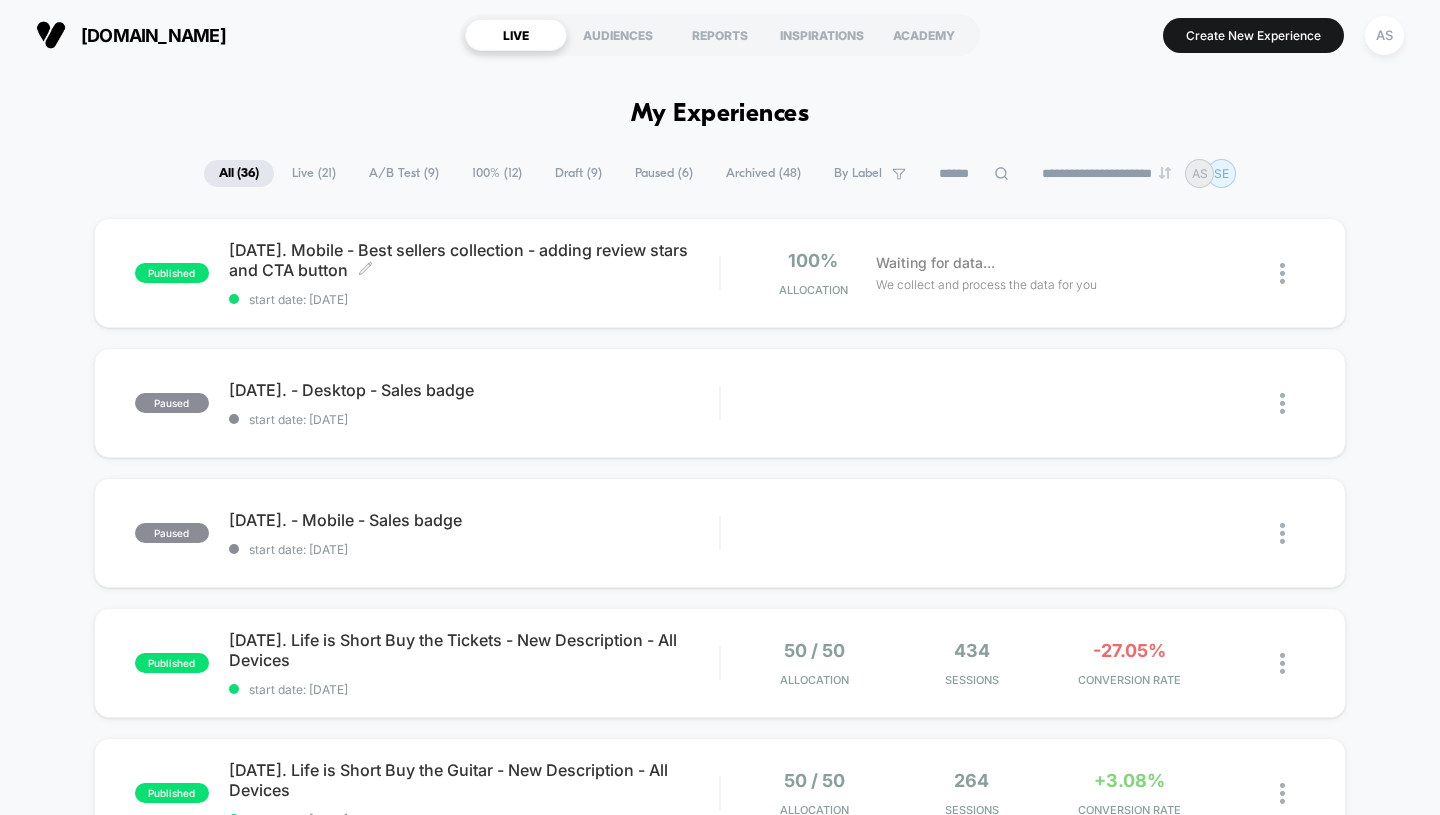 click on "07.15.2024. Mobile - Best sellers collection - adding review stars and CTA button Click to edit experience details" at bounding box center [474, 260] 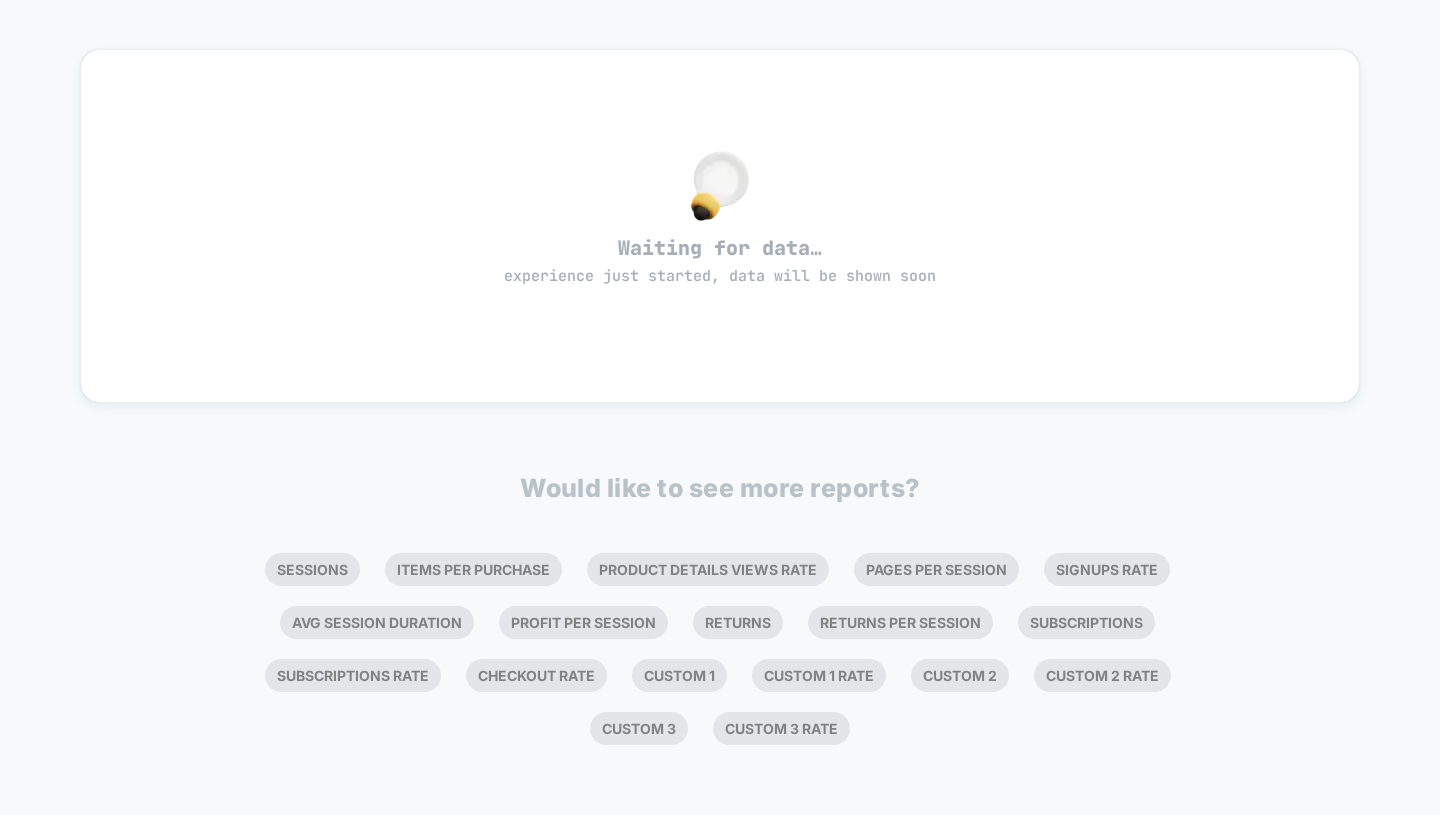 scroll, scrollTop: 0, scrollLeft: 0, axis: both 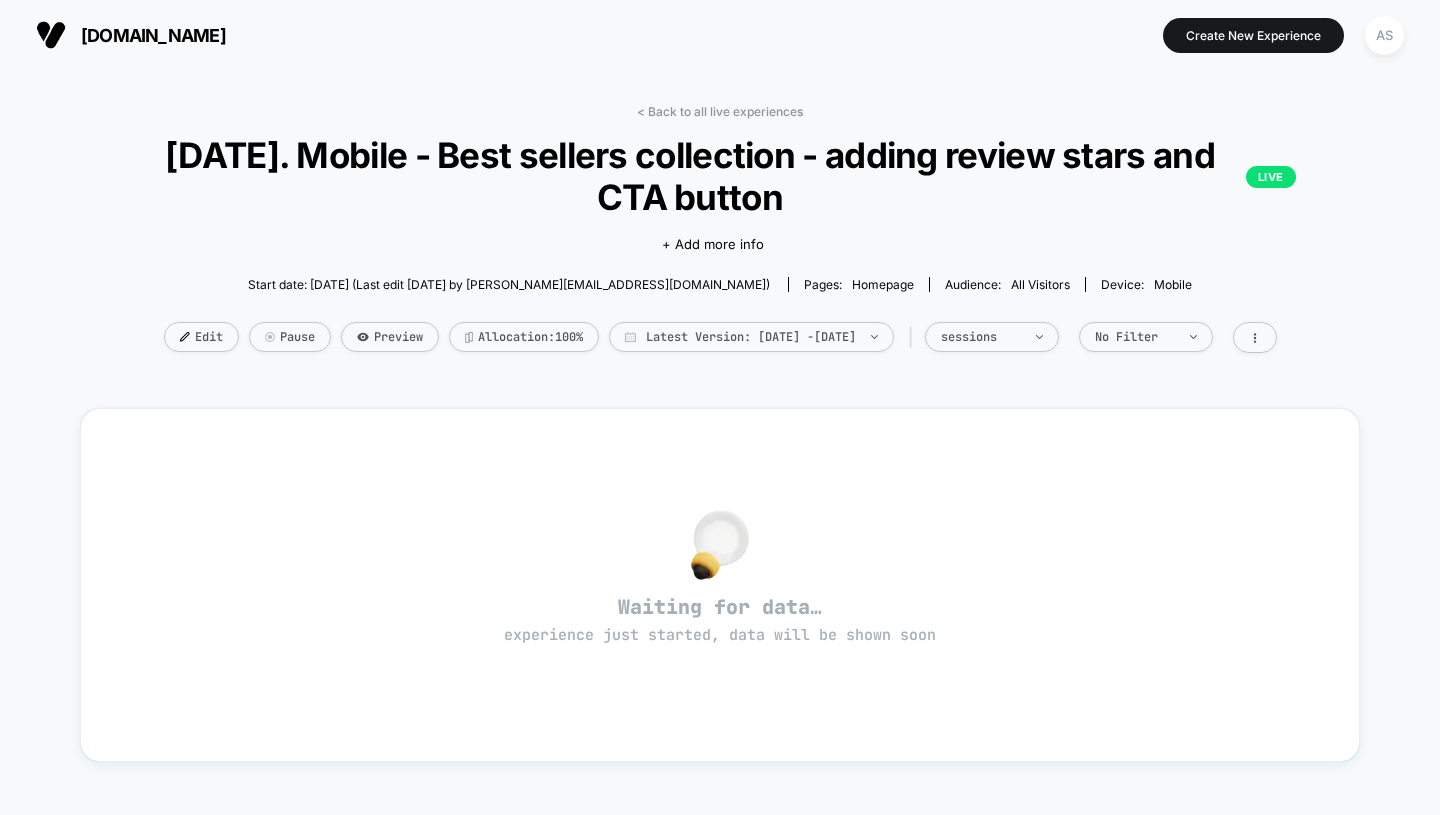 click on "Latest Version:     Jul 9, 2025    -    Jul 9, 2025" at bounding box center (751, 337) 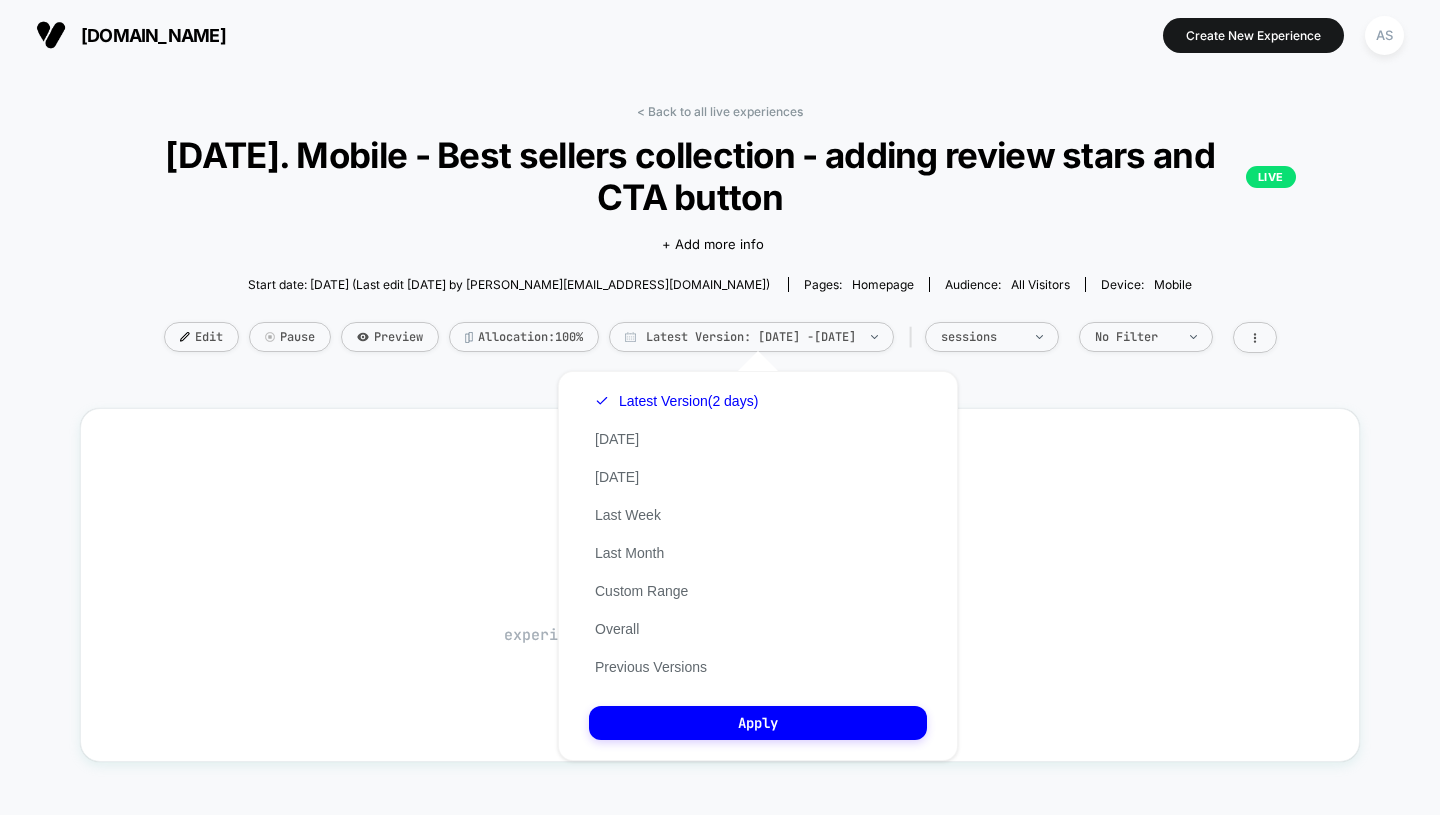 click on "Overall" at bounding box center [617, 629] 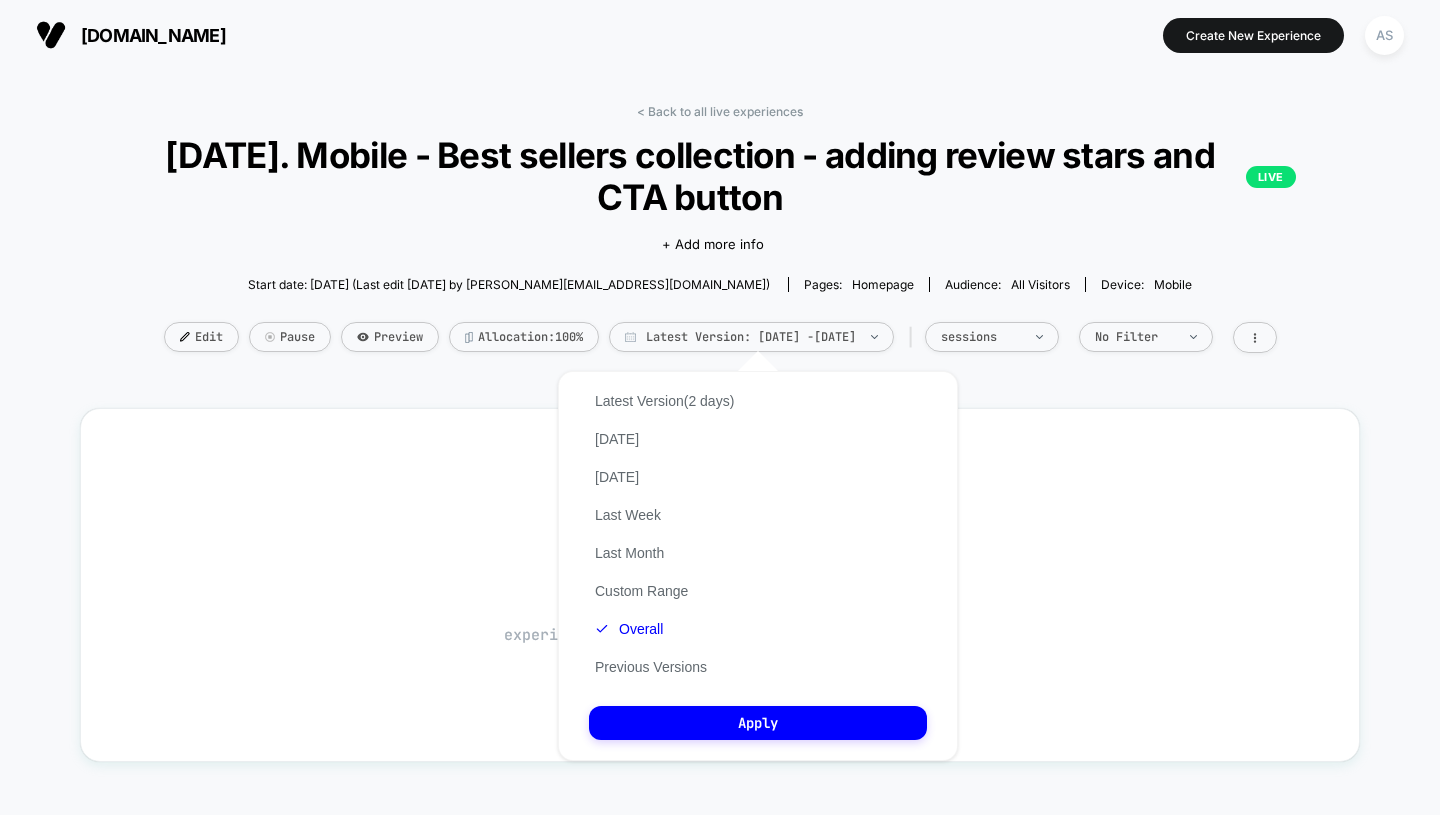 click on "Apply" at bounding box center [758, 723] 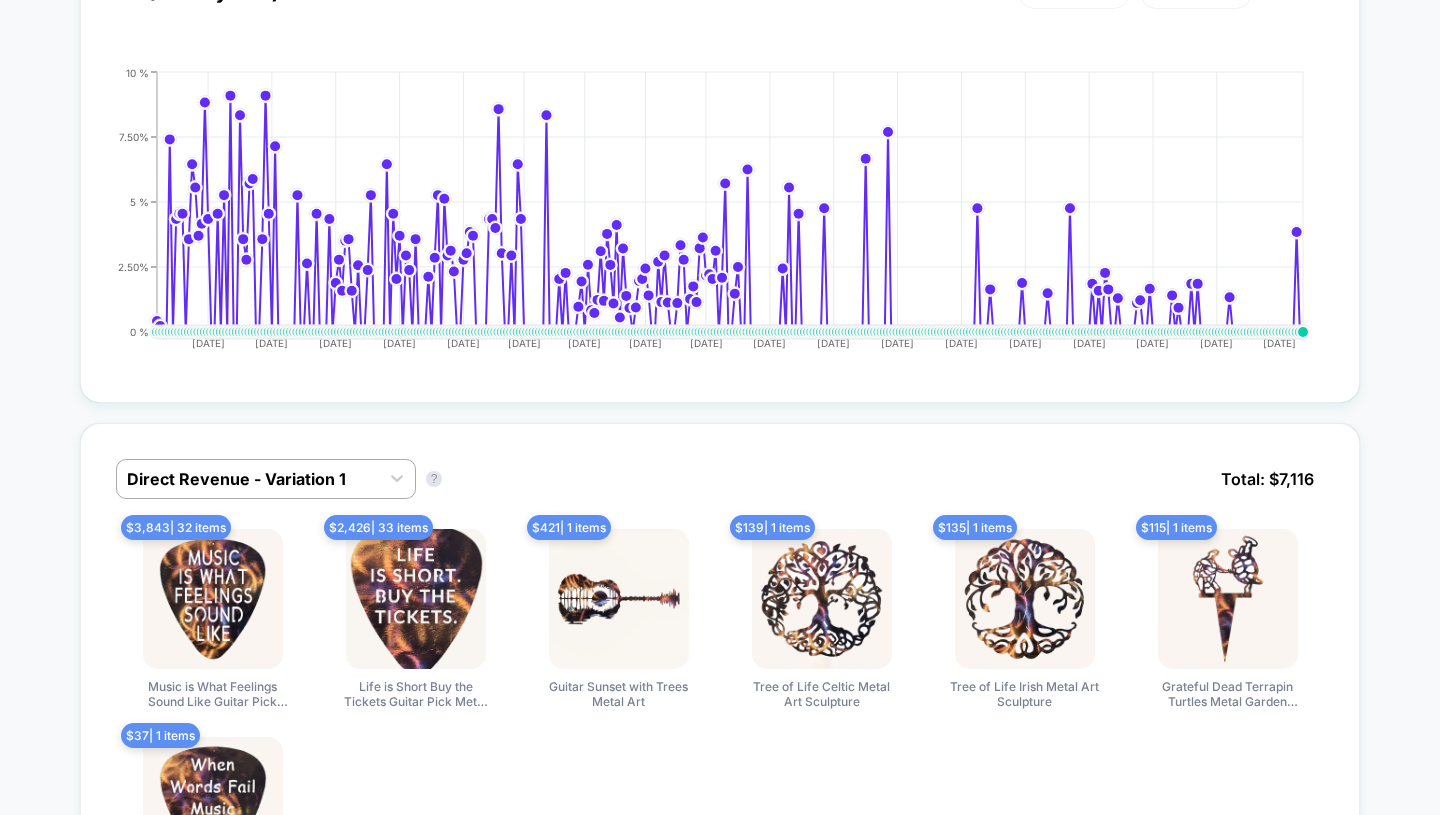 scroll, scrollTop: 943, scrollLeft: 0, axis: vertical 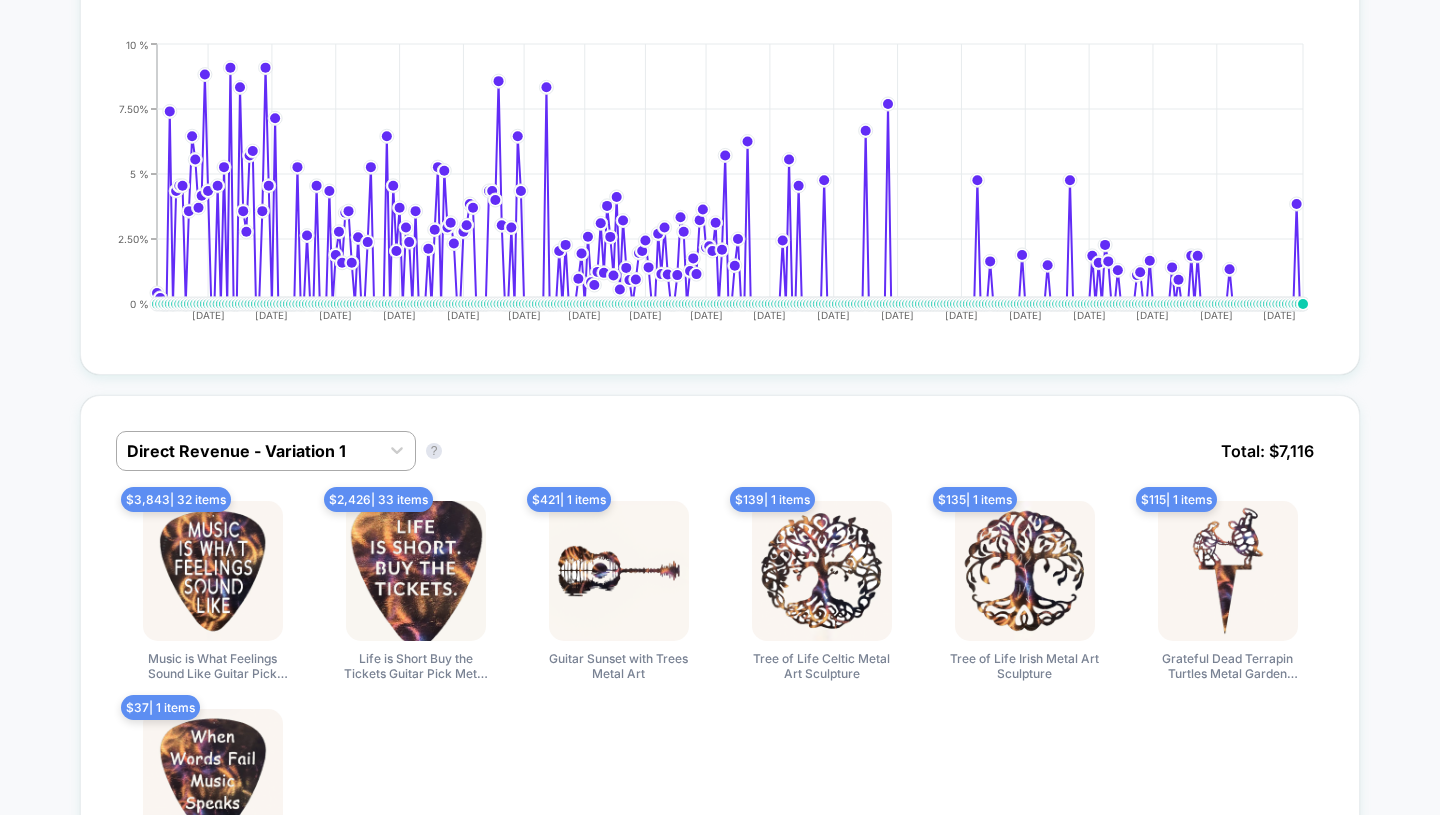 click 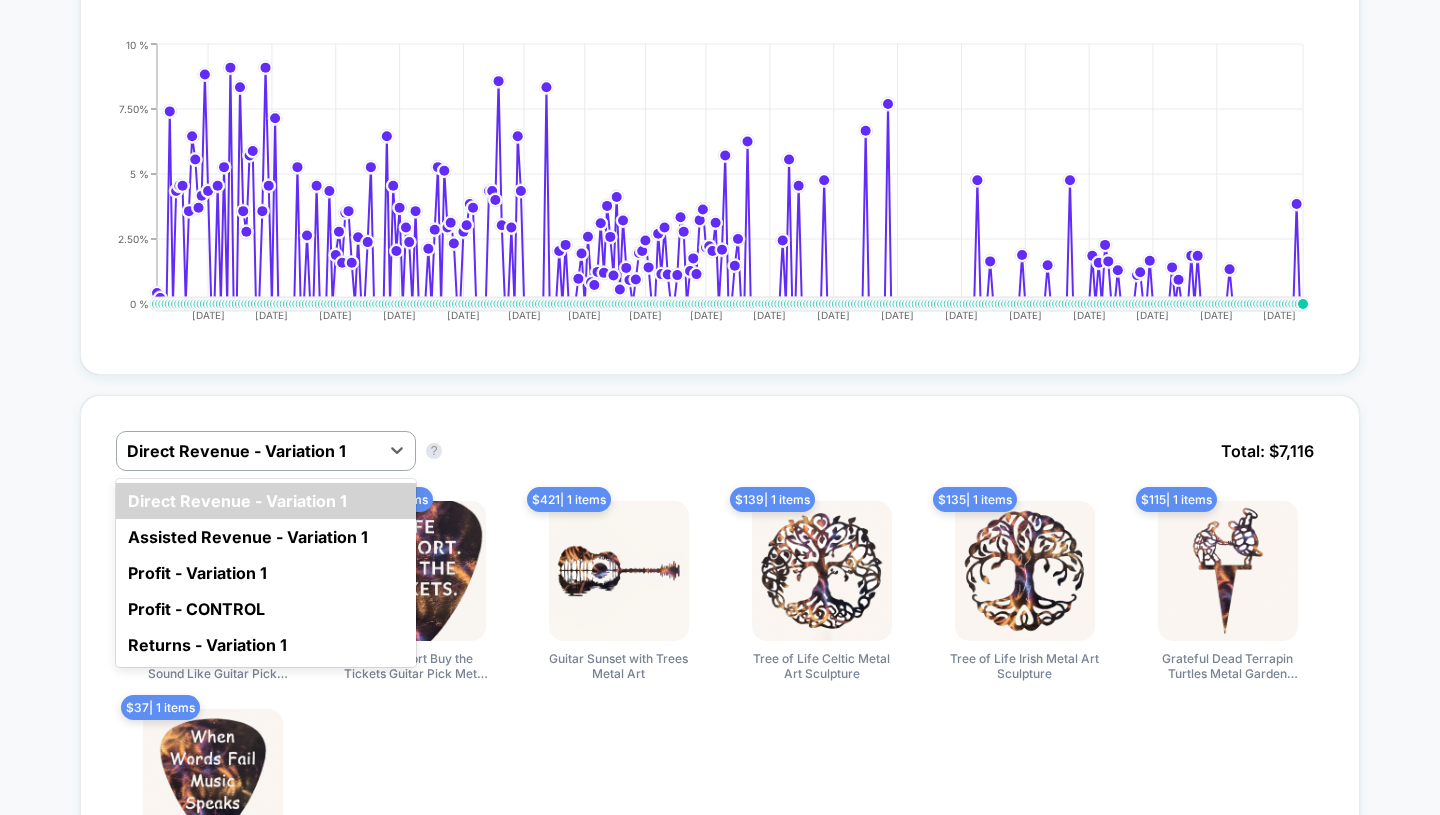 click at bounding box center [397, 450] 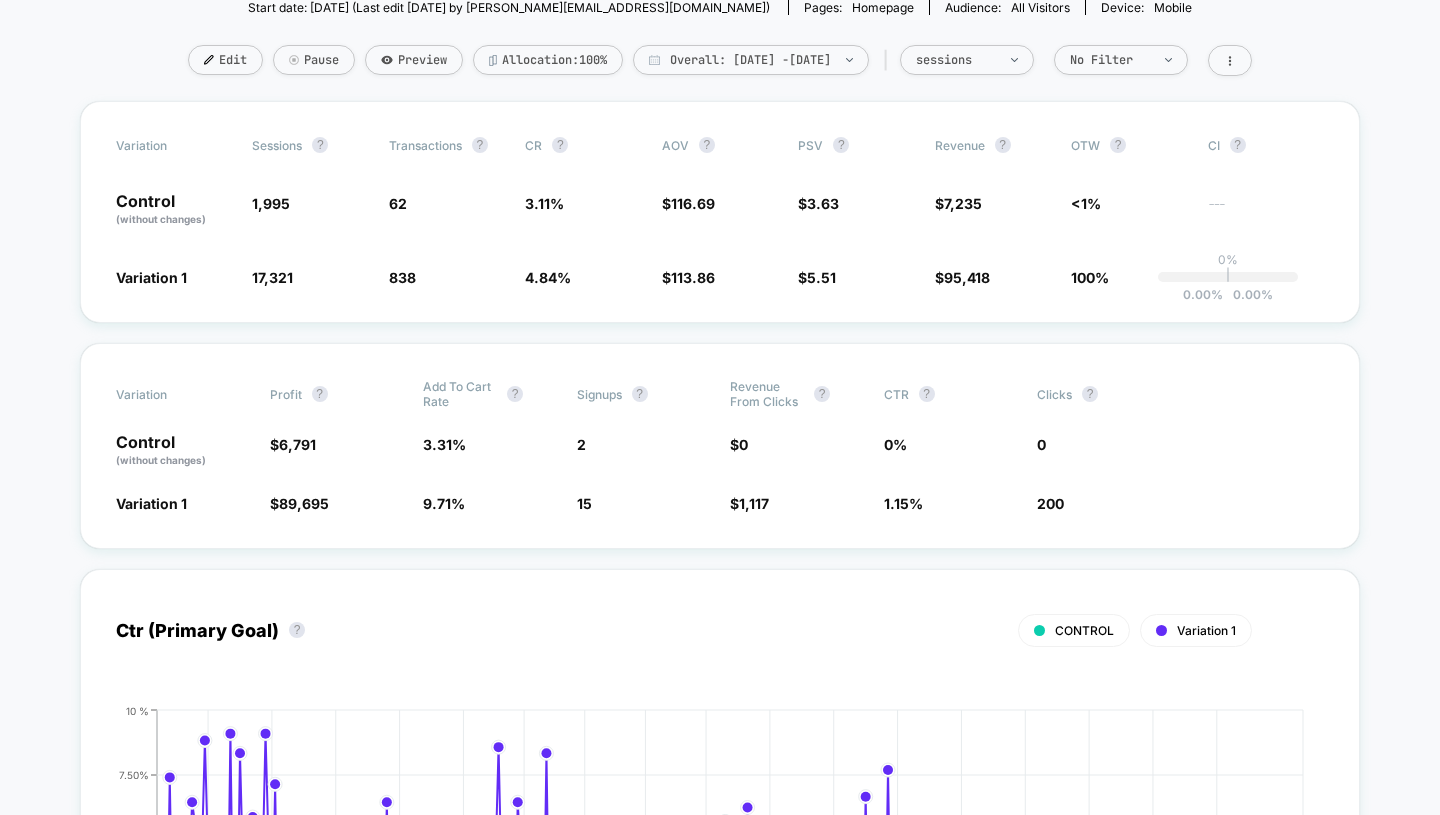 scroll, scrollTop: 0, scrollLeft: 0, axis: both 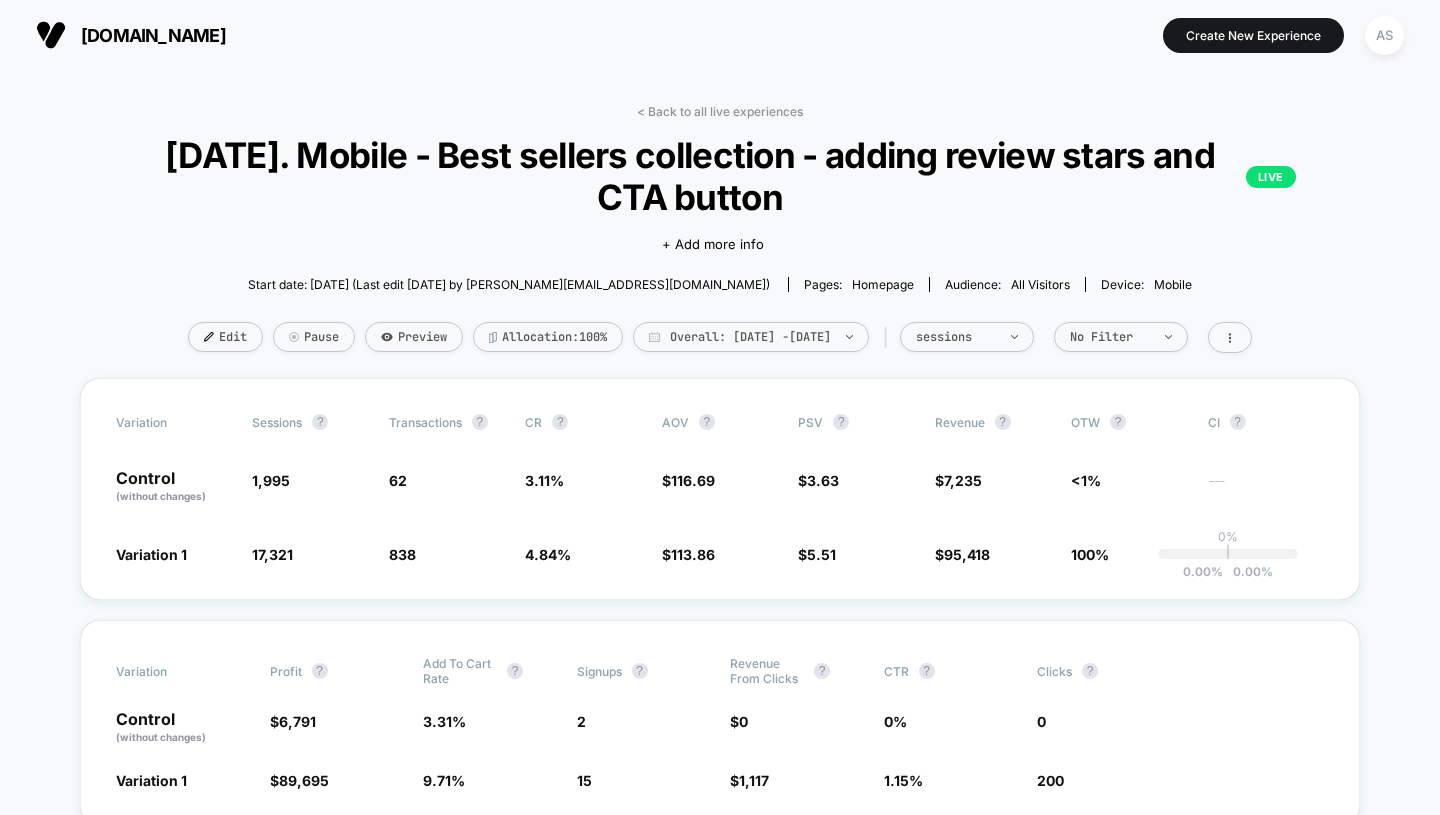click on "< Back to all live experiences" at bounding box center [720, 111] 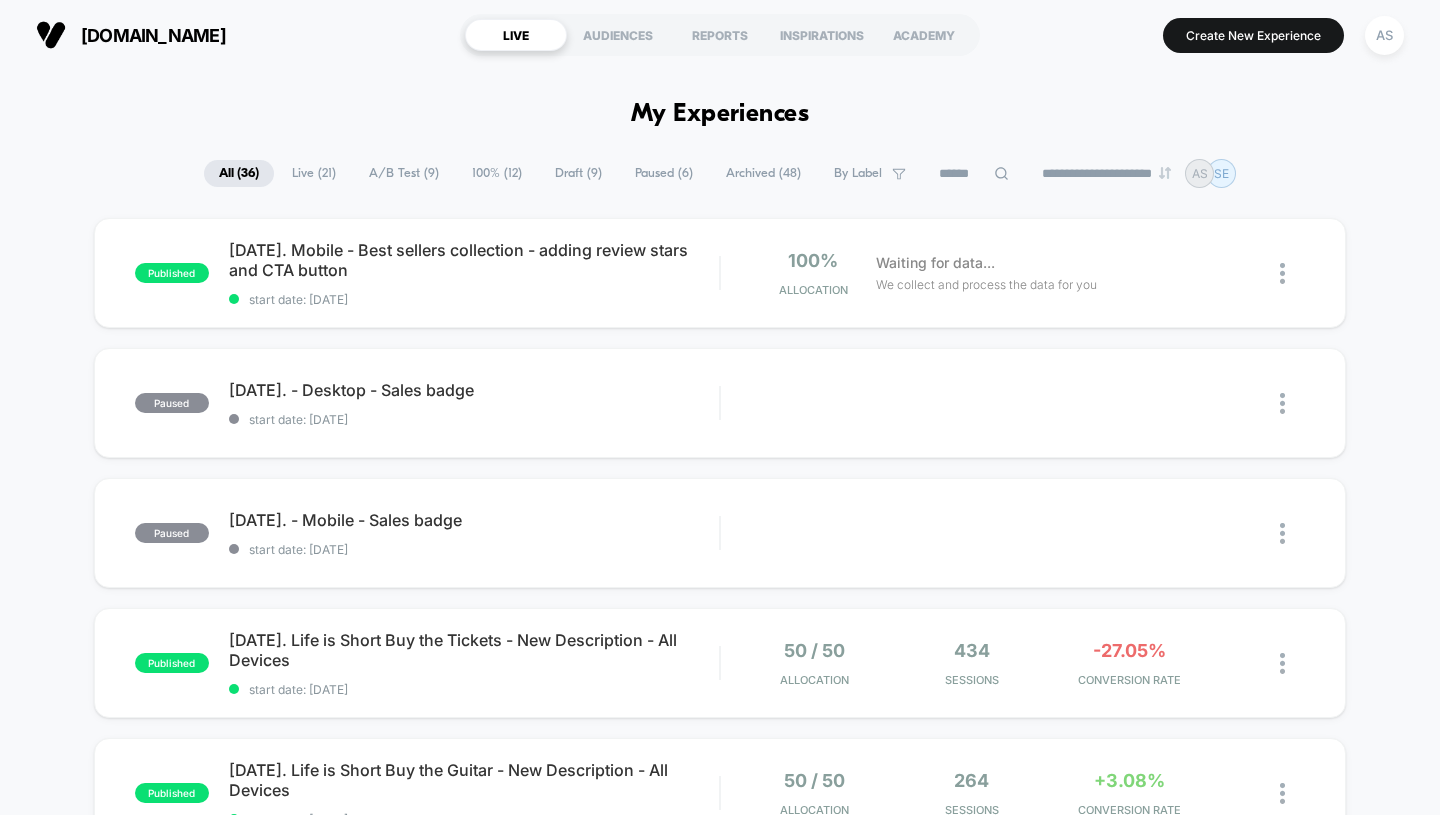click on "REPORTS" at bounding box center [720, 35] 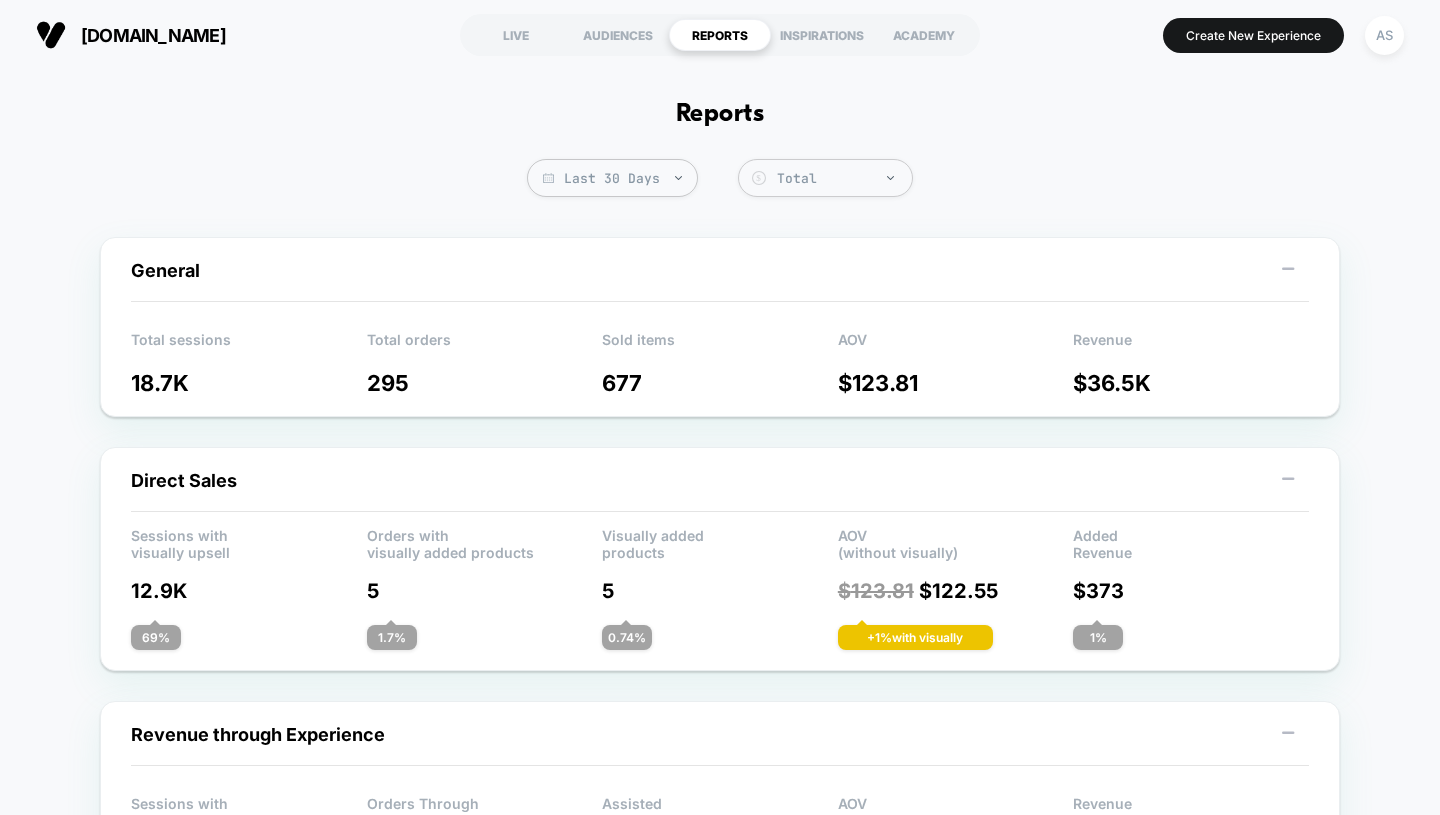 click on "Last 30 Days" at bounding box center (612, 178) 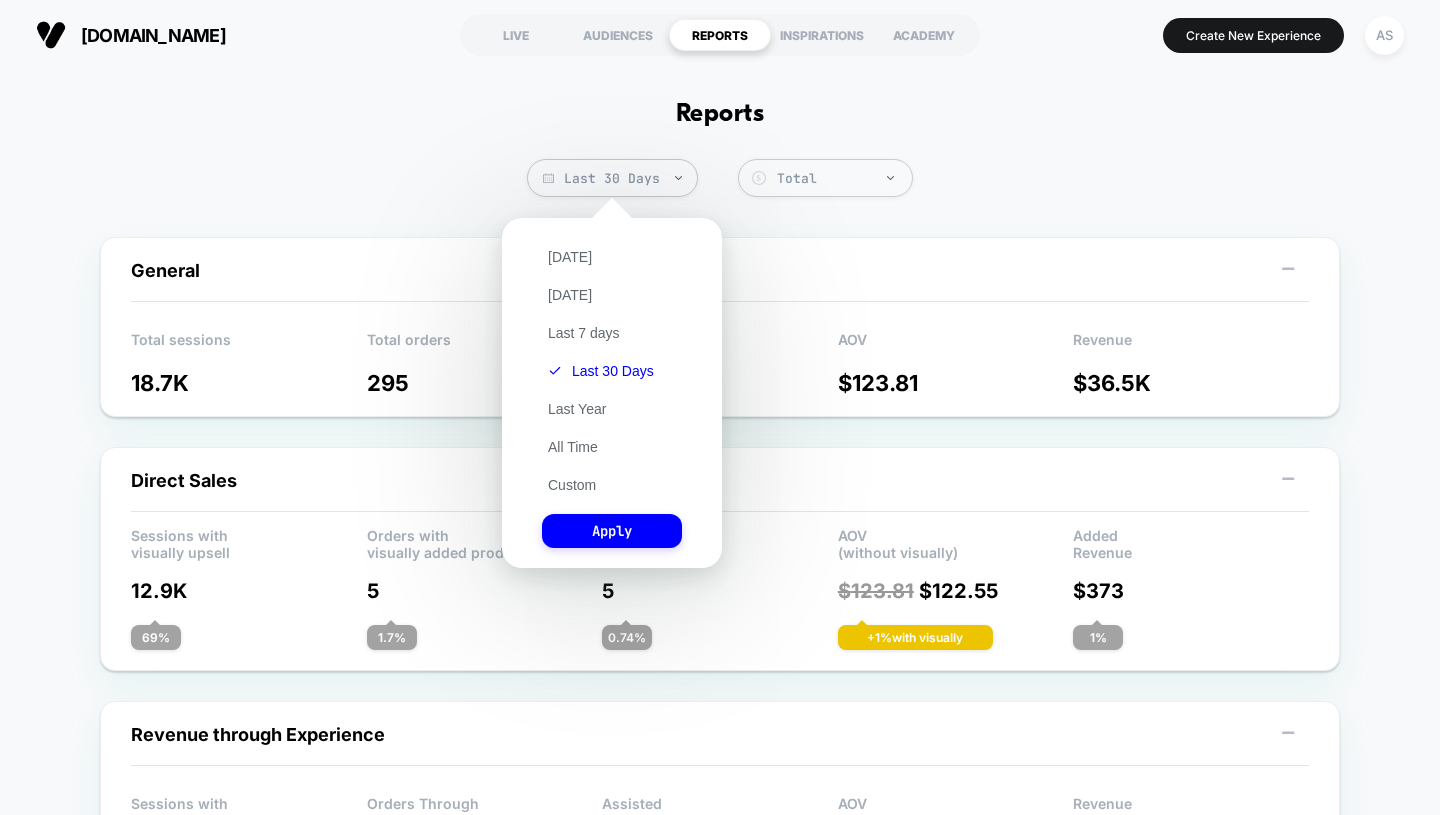 click on "All Time" at bounding box center [573, 447] 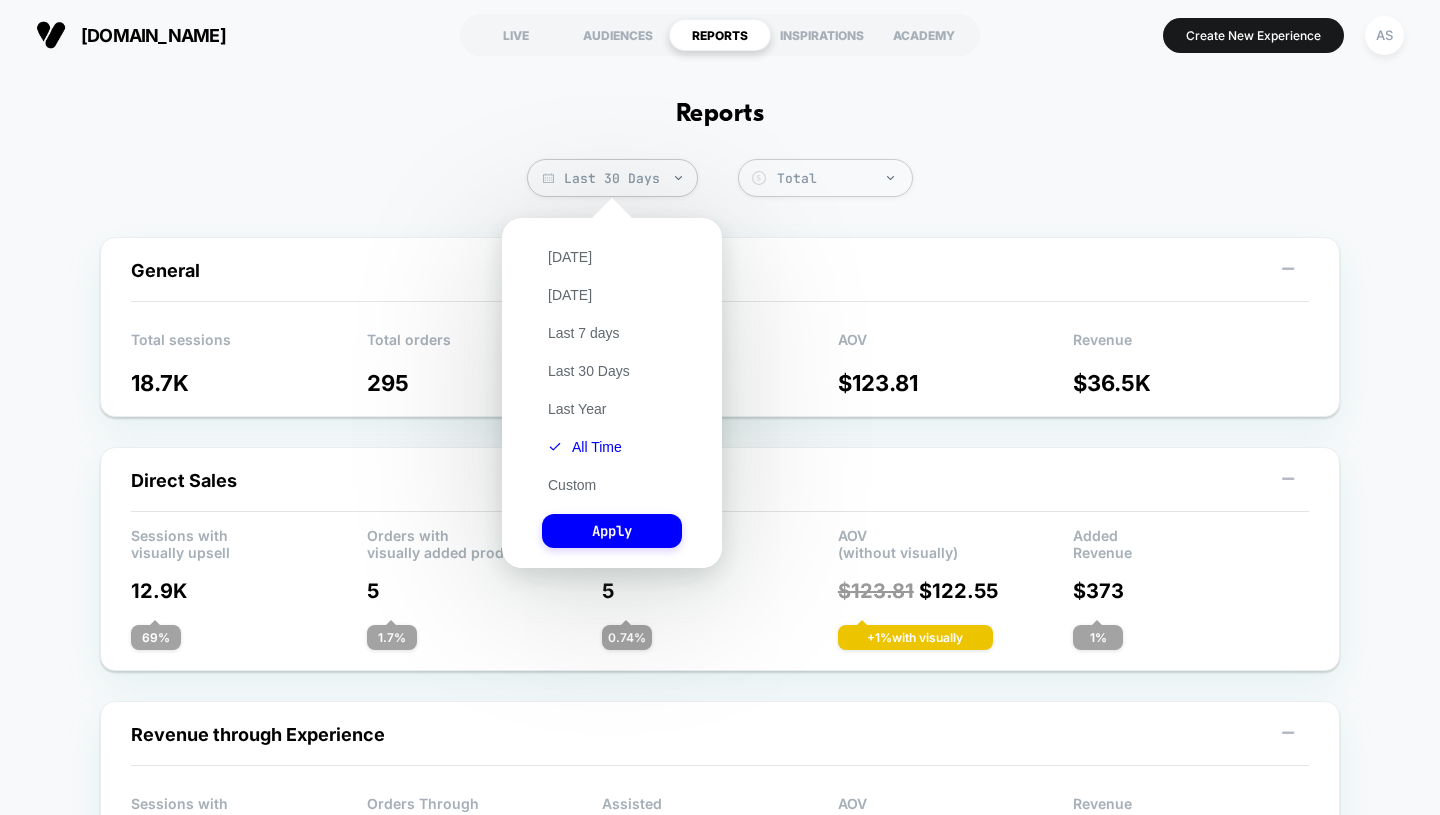 click on "Apply" at bounding box center [612, 531] 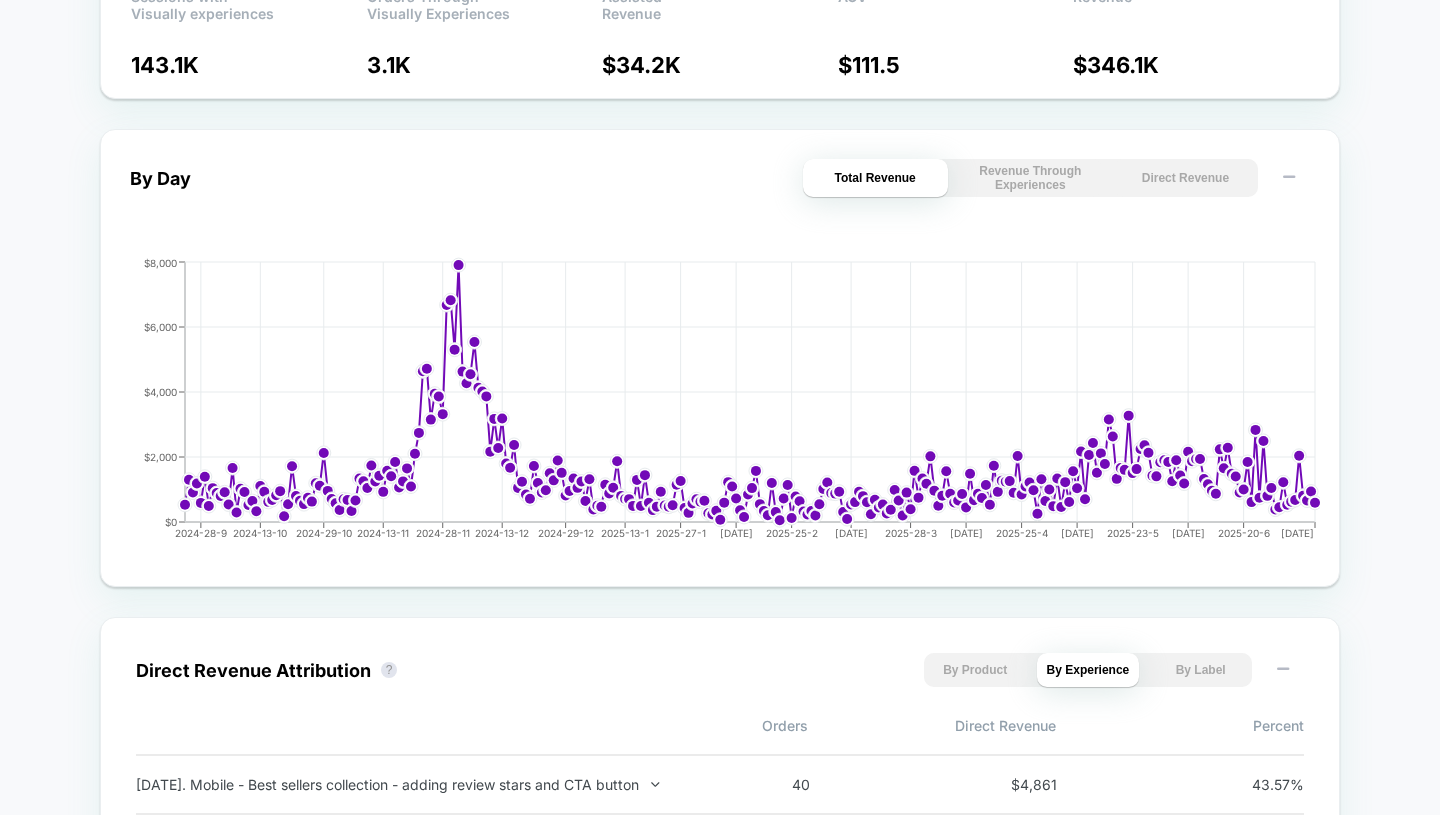 scroll, scrollTop: 582, scrollLeft: 0, axis: vertical 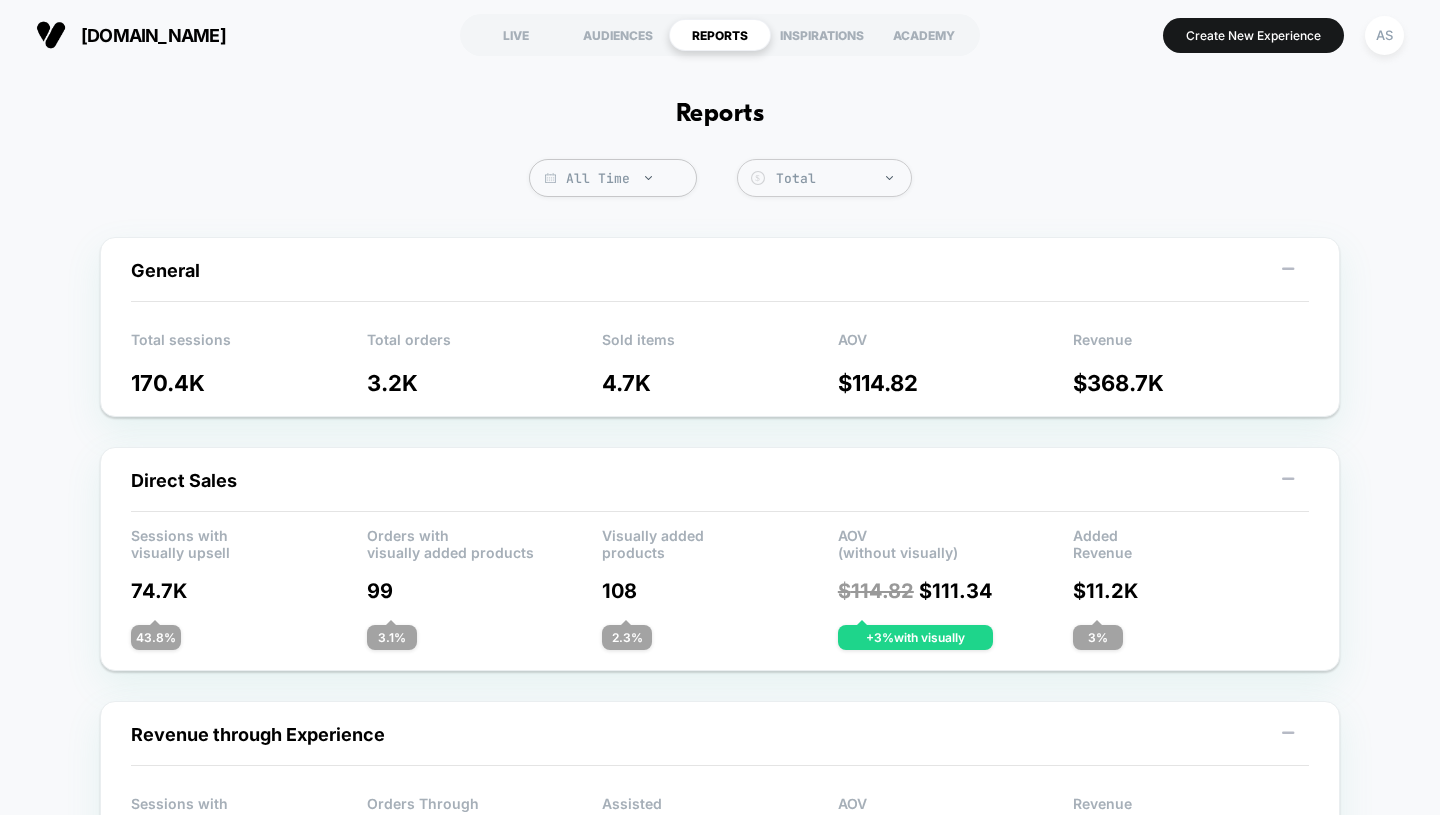 click on "LIVE" at bounding box center (516, 35) 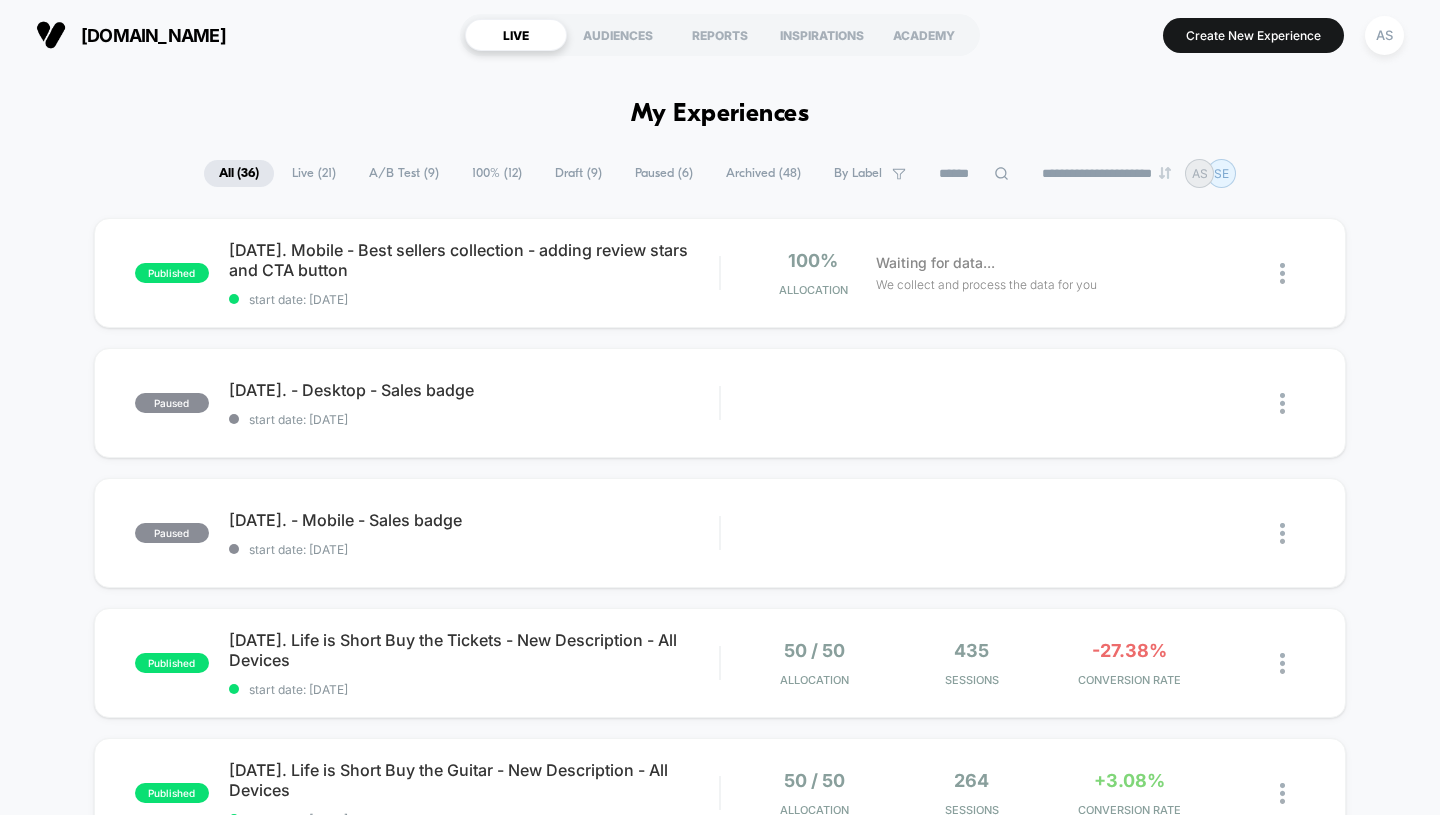 click 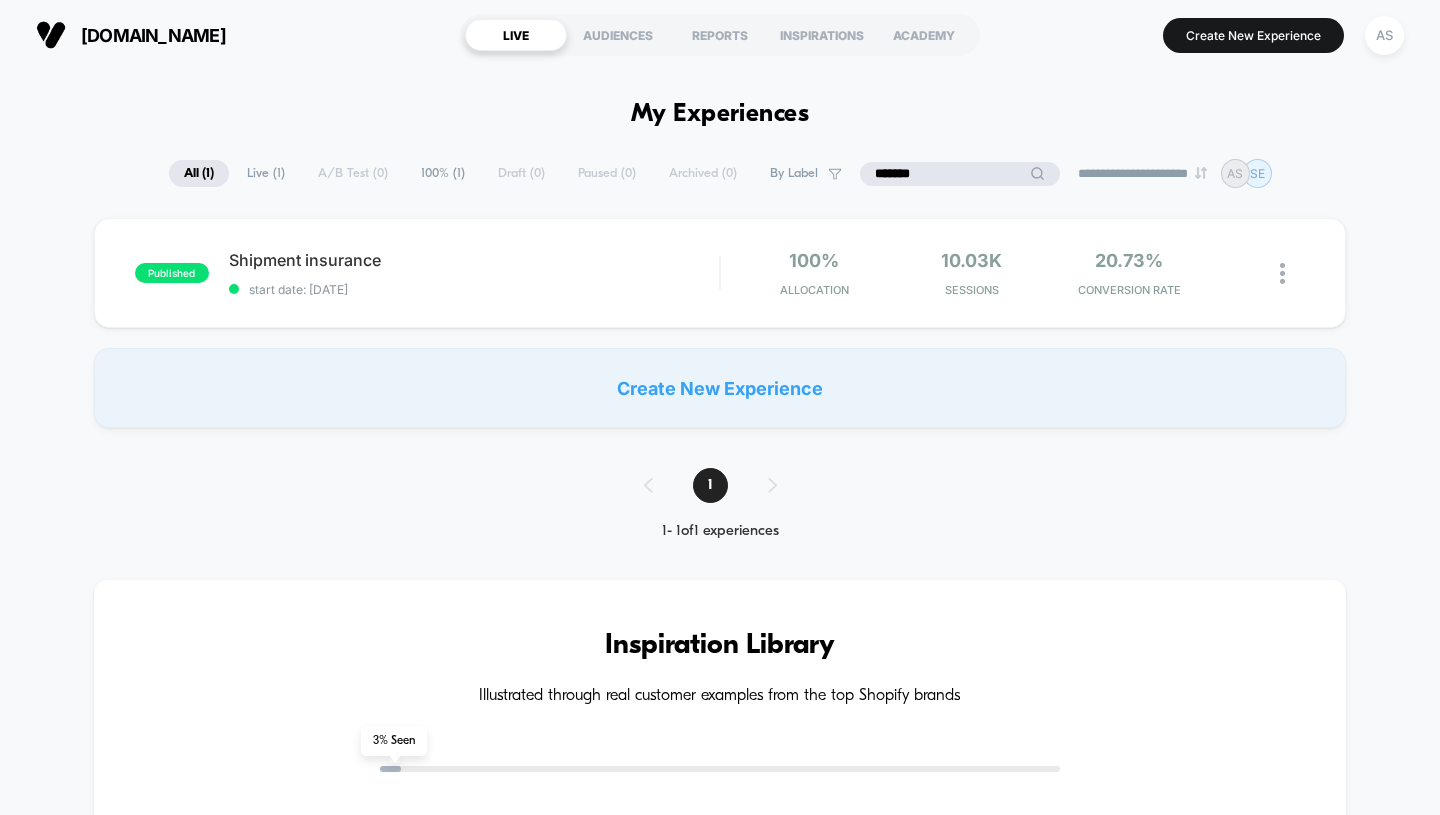 type on "*******" 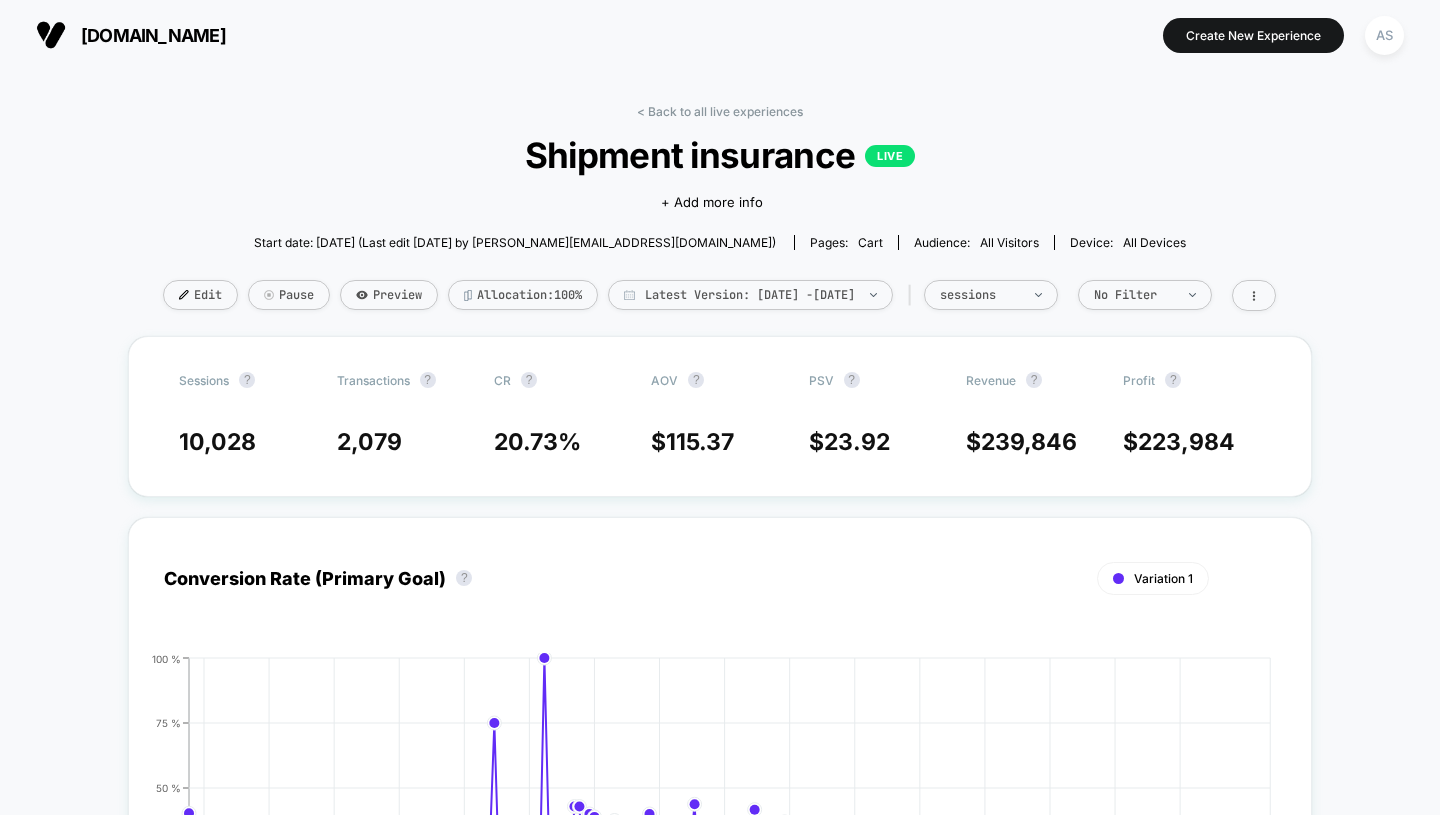 click on "Edit" at bounding box center (200, 295) 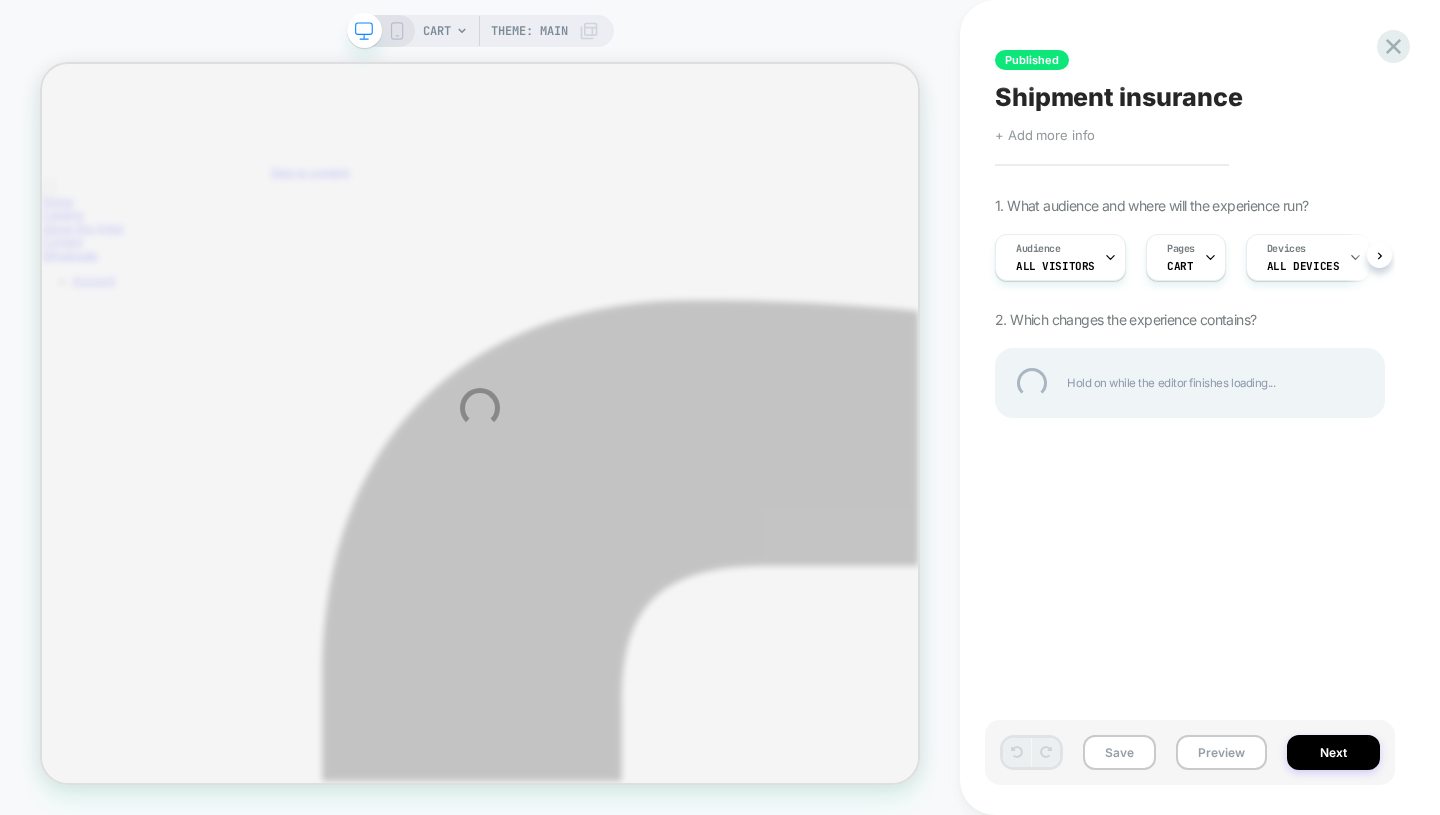 scroll, scrollTop: 0, scrollLeft: 0, axis: both 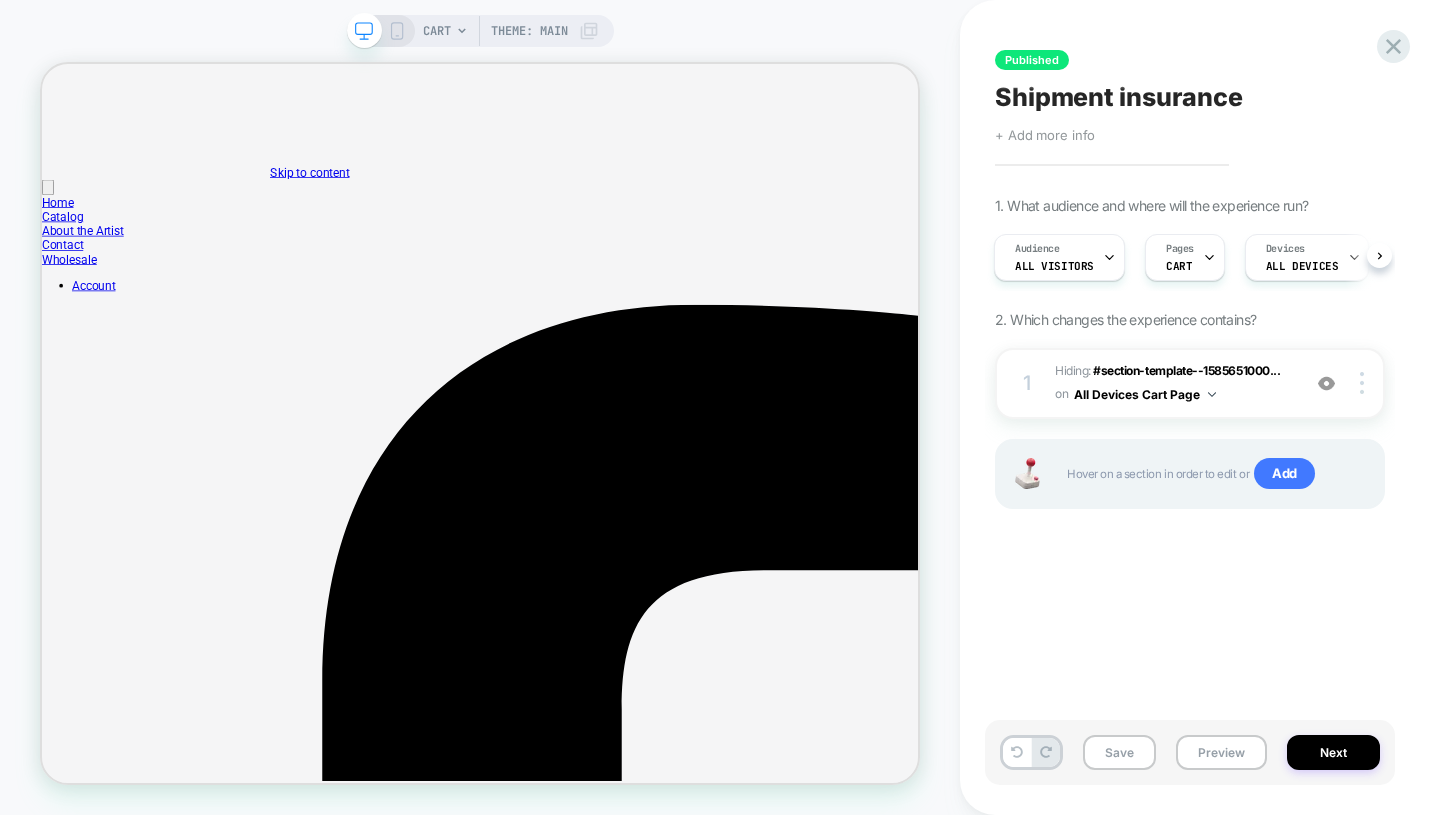 click on "Hiding :   #section-template--1585651000... #section-template--15856510009586__custom_liquid_RwzzgM > .Container   on All Devices Cart Page" at bounding box center [1172, 383] 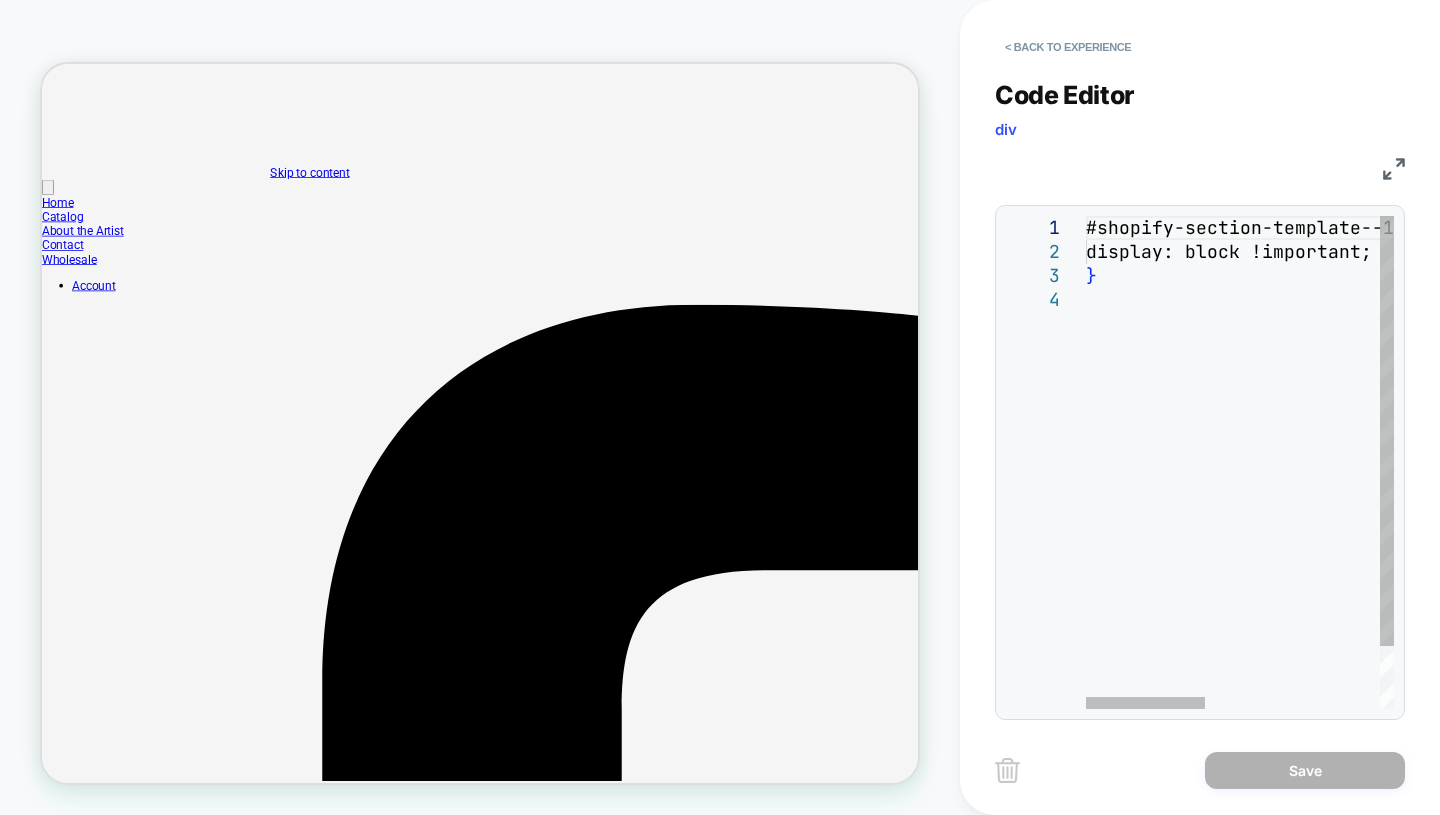 click on "< Back to experience" at bounding box center [1068, 47] 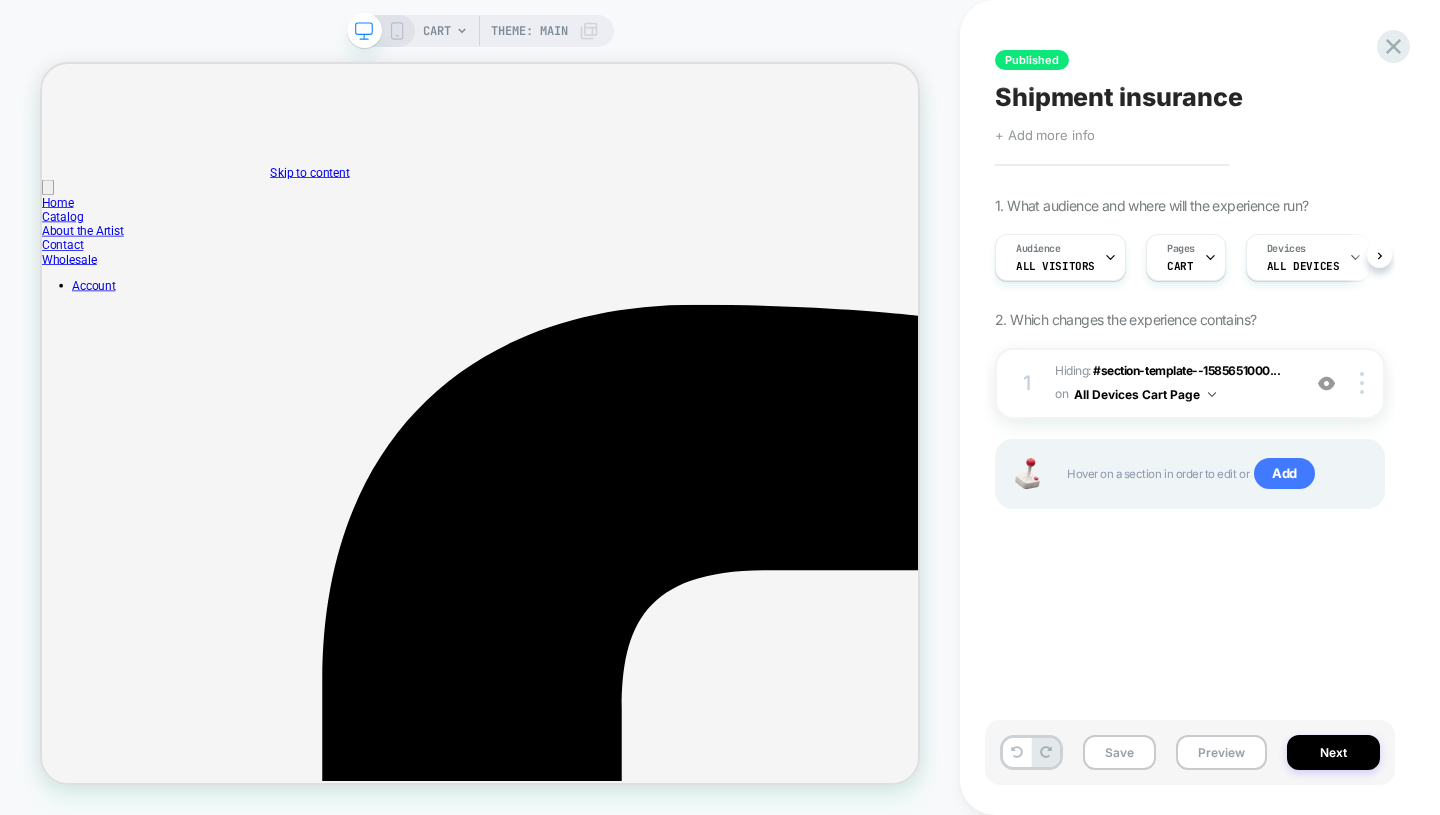 scroll, scrollTop: 0, scrollLeft: 1, axis: horizontal 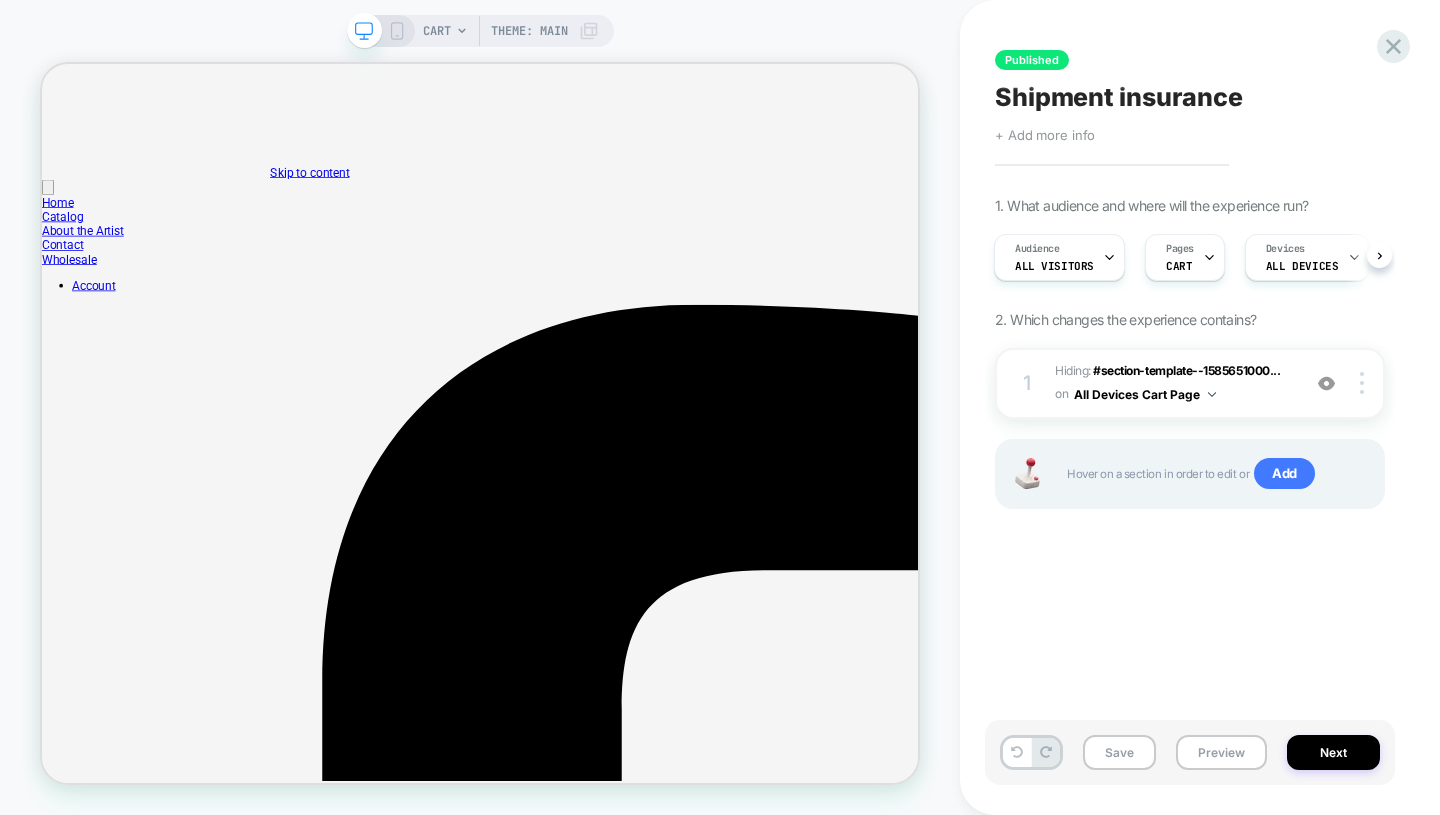 click at bounding box center [1326, 383] 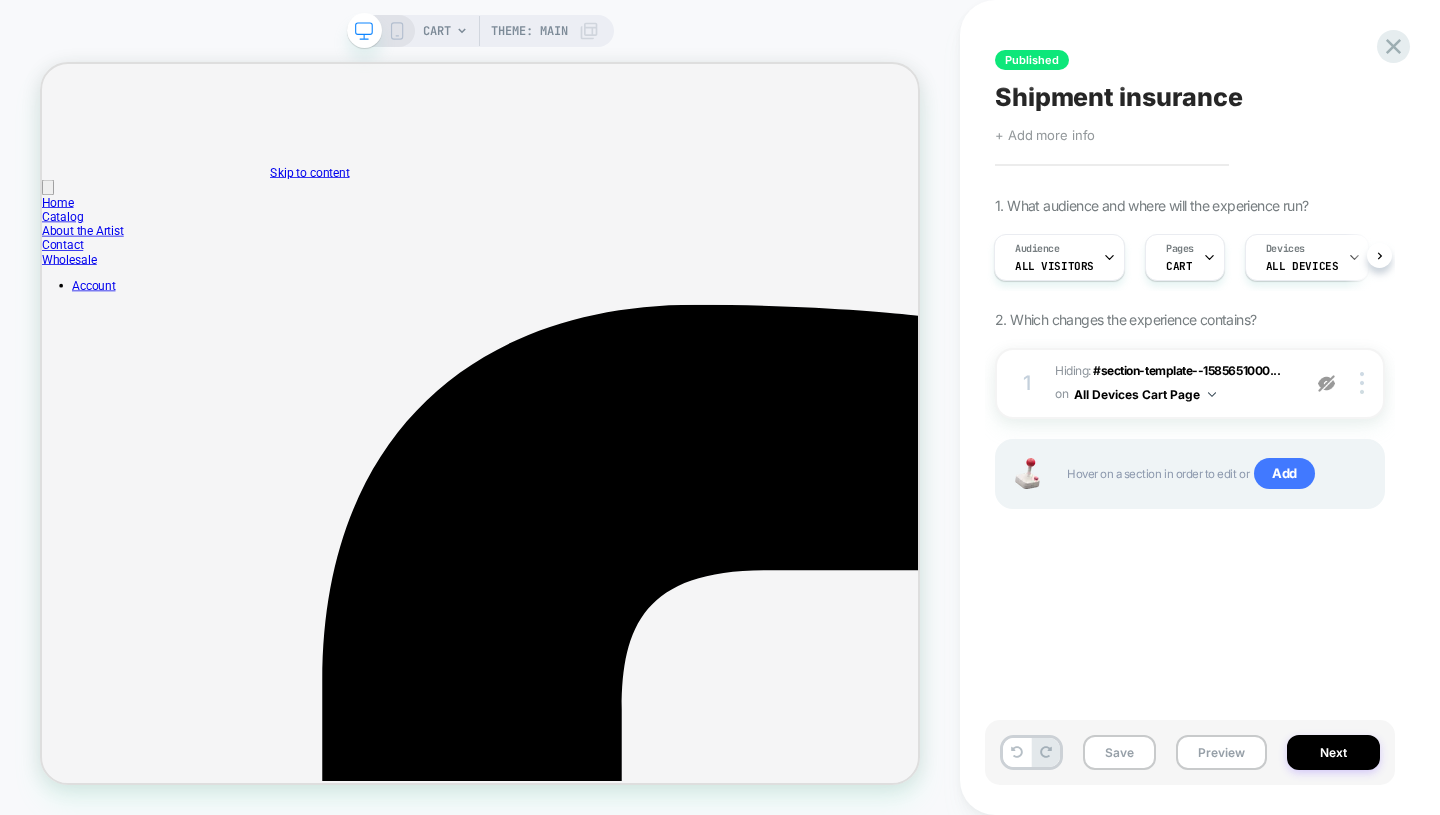 click at bounding box center [1326, 383] 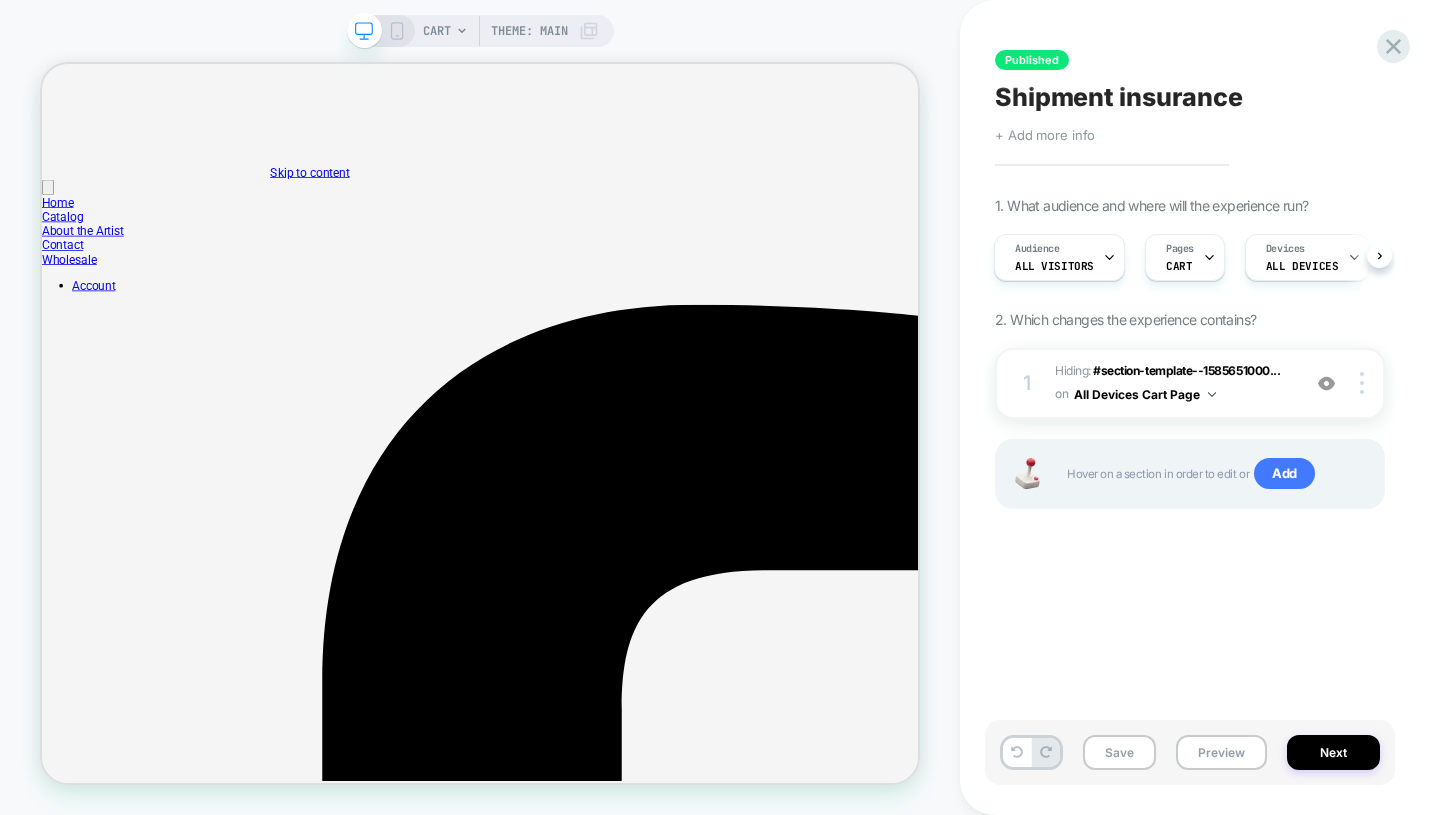 click on "Hiding :   #section-template--1585651000... #section-template--15856510009586__custom_liquid_RwzzgM > .Container   on All Devices Cart Page" at bounding box center (1172, 383) 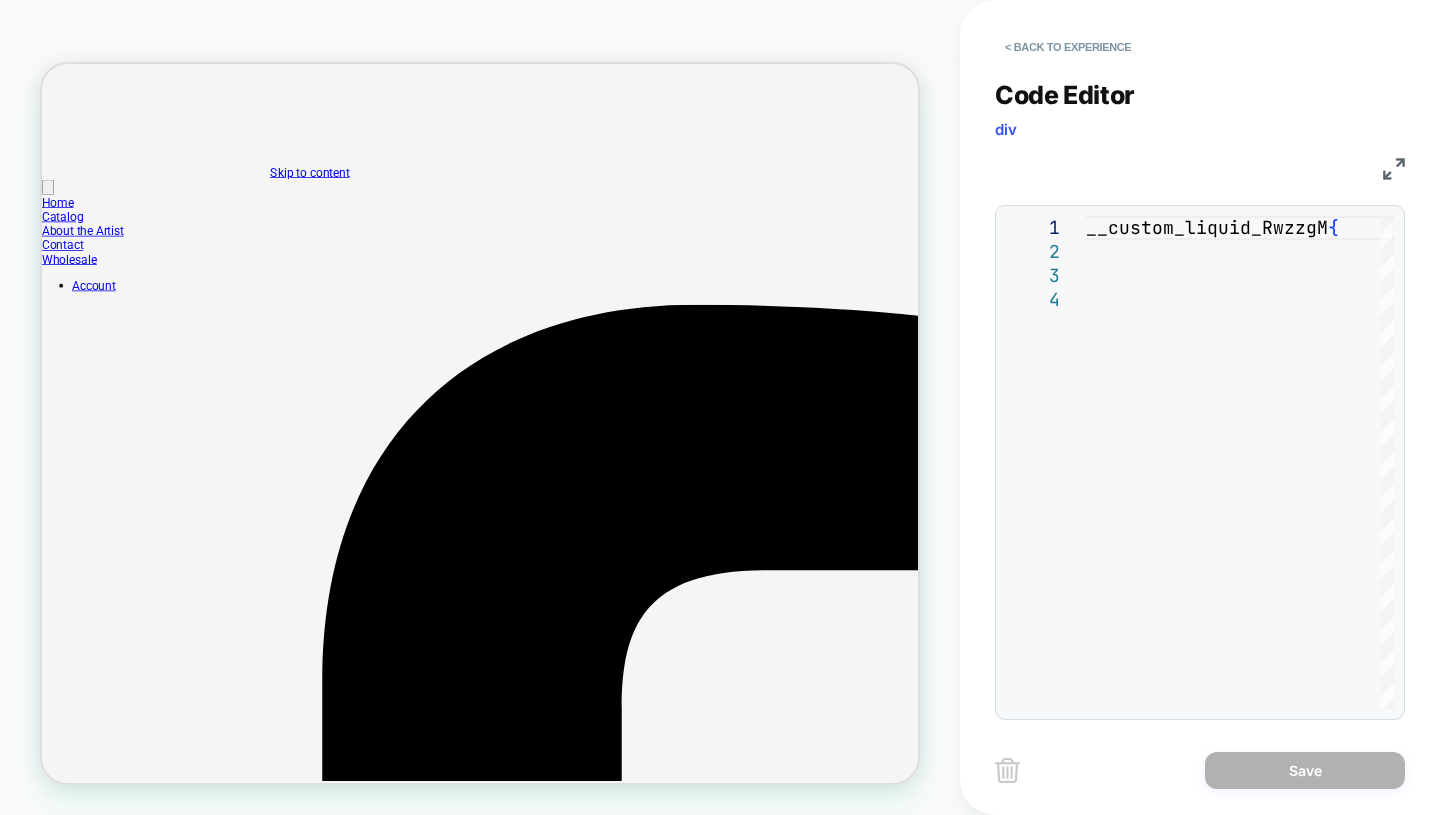 click on "< Back to experience" at bounding box center (1068, 47) 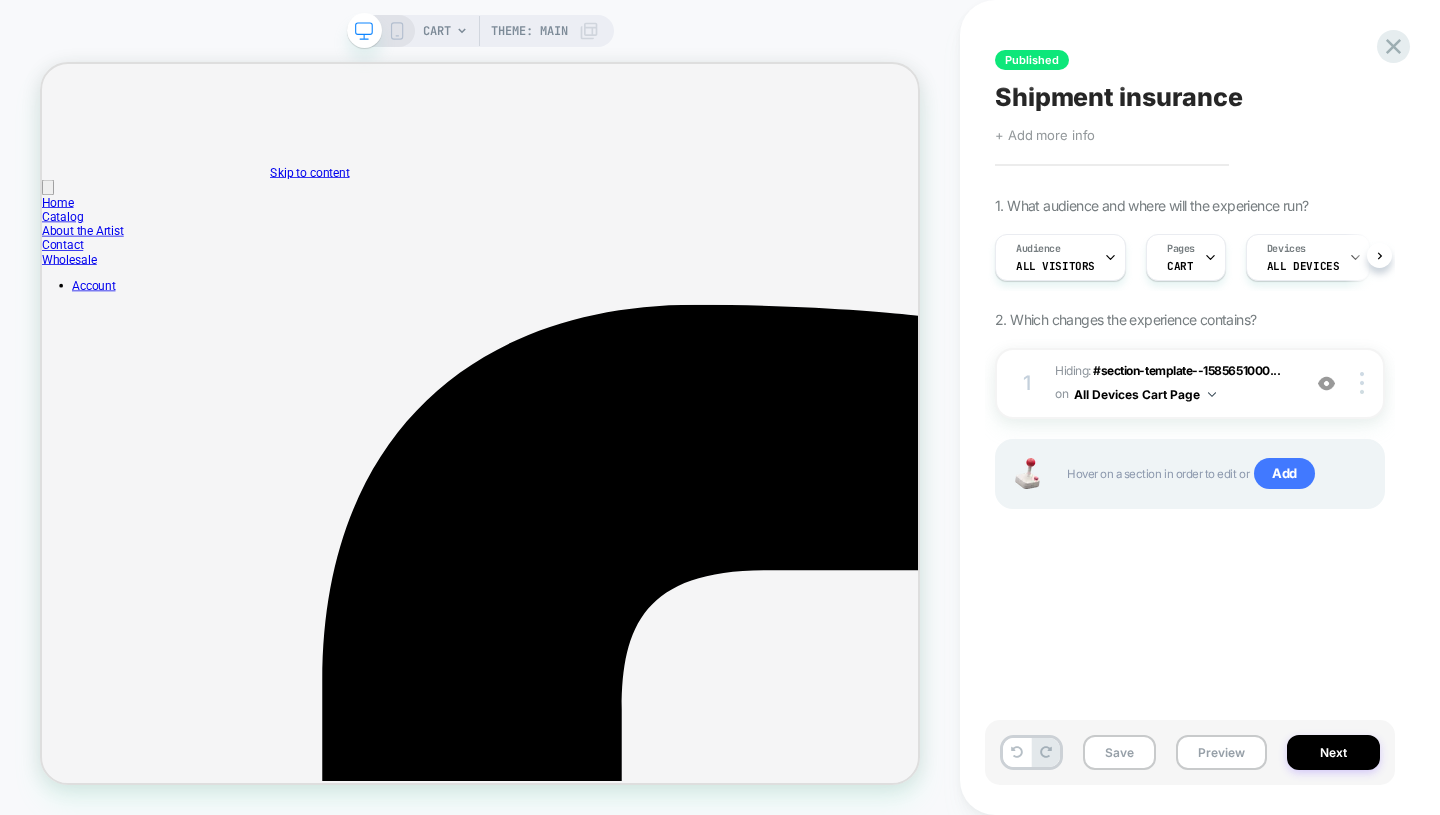 scroll, scrollTop: 0, scrollLeft: 1, axis: horizontal 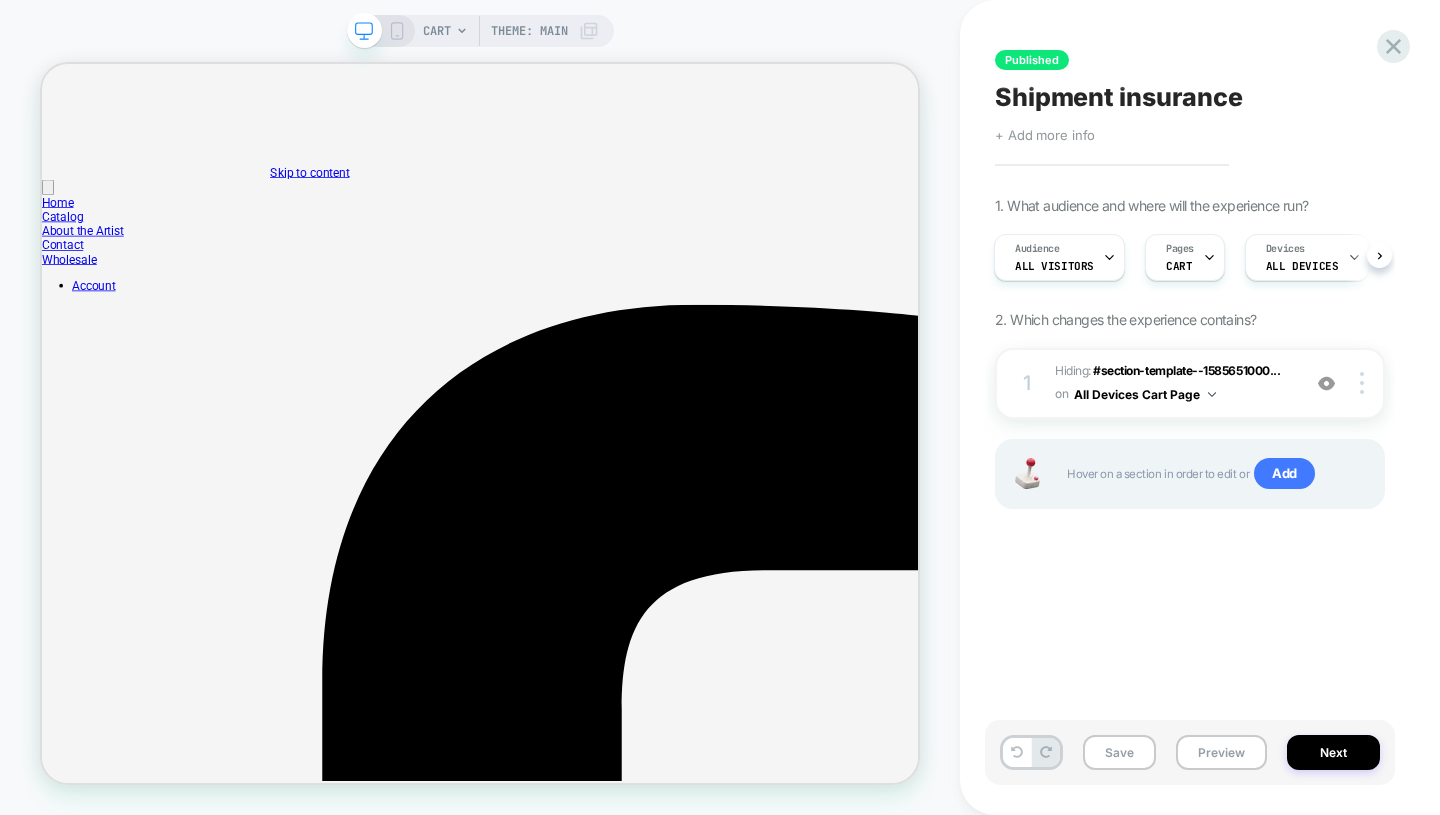 click at bounding box center [1326, 383] 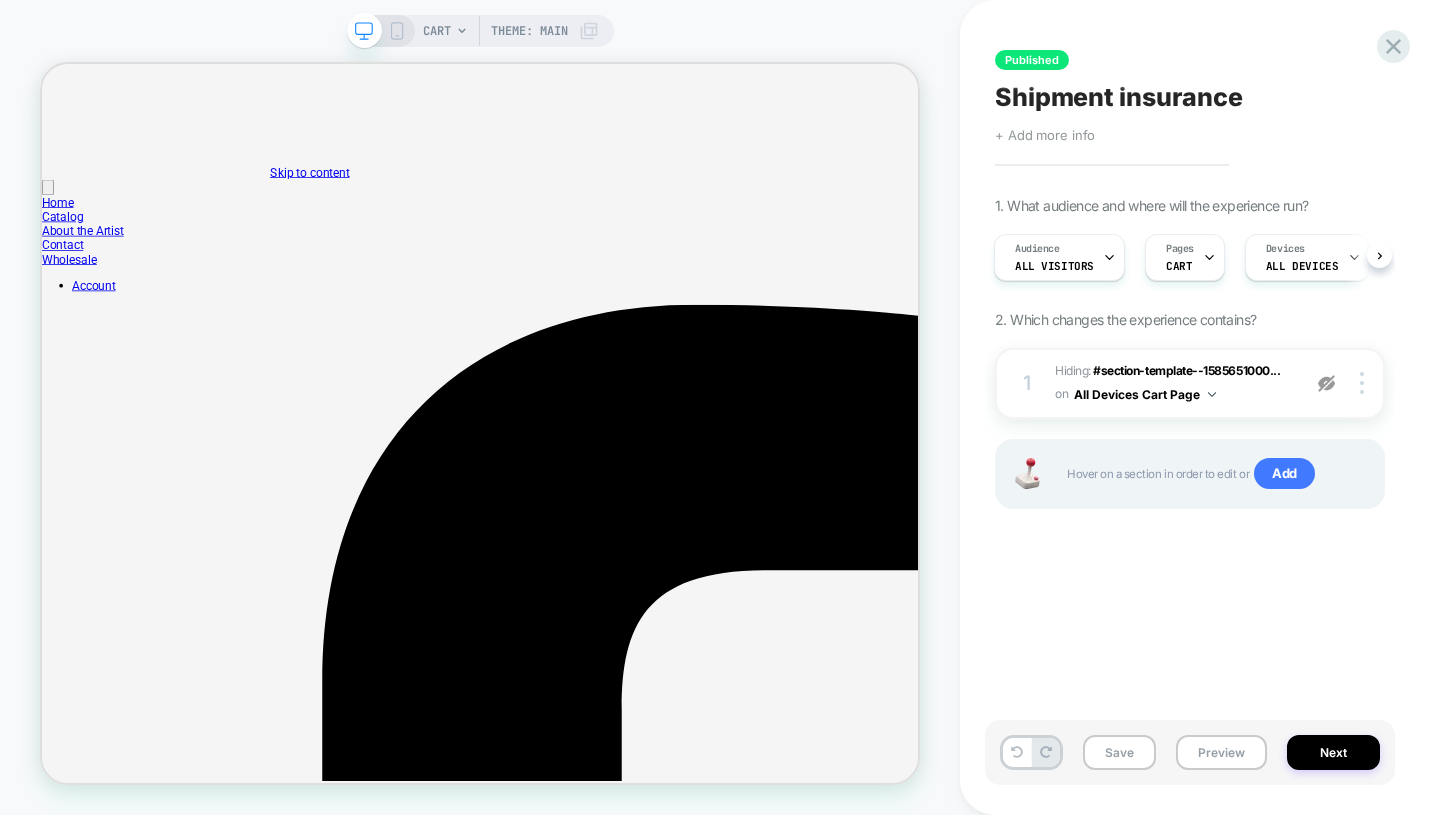 click at bounding box center (1326, 383) 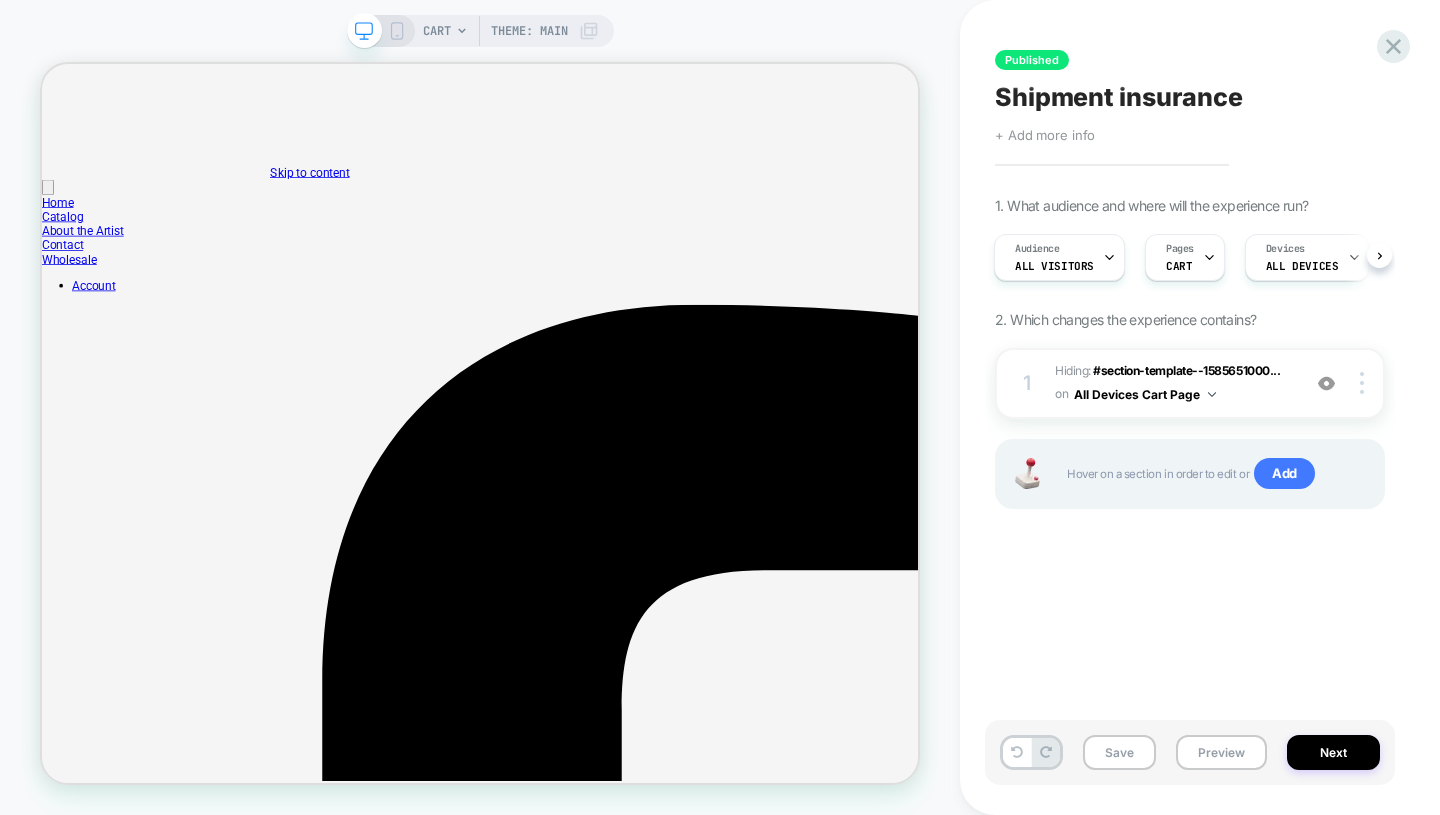 click 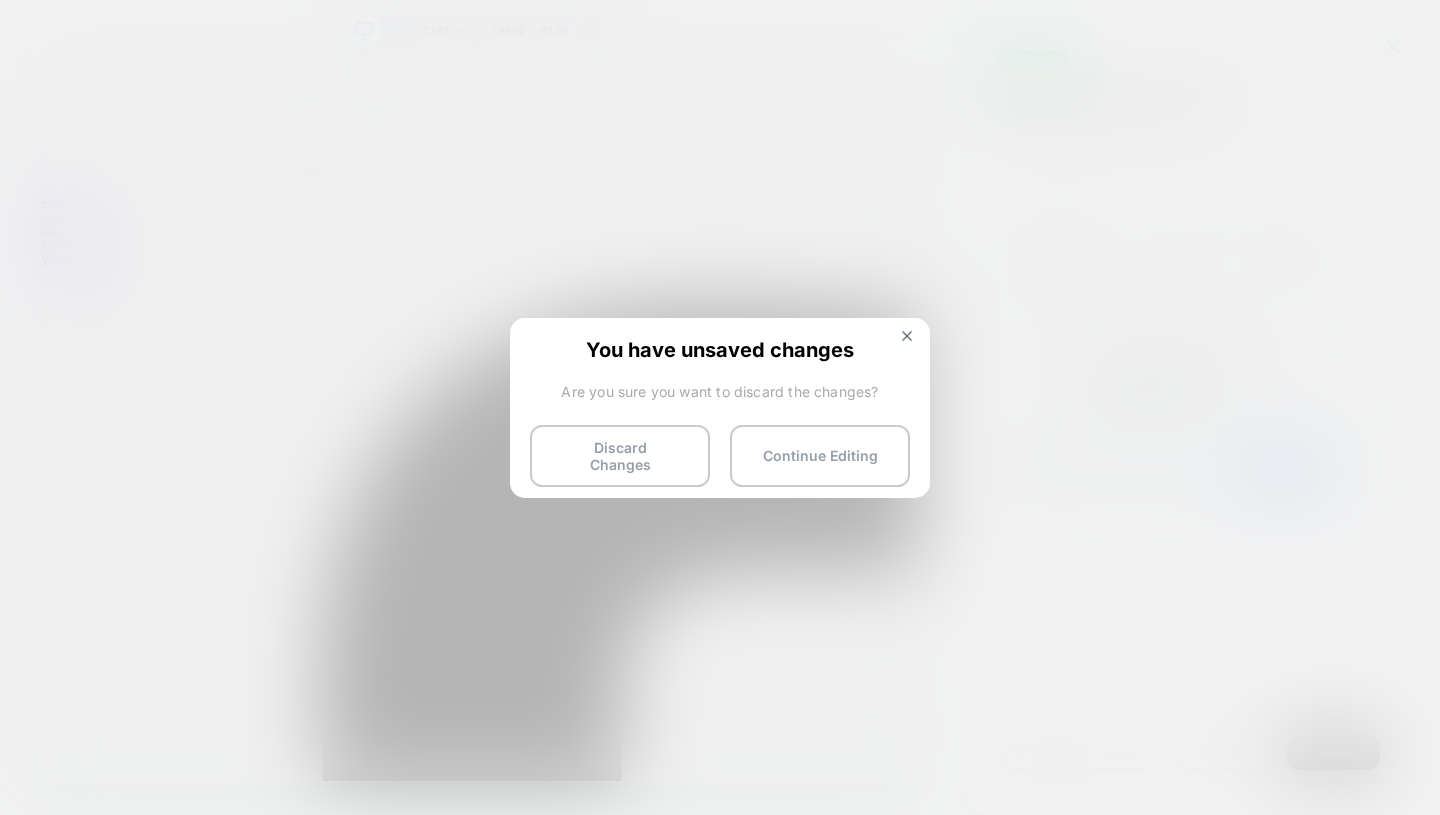 click on "Discard Changes" at bounding box center (620, 456) 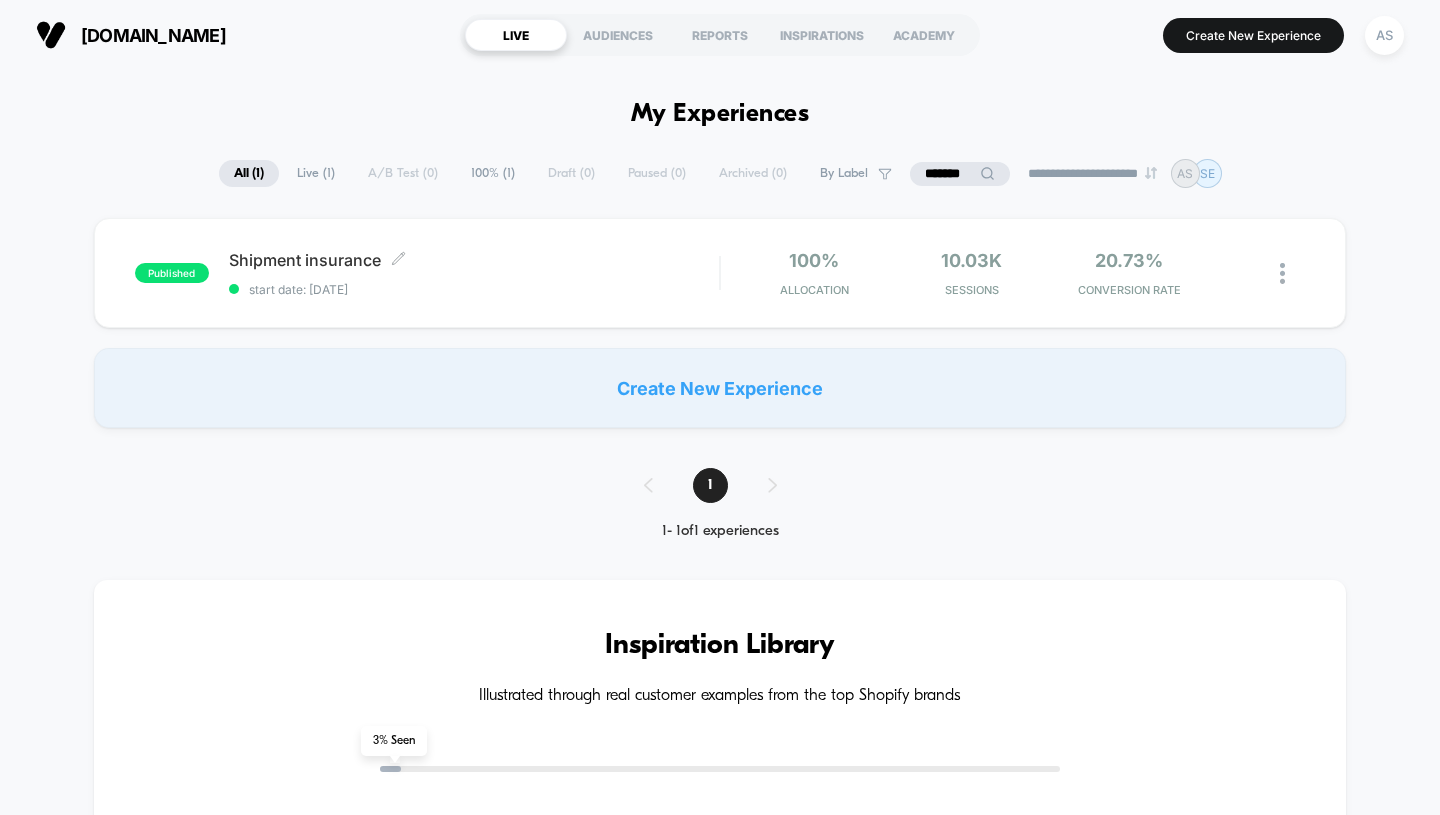 click on "Shipment insurance Click to edit experience details" at bounding box center [474, 260] 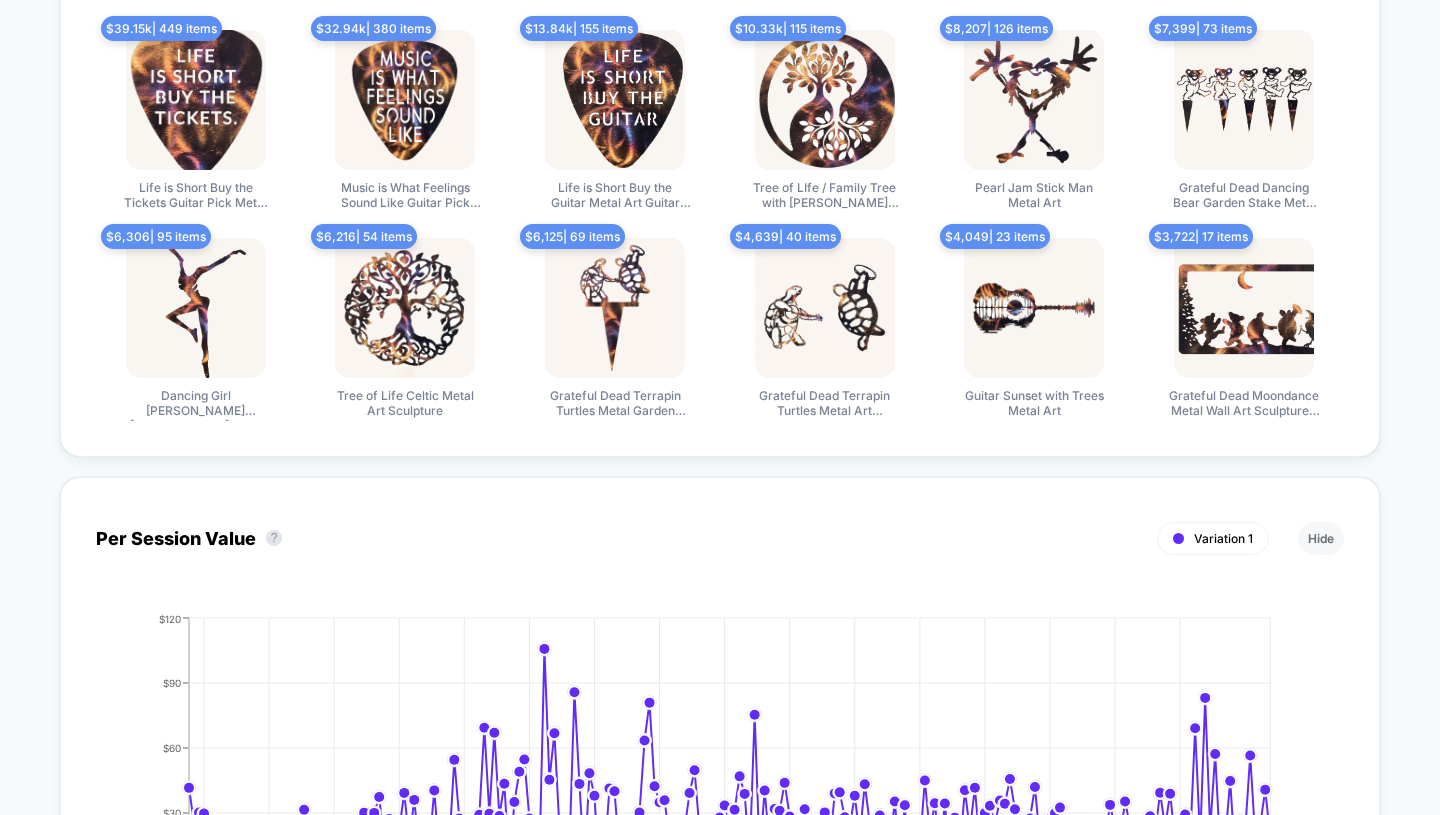 scroll, scrollTop: 750, scrollLeft: 0, axis: vertical 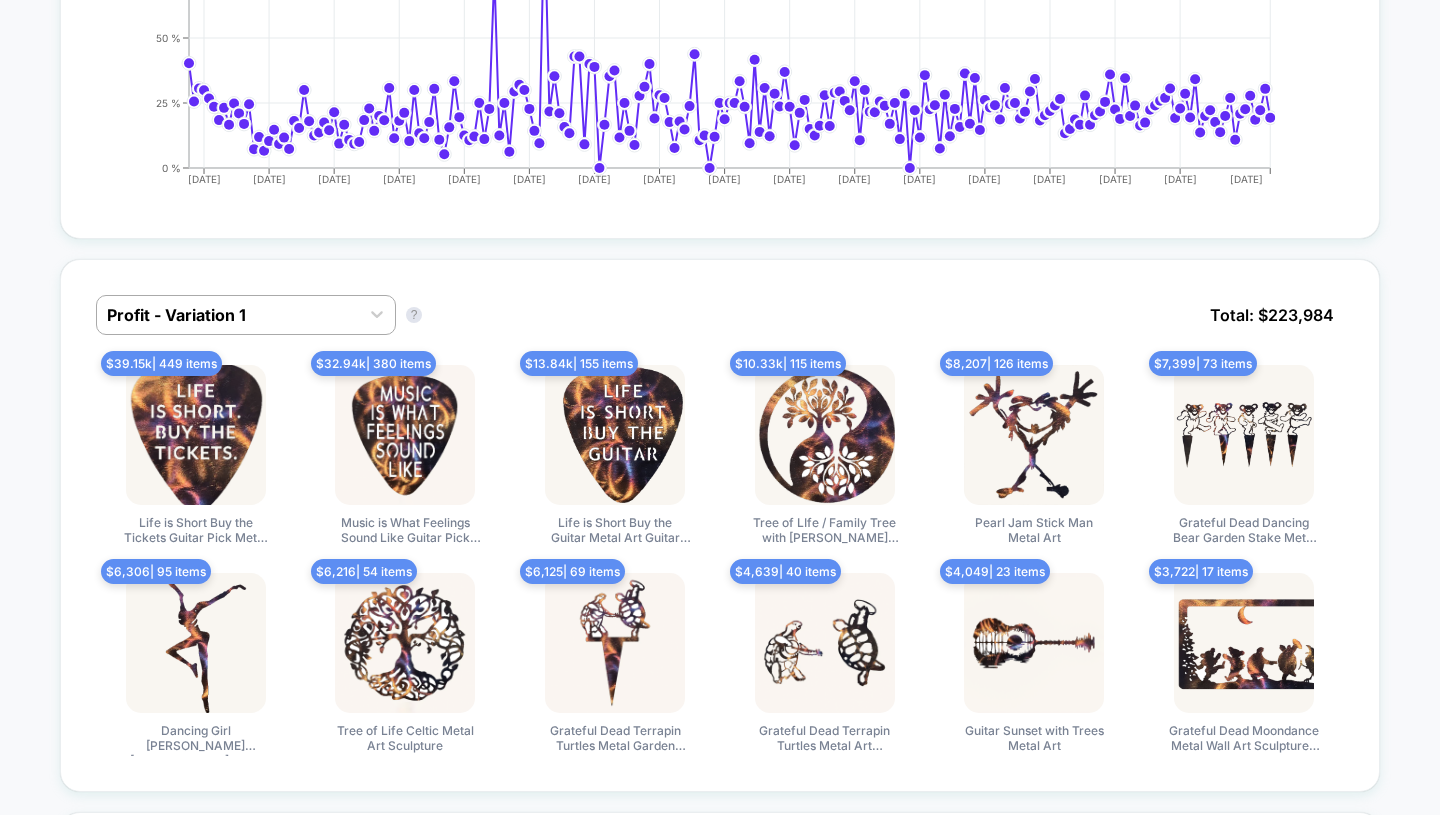 click at bounding box center [228, 315] 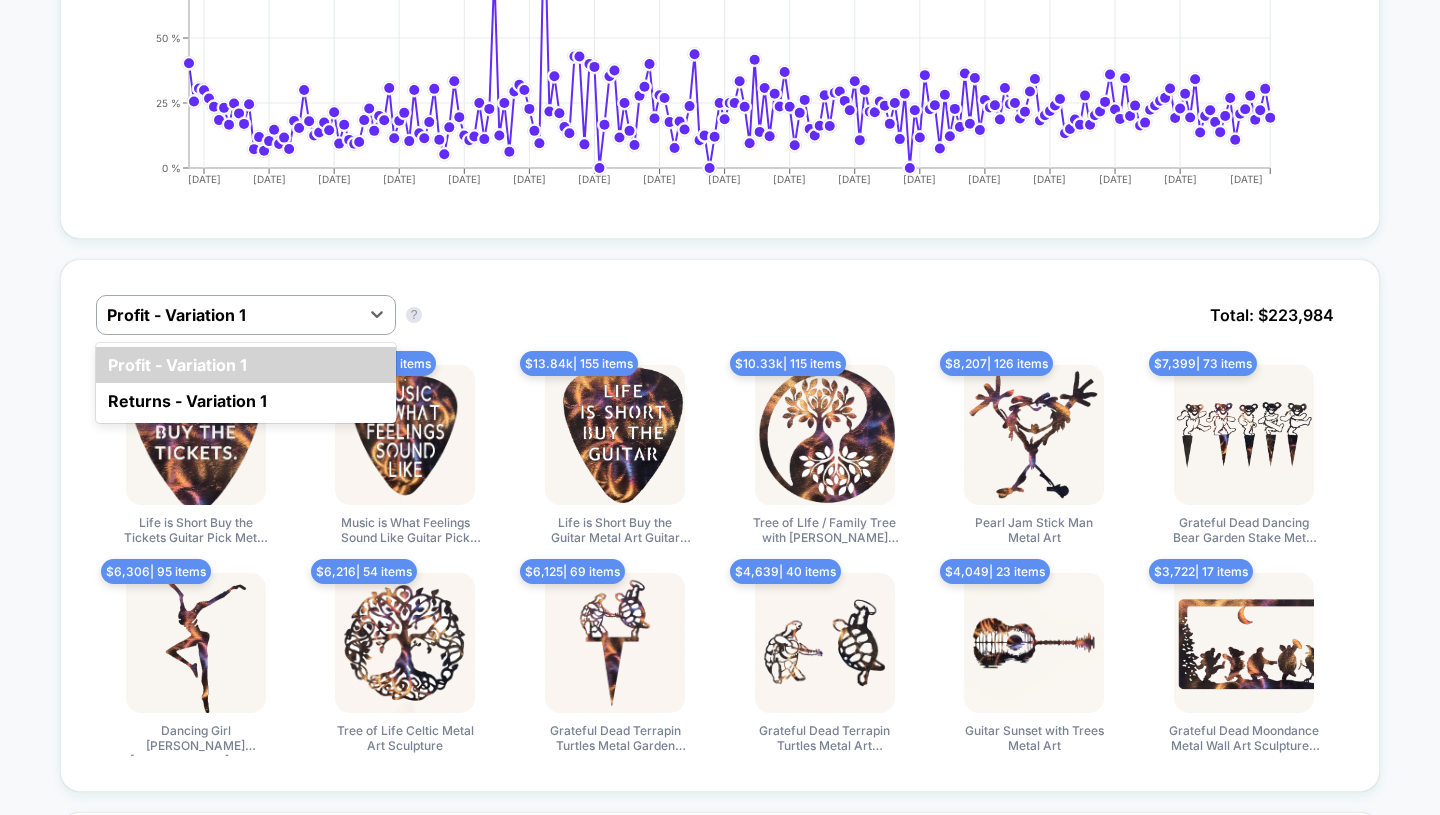 click at bounding box center [228, 315] 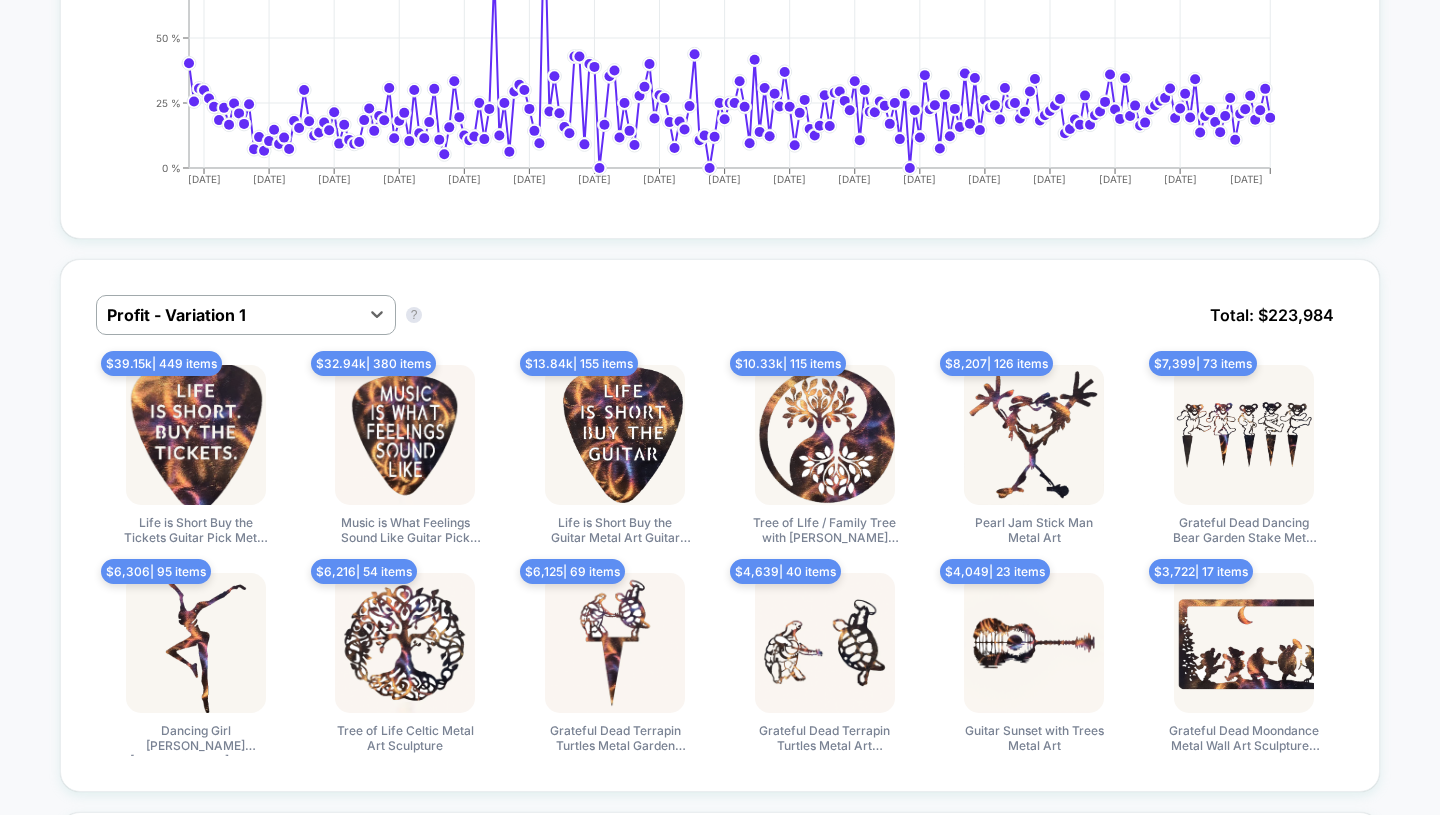 click at bounding box center (228, 315) 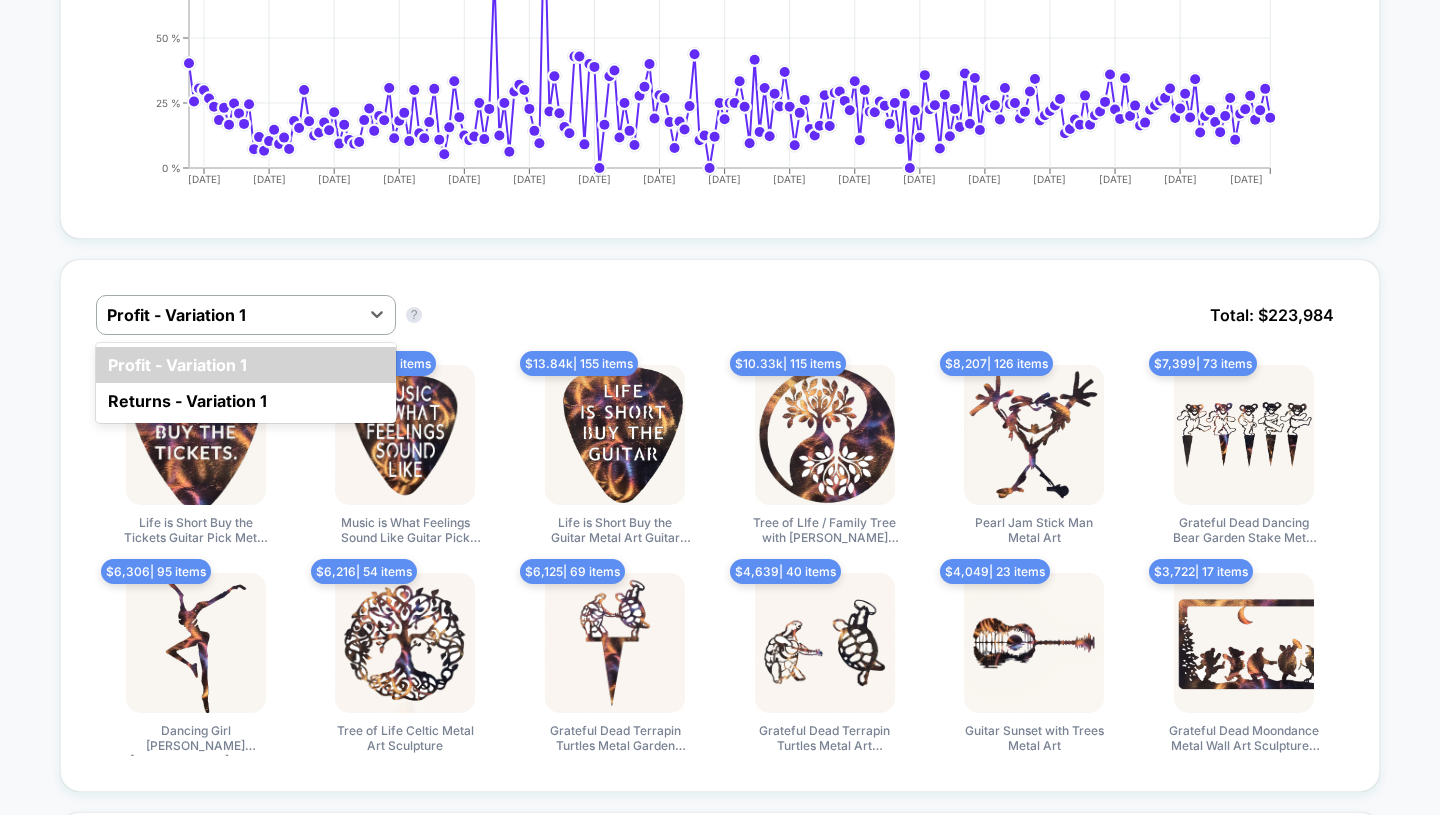 click at bounding box center [228, 315] 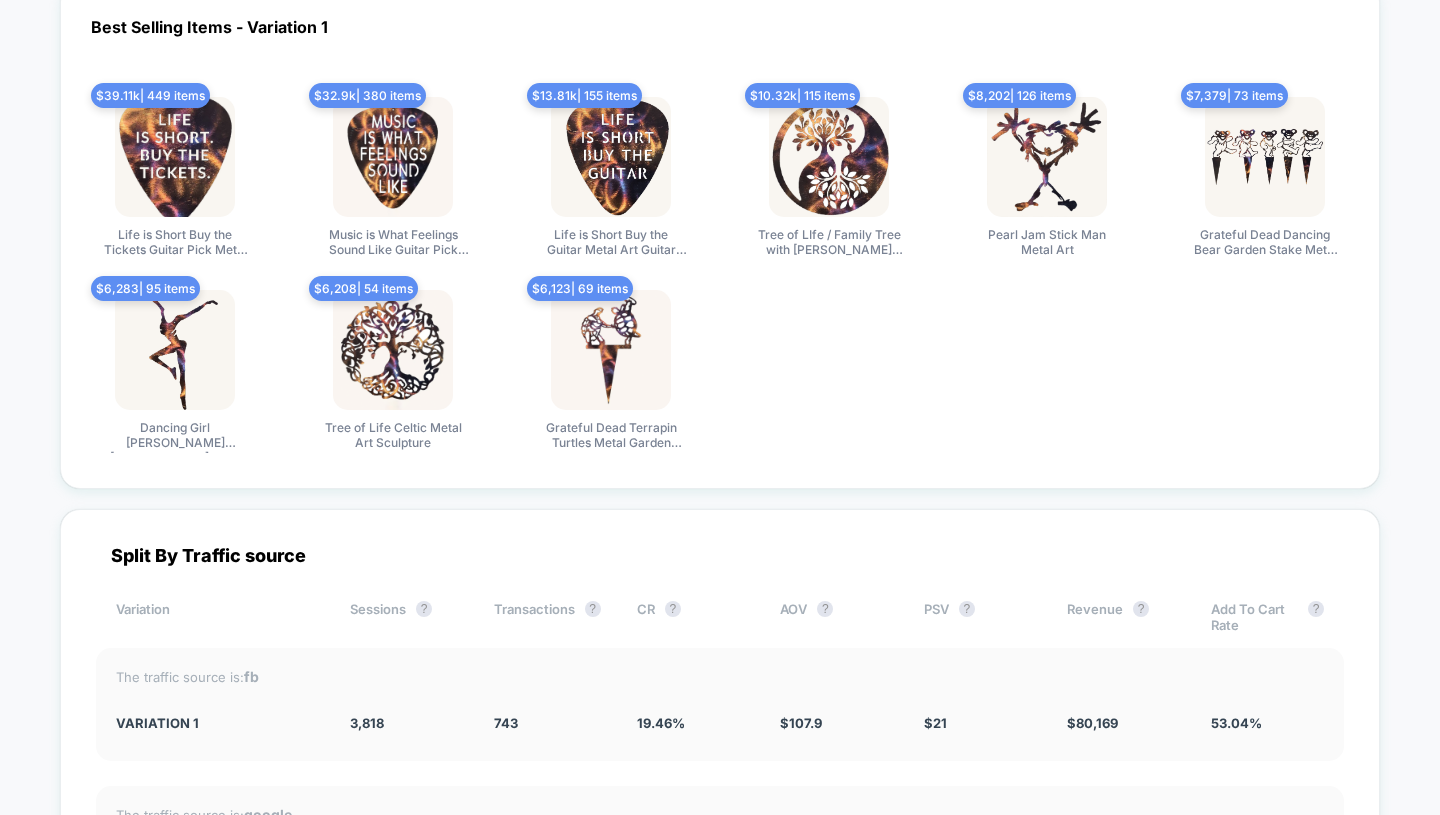 scroll, scrollTop: 3545, scrollLeft: 0, axis: vertical 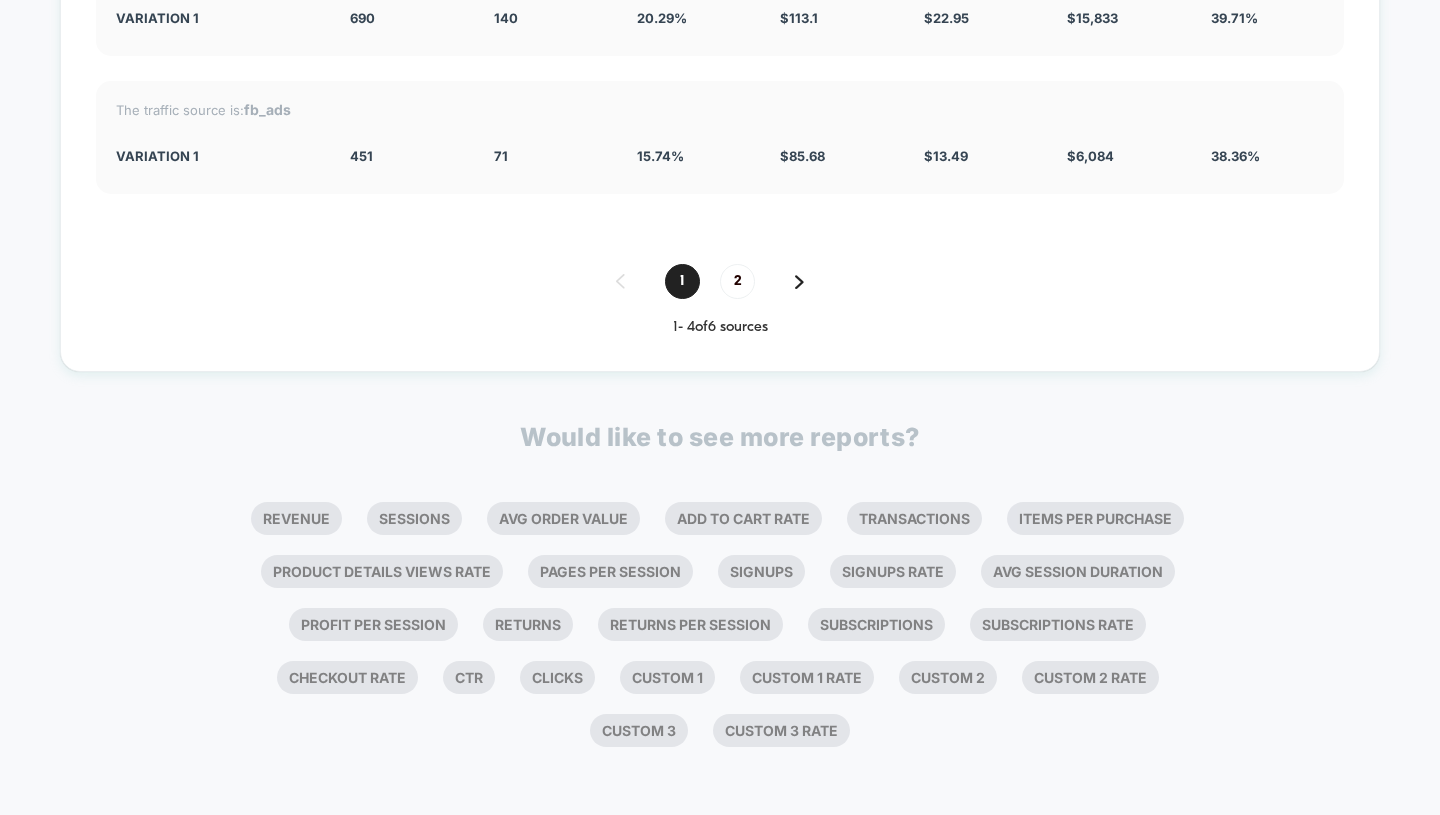 click on "Avg Order Value" at bounding box center (563, 518) 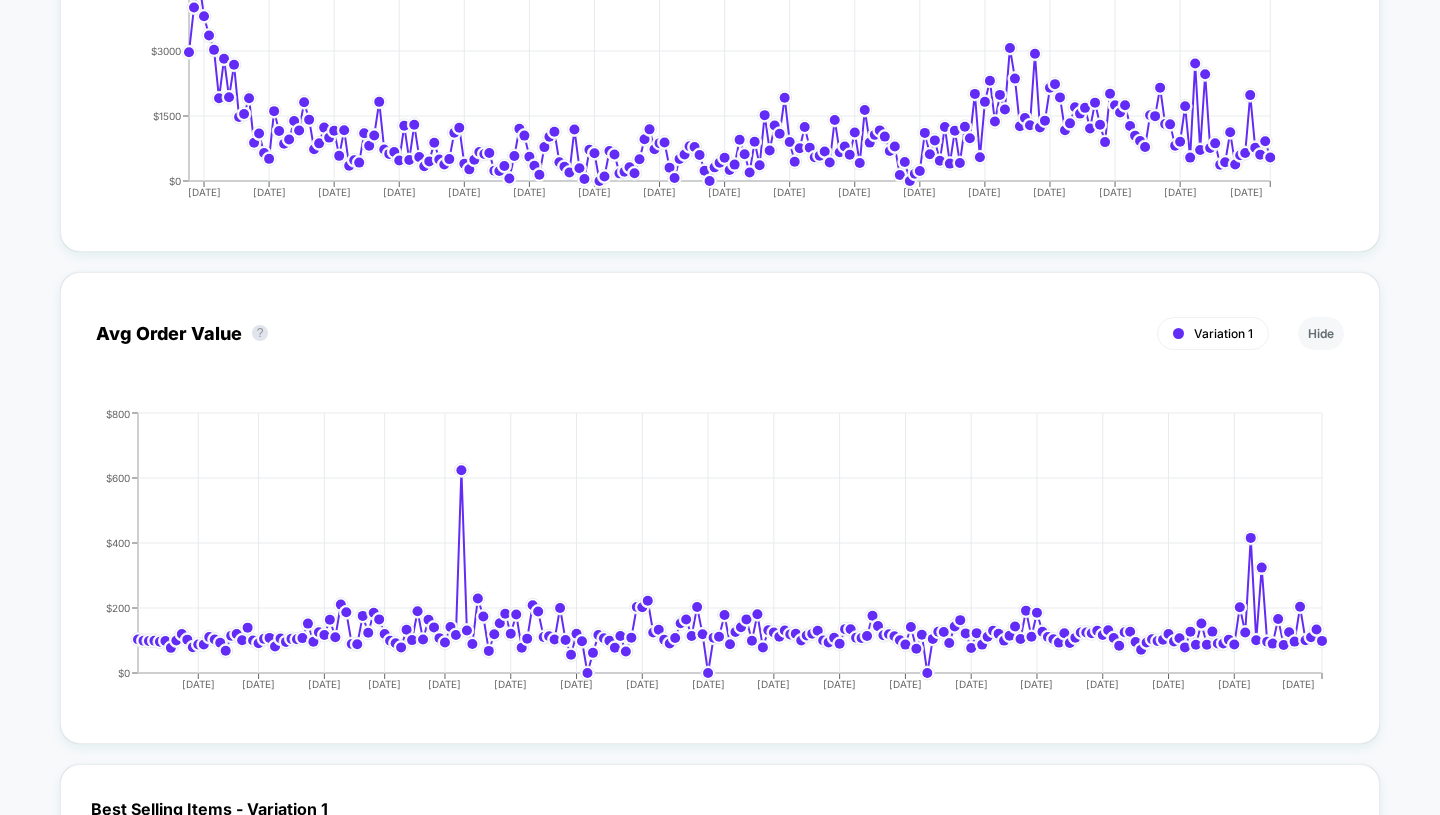 scroll, scrollTop: 4037, scrollLeft: 0, axis: vertical 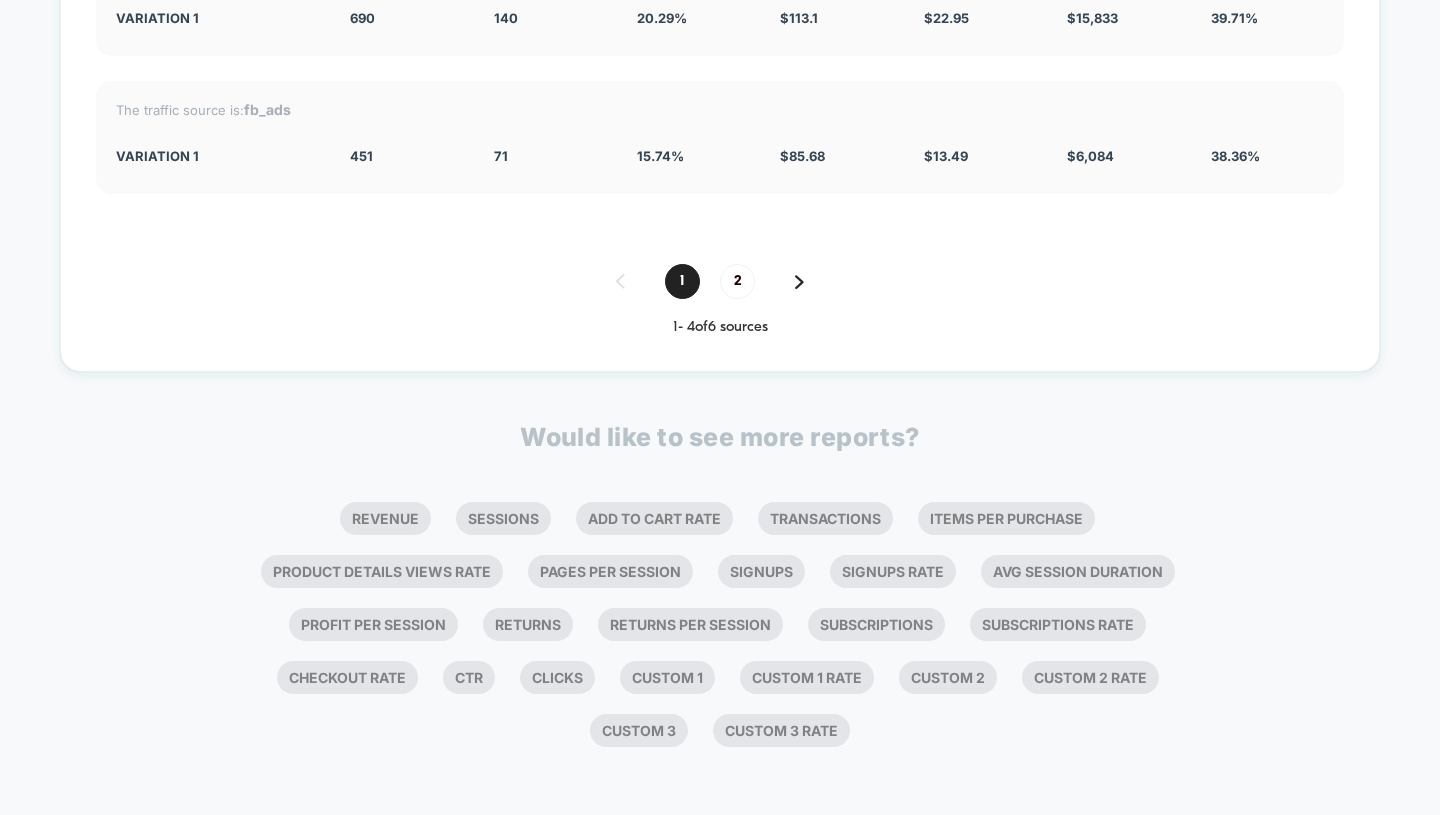 click on "Ctr" at bounding box center [469, 677] 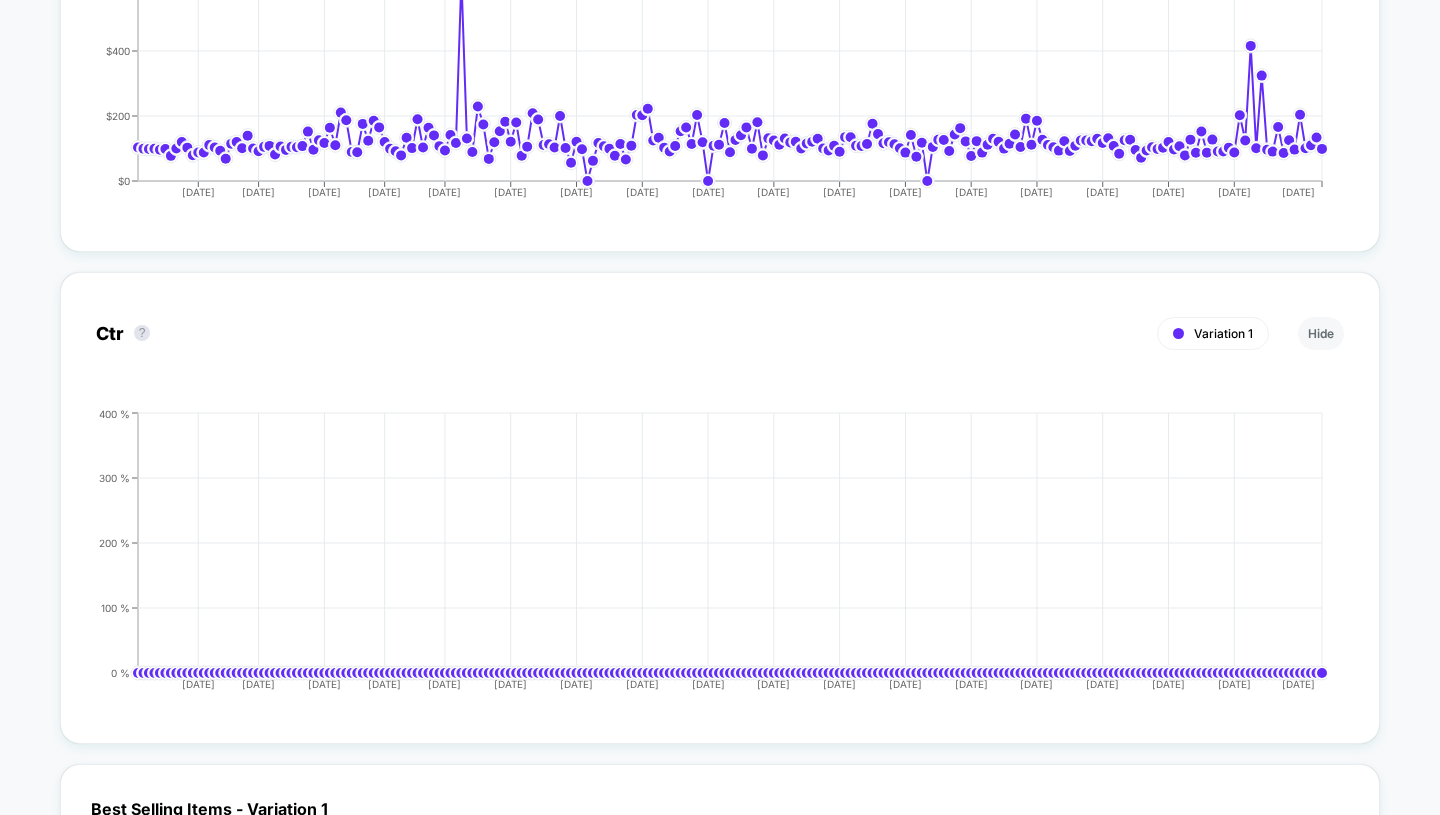 scroll, scrollTop: 4529, scrollLeft: 0, axis: vertical 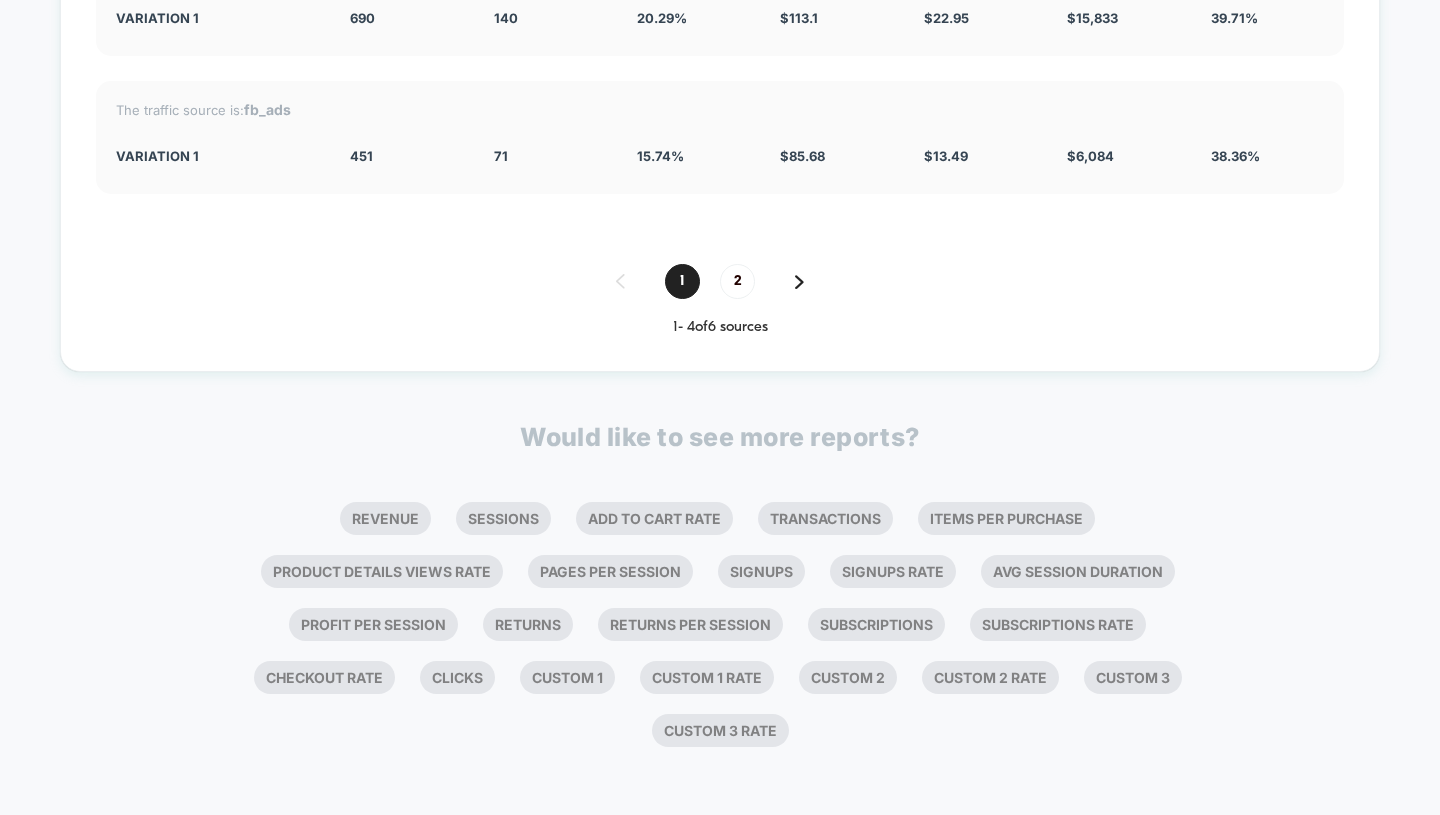 click on "Add To Cart Rate" at bounding box center [654, 518] 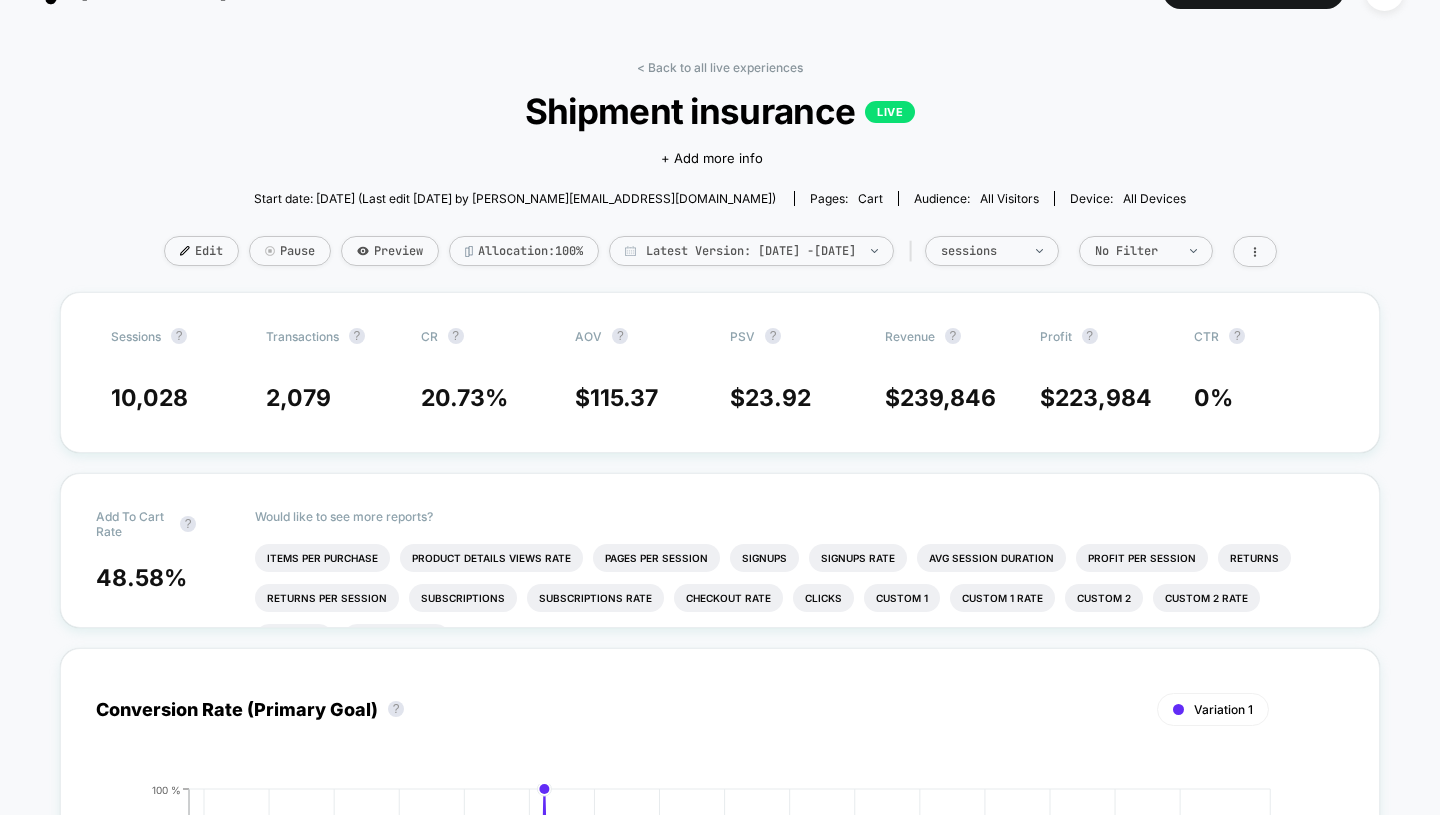 scroll, scrollTop: 0, scrollLeft: 0, axis: both 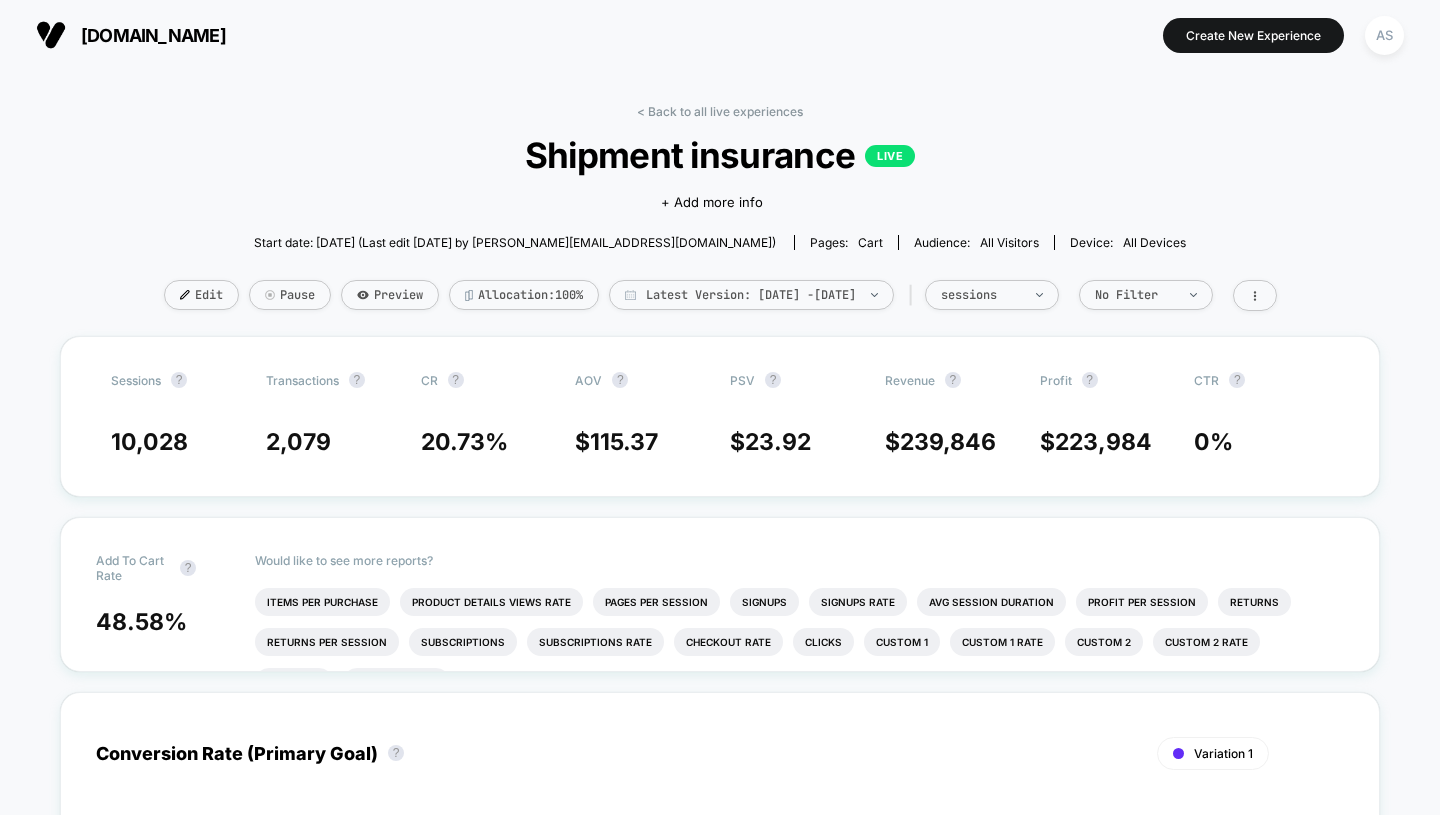 click on "< Back to all live experiences" at bounding box center (720, 111) 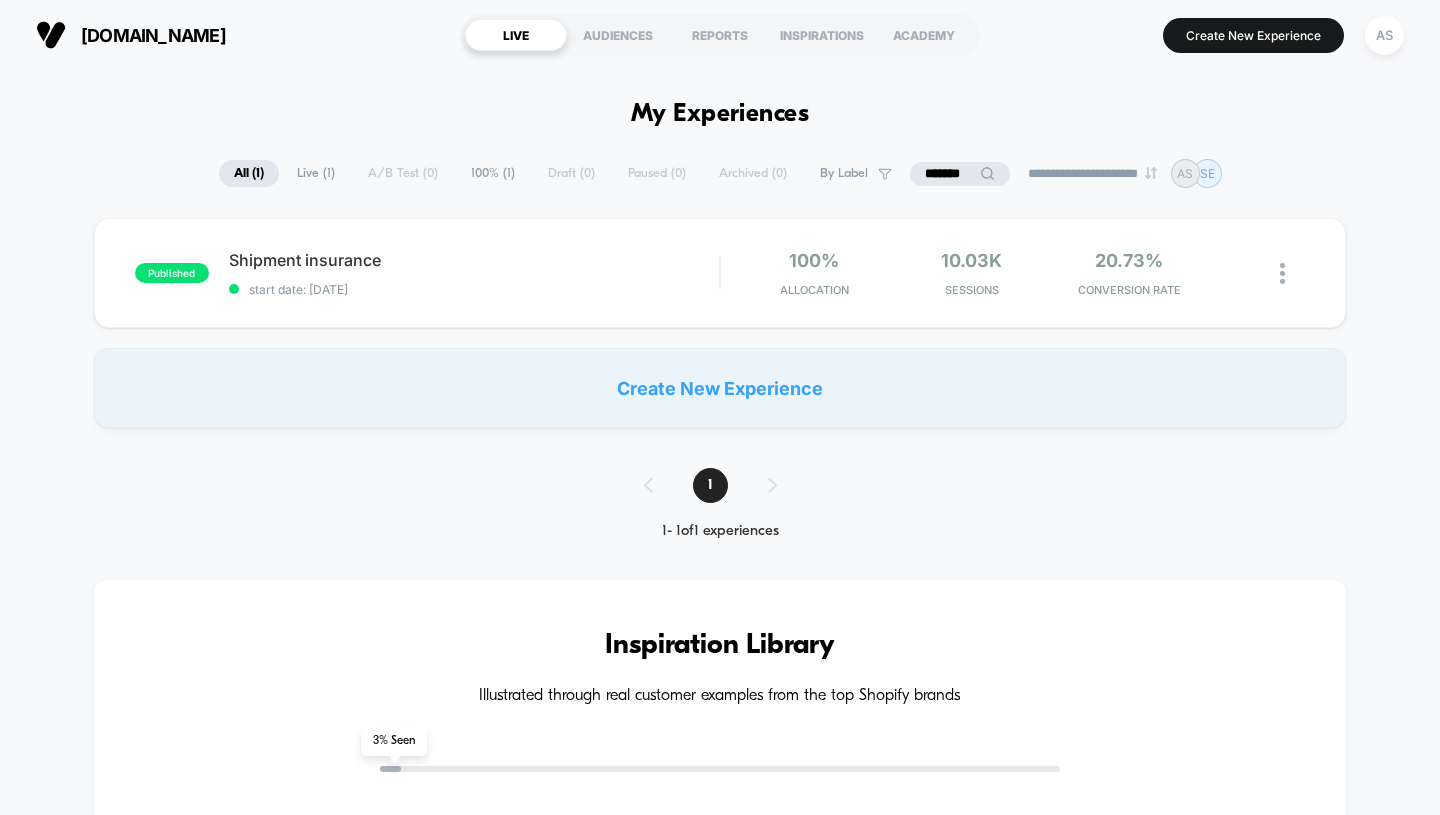 click on "All ( 1 )" at bounding box center (249, 173) 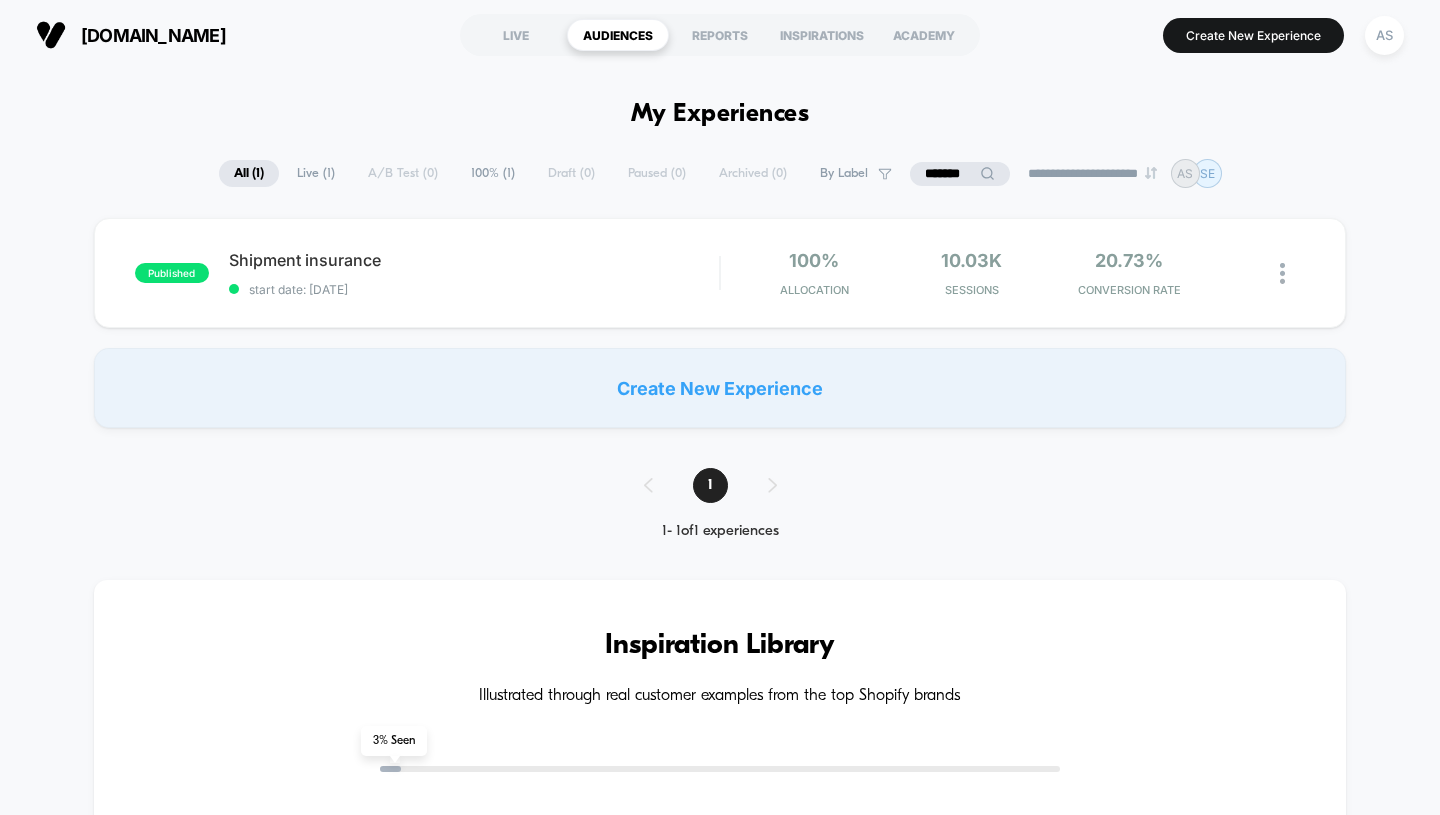 click on "LIVE" at bounding box center [516, 35] 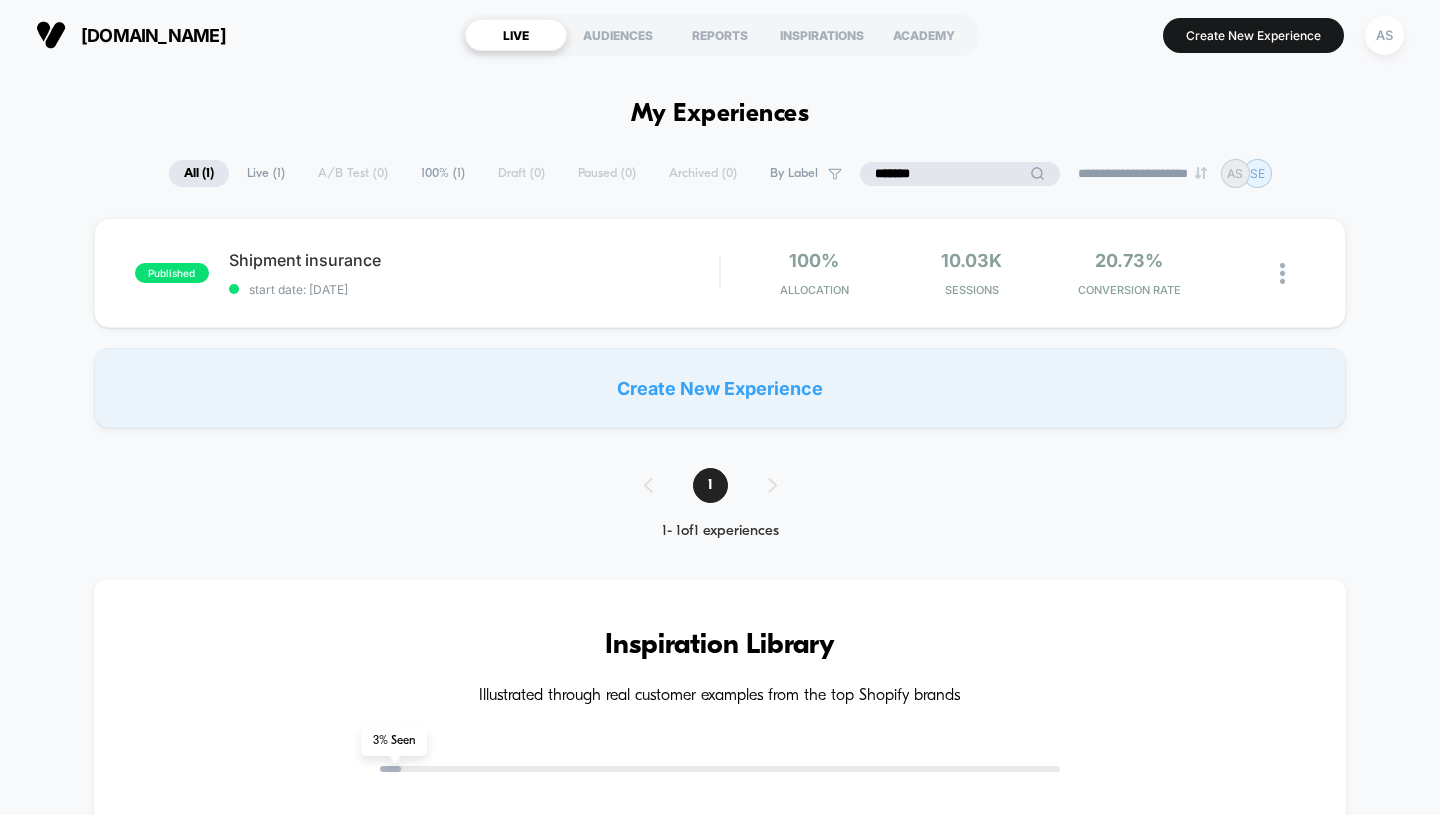 drag, startPoint x: 957, startPoint y: 174, endPoint x: 798, endPoint y: 154, distance: 160.25293 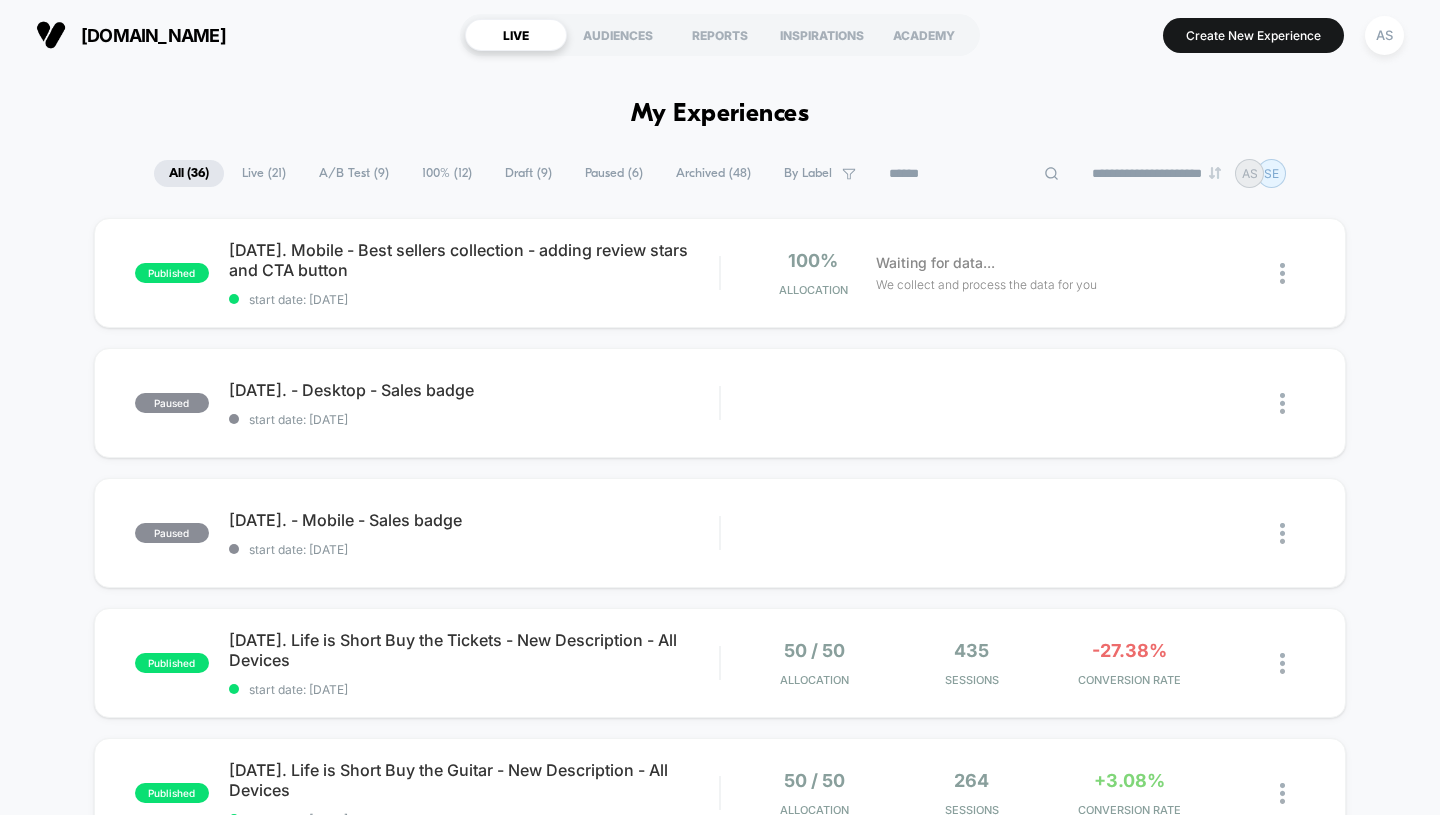 type 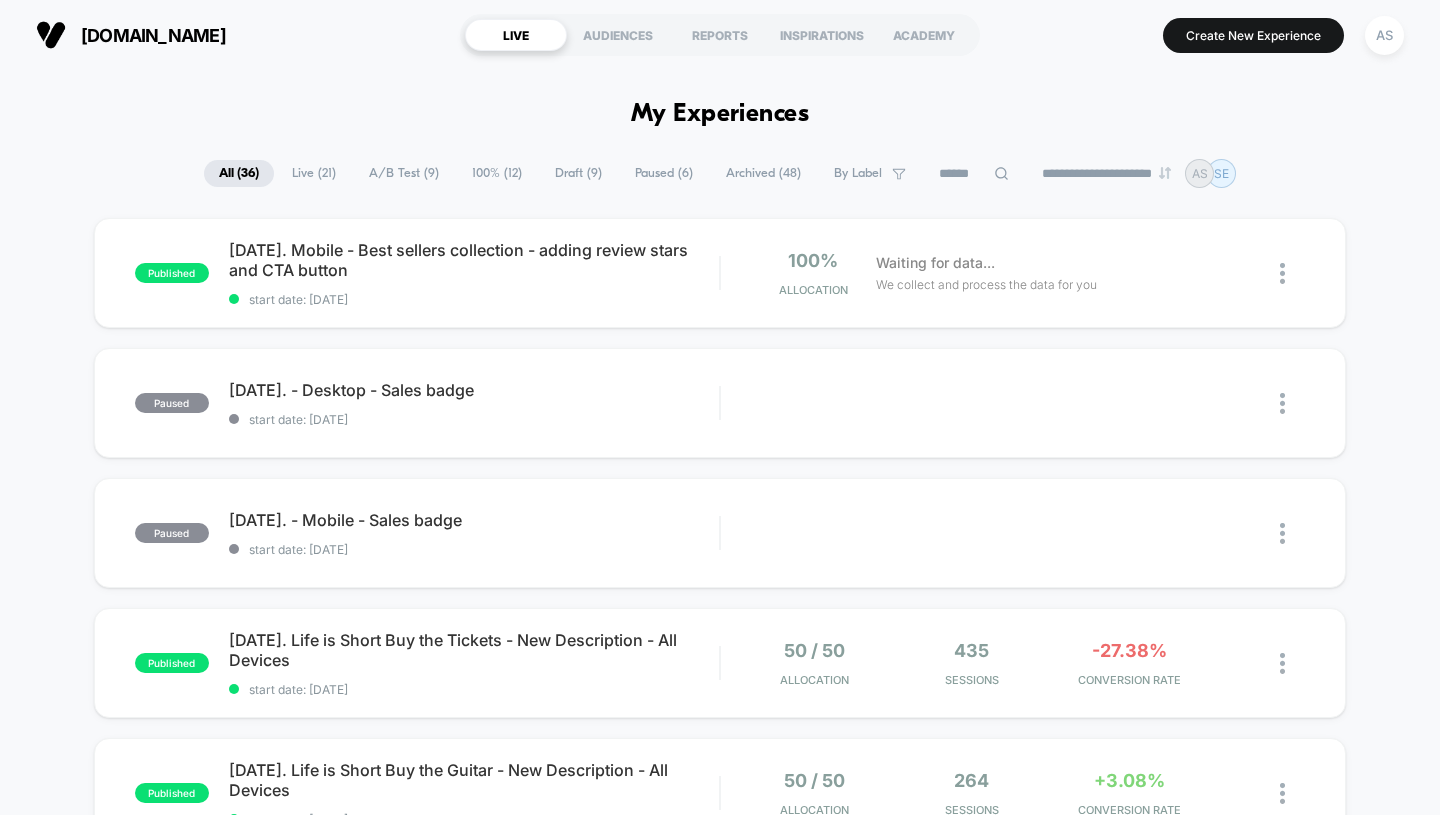 scroll, scrollTop: 288, scrollLeft: 0, axis: vertical 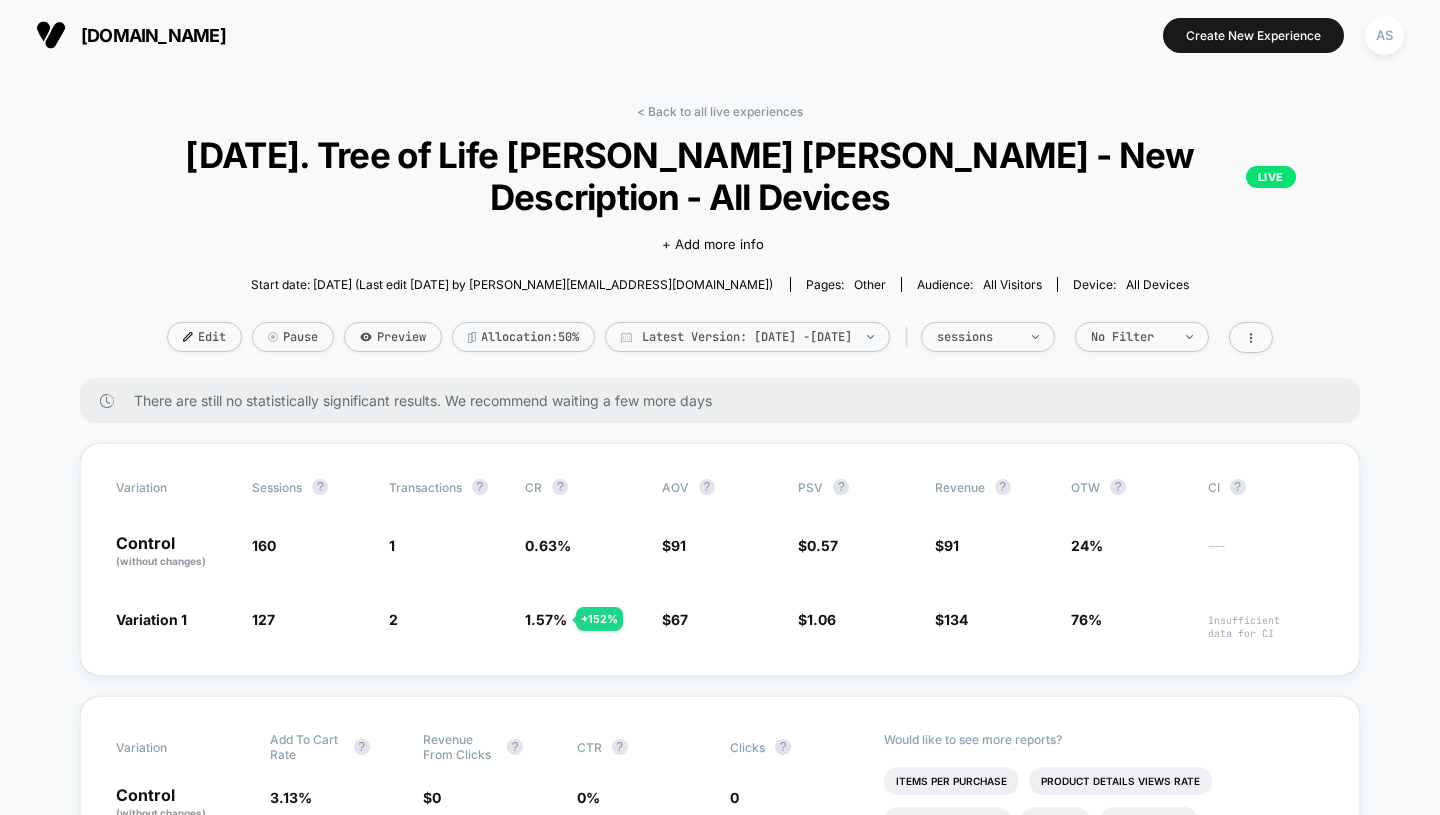 click on "< Back to all live experiences" at bounding box center (720, 111) 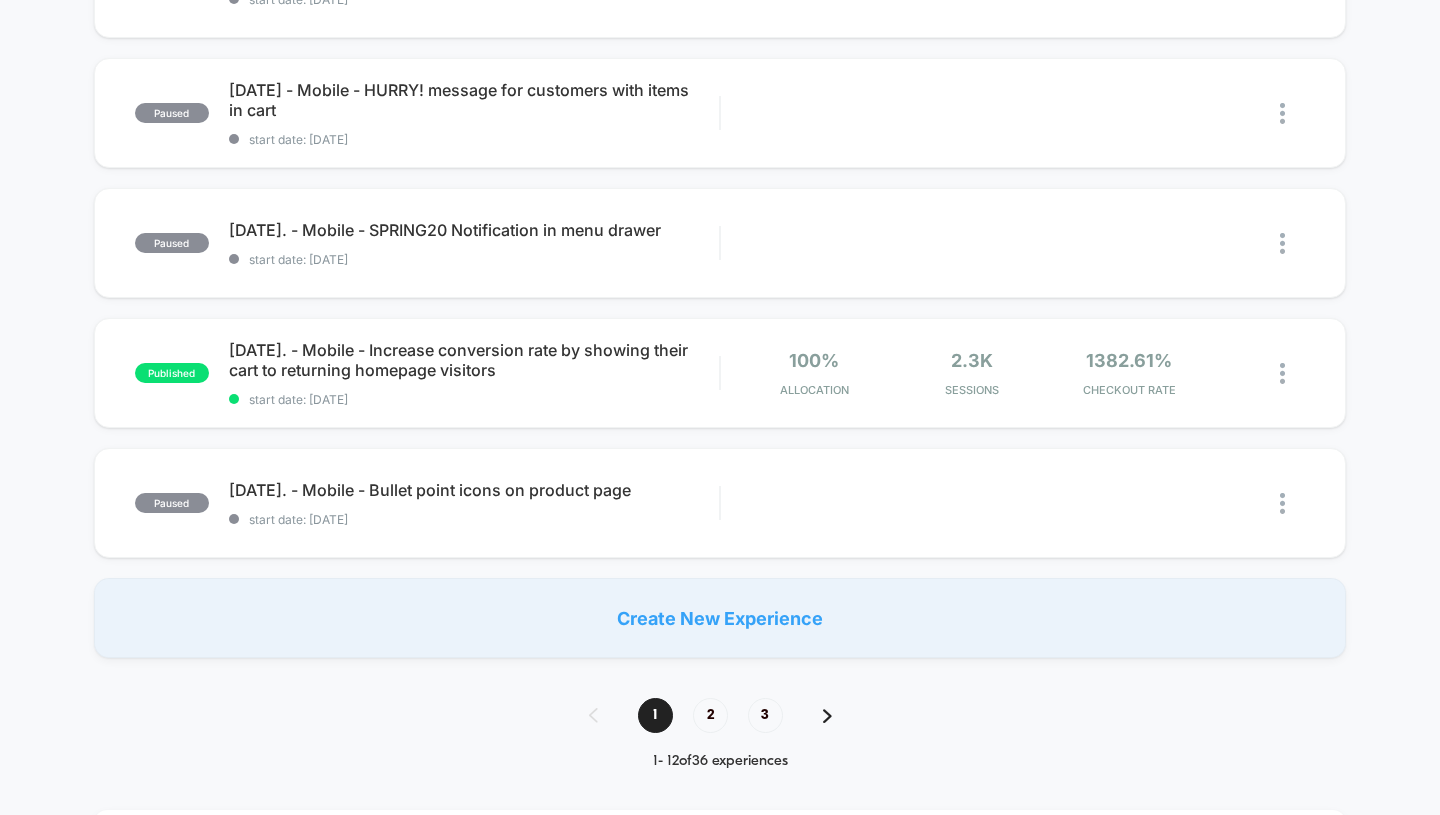 scroll, scrollTop: 0, scrollLeft: 0, axis: both 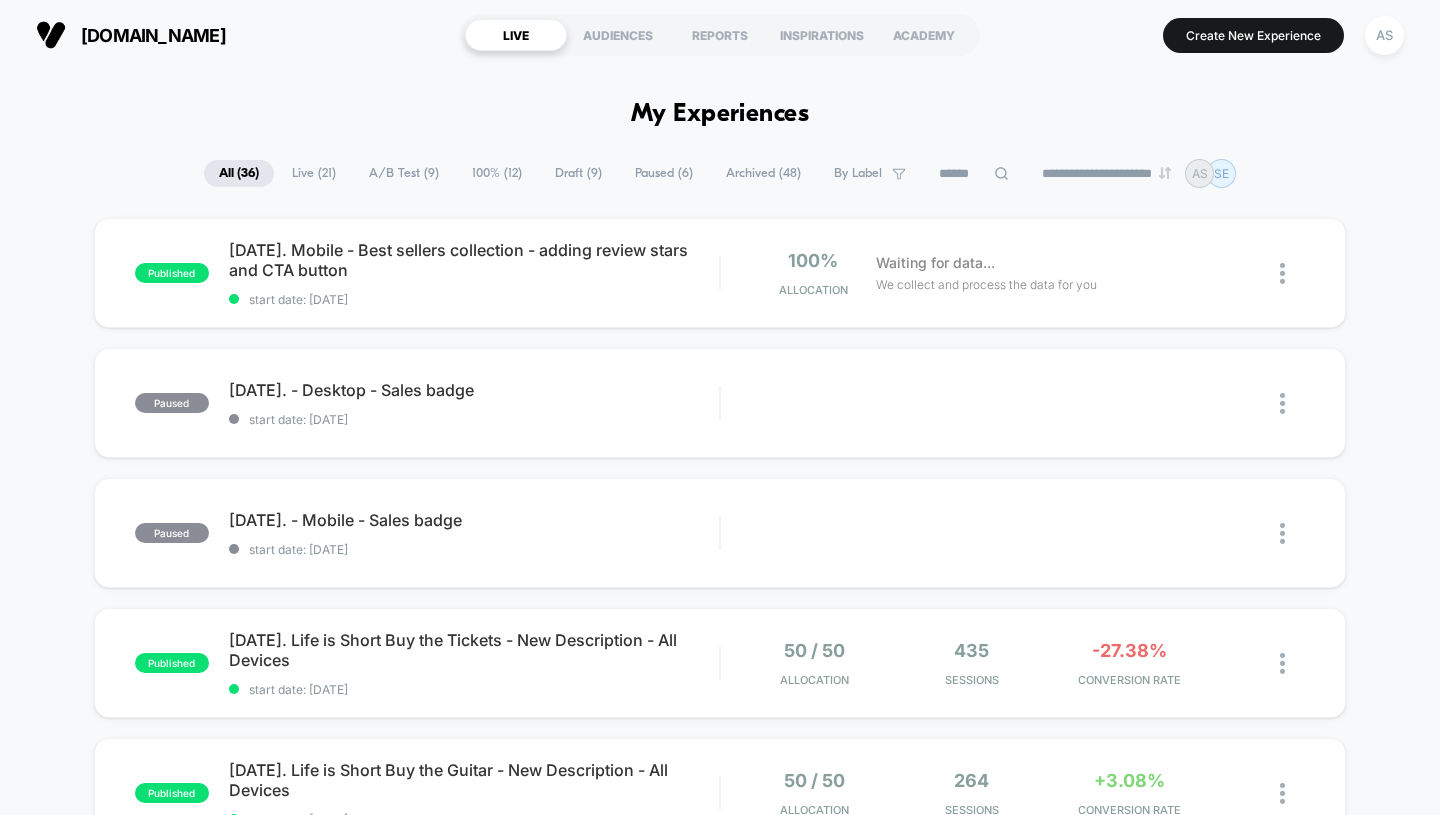 click on "Live ( 21 )" at bounding box center (314, 173) 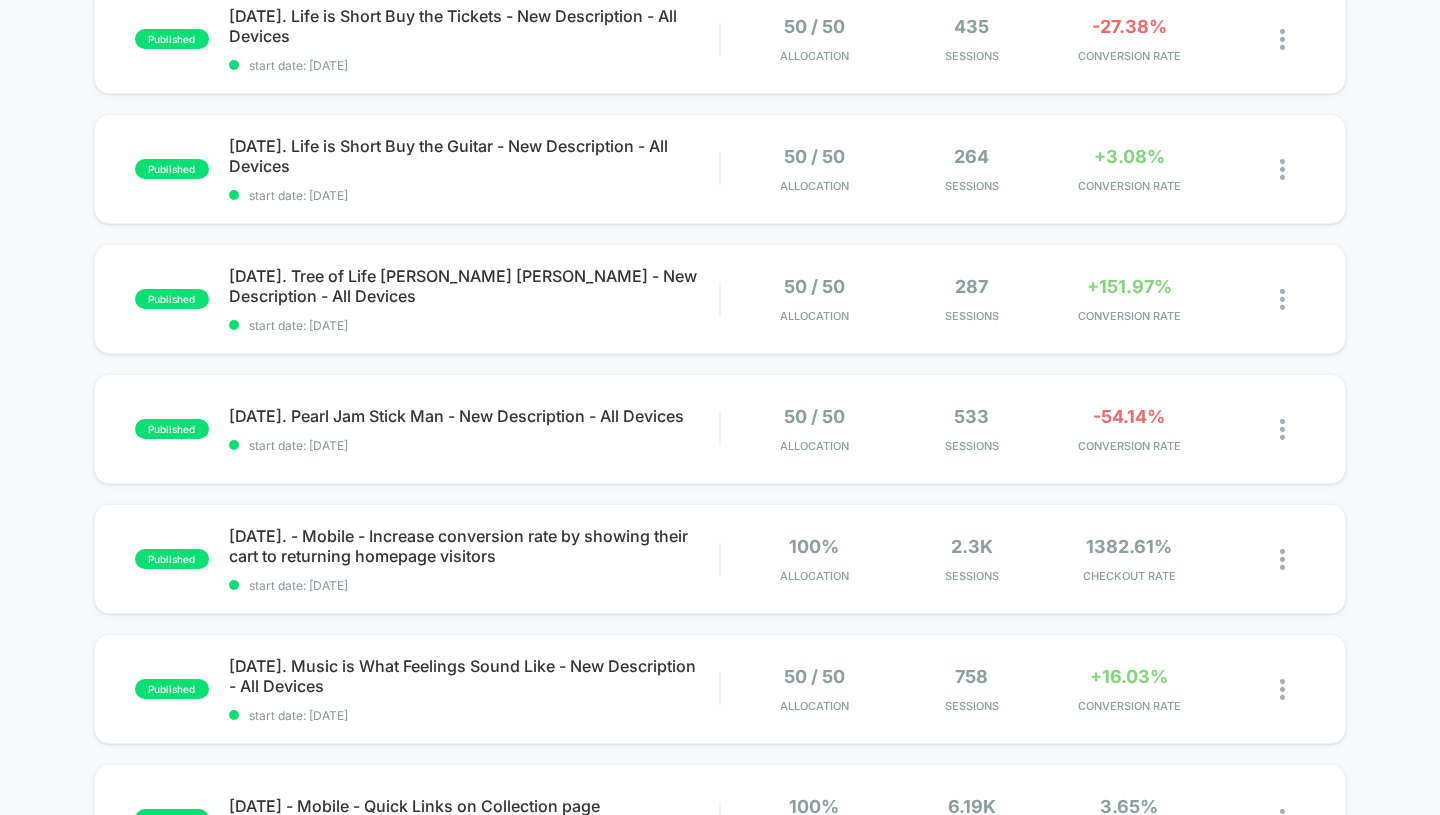 scroll, scrollTop: 375, scrollLeft: 0, axis: vertical 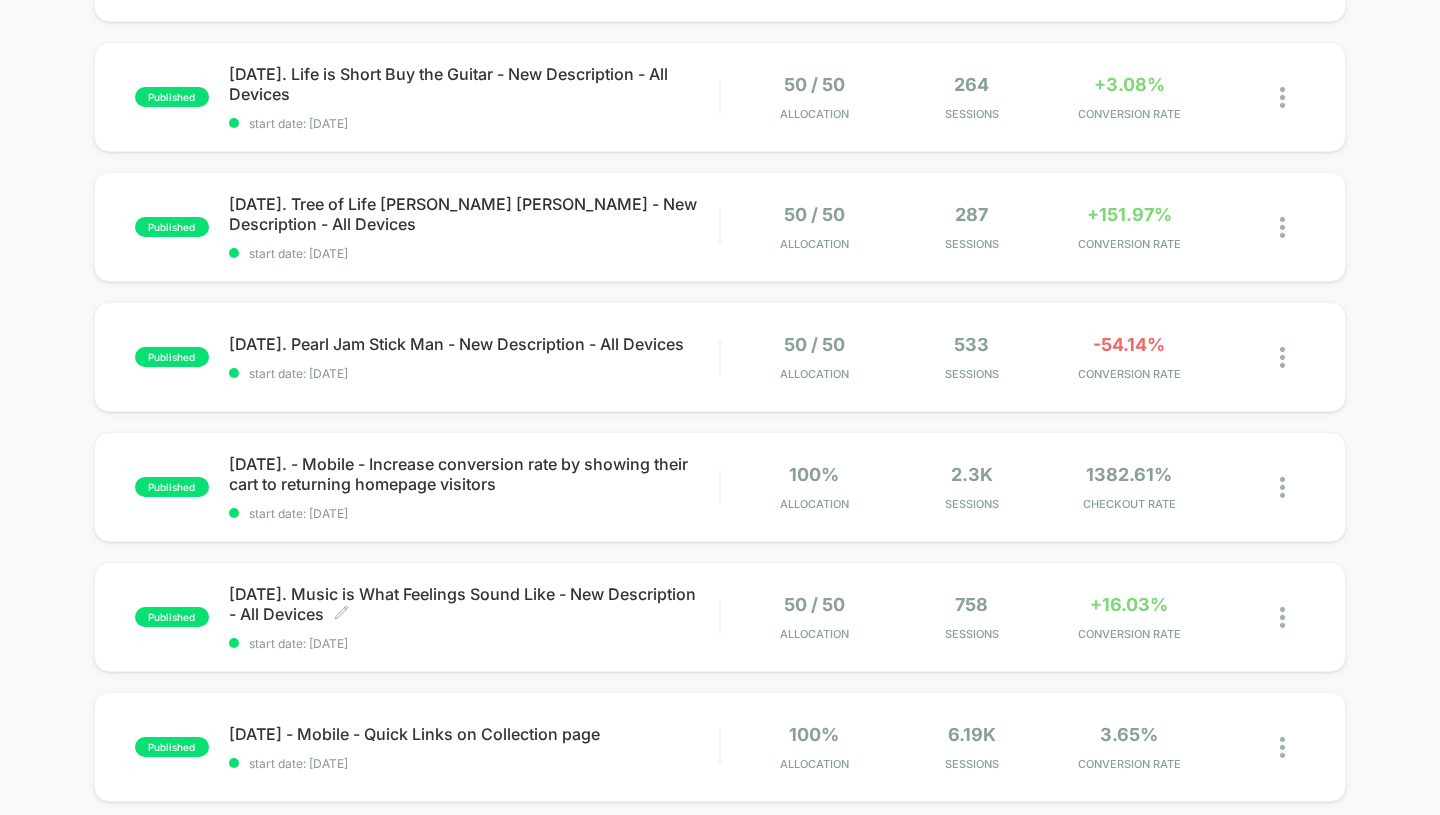 click on "[DATE]. Music is What Feelings Sound Like - New Description - All Devices Click to edit experience details" at bounding box center (474, 604) 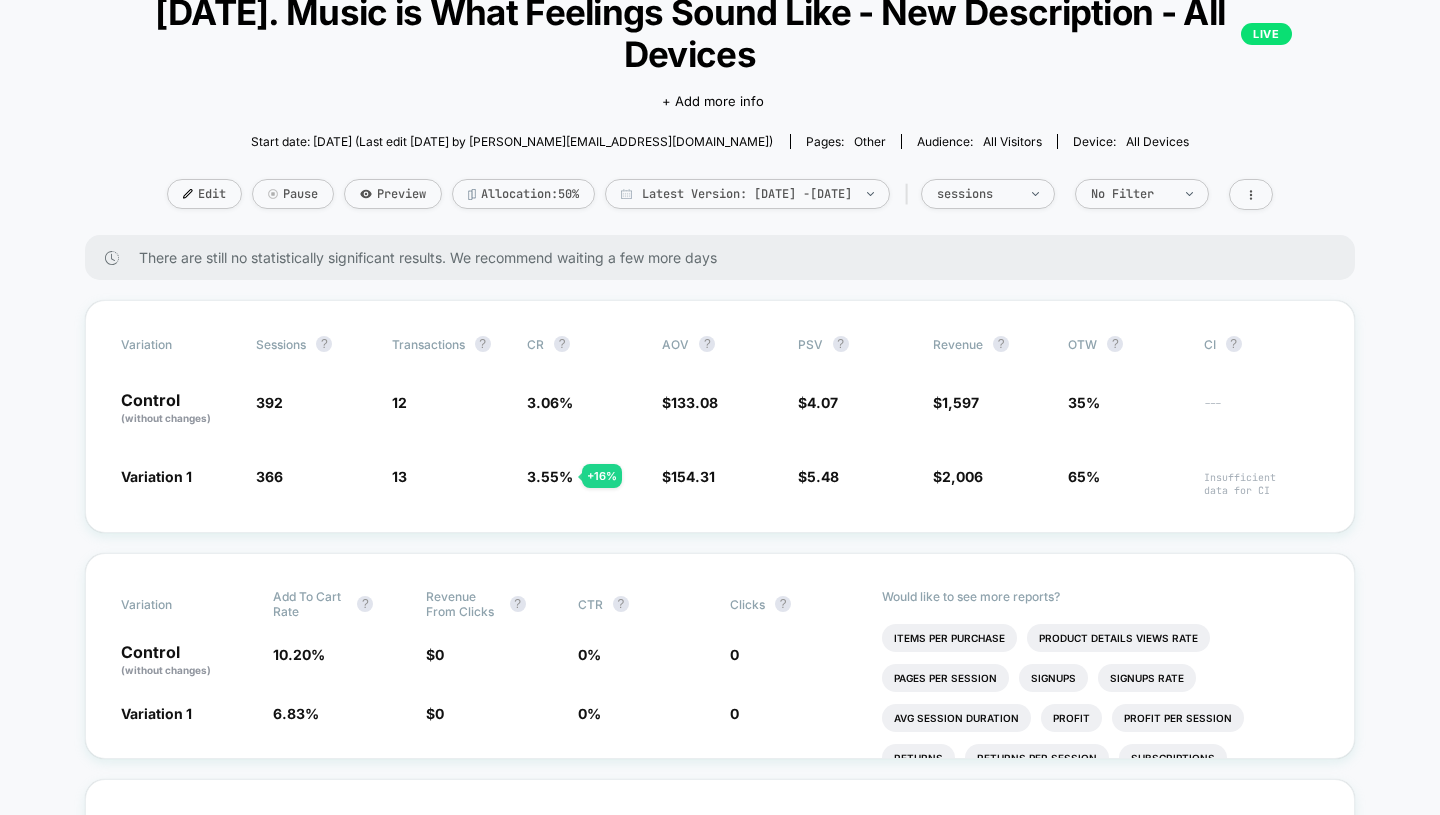 scroll, scrollTop: 0, scrollLeft: 0, axis: both 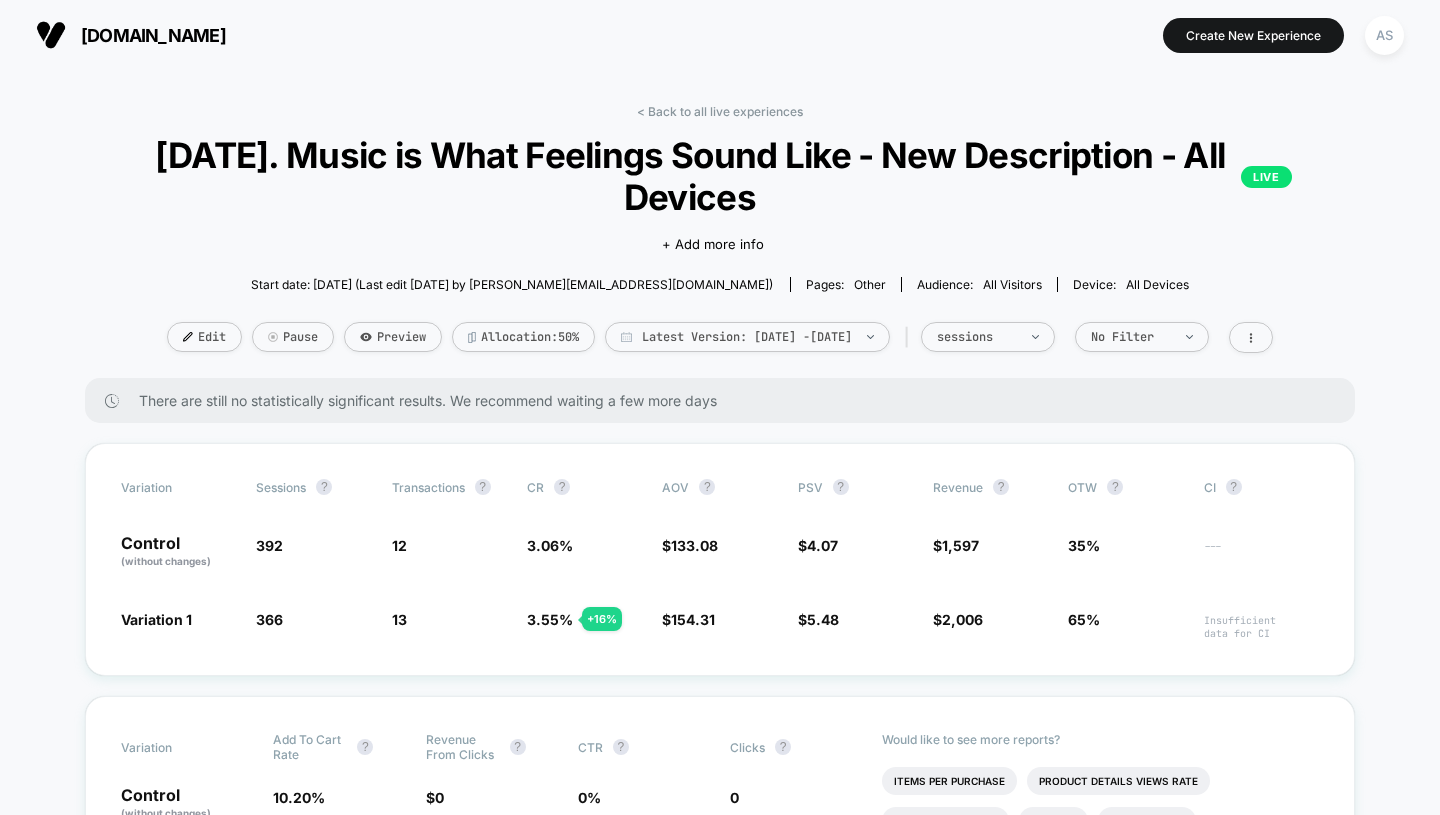 click on "< Back to all live experiences" at bounding box center [720, 111] 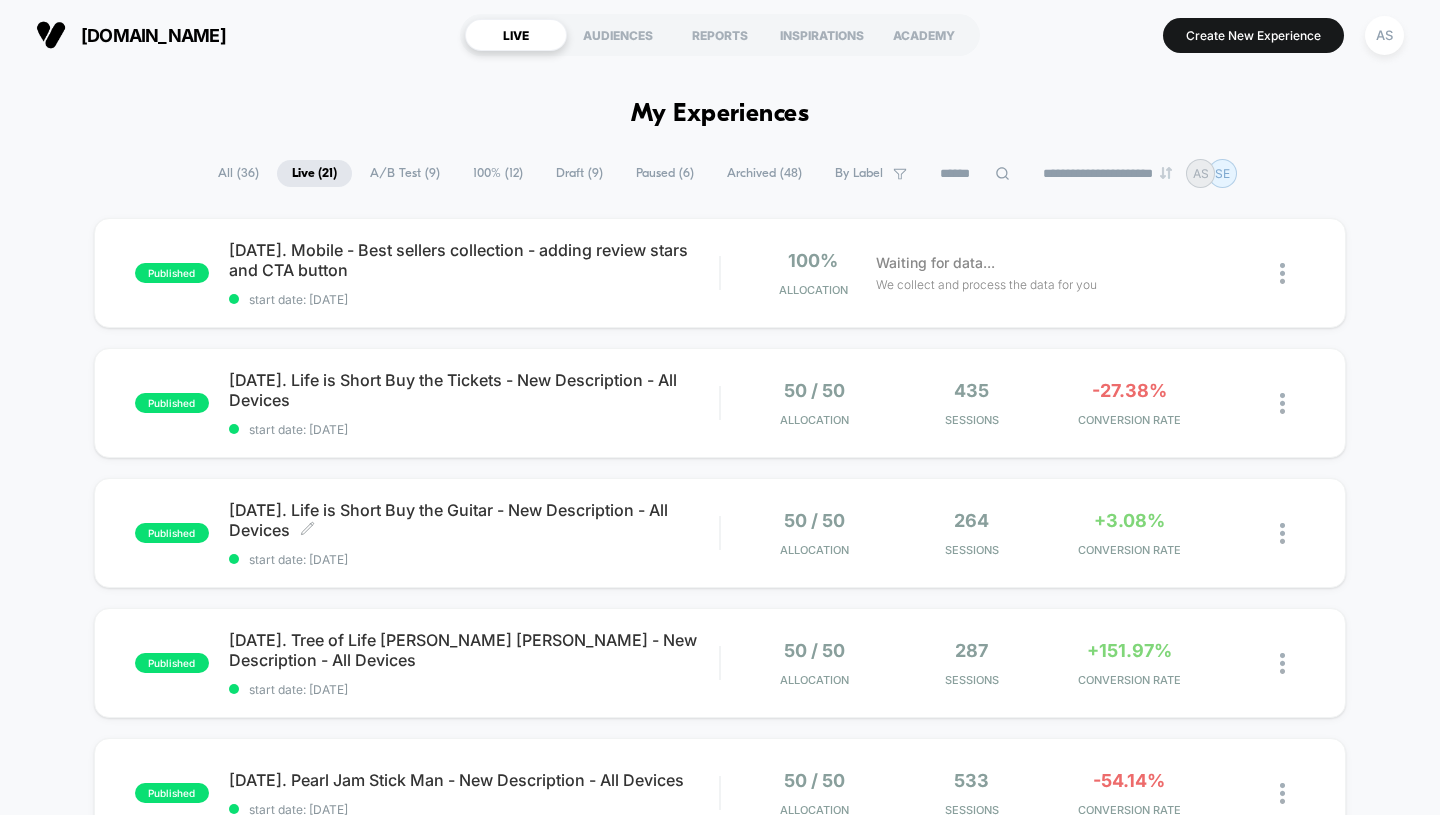 click on "[DATE]. Life is Short Buy the Guitar - New Description - All Devices Click to edit experience details" at bounding box center [474, 520] 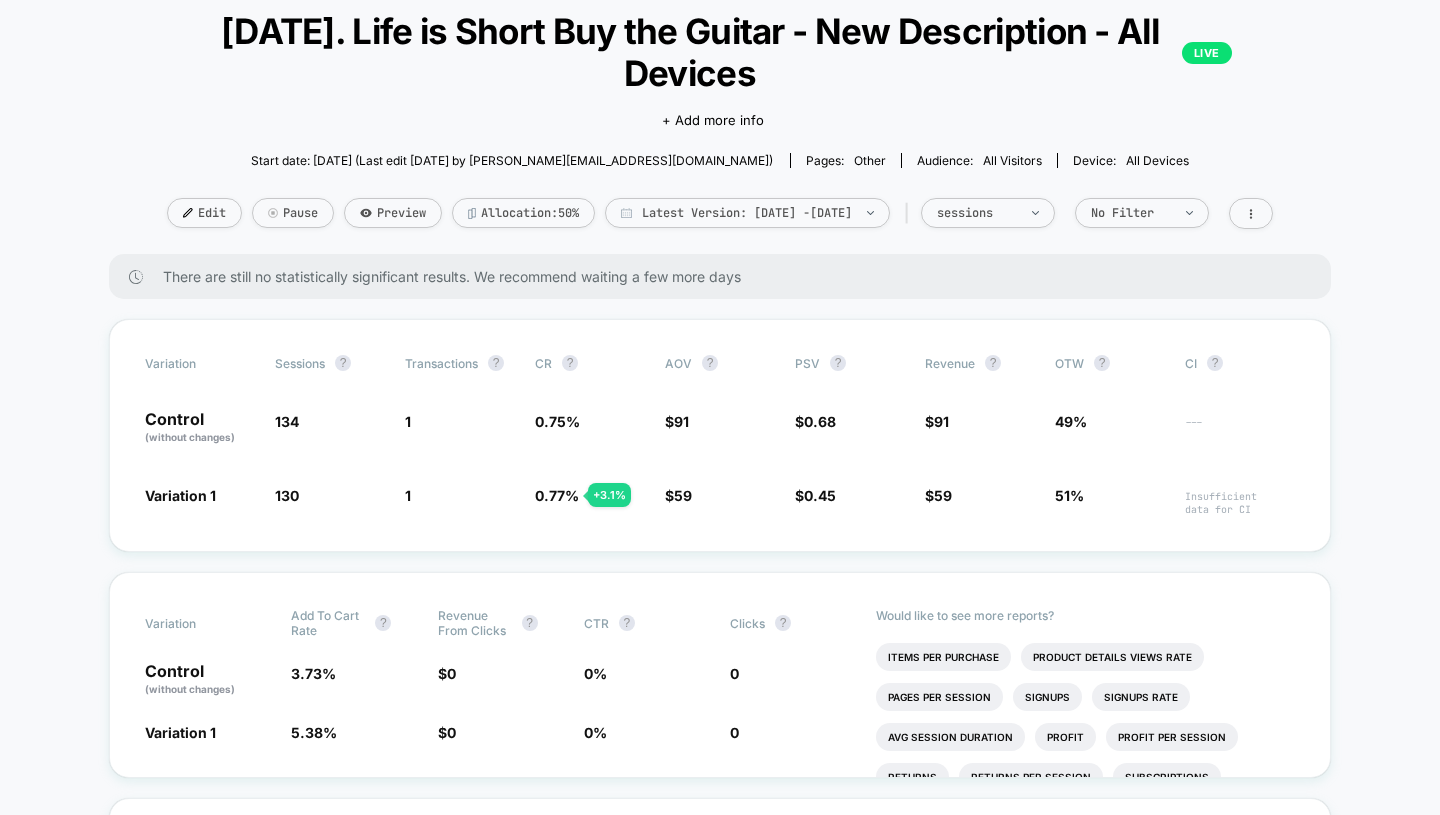 scroll, scrollTop: 0, scrollLeft: 0, axis: both 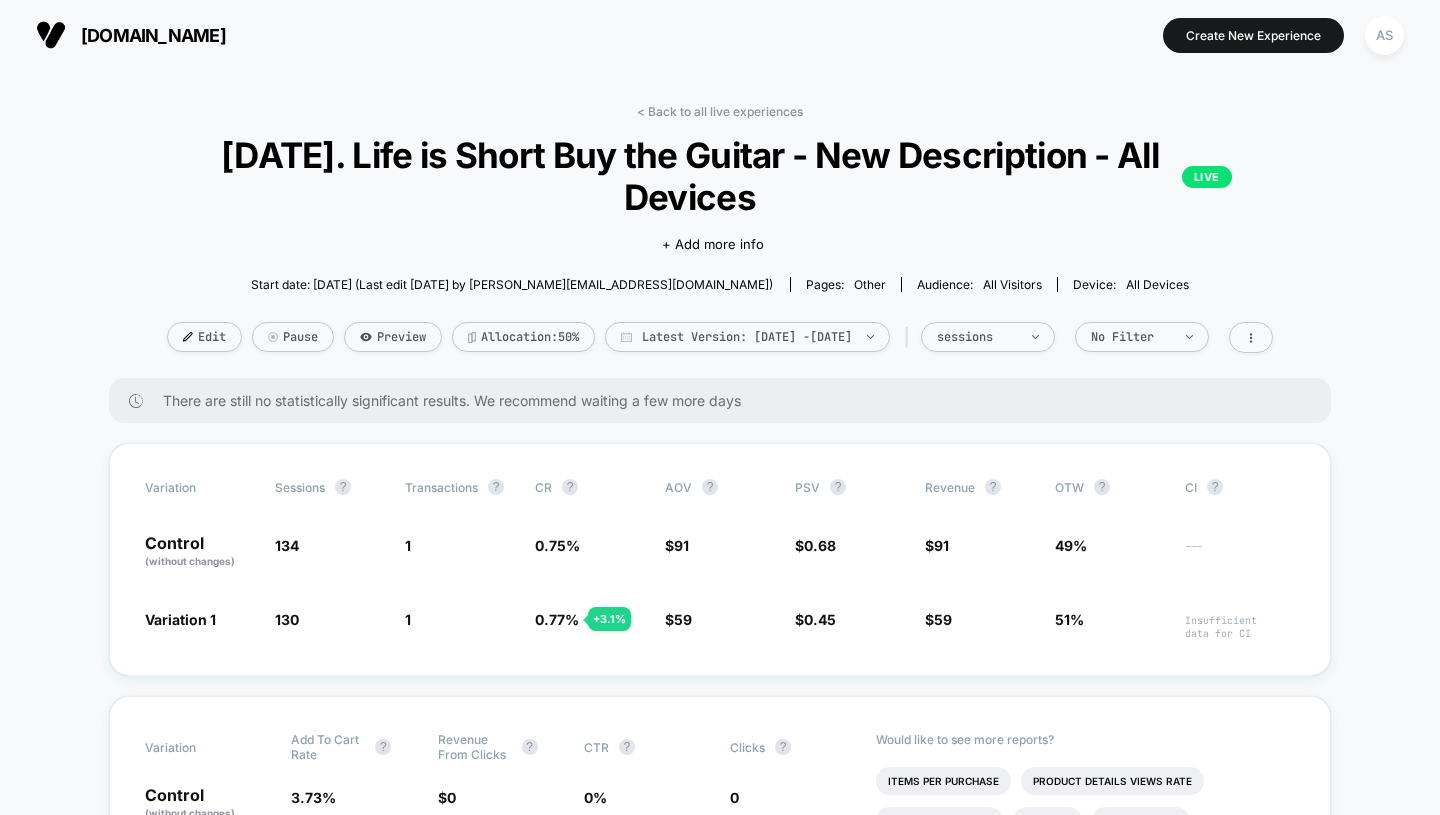 click on "< Back to all live experiences" at bounding box center (720, 111) 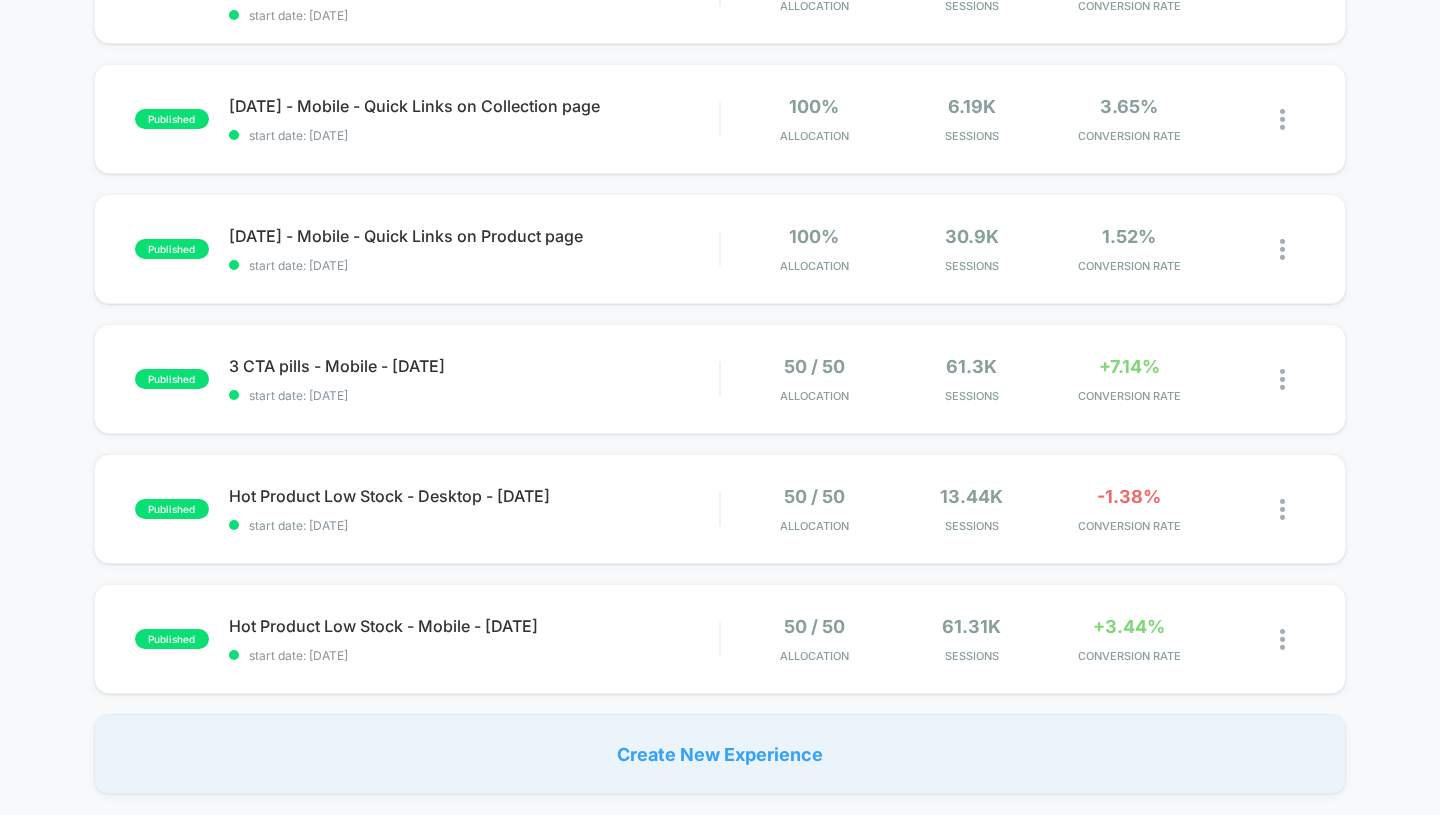 scroll, scrollTop: 1066, scrollLeft: 0, axis: vertical 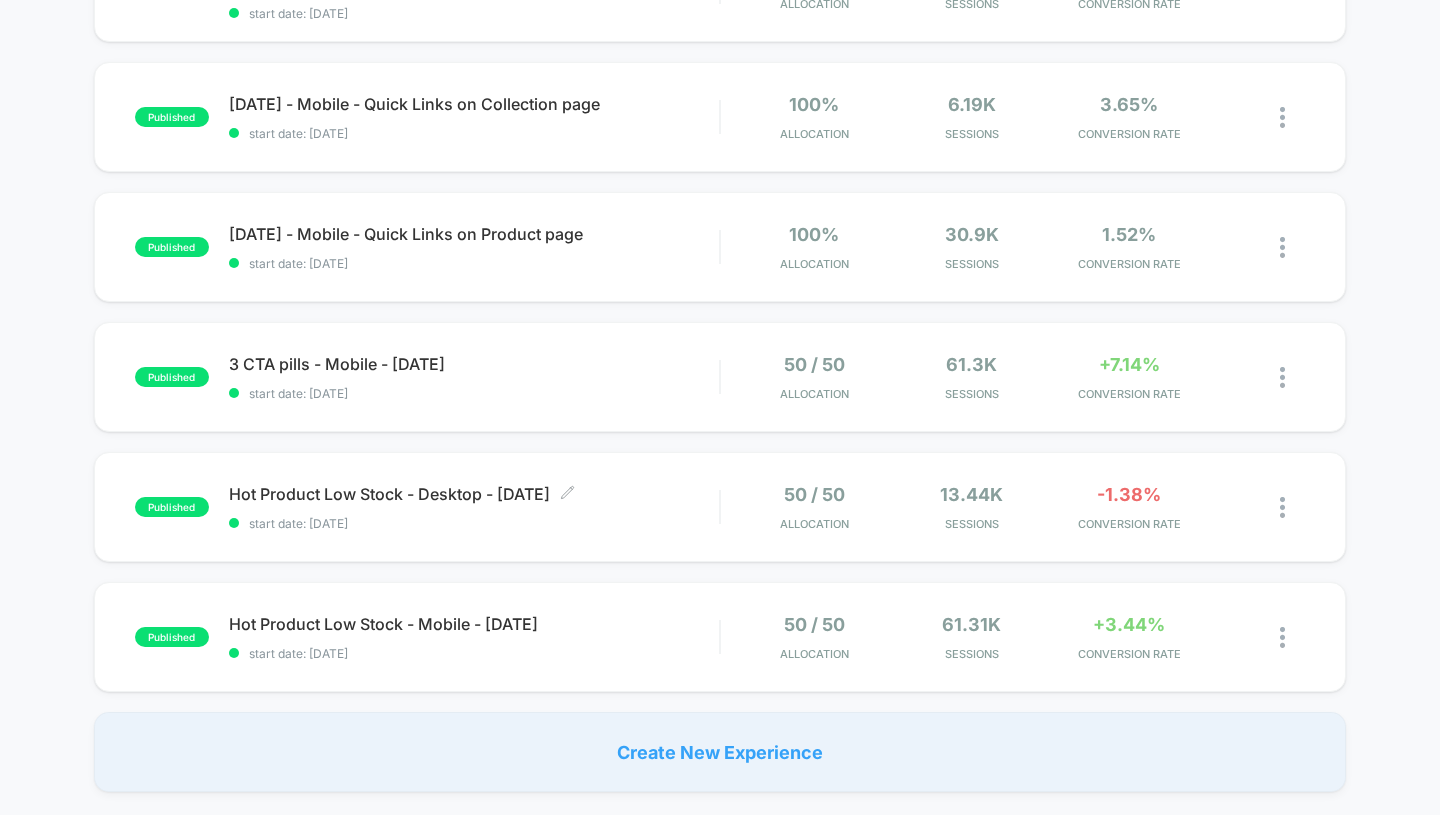 click on "Hot Product Low Stock - Desktop - [DATE] Click to edit experience details" at bounding box center (474, 494) 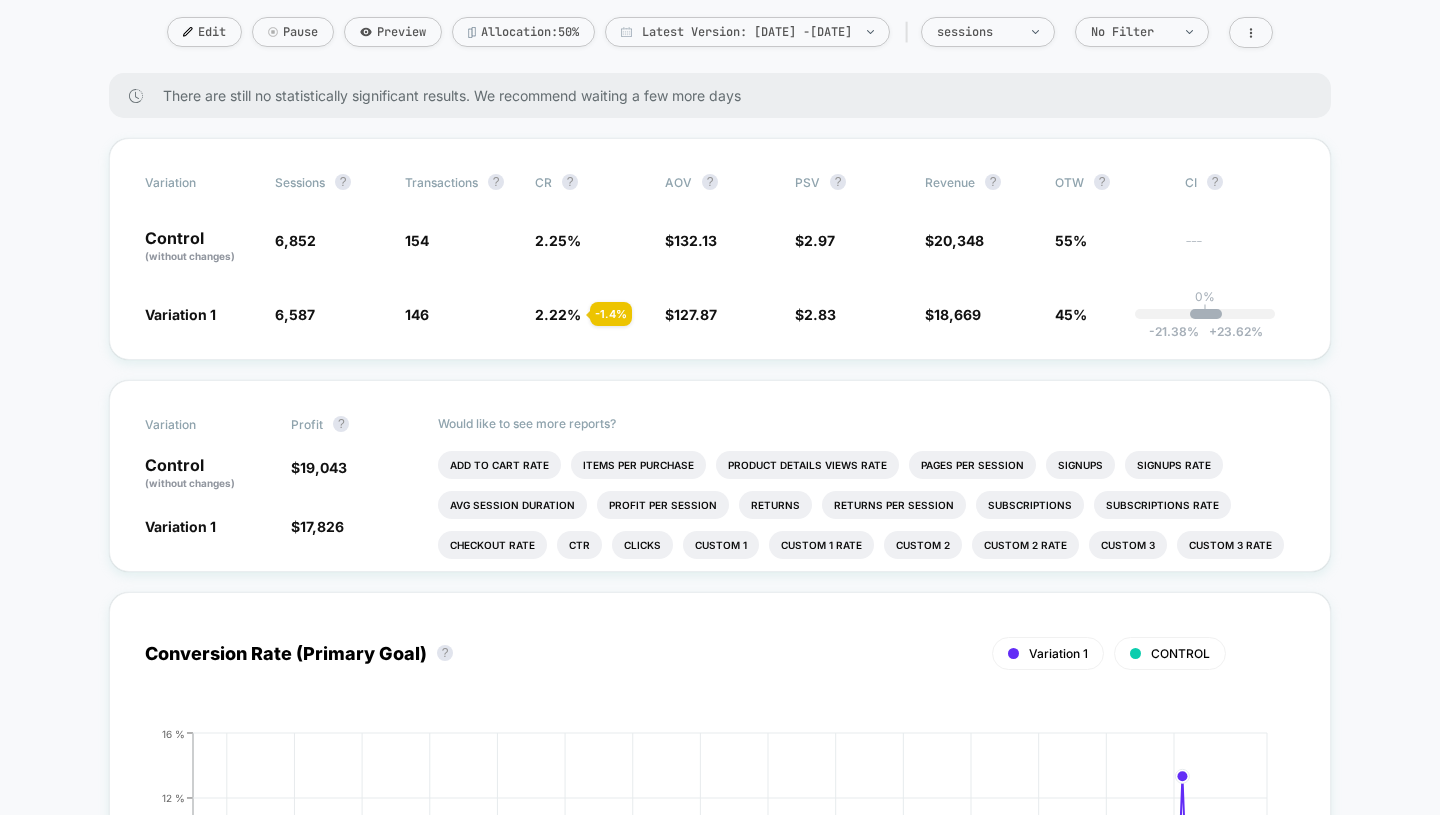 scroll, scrollTop: 0, scrollLeft: 0, axis: both 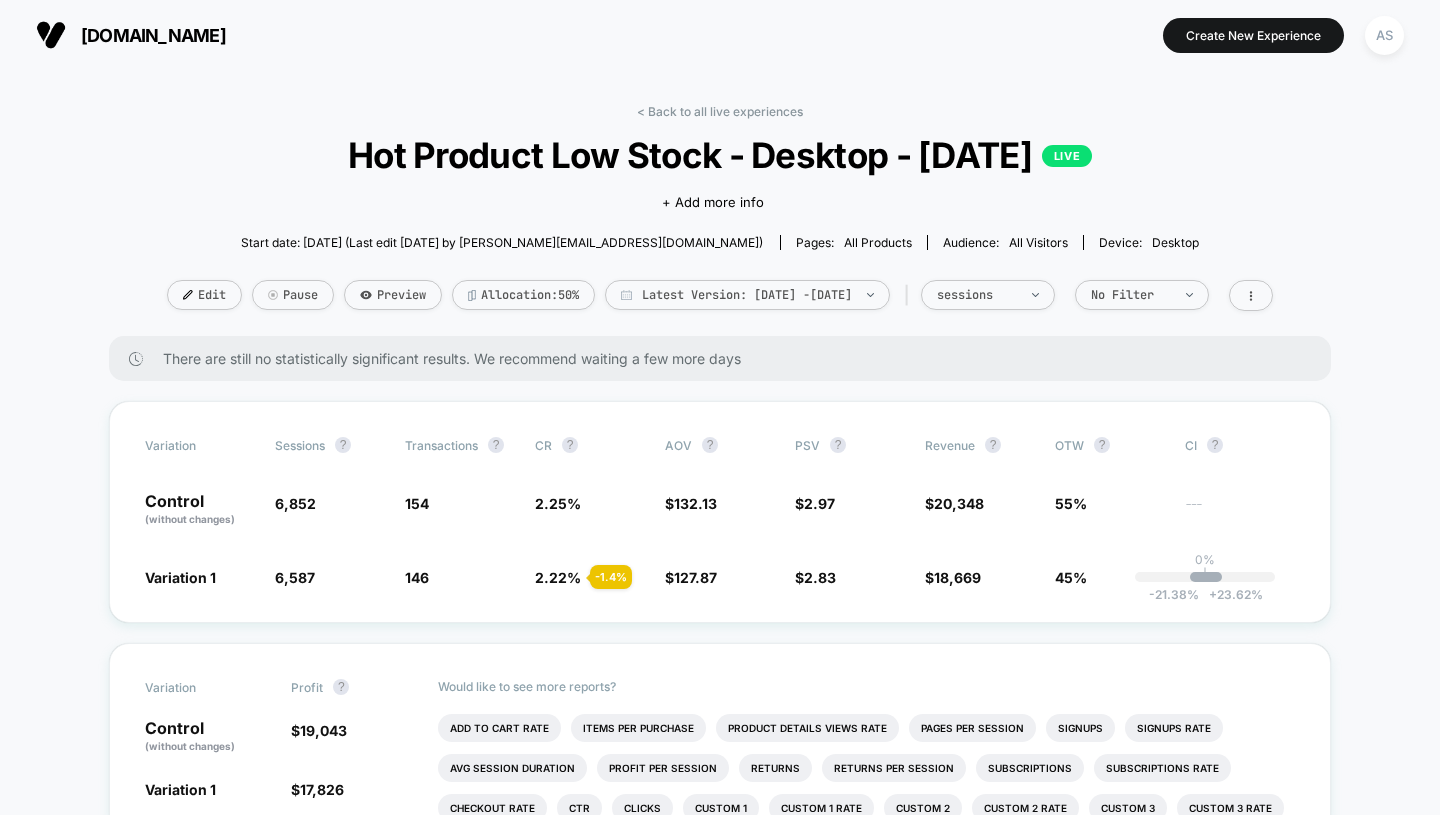 click on "Pause" at bounding box center (293, 295) 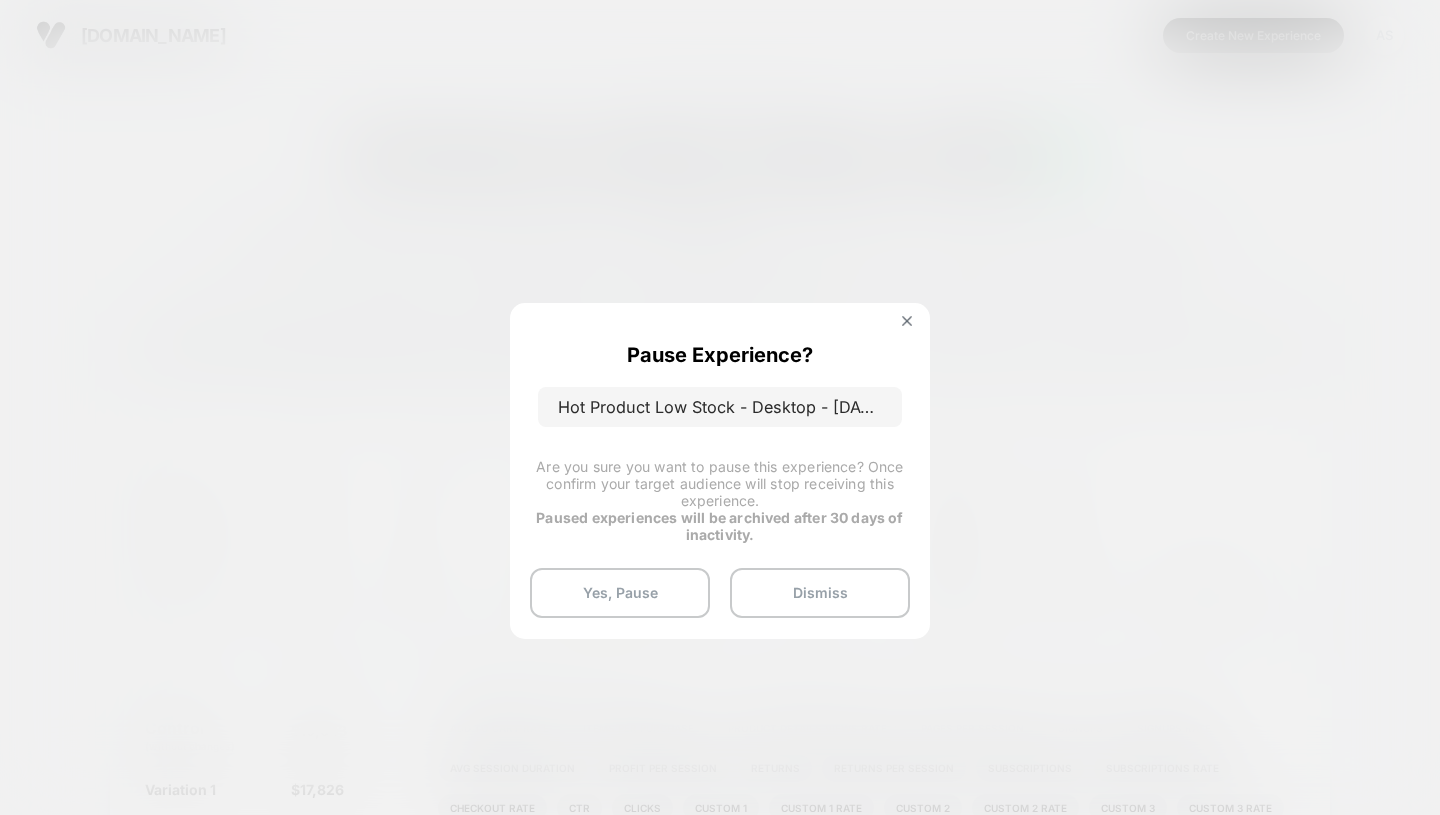 click on "Yes, Pause" at bounding box center (620, 593) 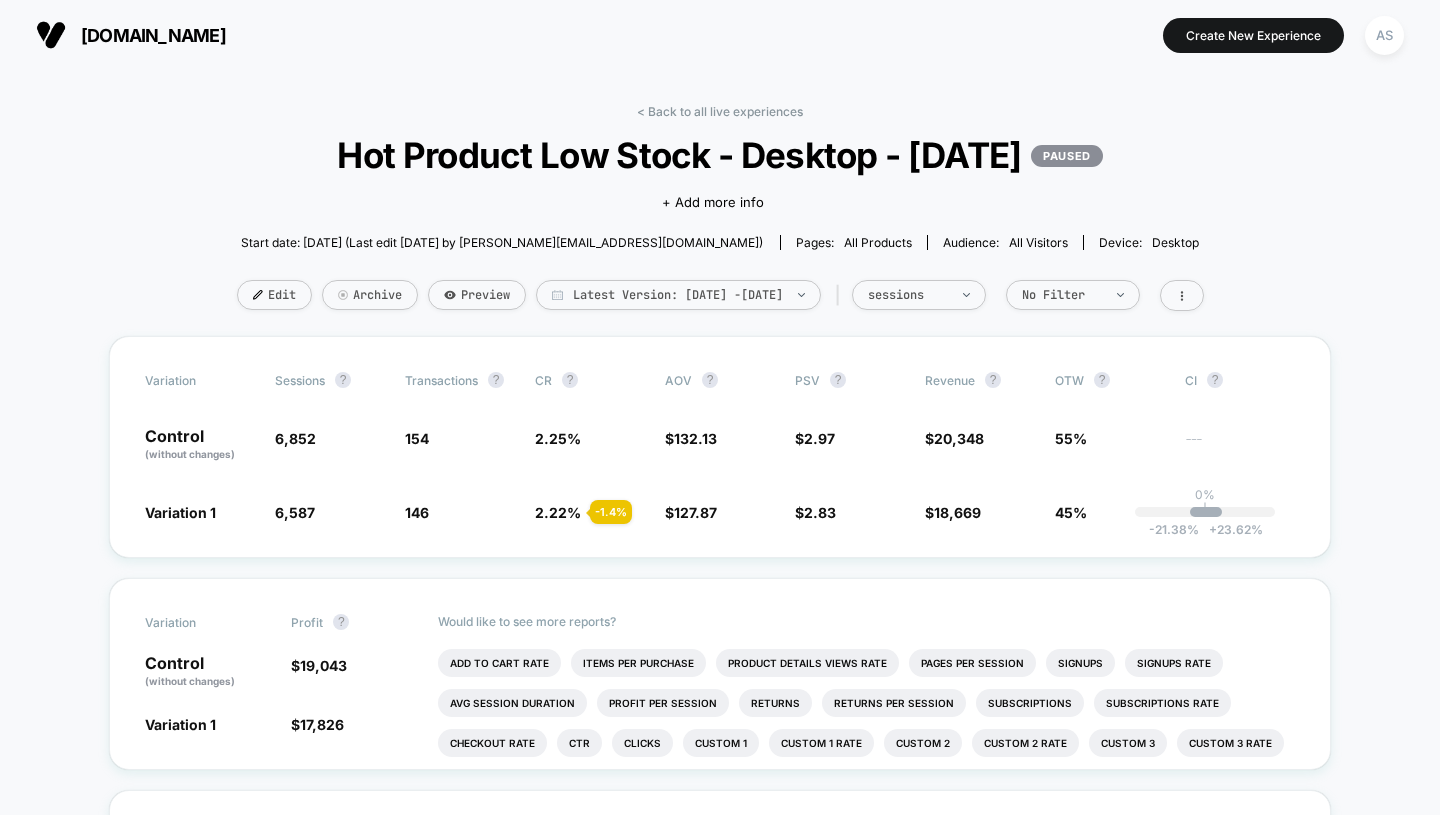 click on "< Back to all live experiences" at bounding box center (720, 111) 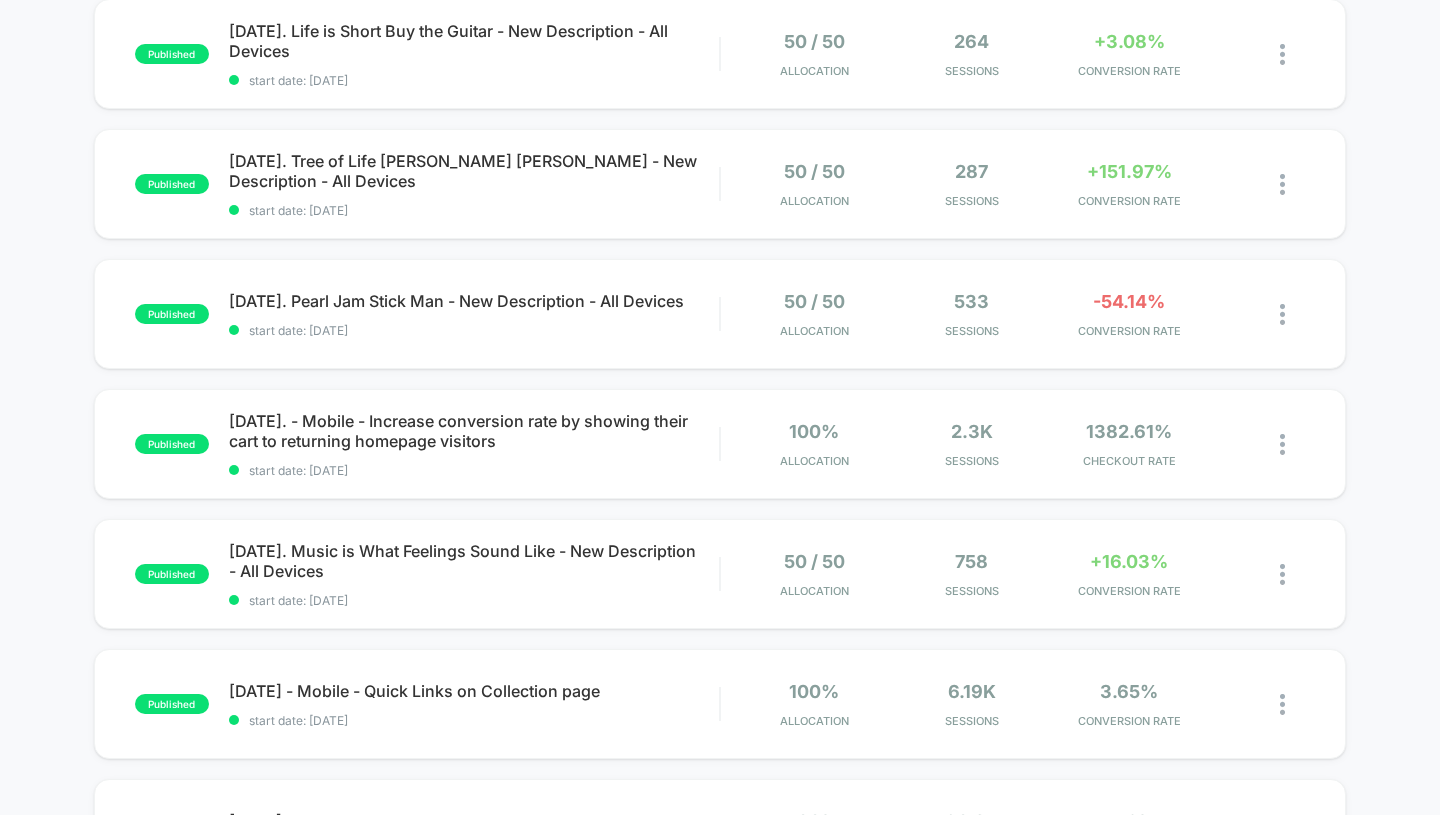 scroll, scrollTop: 1032, scrollLeft: 0, axis: vertical 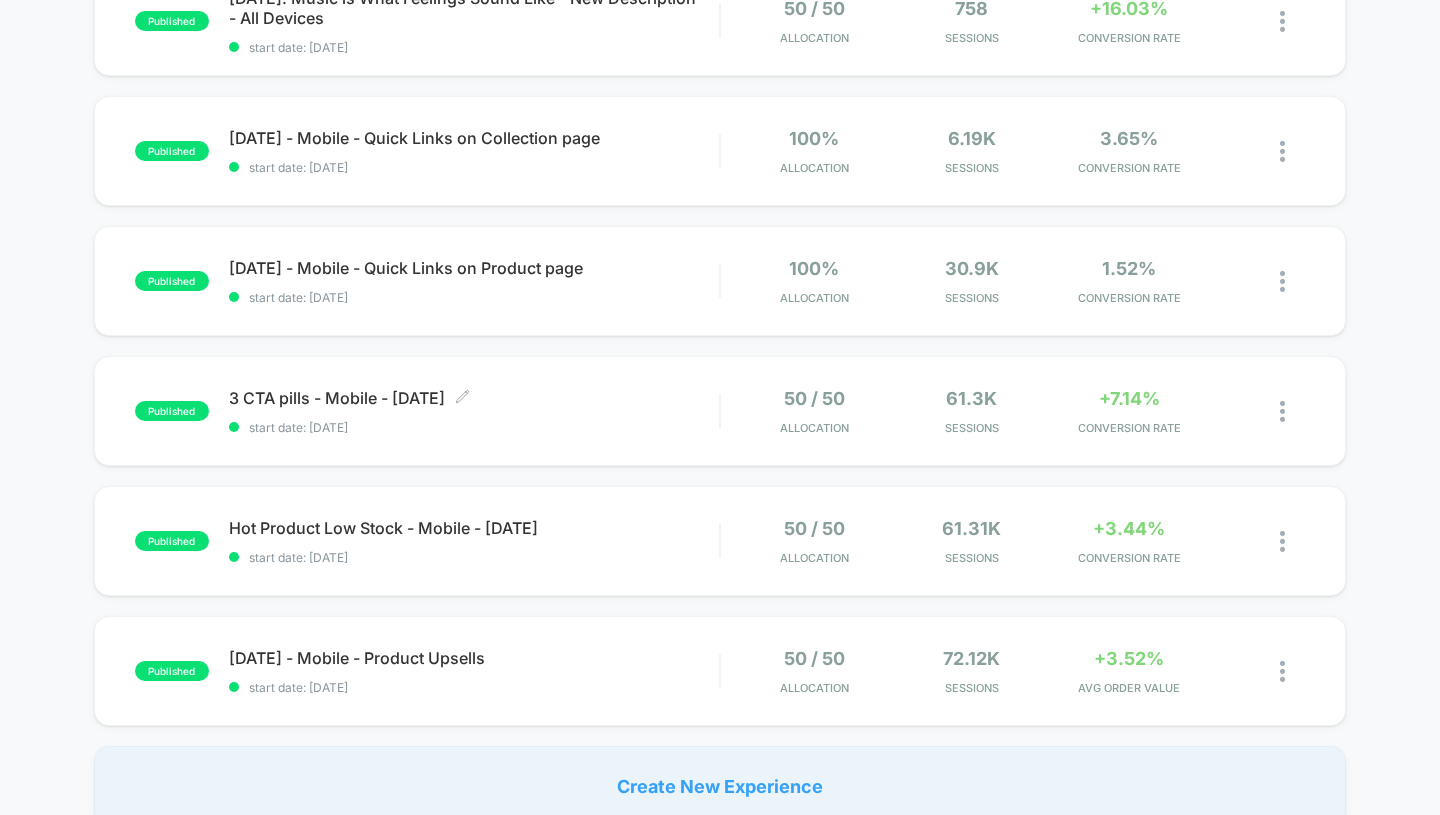 click on "3 CTA pills - Mobile - [DATE] Click to edit experience details" at bounding box center [474, 398] 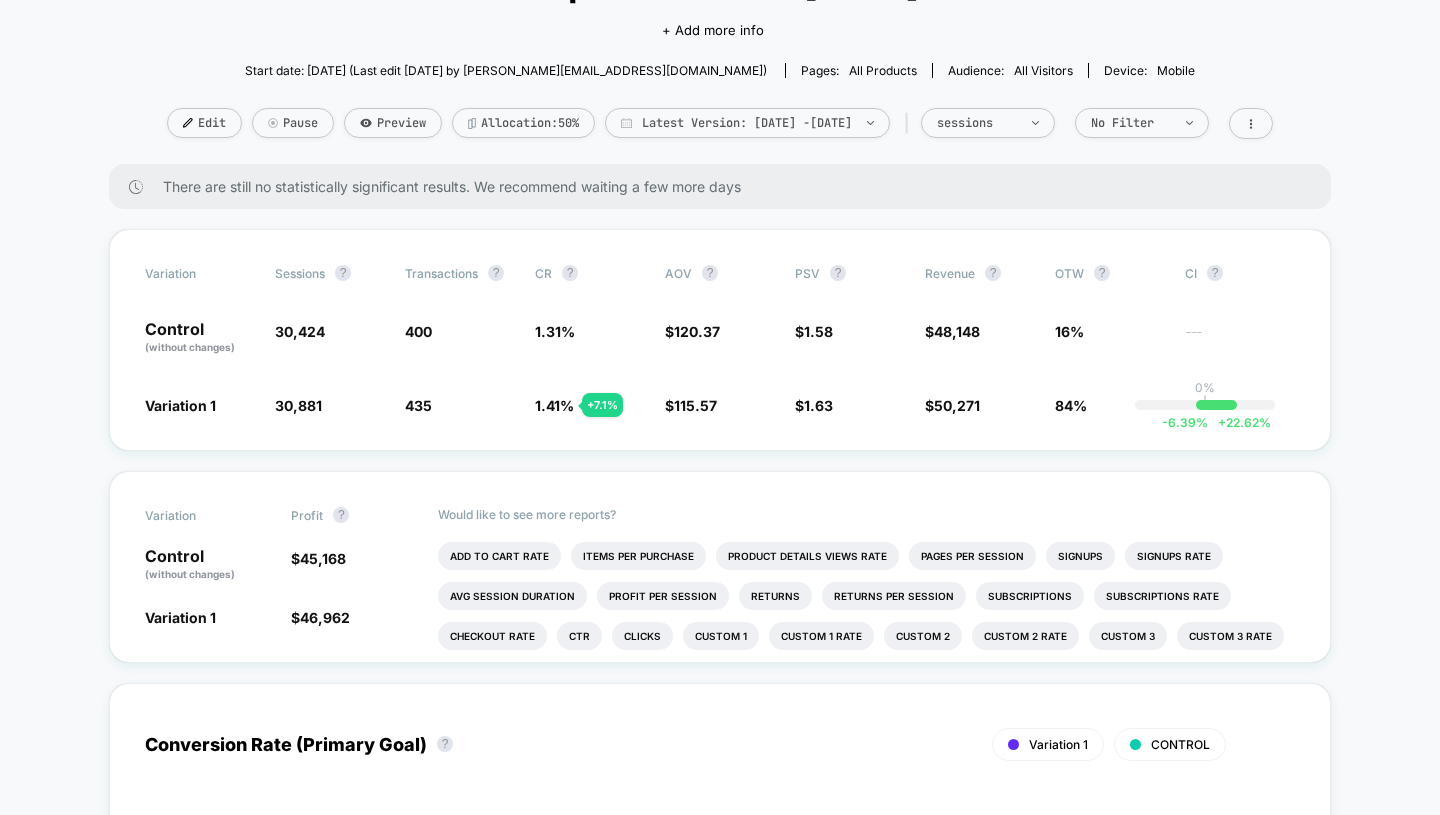 scroll, scrollTop: 128, scrollLeft: 0, axis: vertical 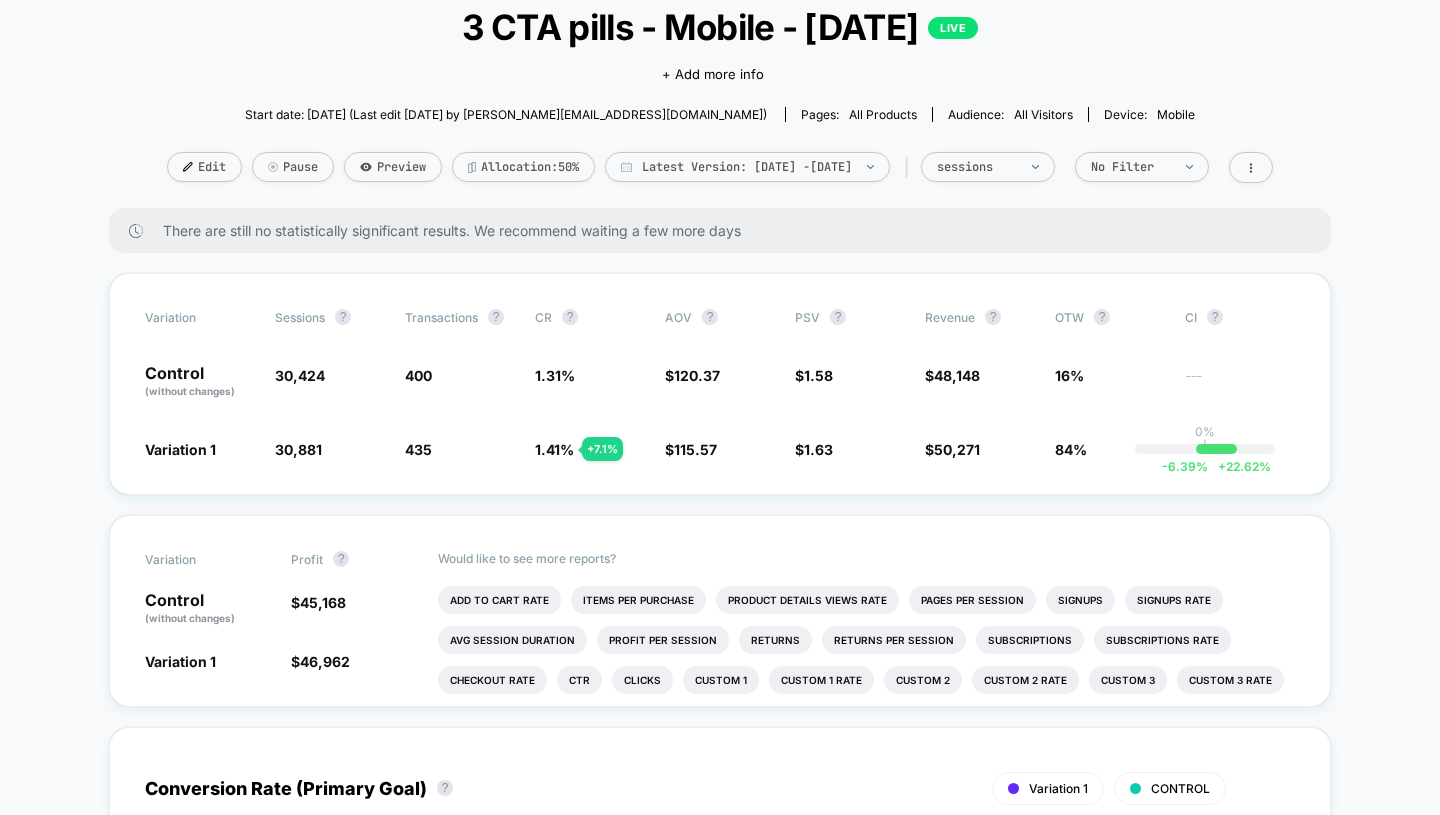 click on "Allocation:  50%" at bounding box center [523, 167] 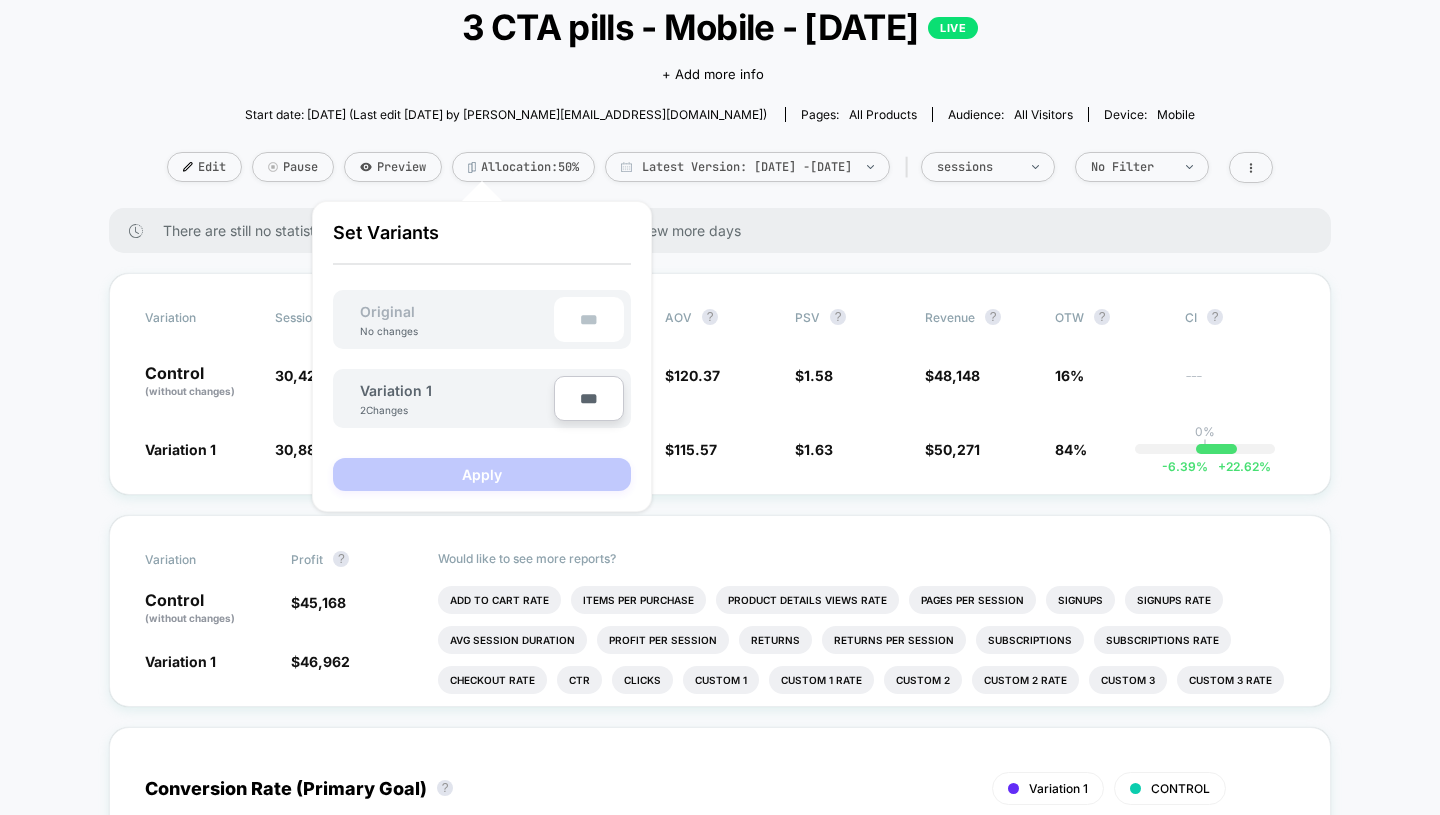 click on "***" at bounding box center [589, 398] 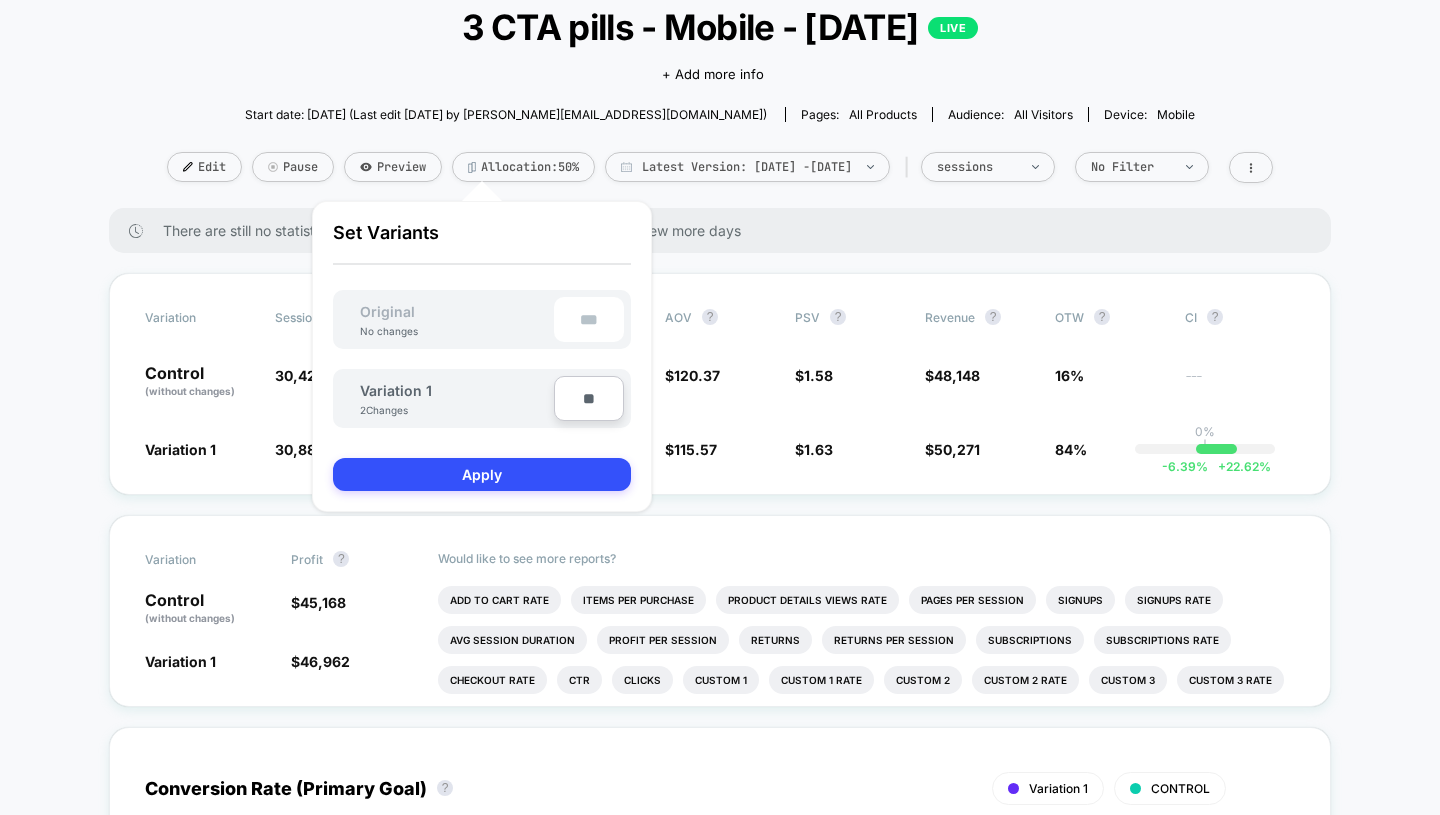 type on "***" 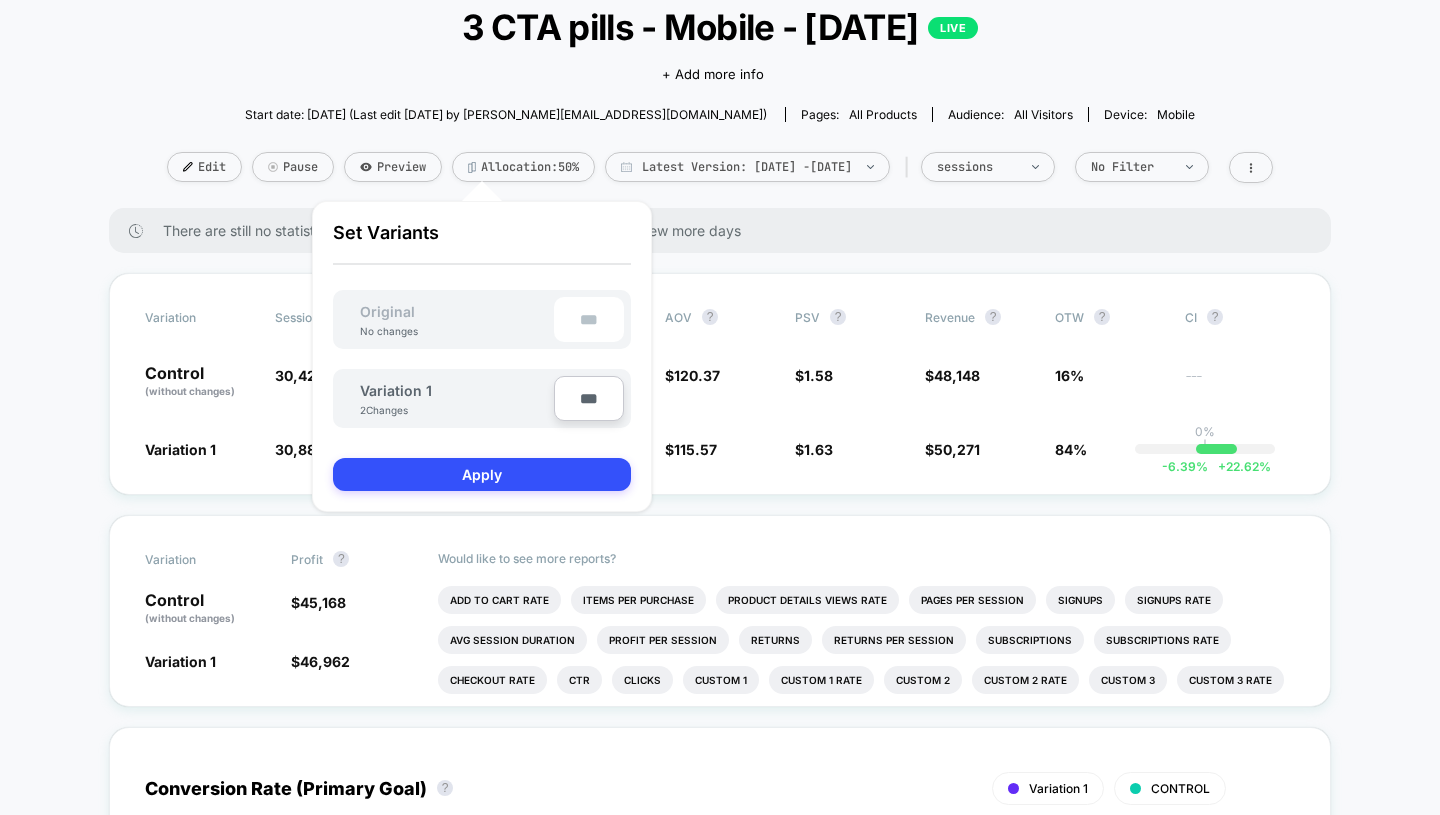 type on "**" 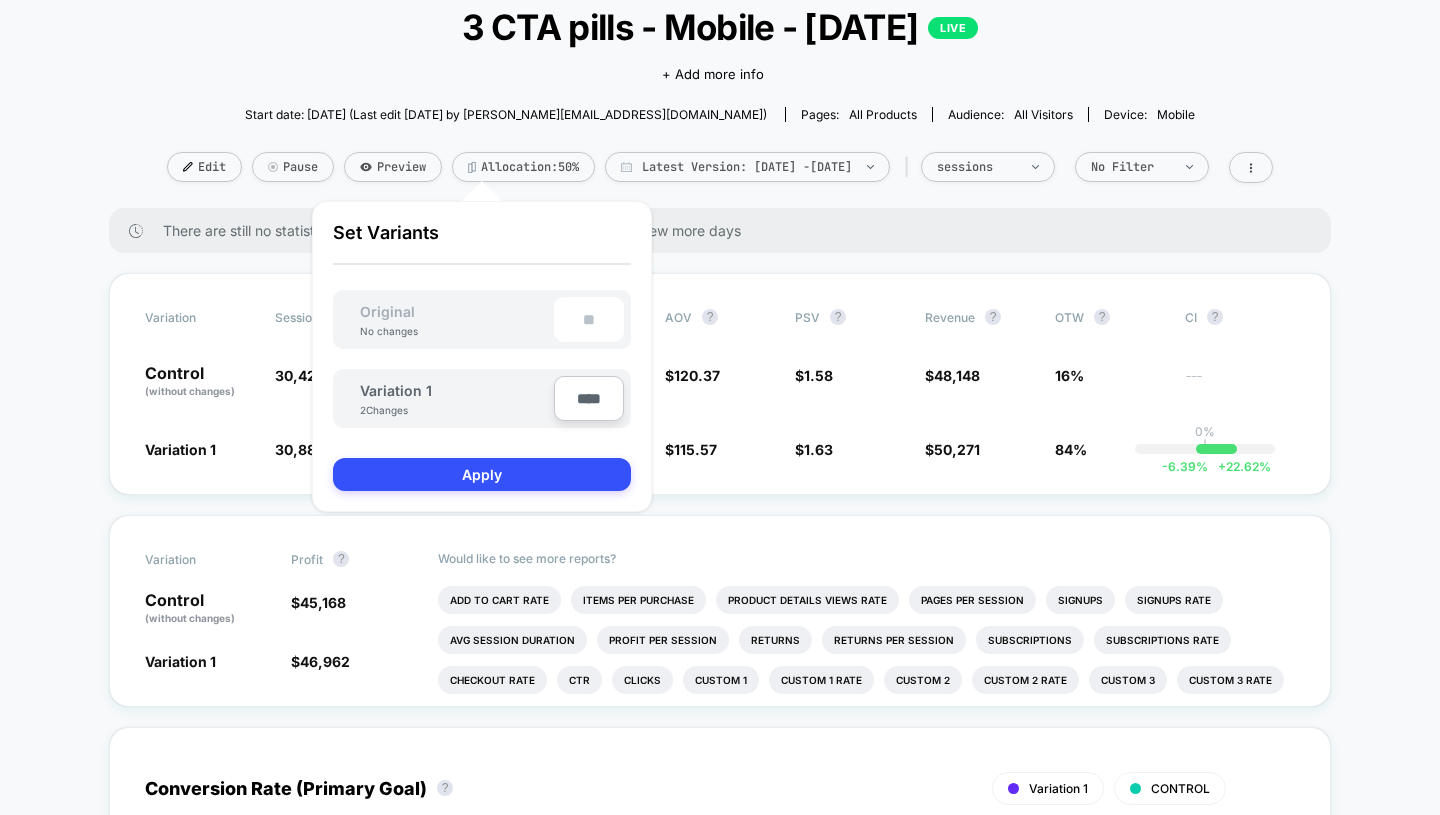 click on "Apply" at bounding box center [482, 474] 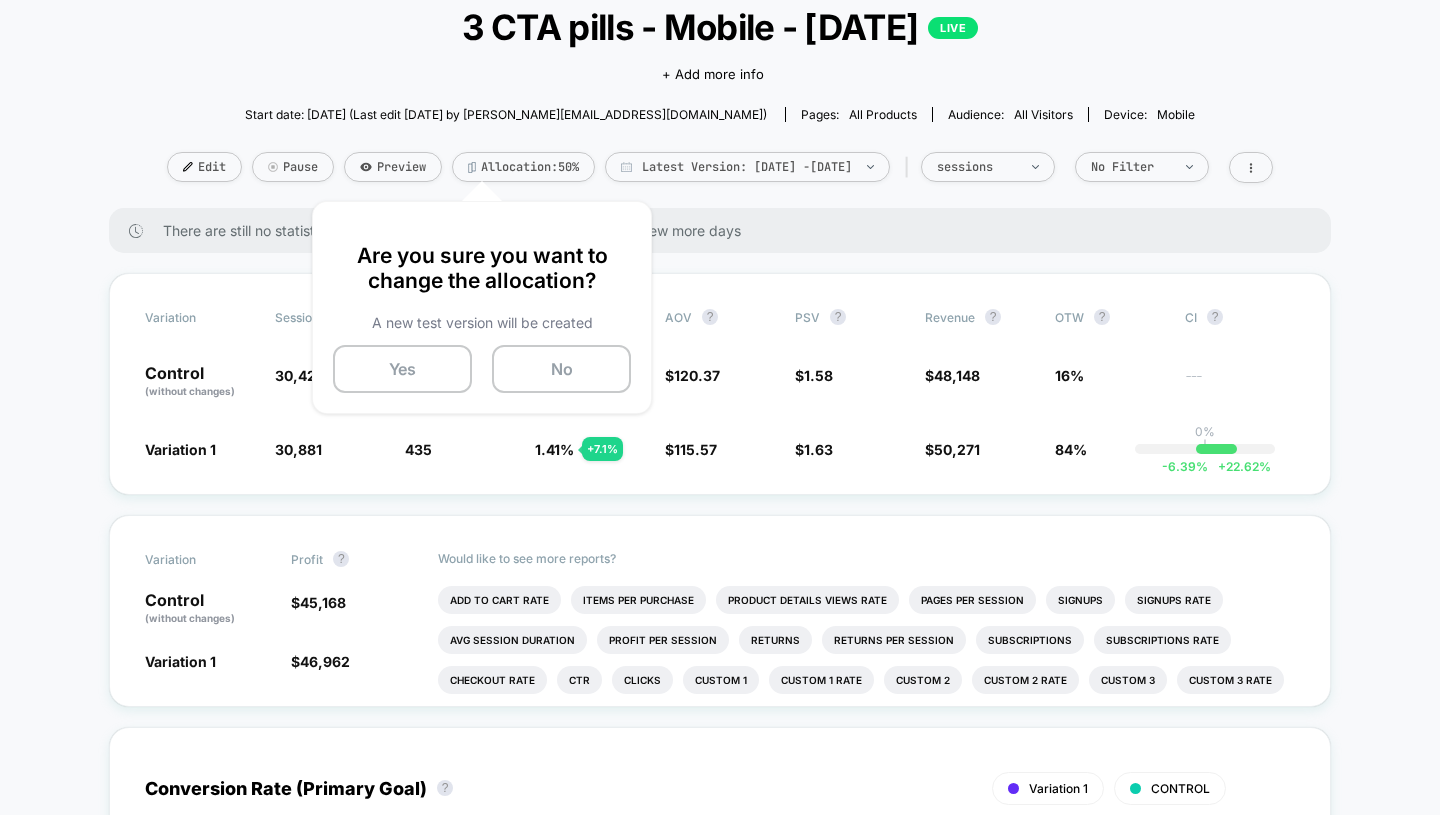 click on "Yes" at bounding box center (402, 369) 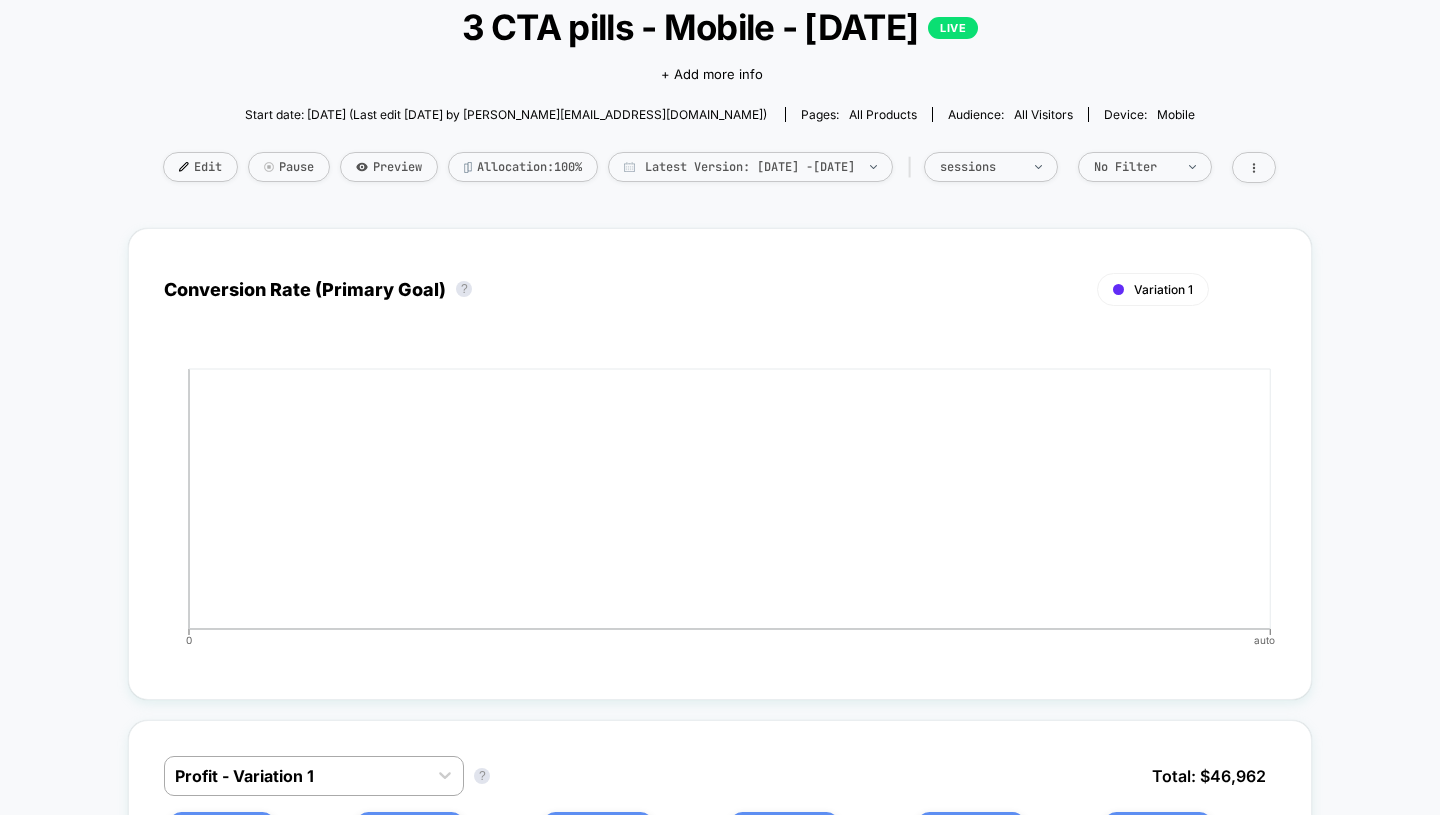 scroll, scrollTop: 0, scrollLeft: 0, axis: both 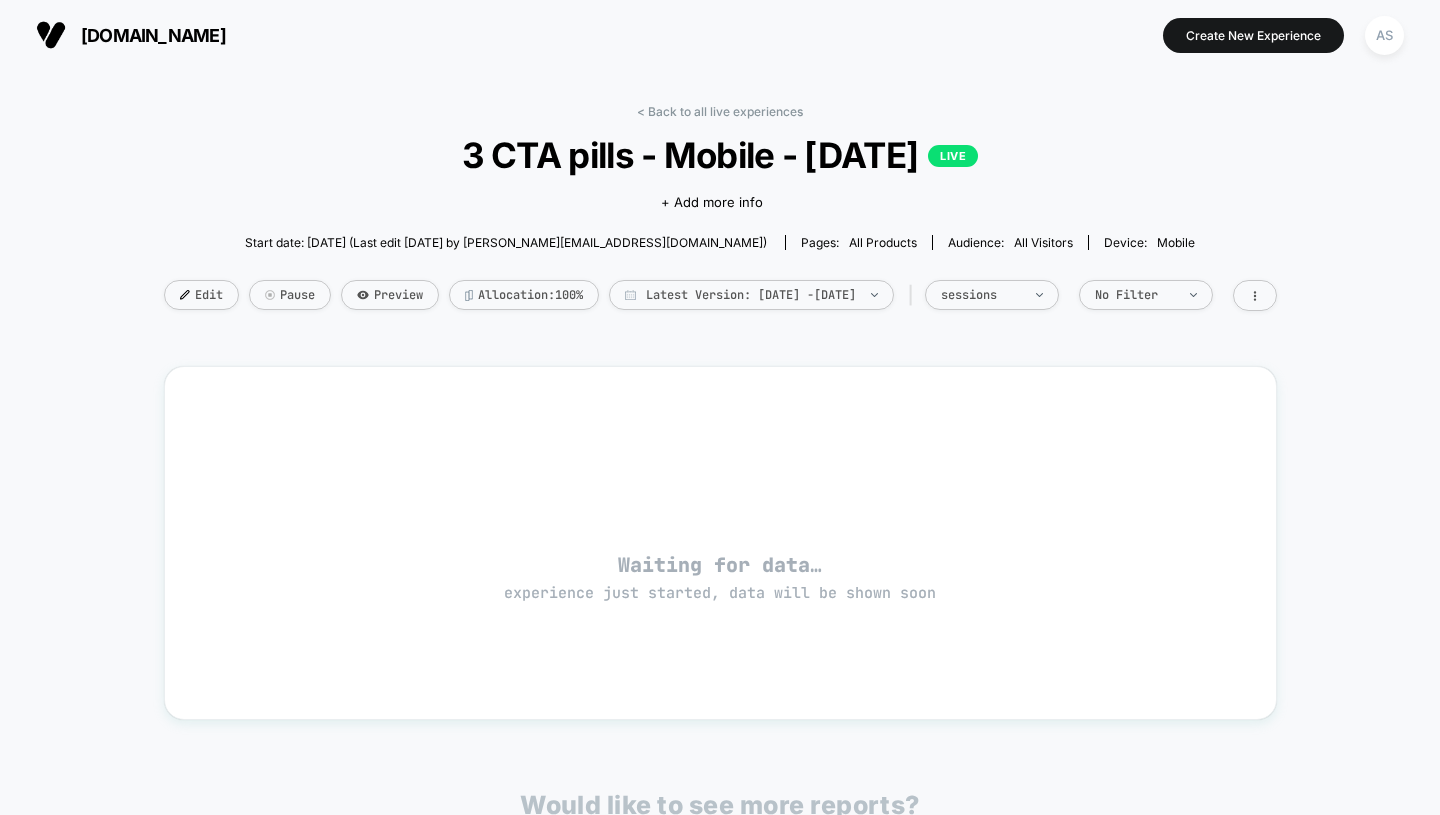 click on "< Back to all live experiences" at bounding box center [720, 111] 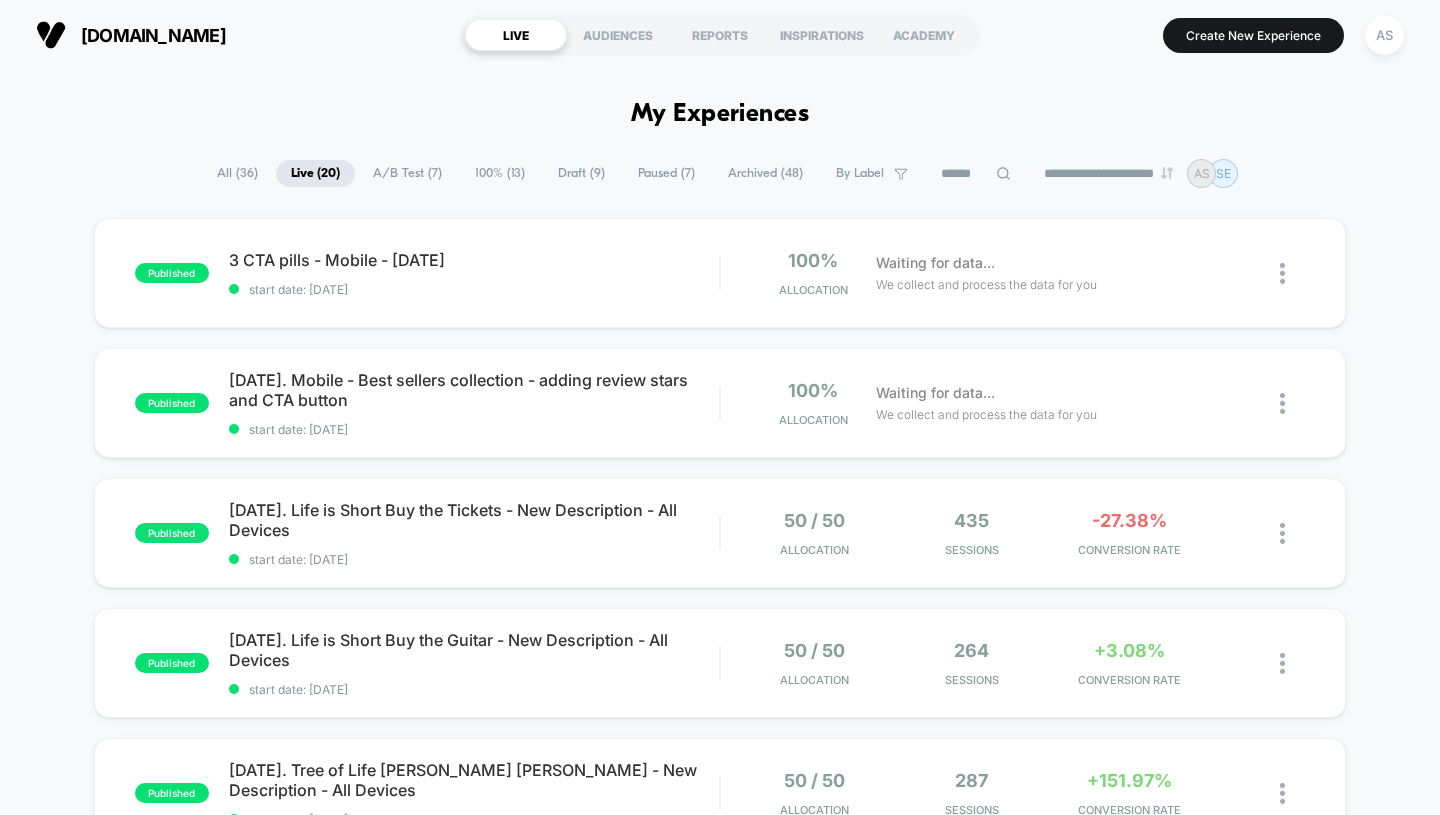 scroll, scrollTop: 1195, scrollLeft: 0, axis: vertical 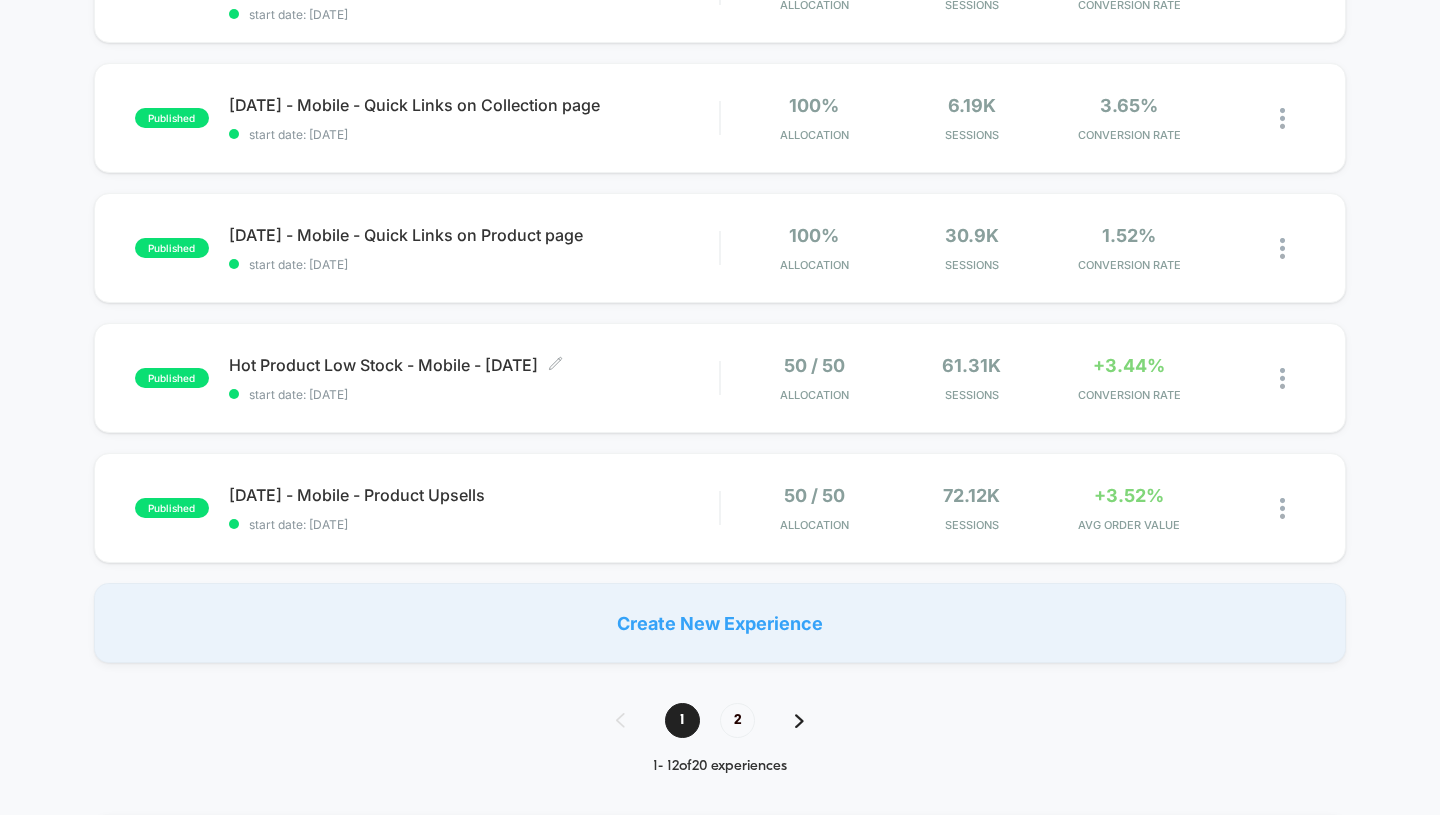 click on "Hot Product Low Stock - Mobile - [DATE] Click to edit experience details" at bounding box center (474, 365) 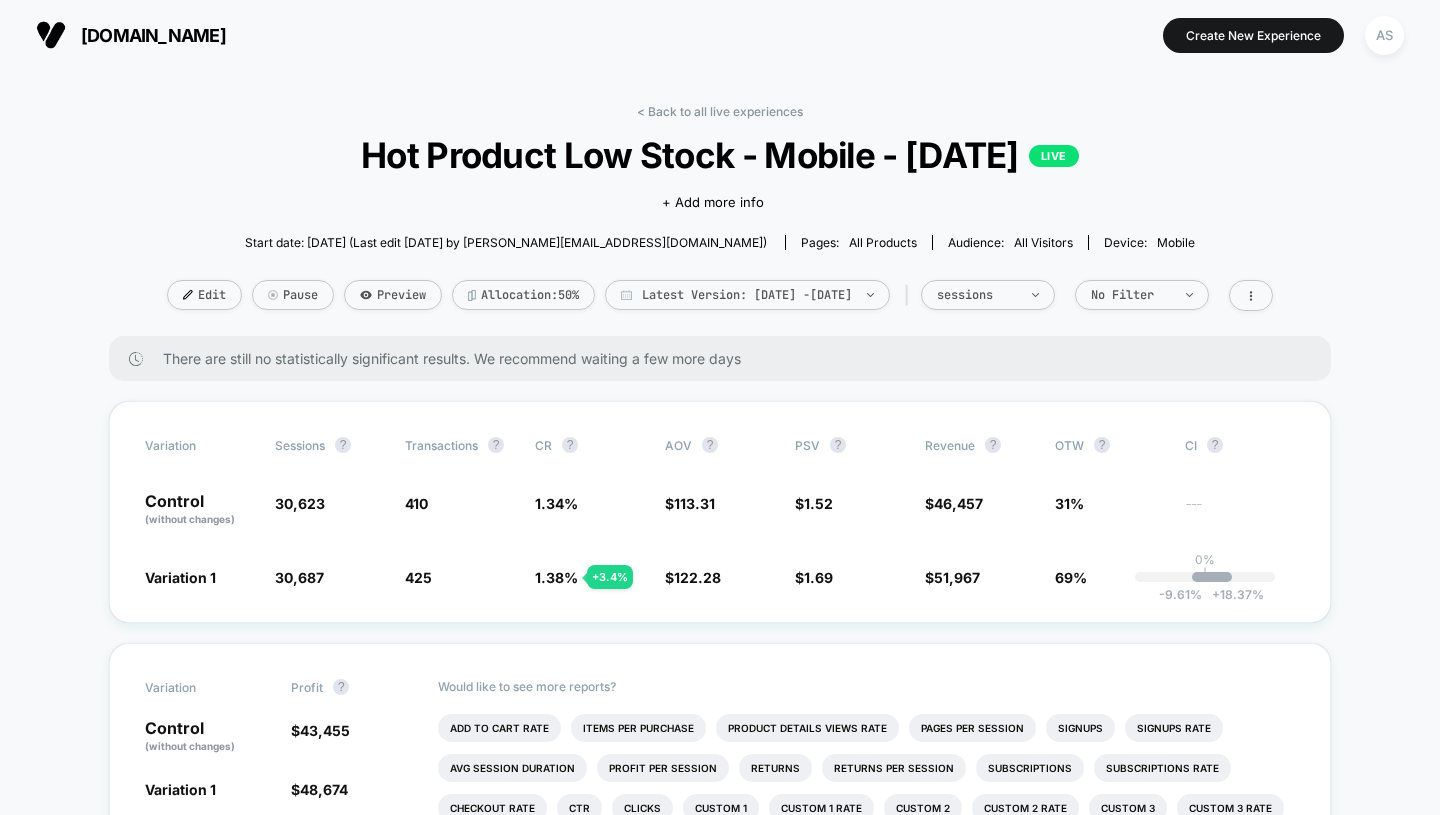 scroll, scrollTop: 96, scrollLeft: 0, axis: vertical 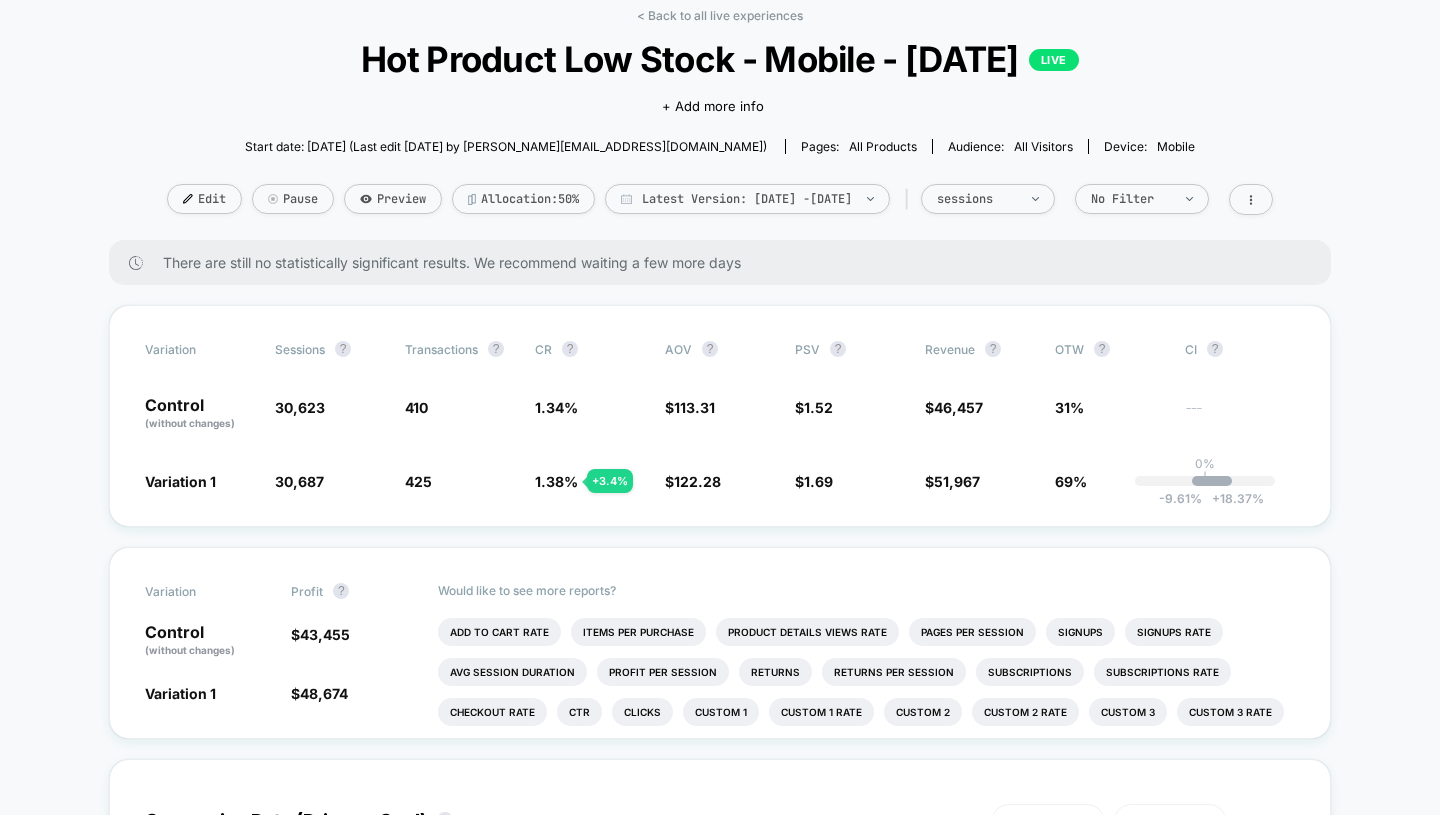 click on "Allocation:  50%" at bounding box center (523, 199) 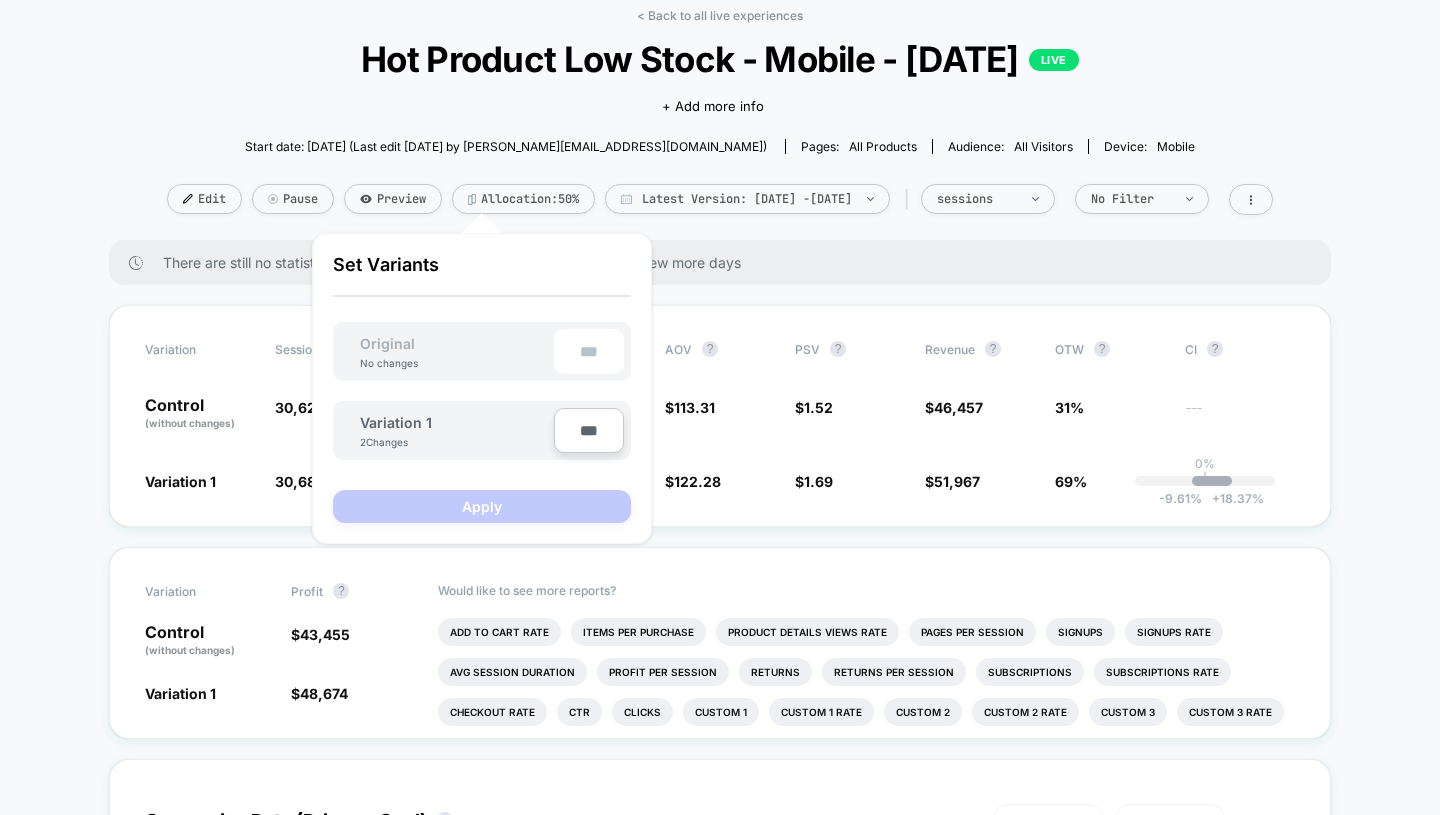 click on "***" at bounding box center (589, 430) 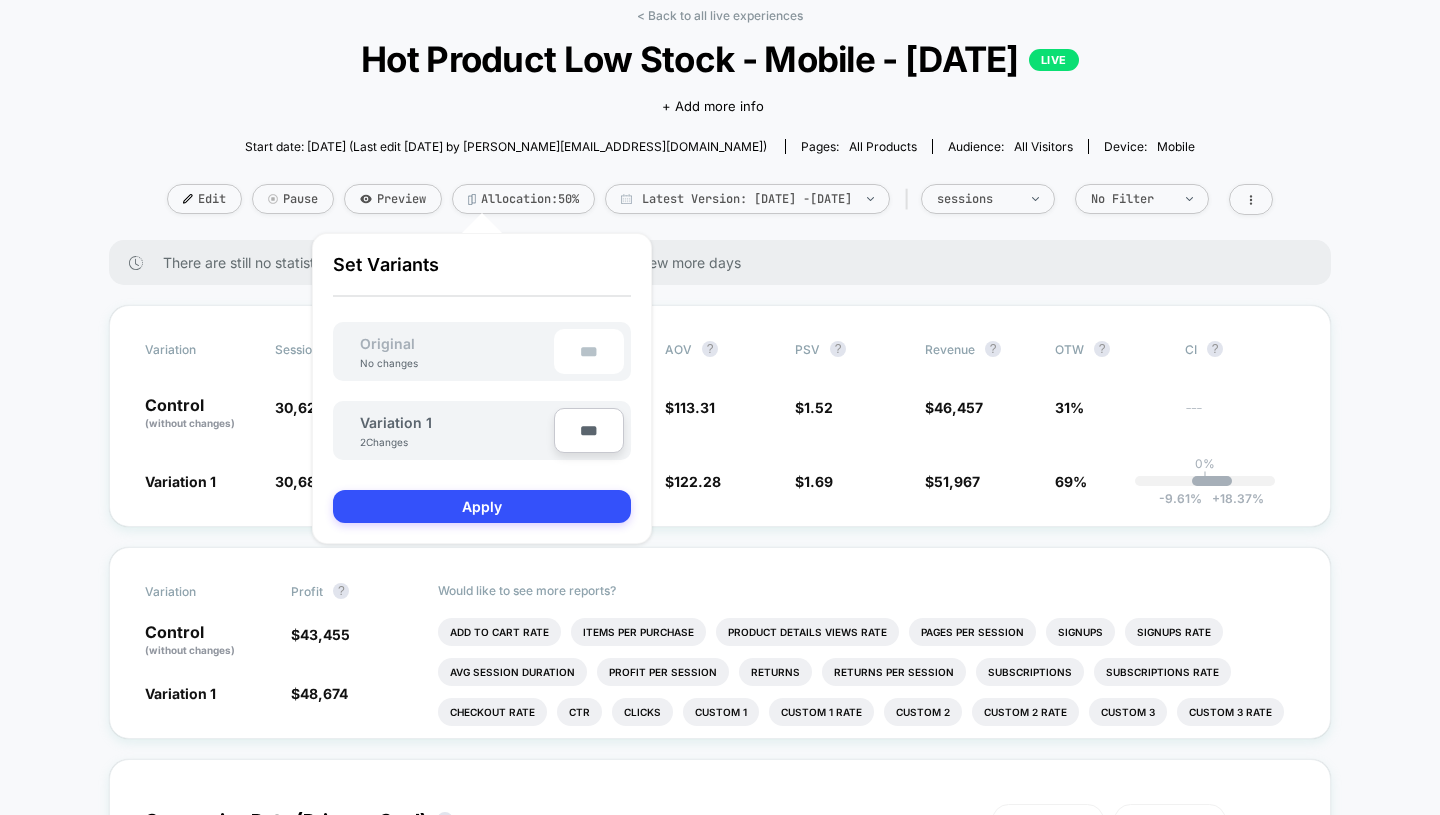 type on "****" 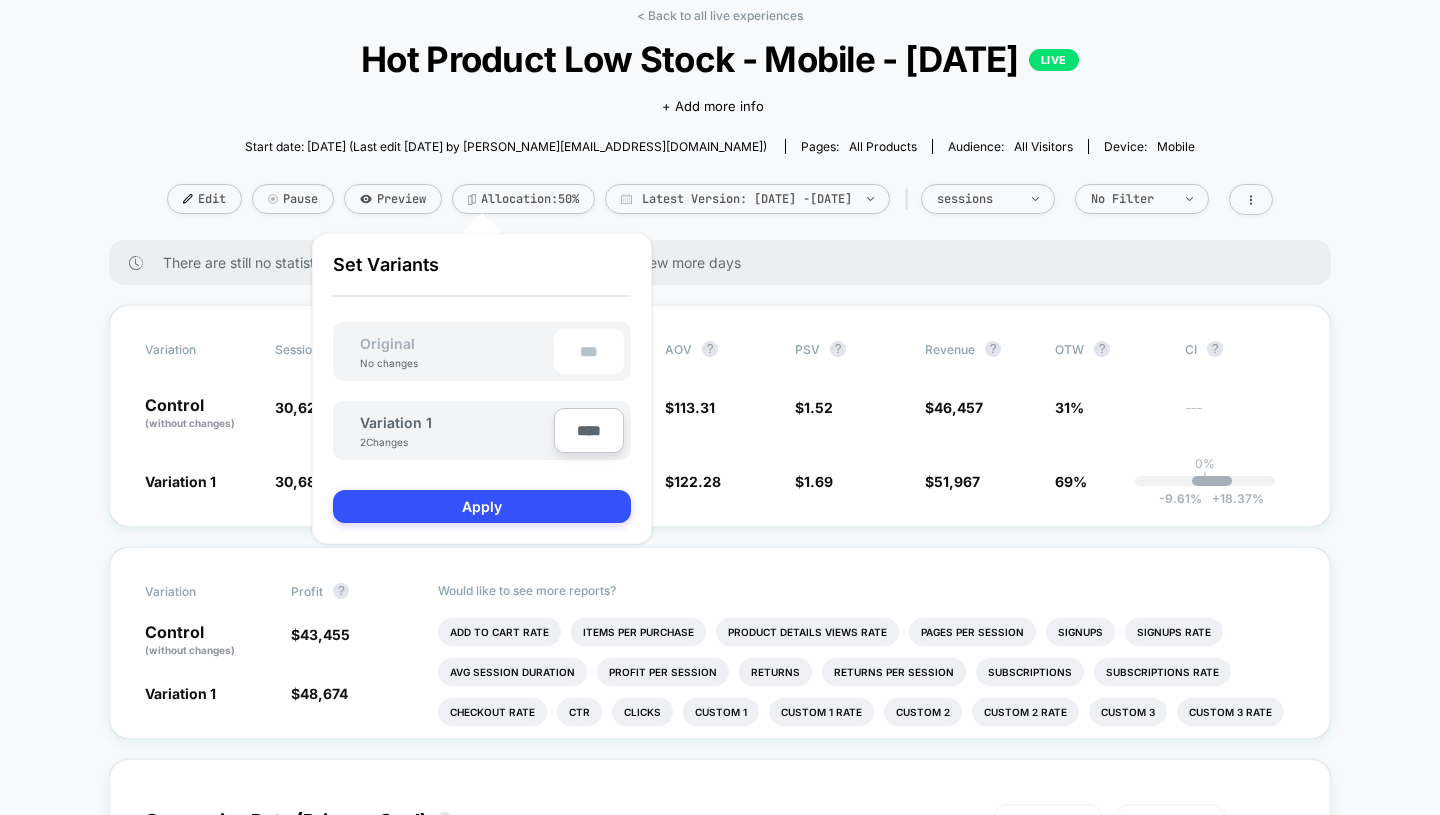 type on "**" 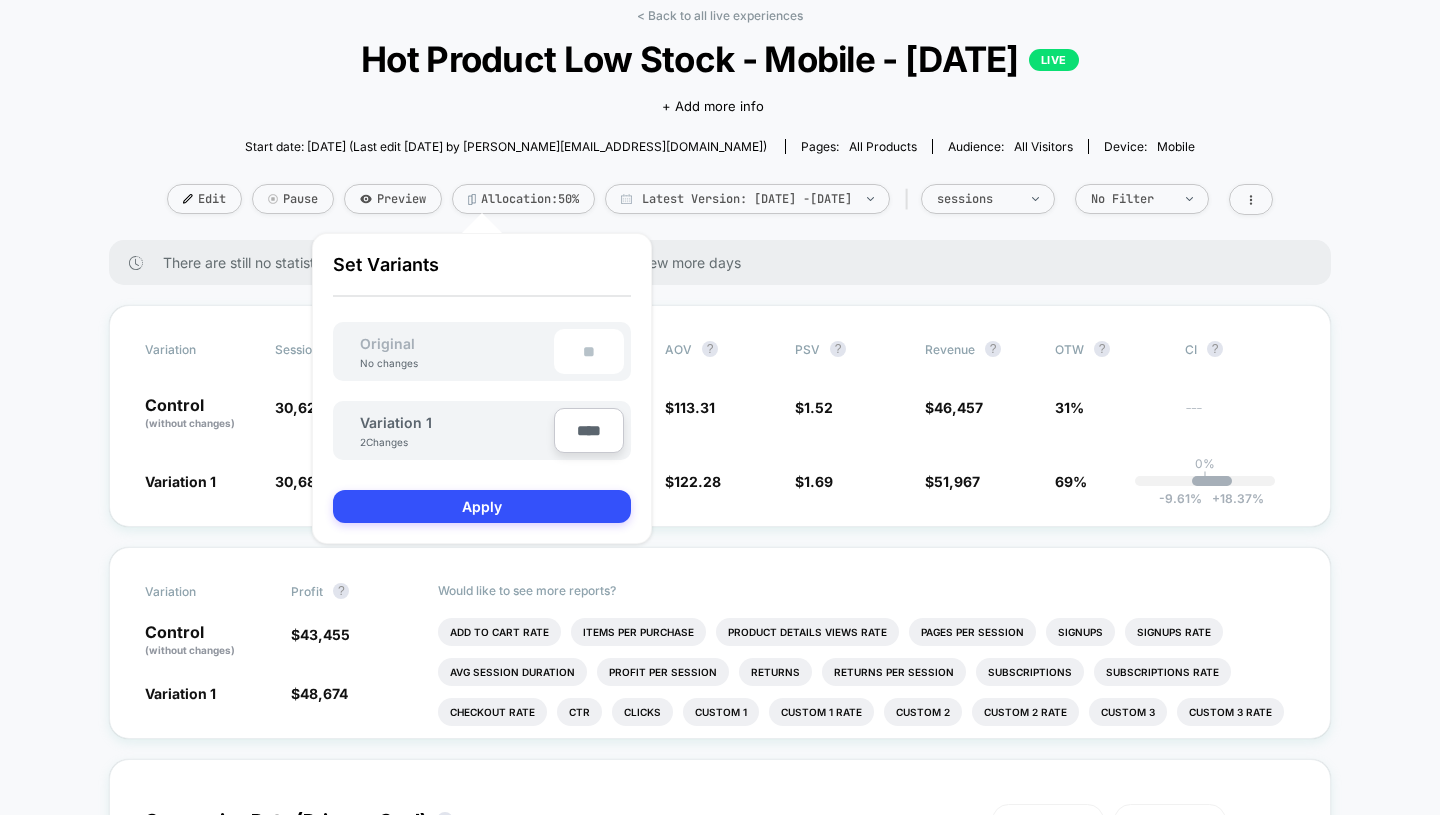 click on "< Back to all live experiences  Hot Product Low Stock - Mobile - [DATE] LIVE Click to edit experience details + Add more info Start date: [DATE] (Last edit [DATE] by [PERSON_NAME][EMAIL_ADDRESS][DOMAIN_NAME]) Pages: all products Audience: All Visitors Device: mobile Edit Pause  Preview Allocation:  50% Latest Version:     [DATE]    -    [DATE] |   sessions   No Filter There are still no statistically significant results. We recommend waiting a few more days Variation Sessions ? Transactions ? CR ? AOV ? PSV ? Revenue ? OTW ? CI ? Control (without changes) 30,623 410 1.34 % $ 113.31 $ 1.52 $ 46,457 31% --- Variation 1 30,687 + 0.21 % 425 + 3.4 % 1.38 % + 3.4 % $ 122.28 + 7.9 % $ 1.69 + 11.6 % $ 51,967 + 11.6 % 69% 0% | -9.61 % + 18.37 % Variation Profit ? Control (without changes) $ 43,455 Variation 1 $ 48,674 + 11.8 % Would like to see more reports? Add To Cart Rate Items Per Purchase Product Details Views Rate Pages Per Session Signups Signups Rate Avg Session Duration Profit Per Session Returns Ctr ? 0 %" at bounding box center [720, 1961] 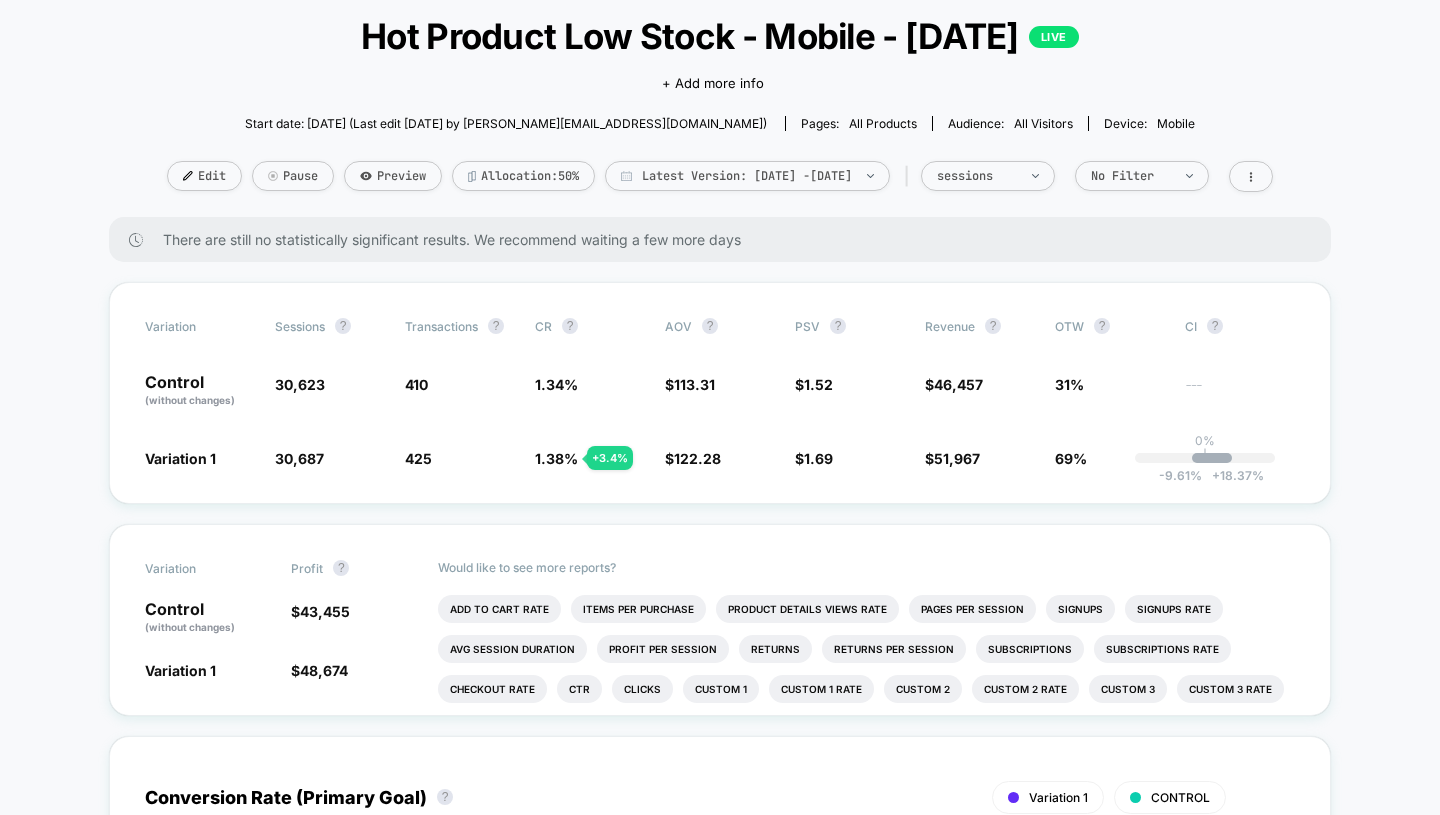 scroll, scrollTop: 97, scrollLeft: 0, axis: vertical 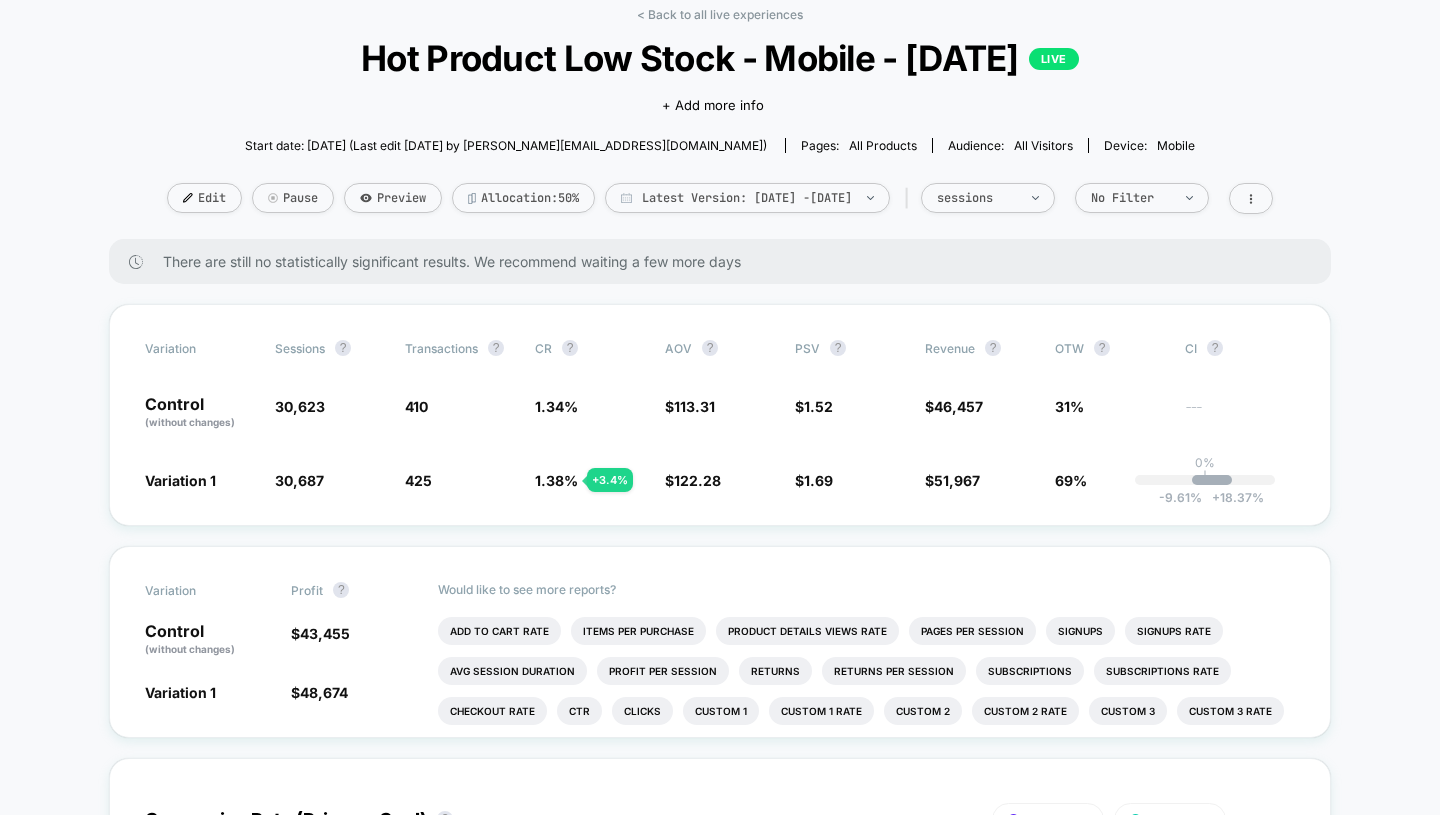 click on "Allocation:  50%" at bounding box center (523, 198) 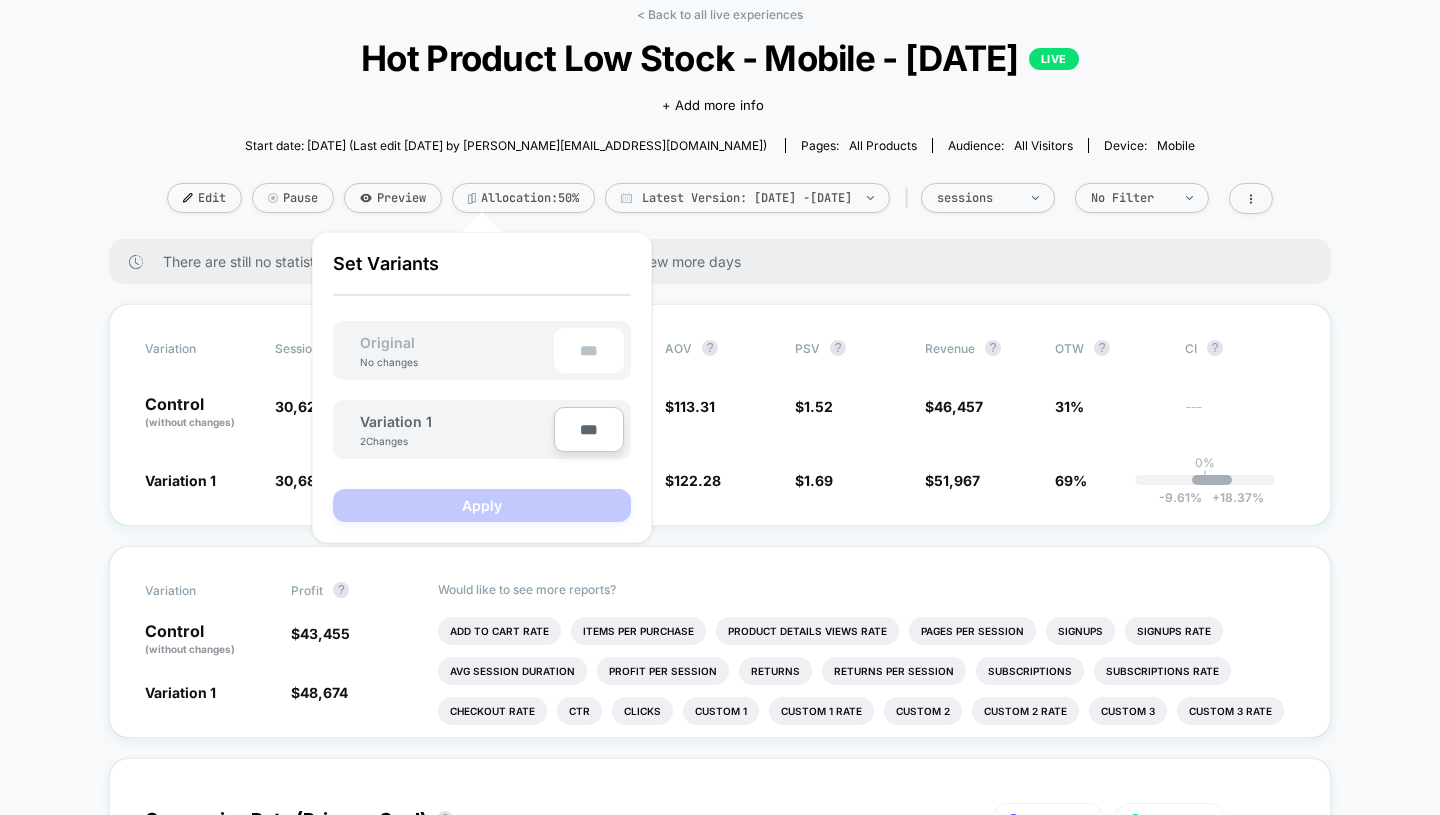 click on "***" at bounding box center (589, 429) 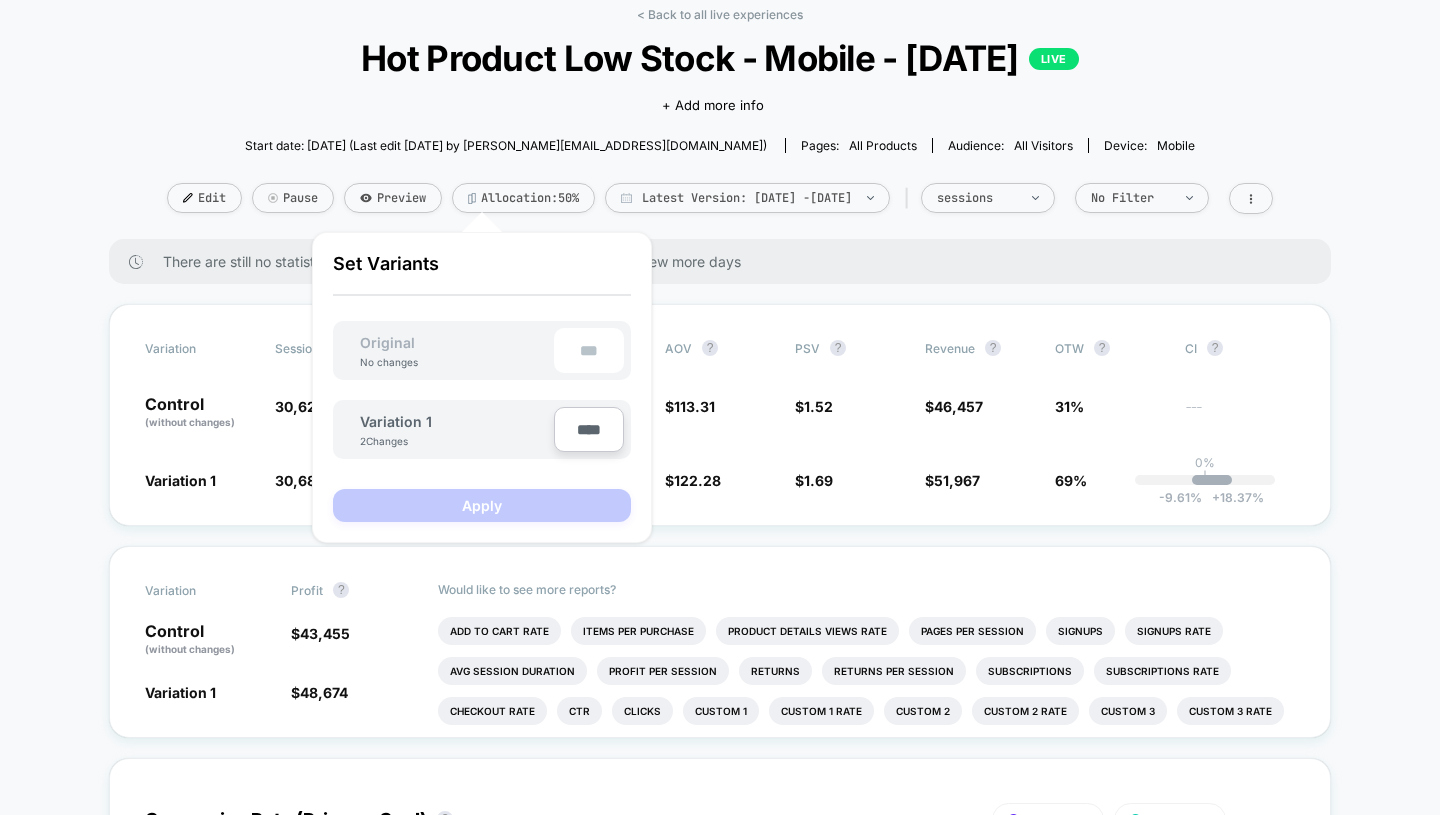 type on "**" 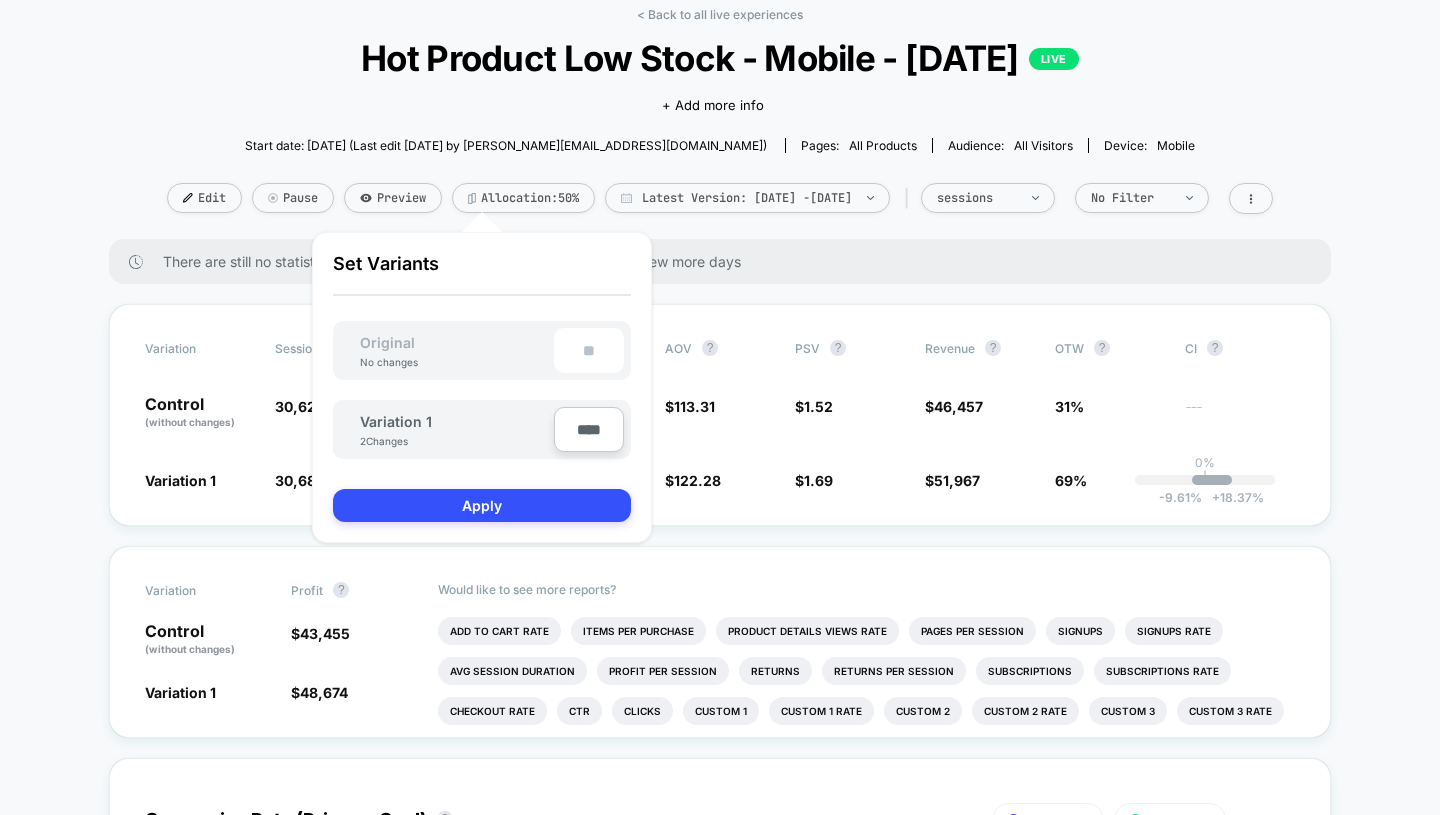 click on "Apply" at bounding box center (482, 505) 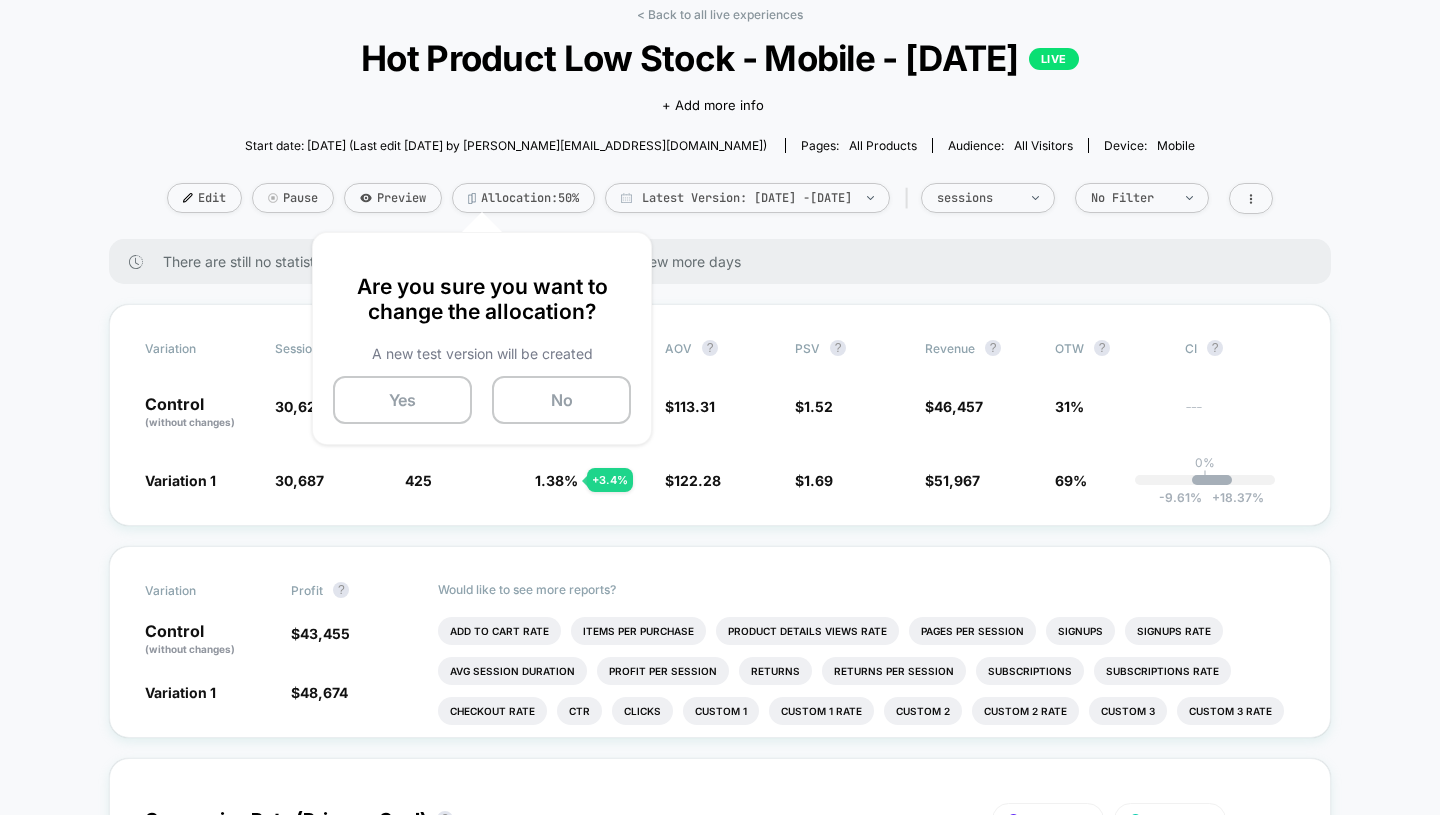 click on "Yes" at bounding box center [402, 400] 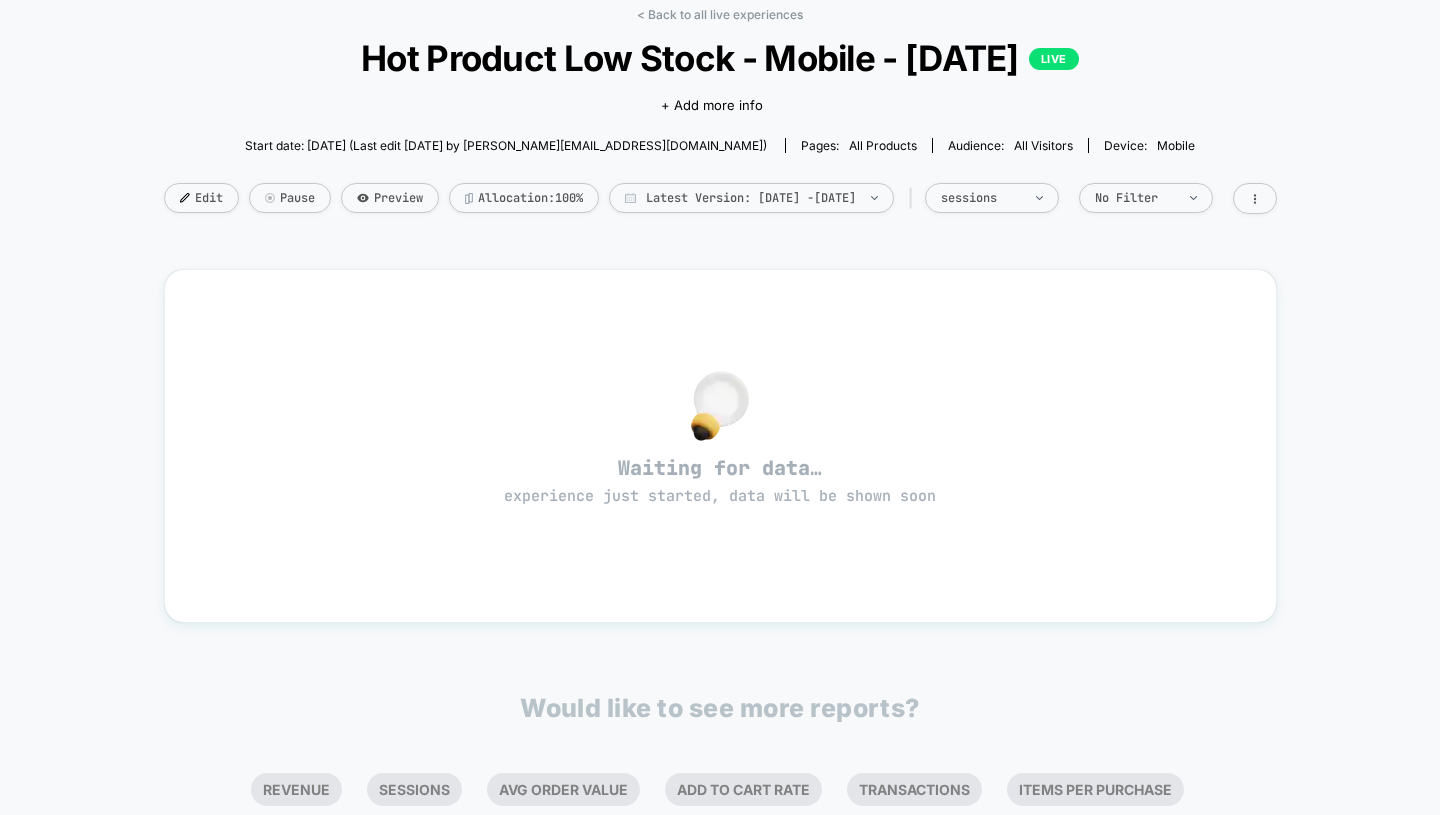 click on "Edit" at bounding box center (201, 198) 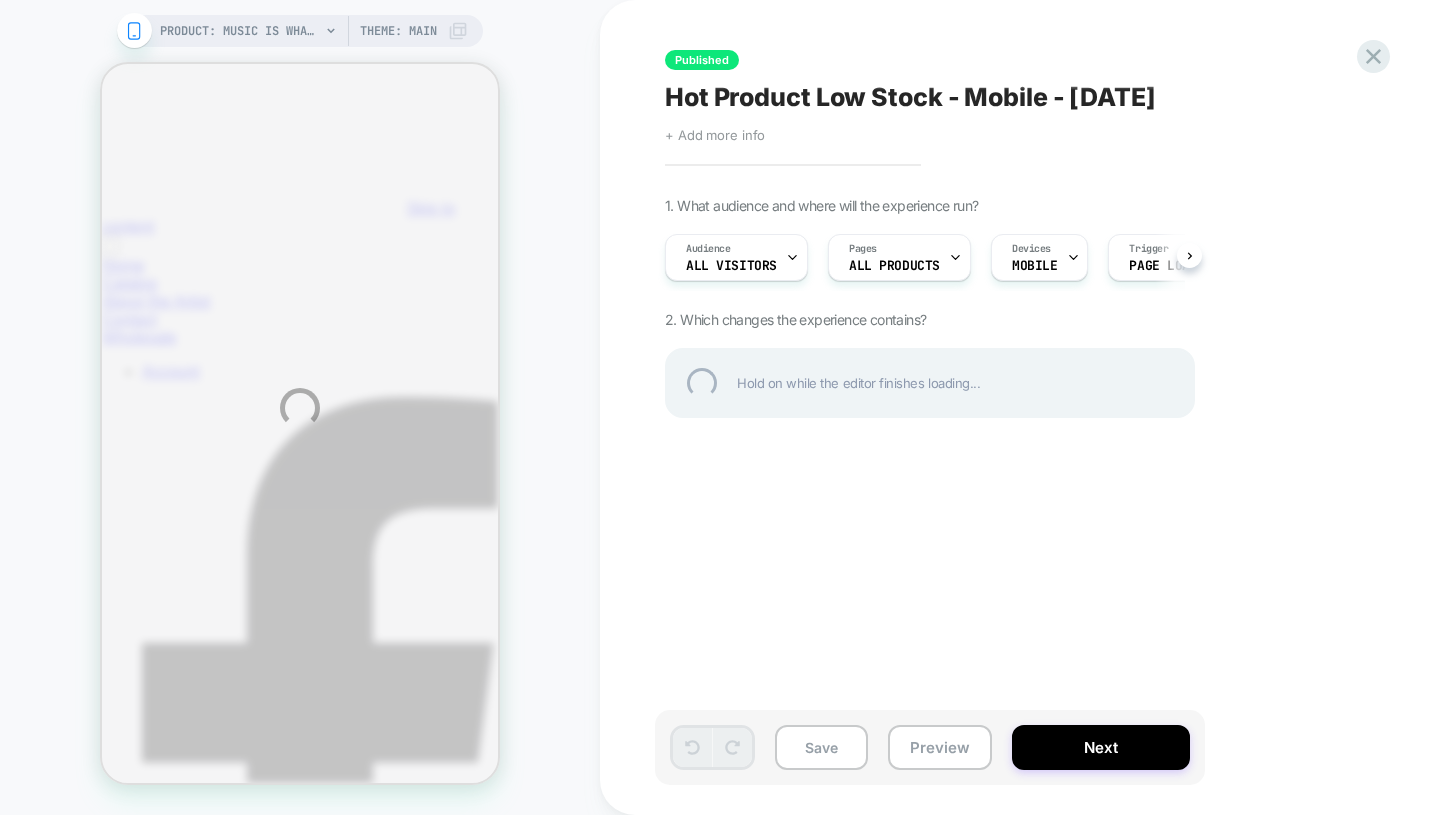 scroll, scrollTop: 0, scrollLeft: 0, axis: both 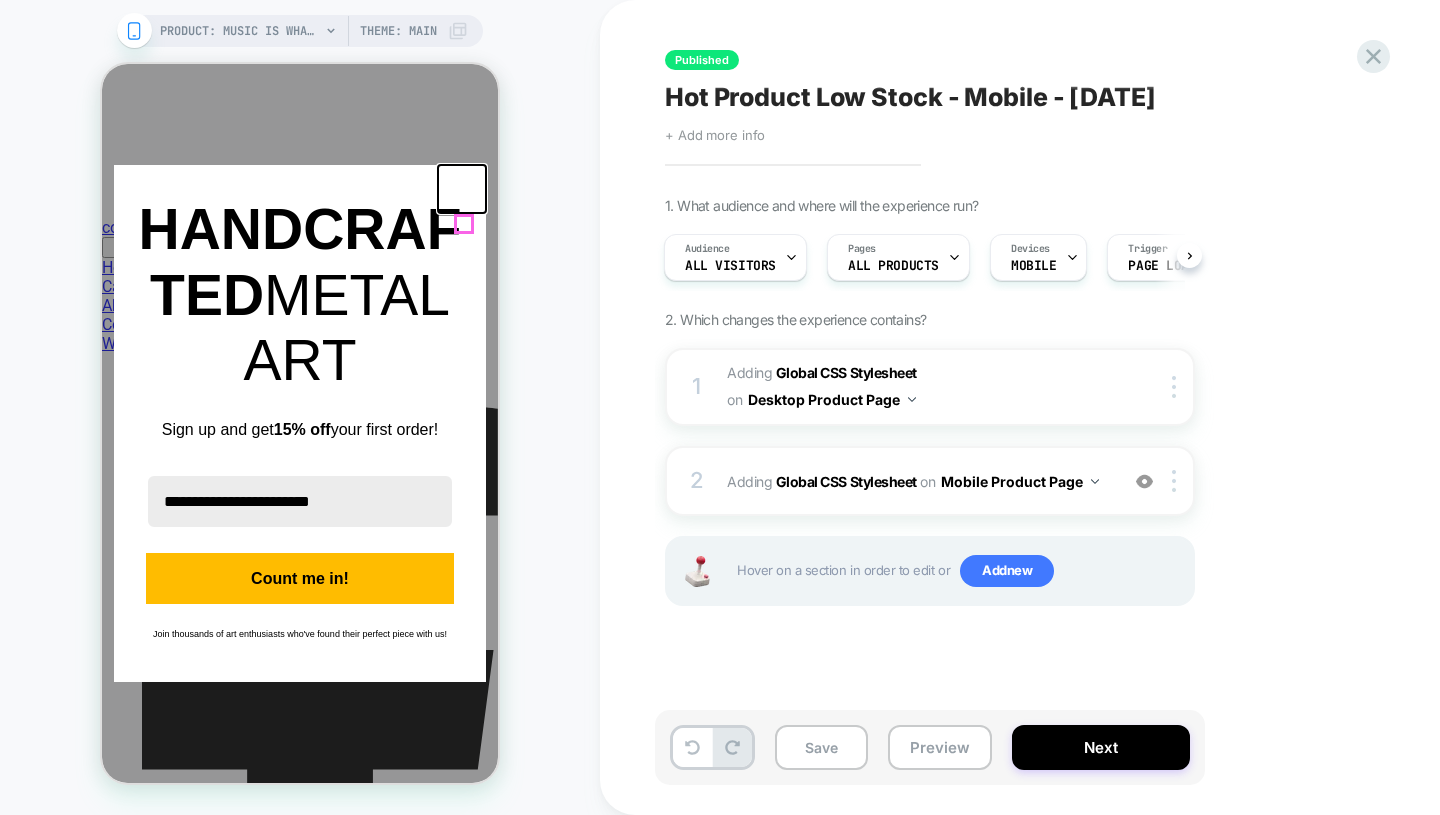 click 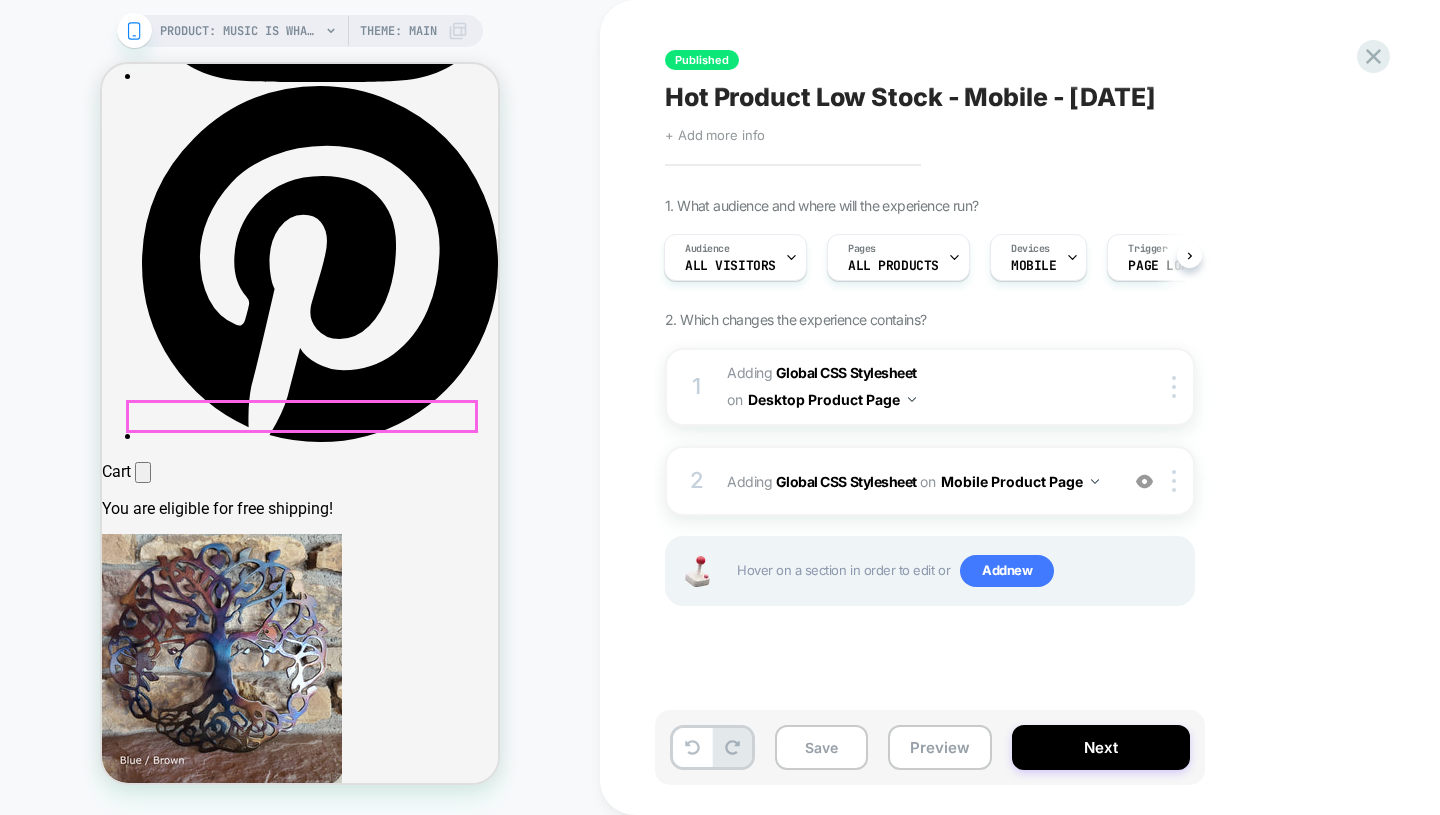 scroll, scrollTop: 1682, scrollLeft: 0, axis: vertical 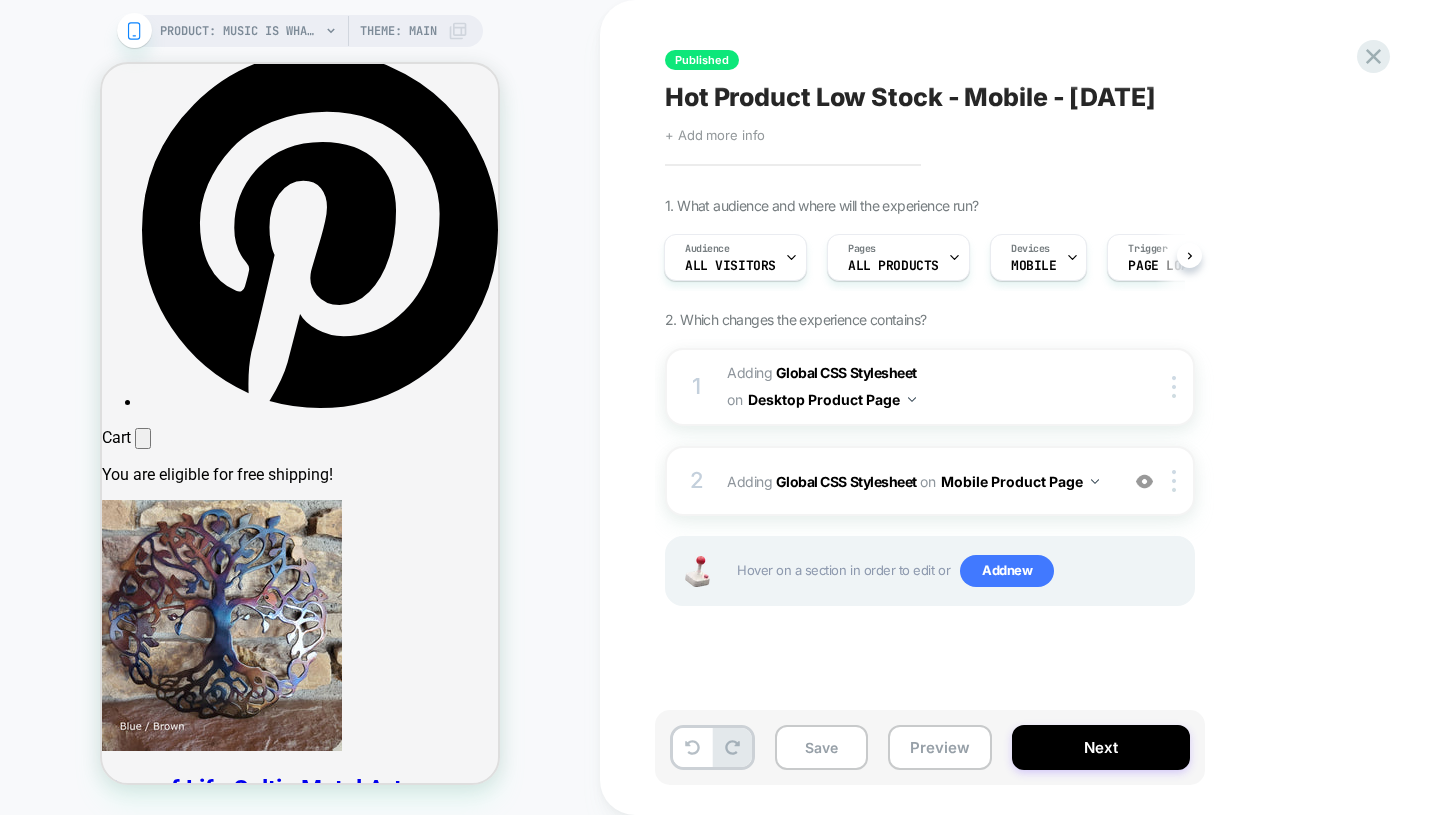 click at bounding box center [1144, 481] 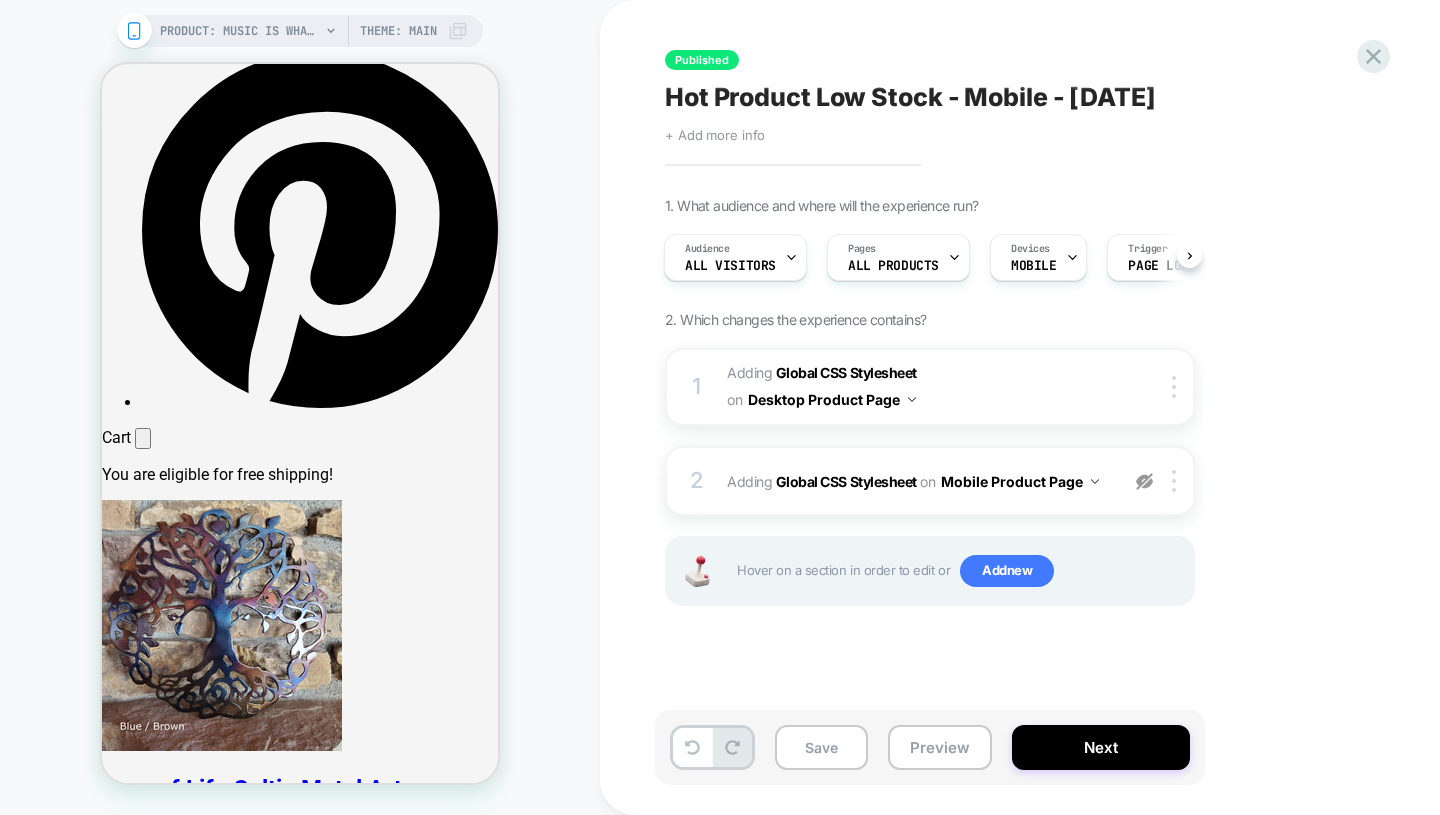 click at bounding box center (1144, 481) 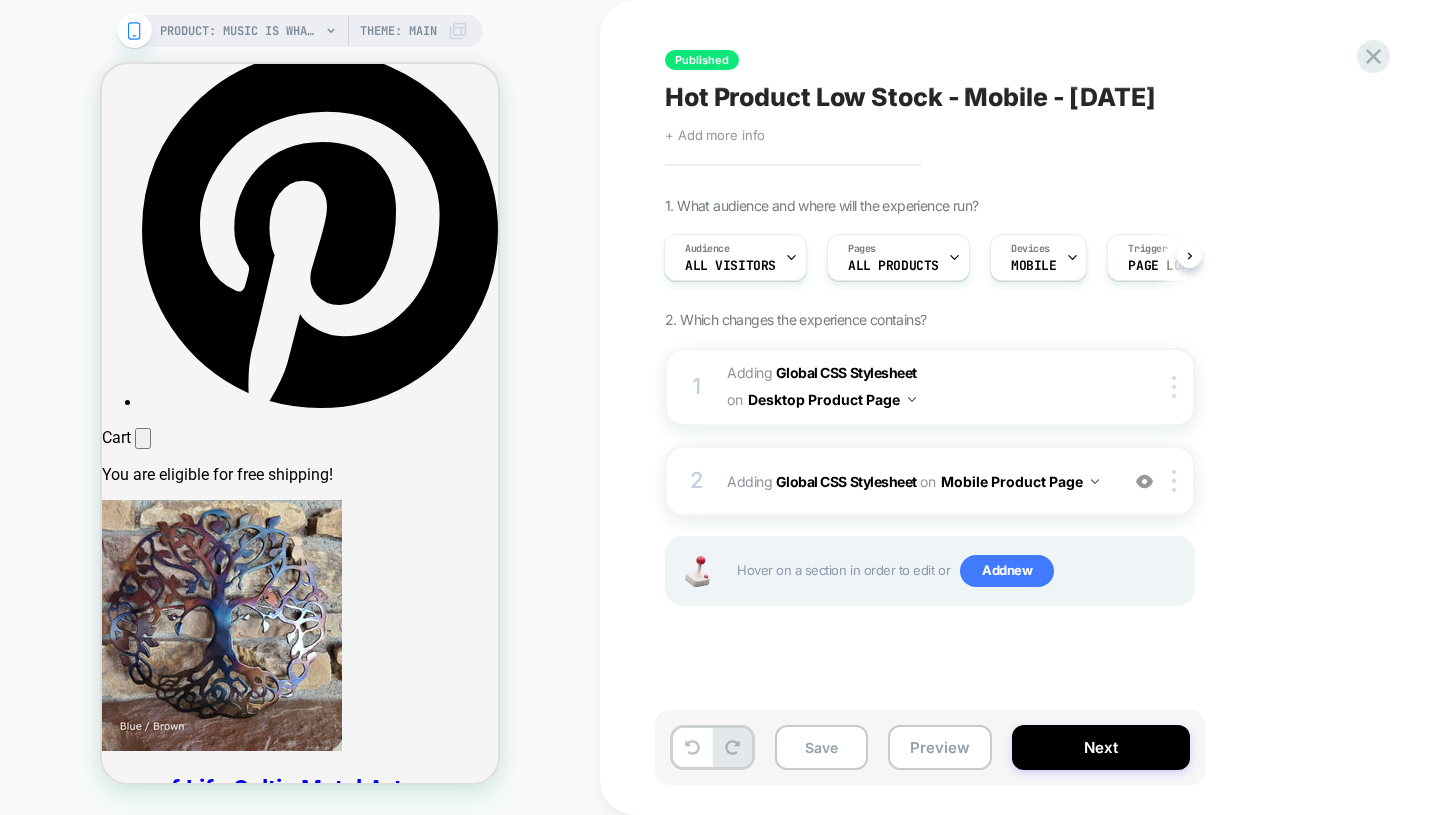 click at bounding box center [1144, 481] 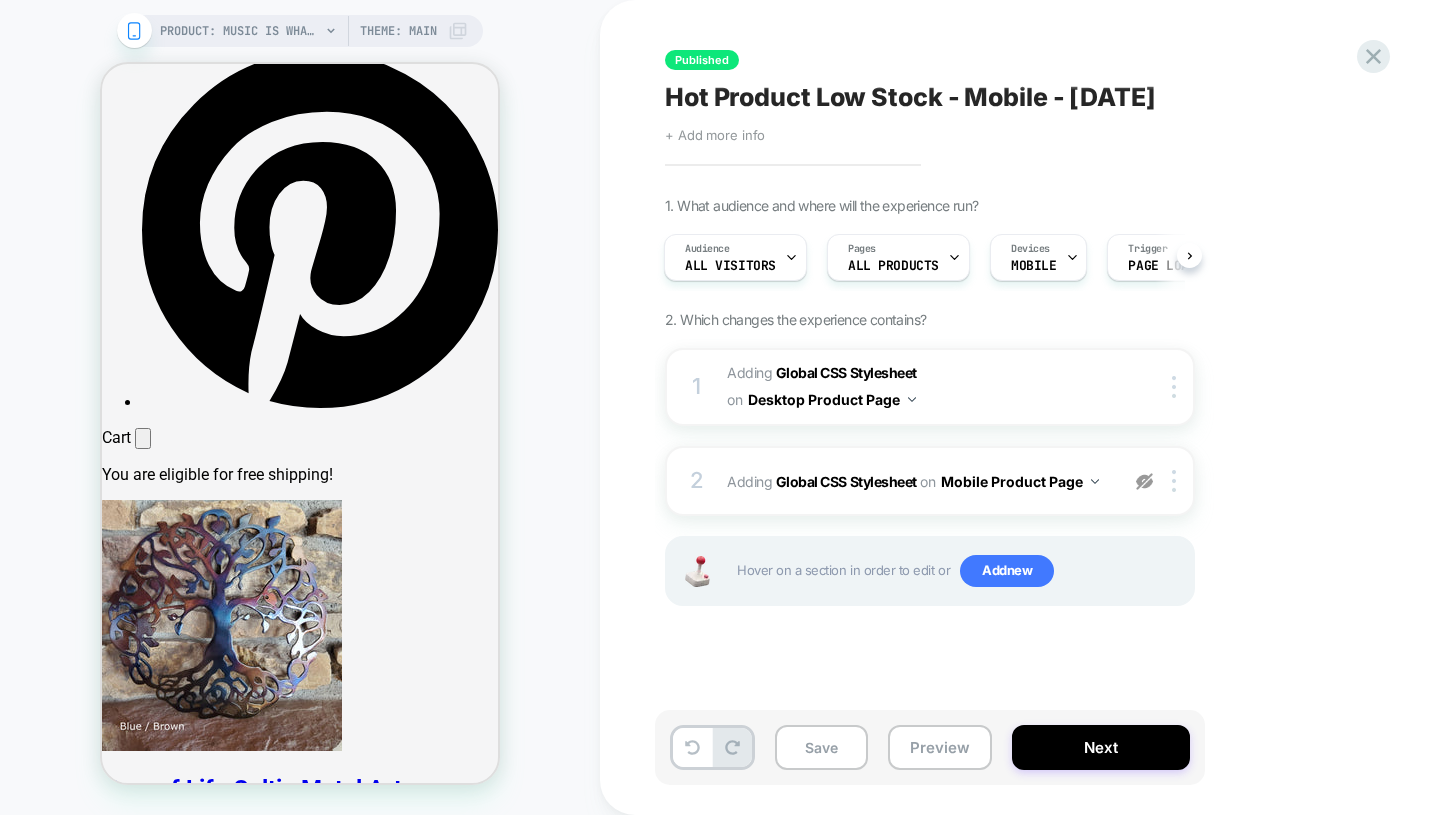 click at bounding box center (1144, 481) 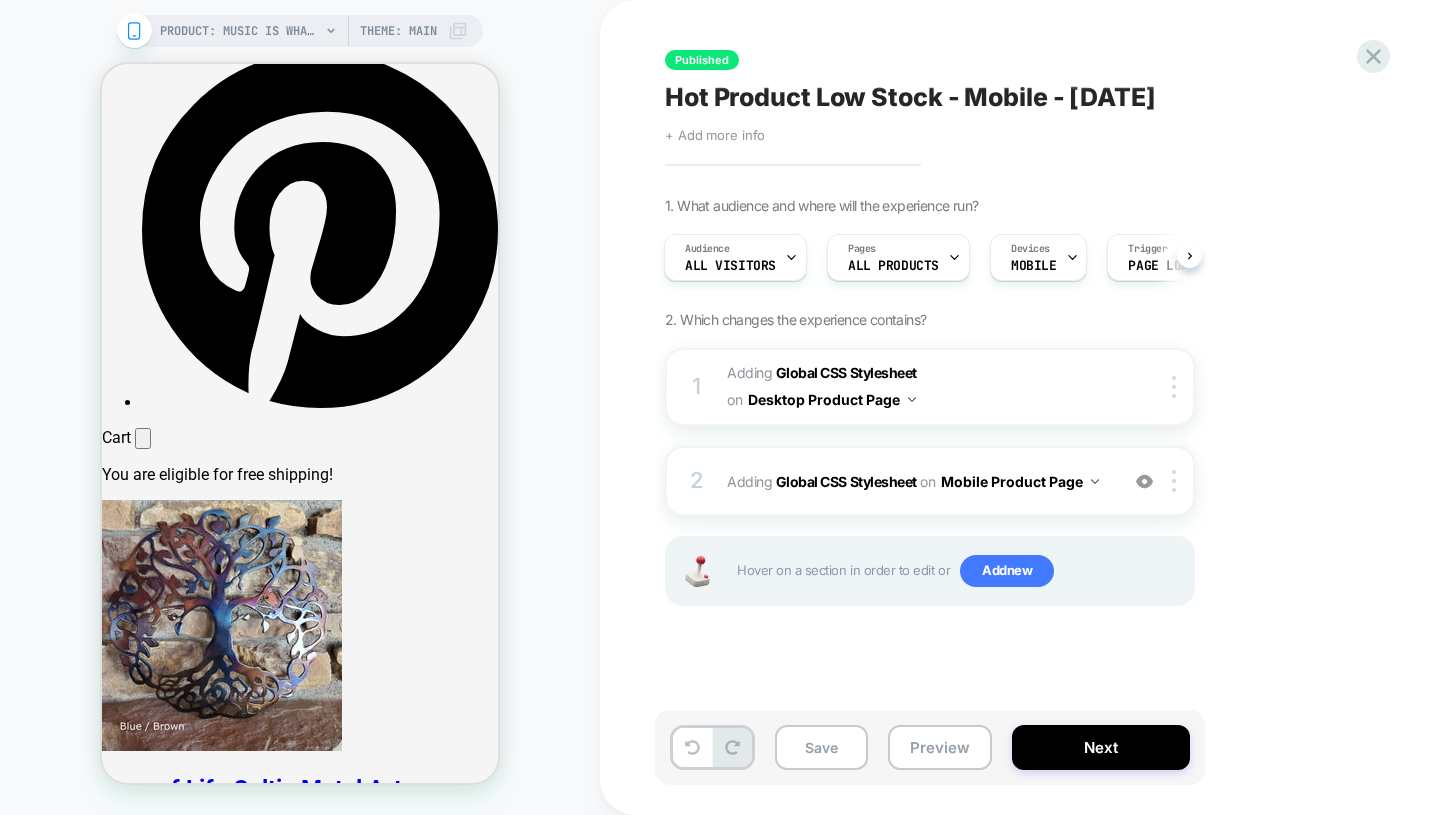 click on "2 Adding   Global CSS Stylesheet   on Mobile Product Page Add Before Add After Copy to   Desktop Target   All Devices Delete" at bounding box center (930, 481) 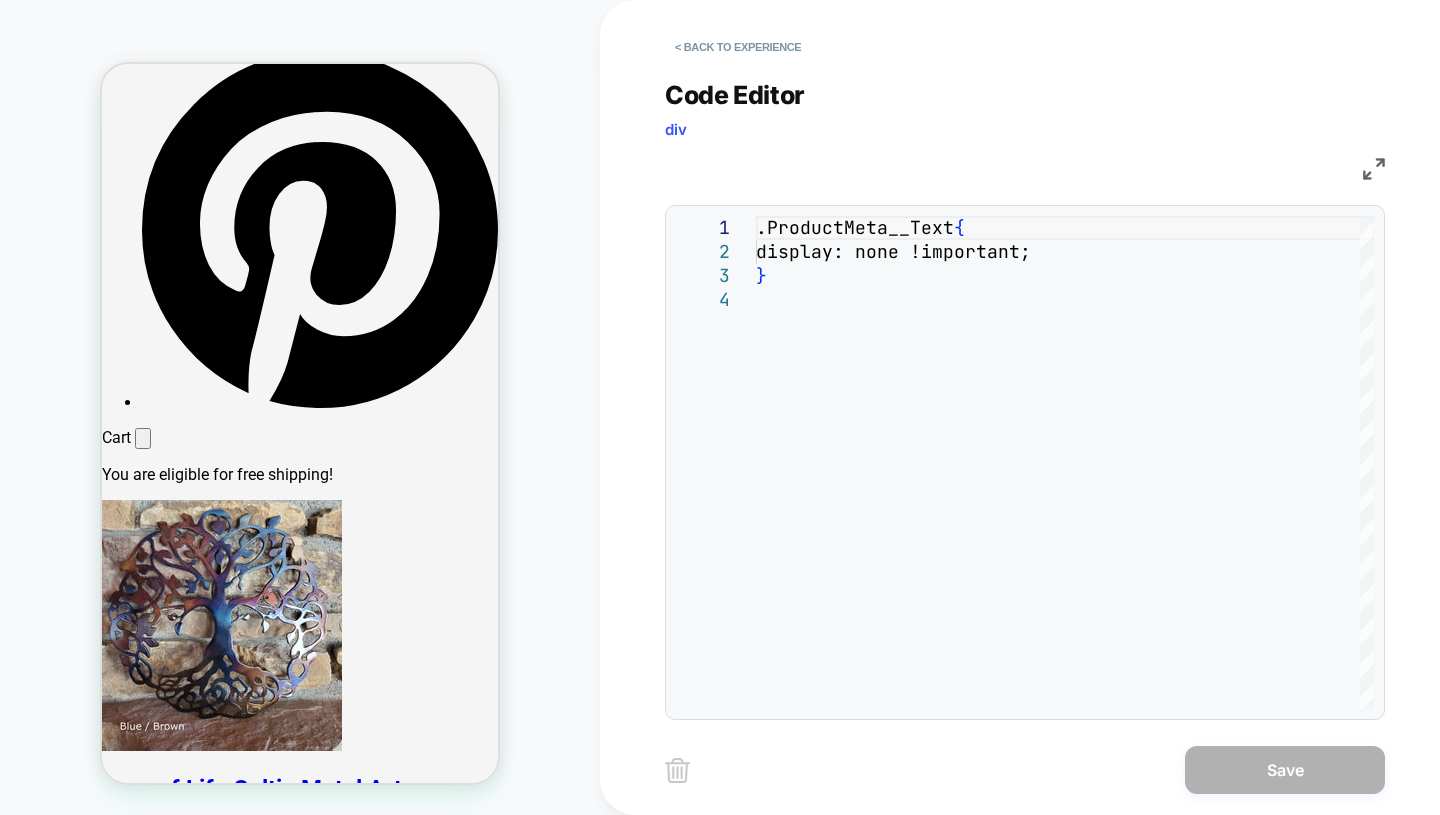 click on "< Back to experience" at bounding box center (738, 47) 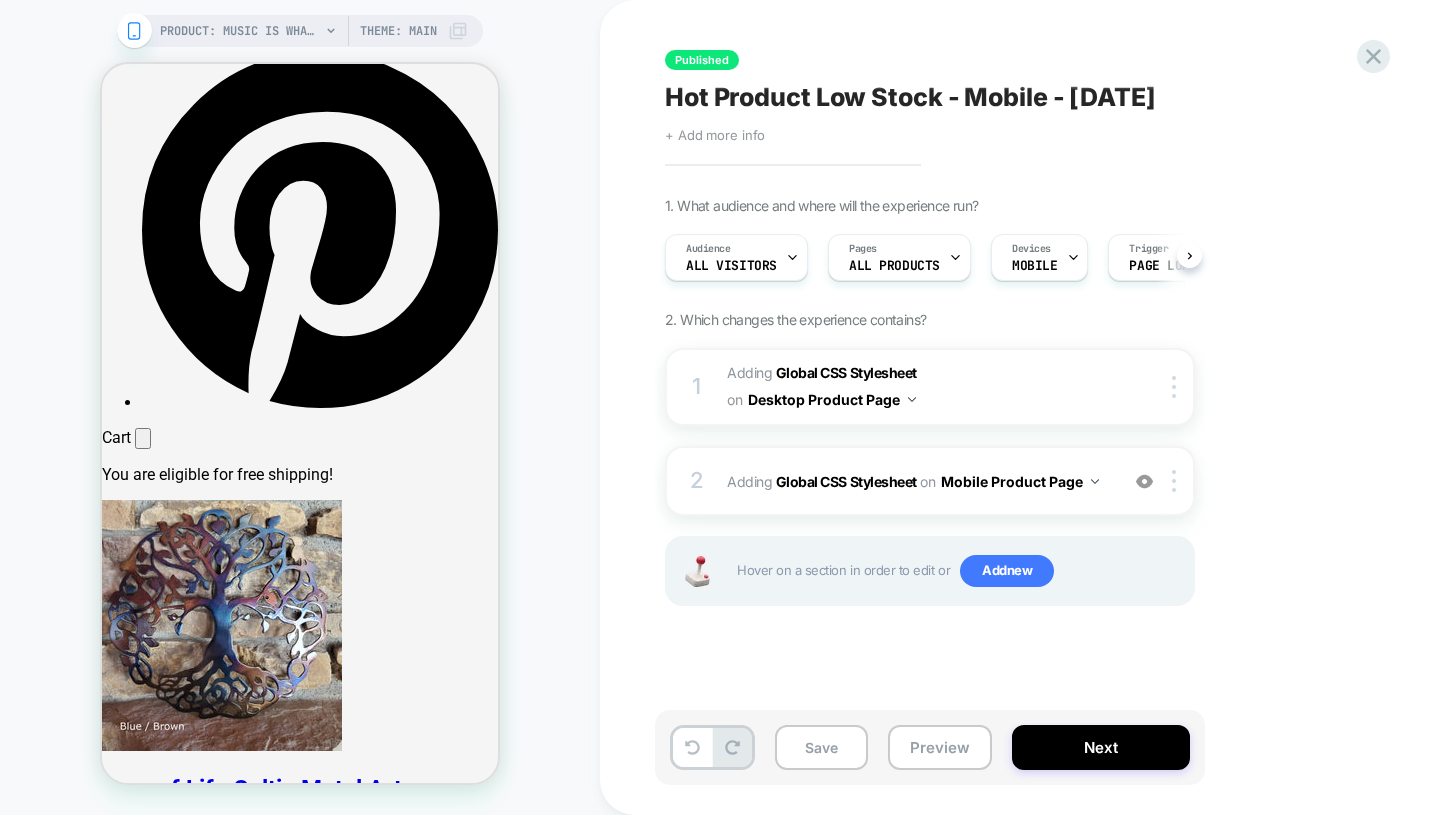 scroll, scrollTop: 0, scrollLeft: 1, axis: horizontal 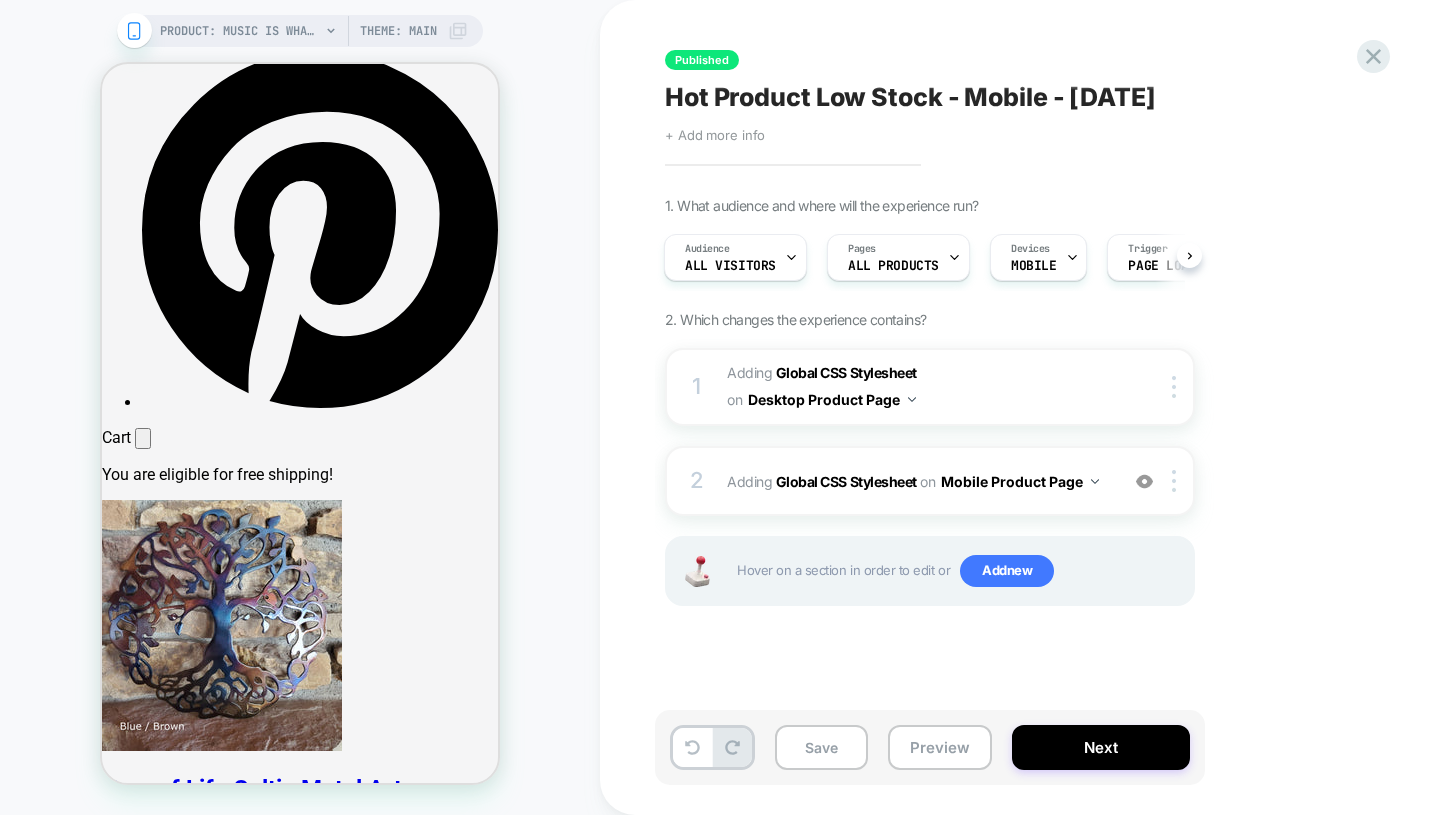 click at bounding box center [1144, 481] 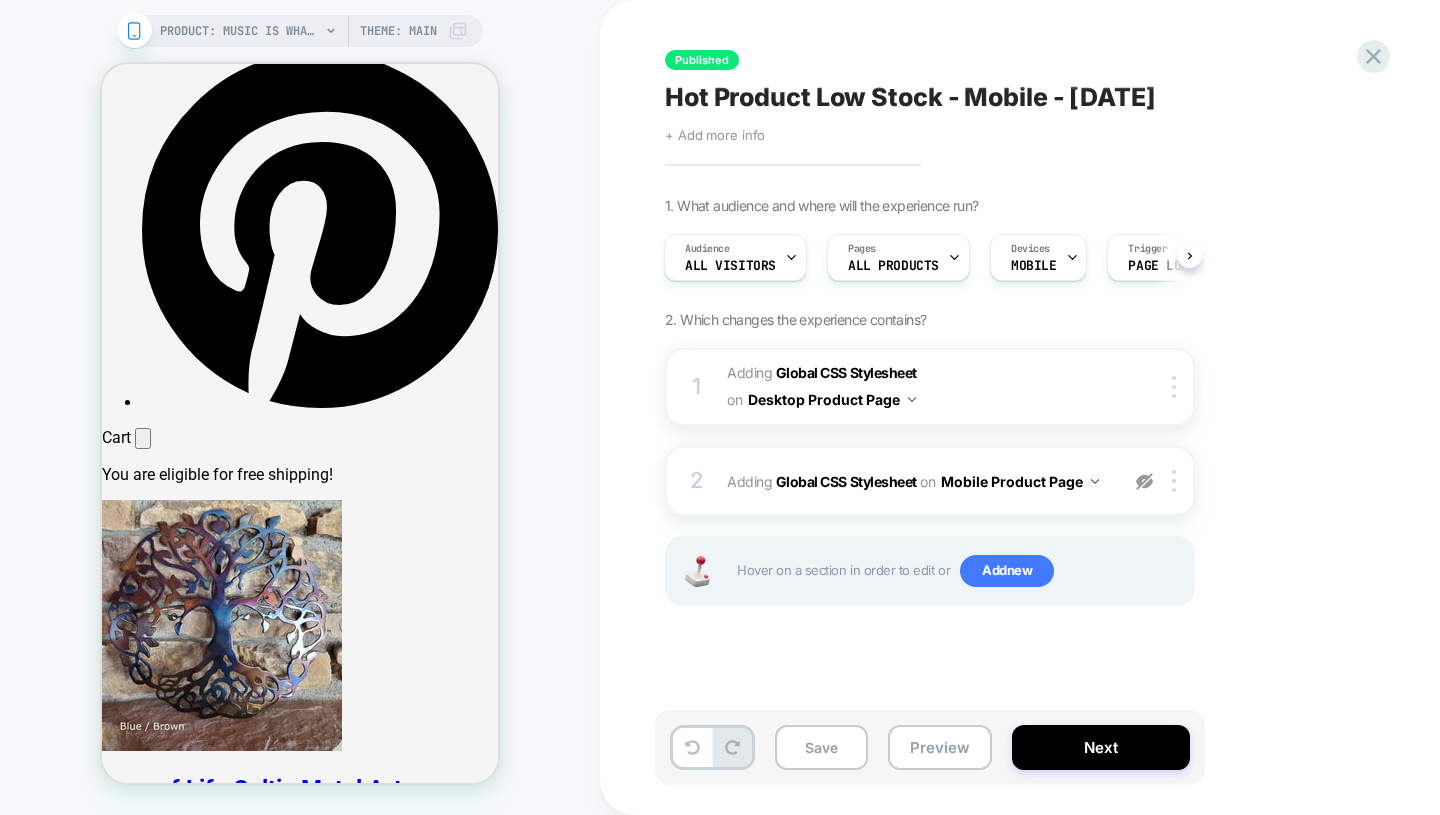 click at bounding box center (1144, 481) 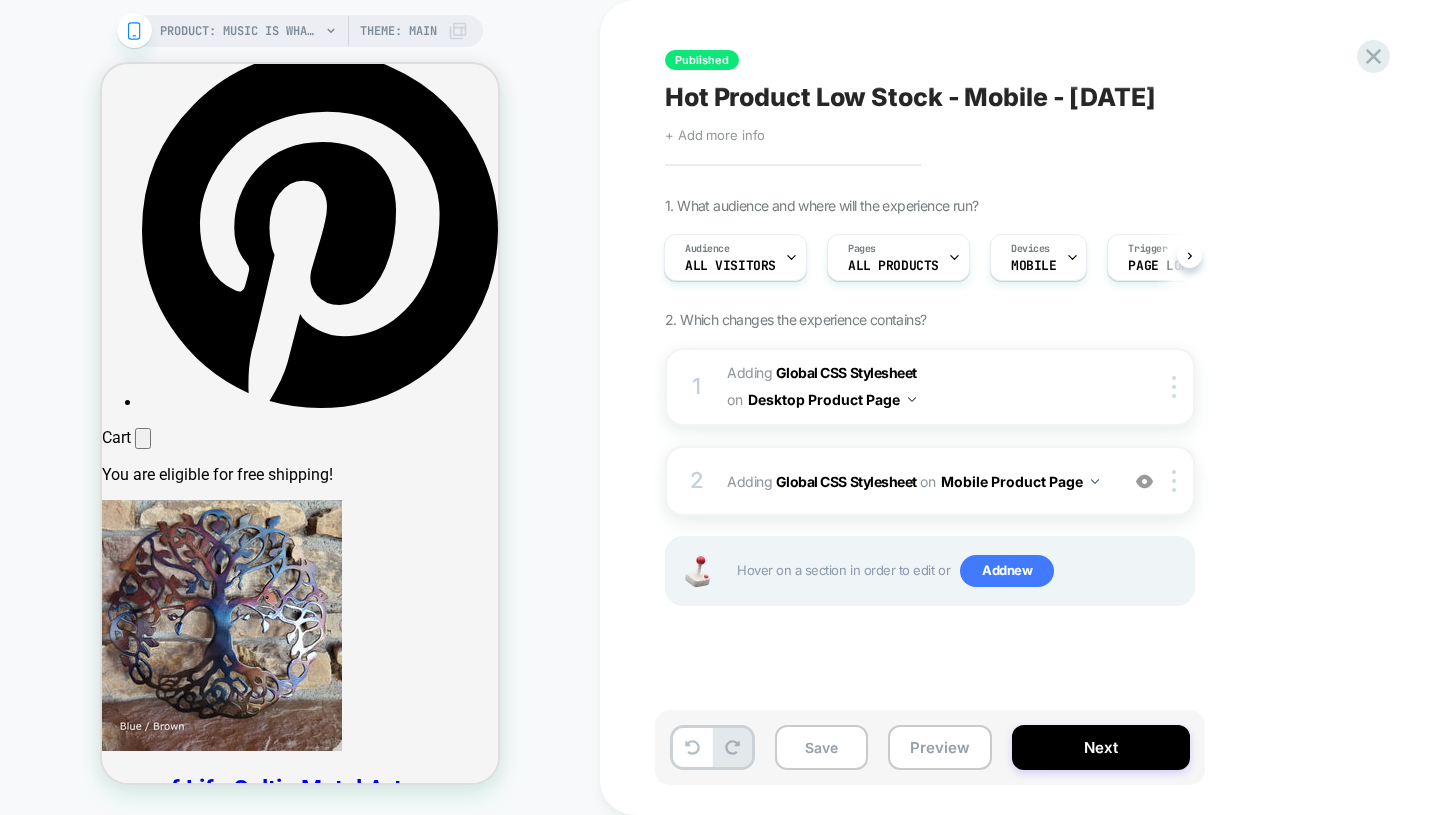 click on "2 Adding   Global CSS Stylesheet   on Mobile Product Page Add Before Add After Copy to   Desktop Target   All Devices Delete" at bounding box center (930, 481) 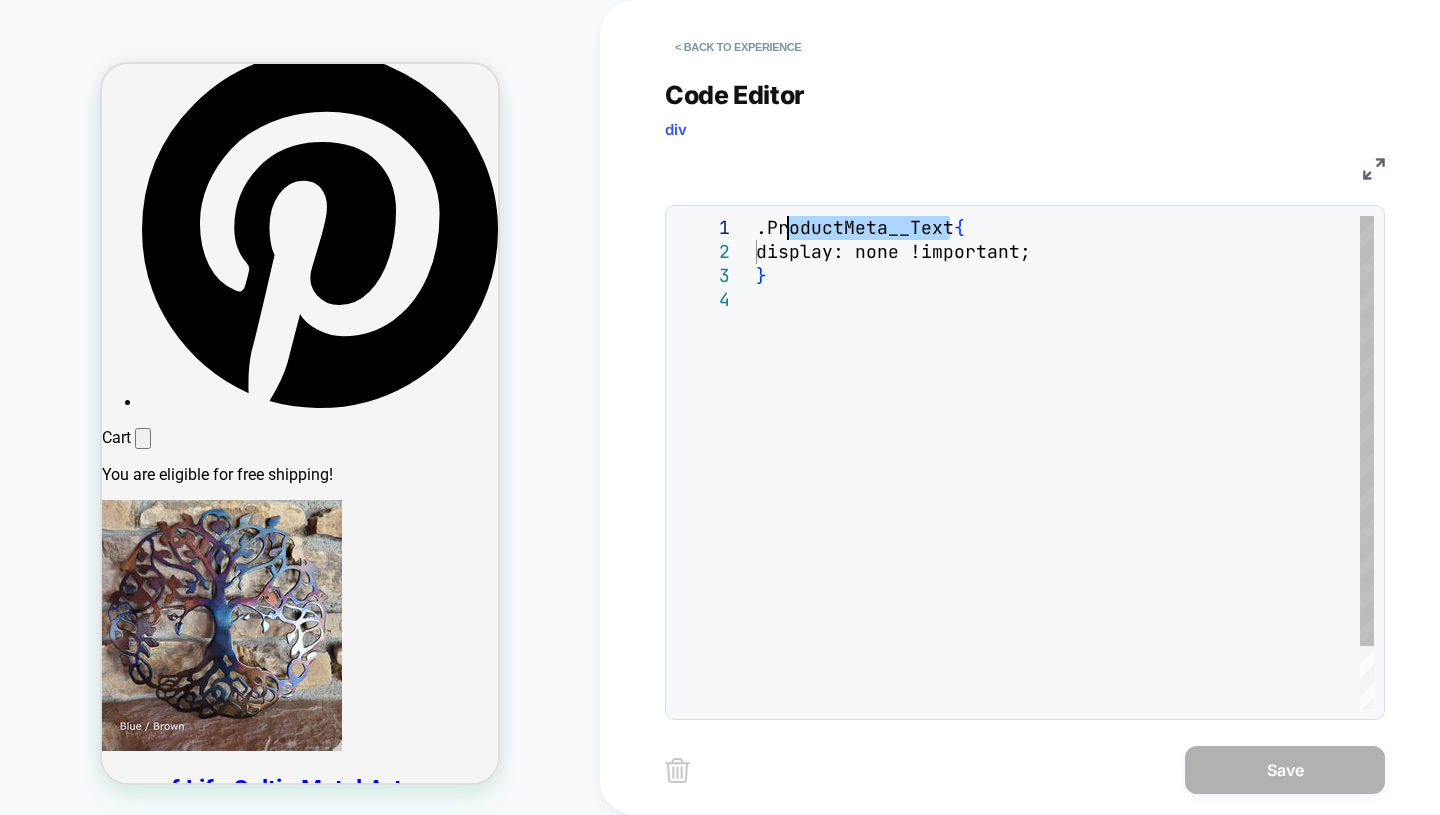 drag, startPoint x: 950, startPoint y: 227, endPoint x: 756, endPoint y: 234, distance: 194.12625 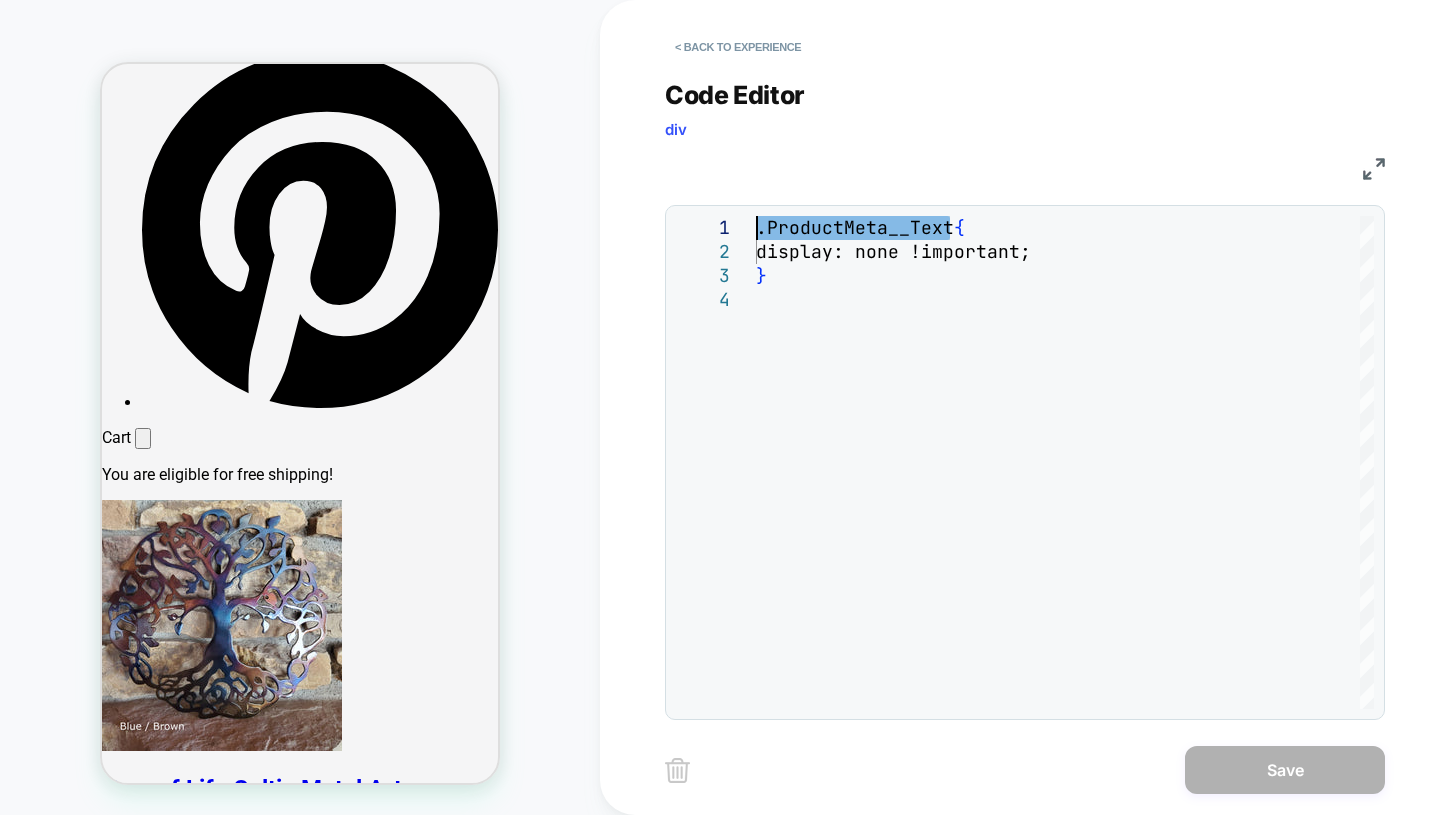 click on "< Back to experience" at bounding box center (738, 47) 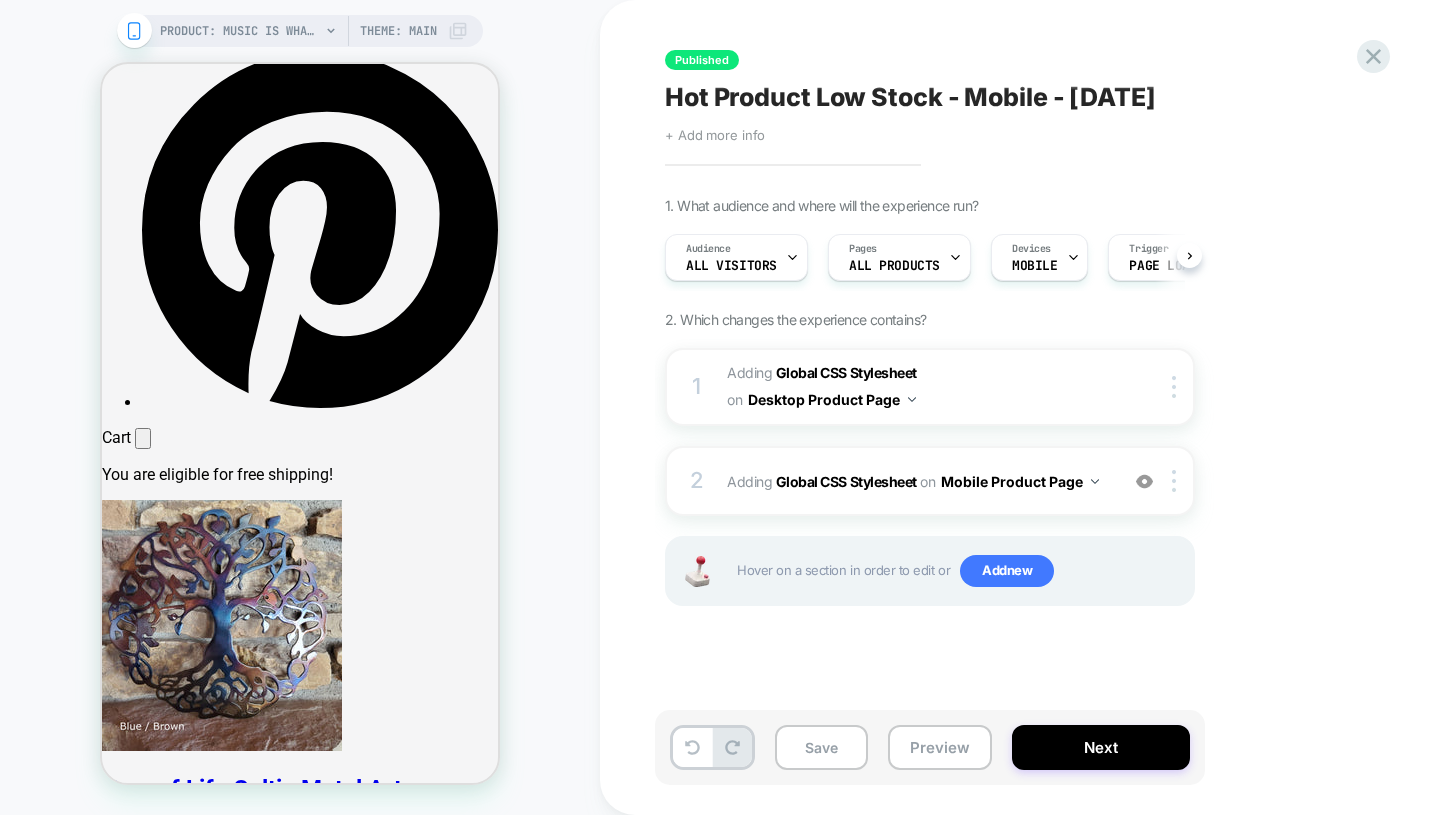 scroll, scrollTop: 0, scrollLeft: 1, axis: horizontal 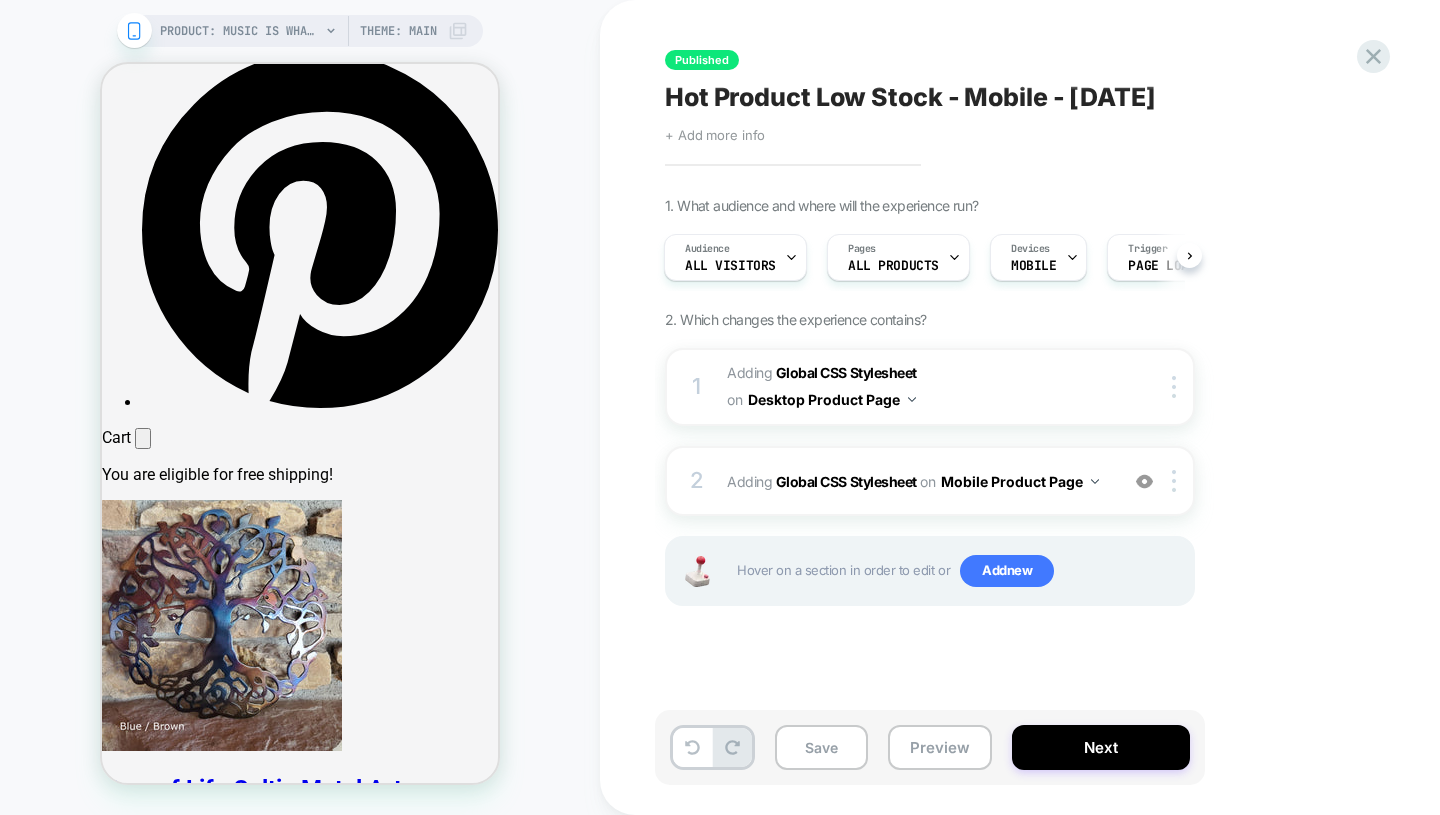 click on "Adding   Global CSS Stylesheet   on Desktop Product Page" at bounding box center (917, 387) 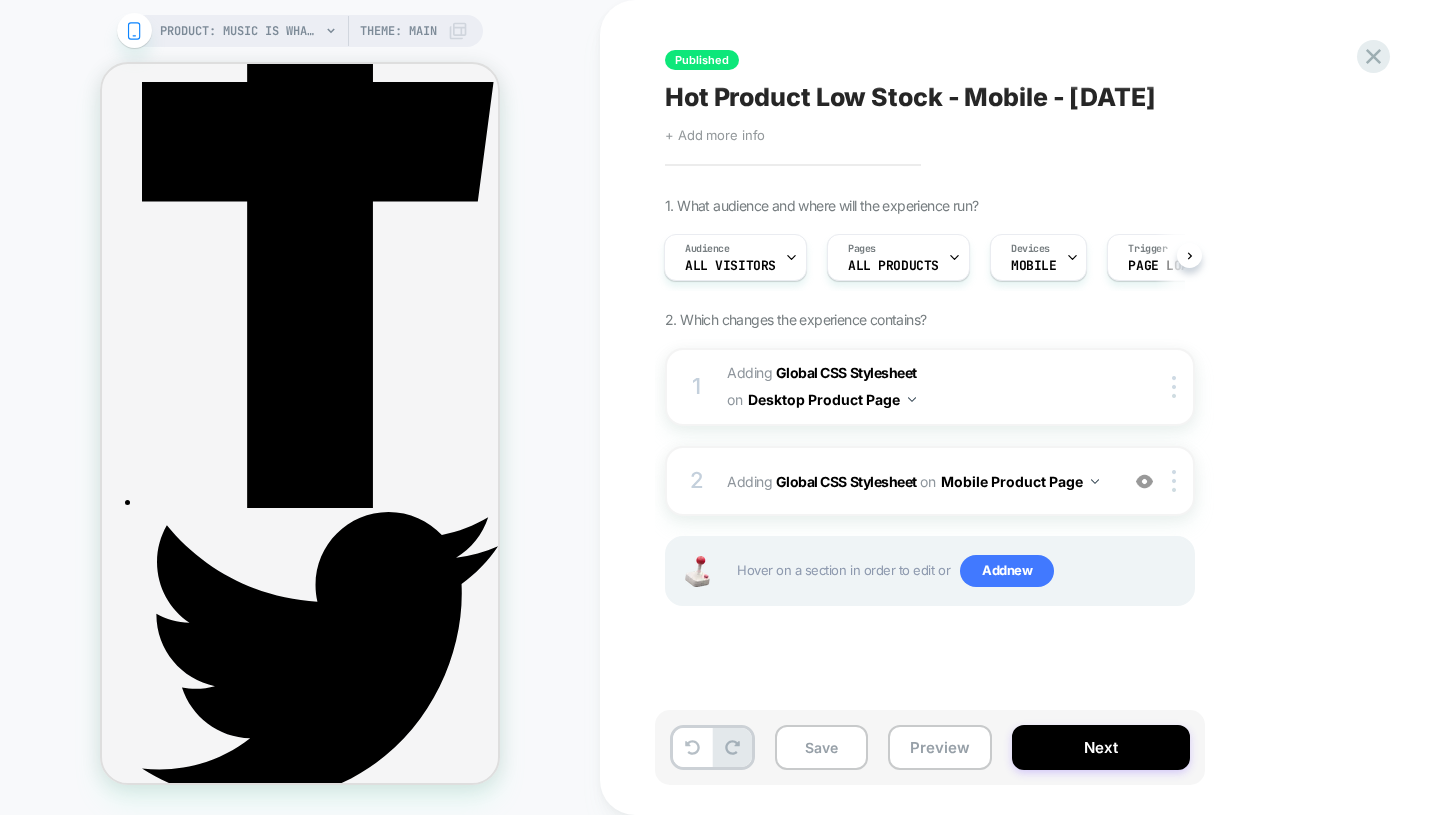 click at bounding box center [1144, 481] 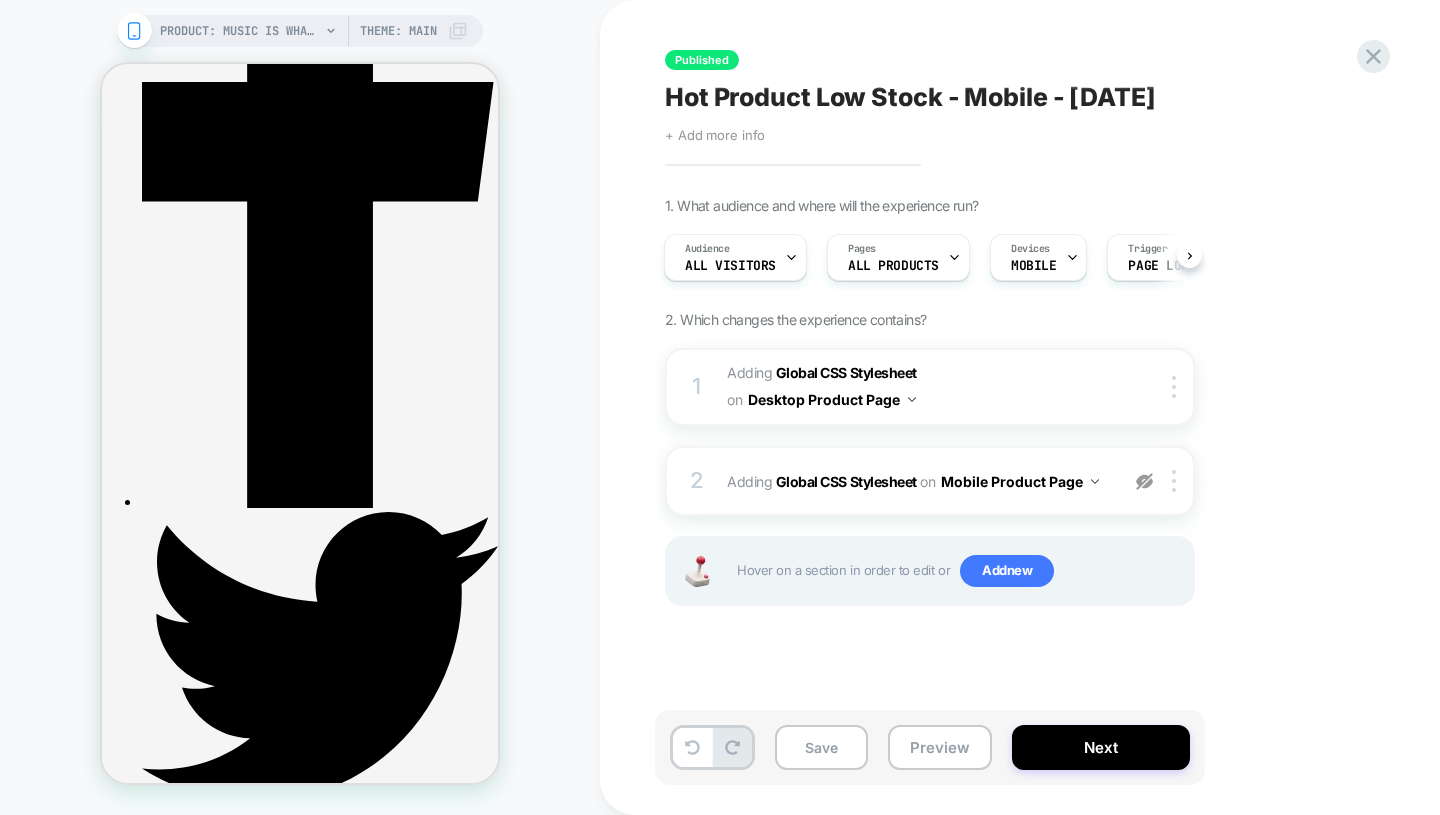 click at bounding box center [1144, 481] 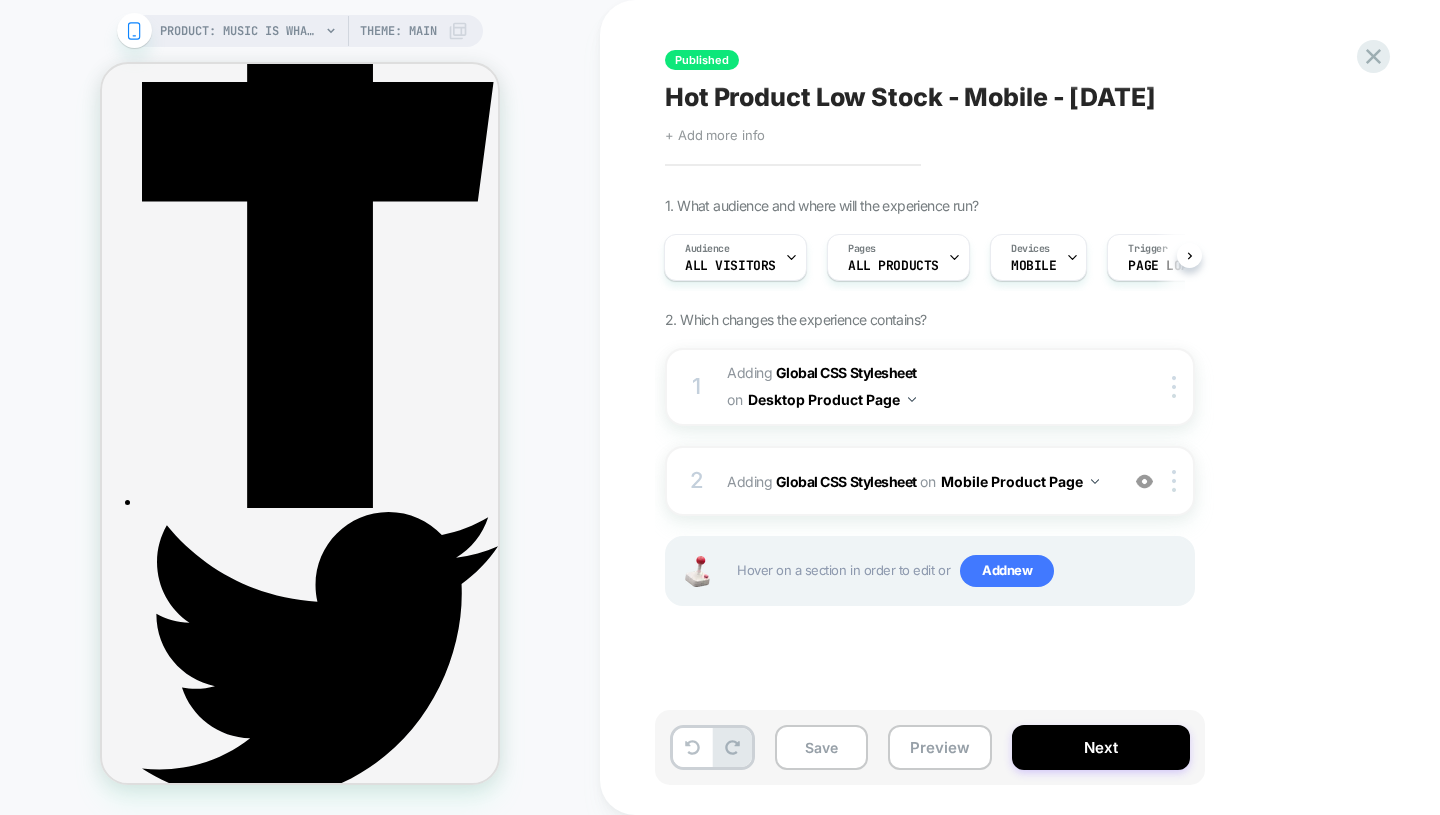 click at bounding box center (1144, 481) 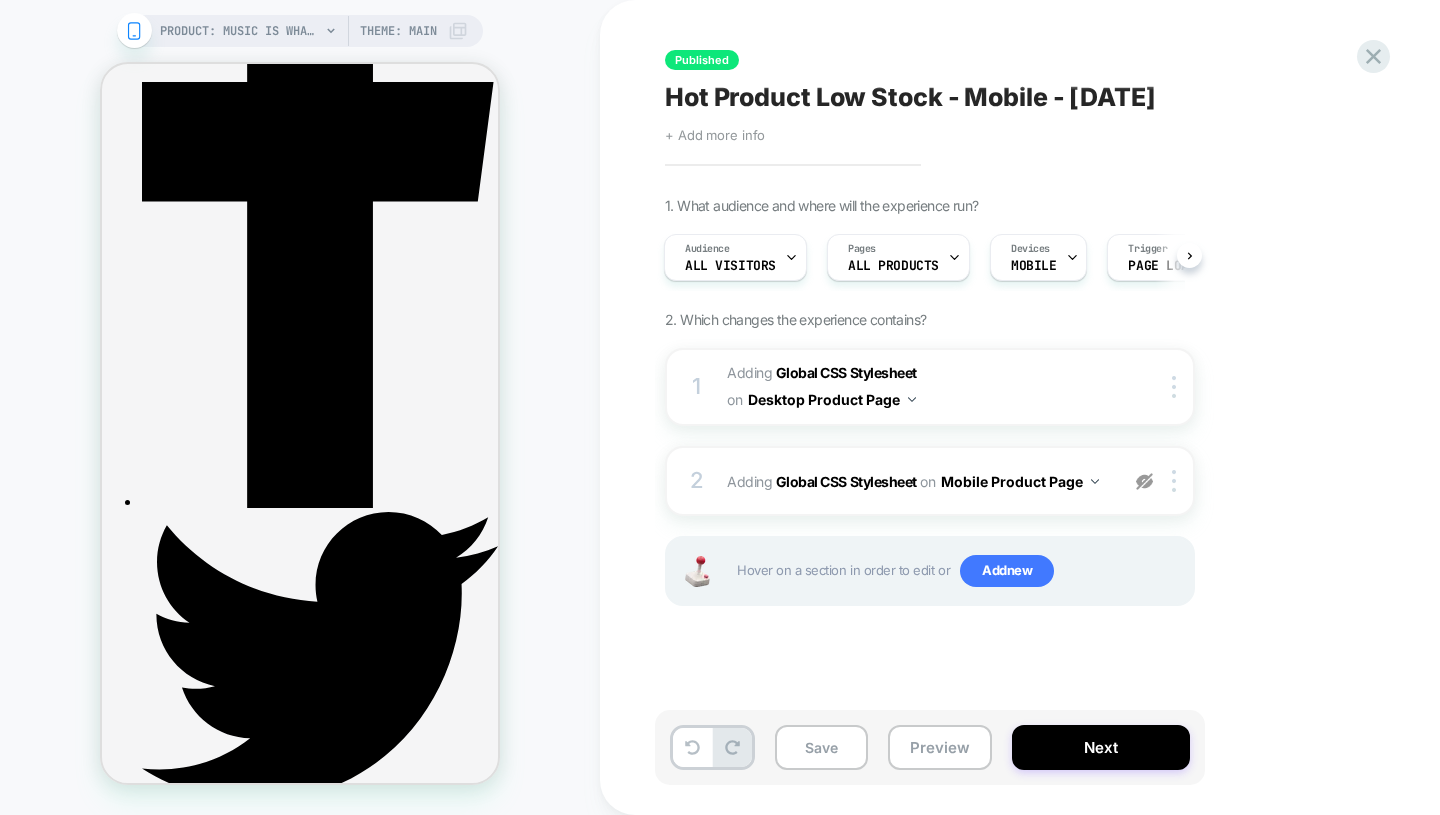 click at bounding box center [1144, 481] 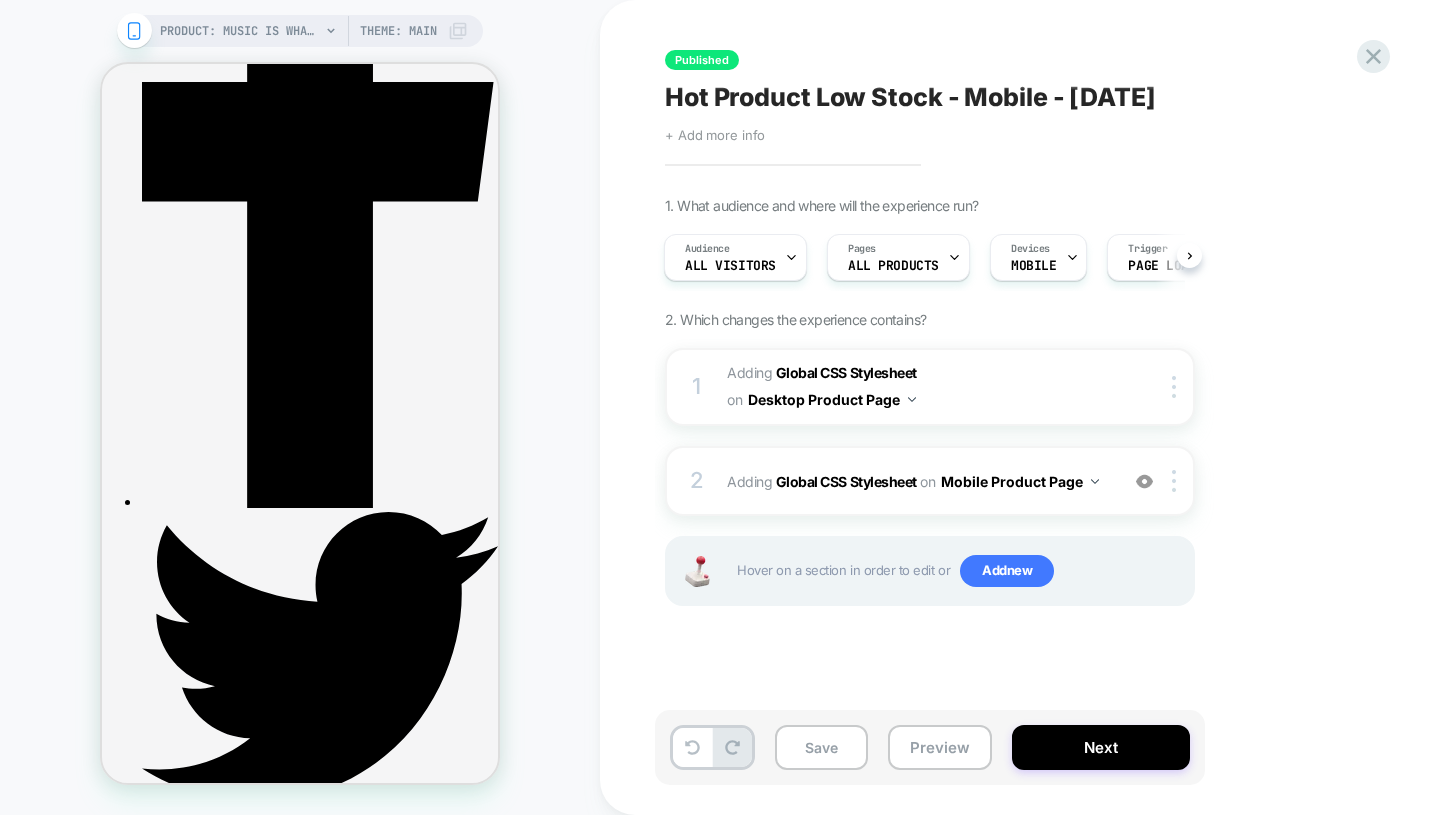 click on "Adding   Global CSS Stylesheet   on Mobile Product Page" at bounding box center (917, 481) 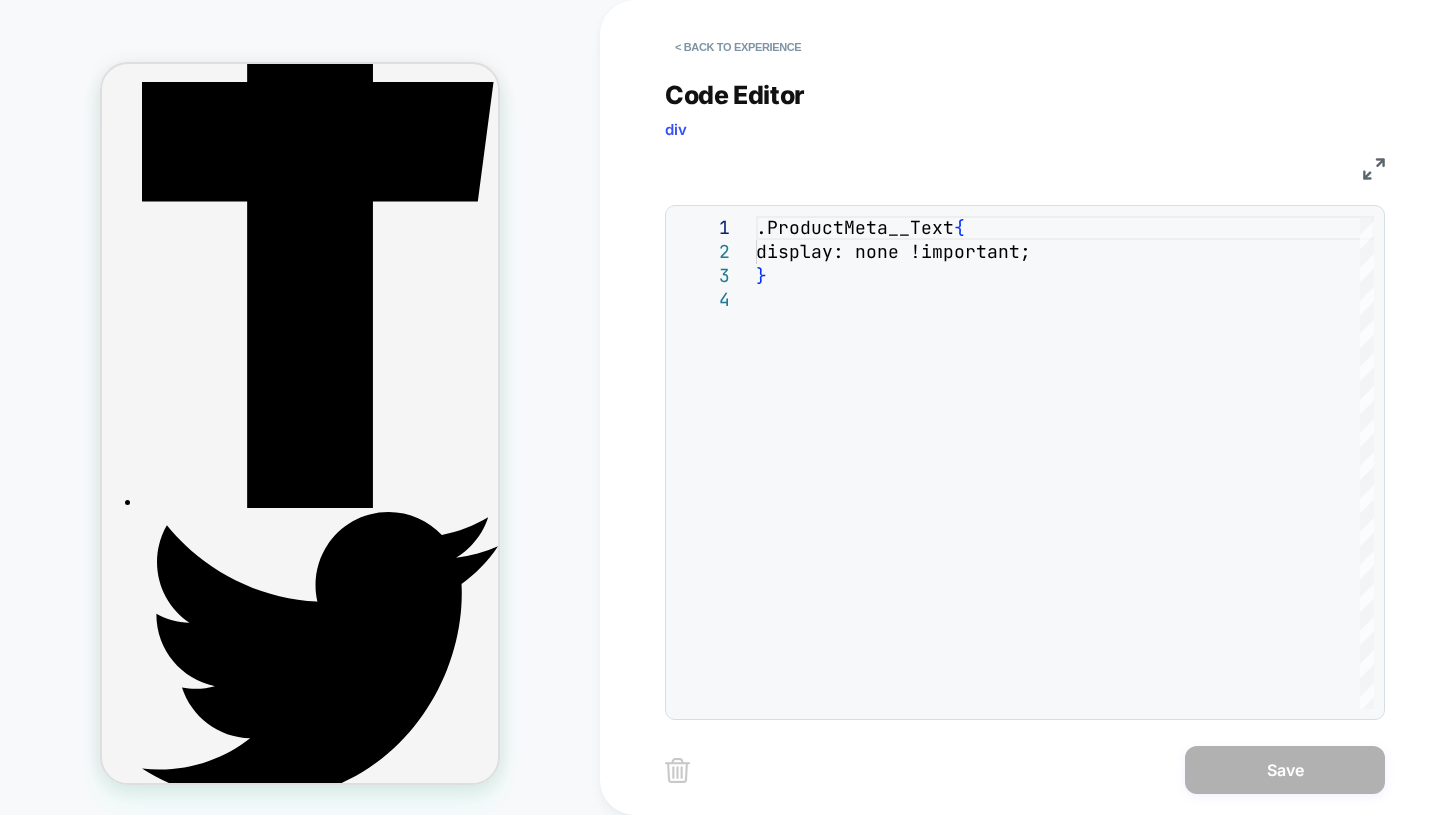 click on "< Back to experience" at bounding box center (738, 47) 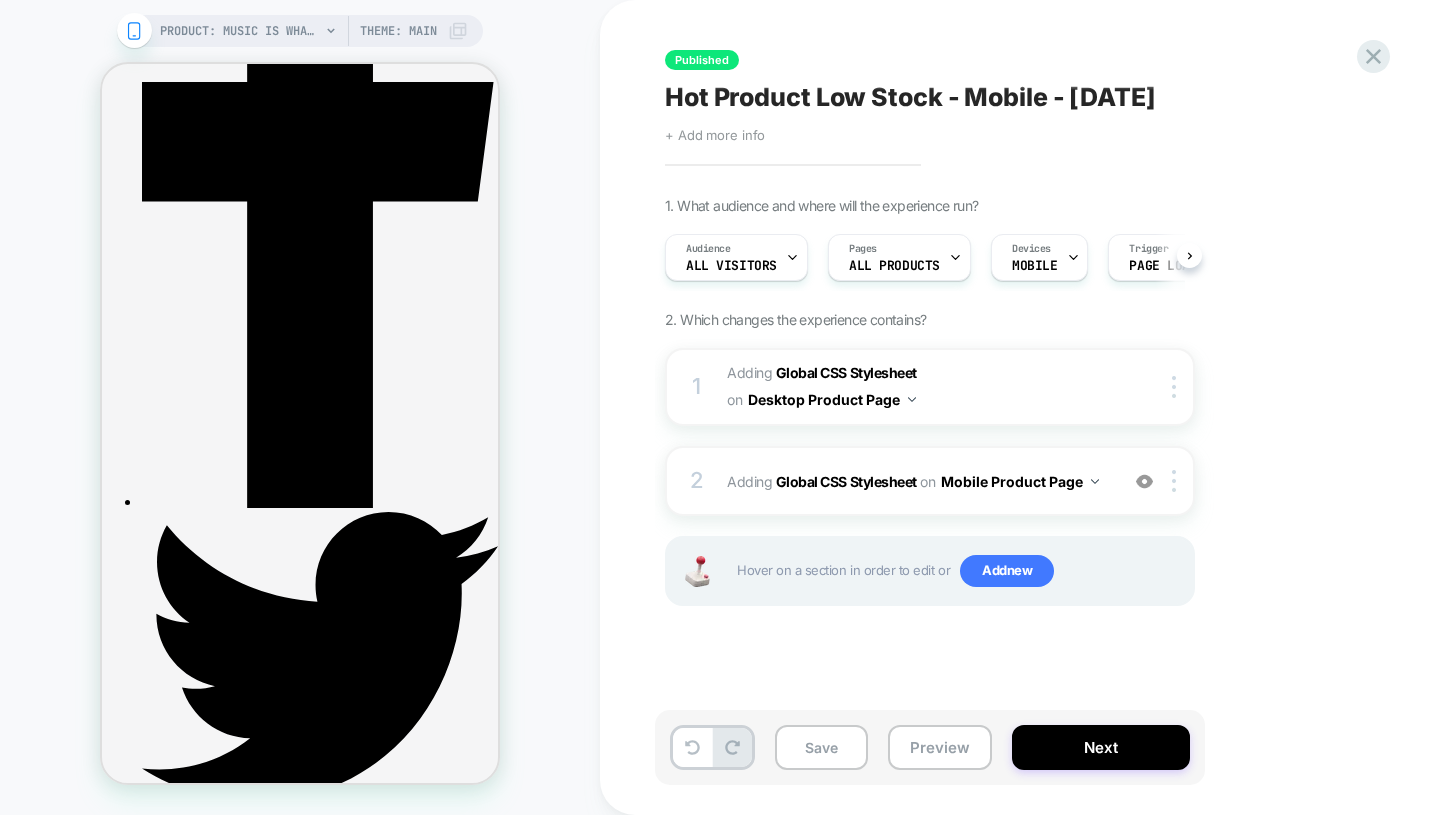 scroll, scrollTop: 0, scrollLeft: 1, axis: horizontal 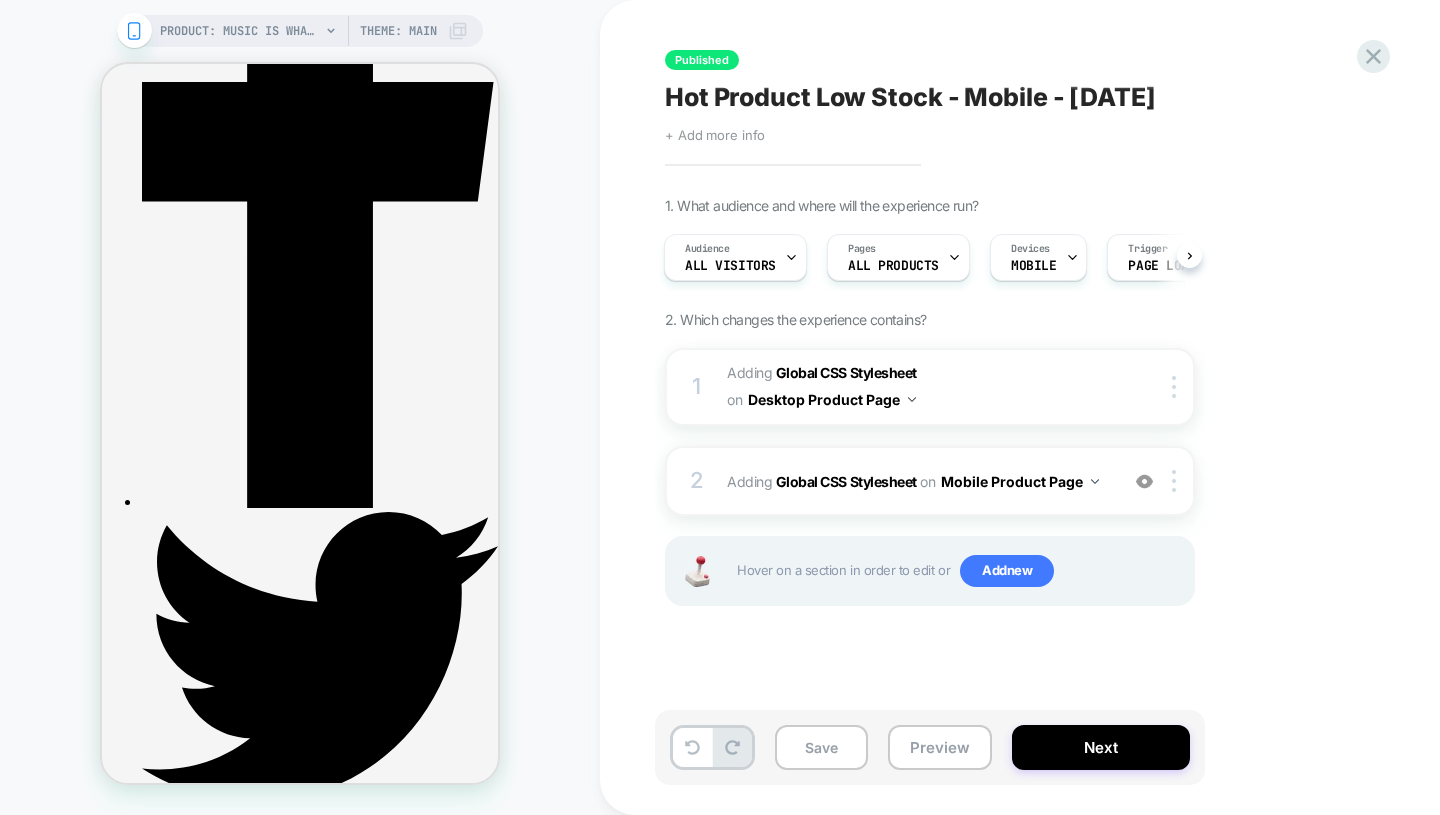 click 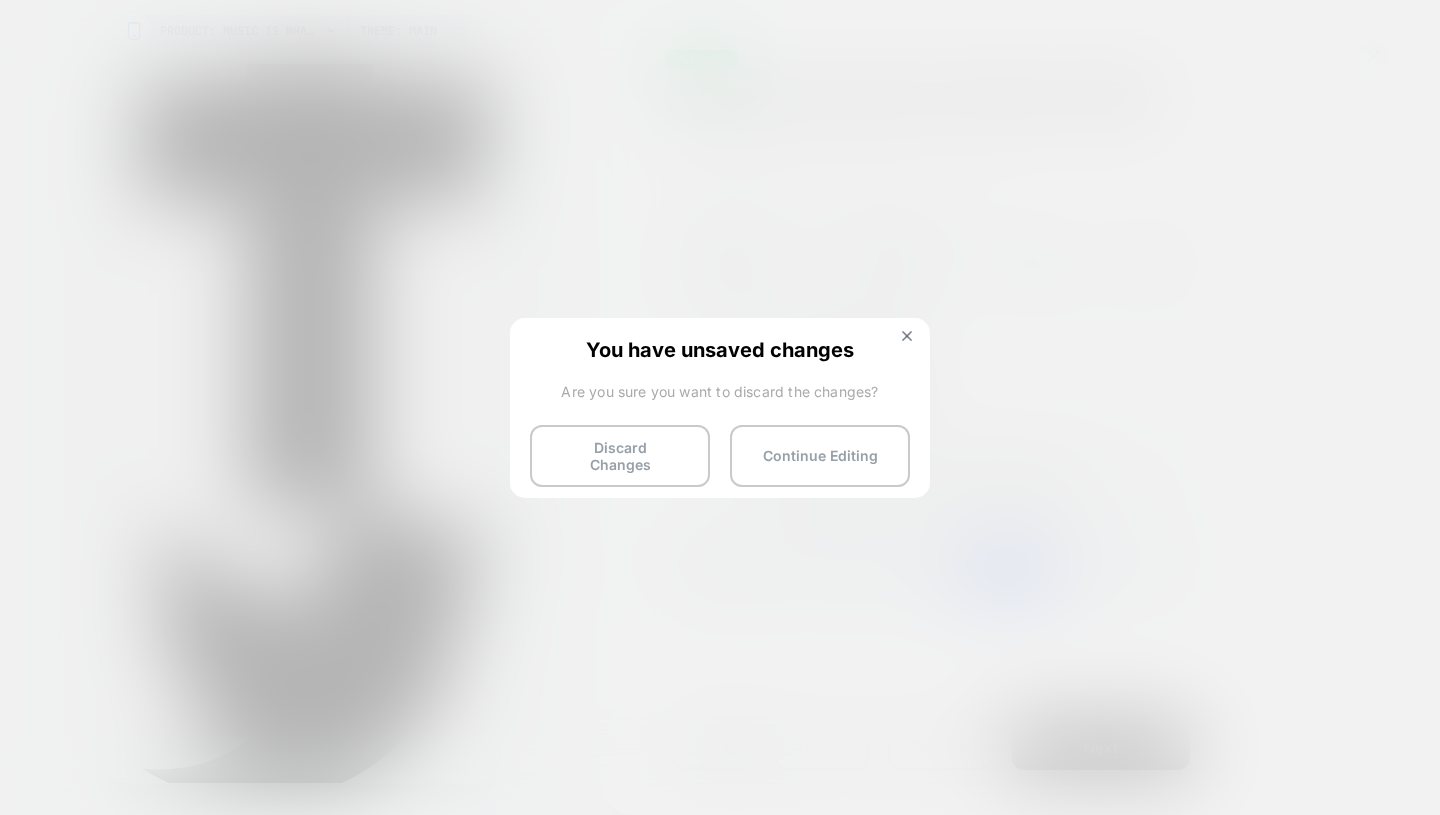 click on "Discard Changes" at bounding box center [620, 456] 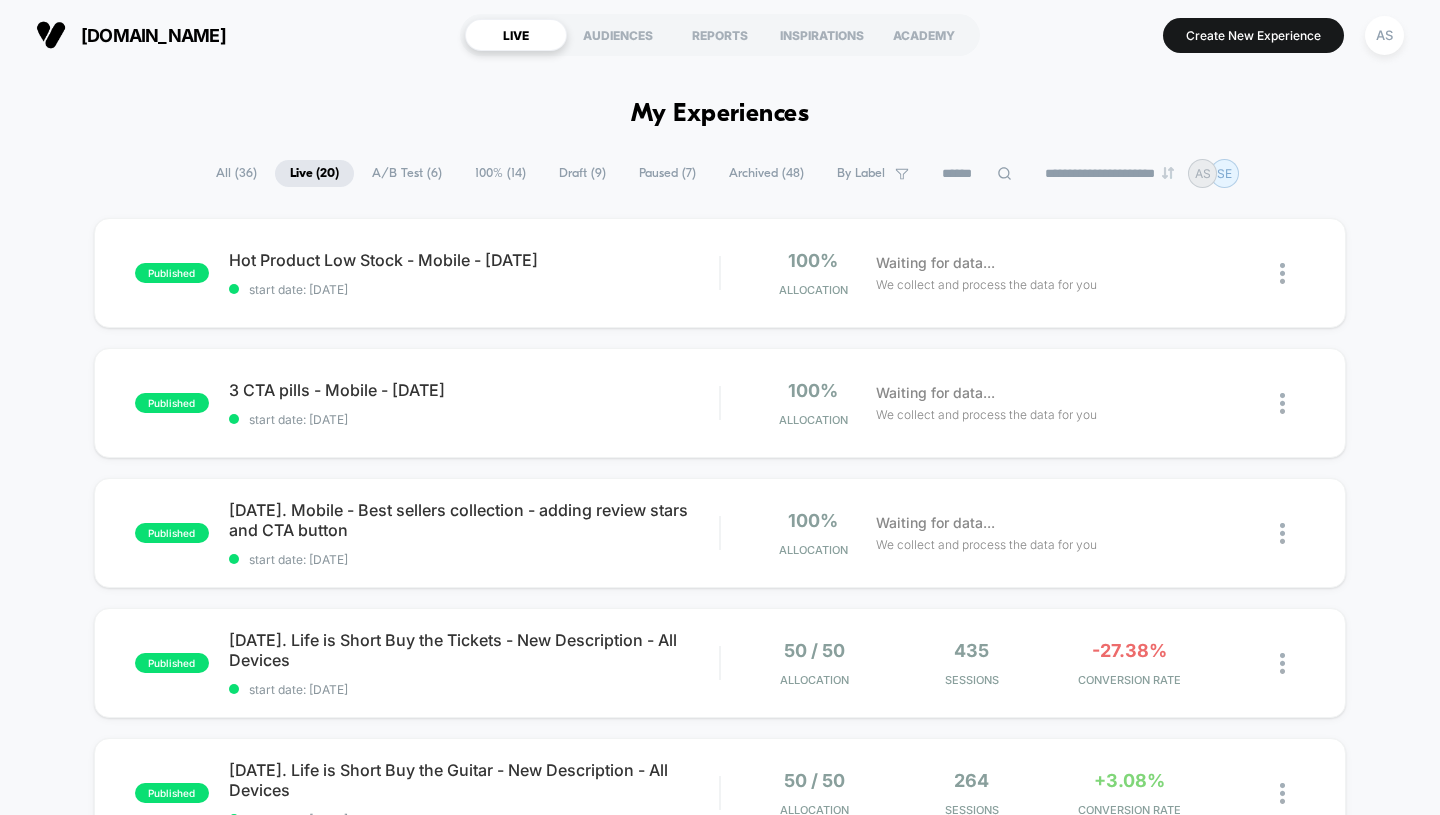 click at bounding box center (1282, 273) 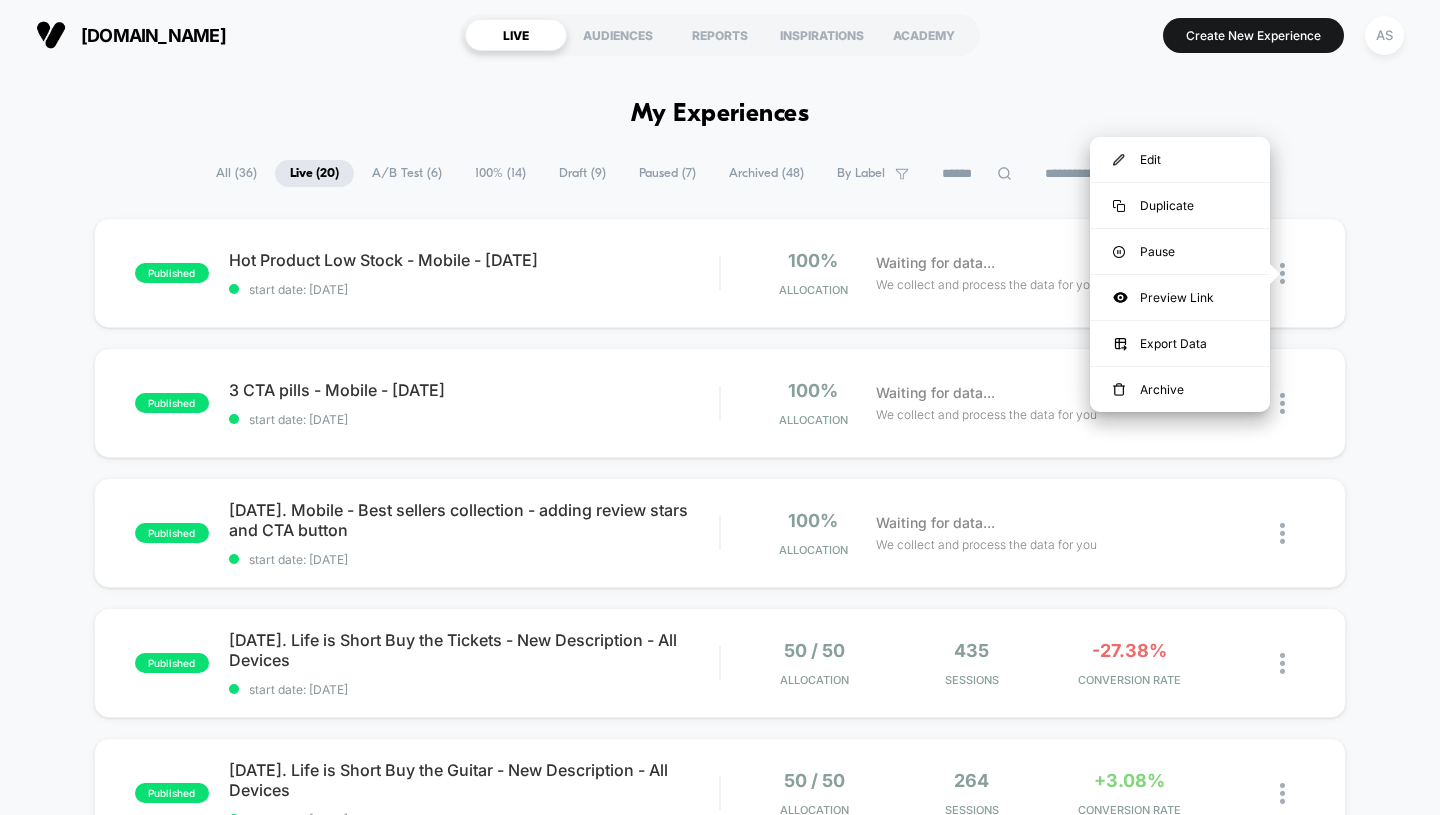 click on "Pause" at bounding box center [1180, 251] 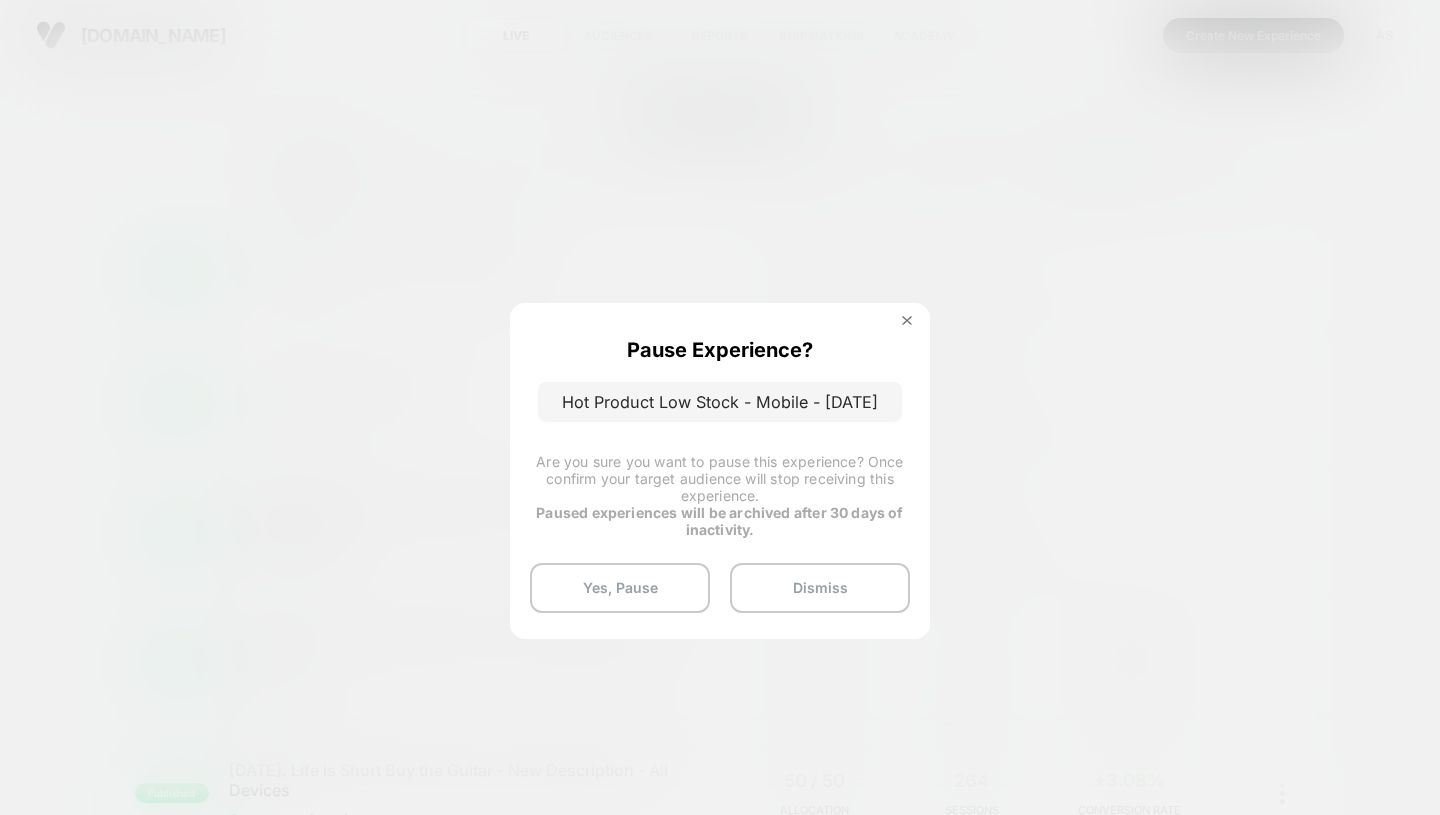 click on "Yes, Pause" at bounding box center [620, 588] 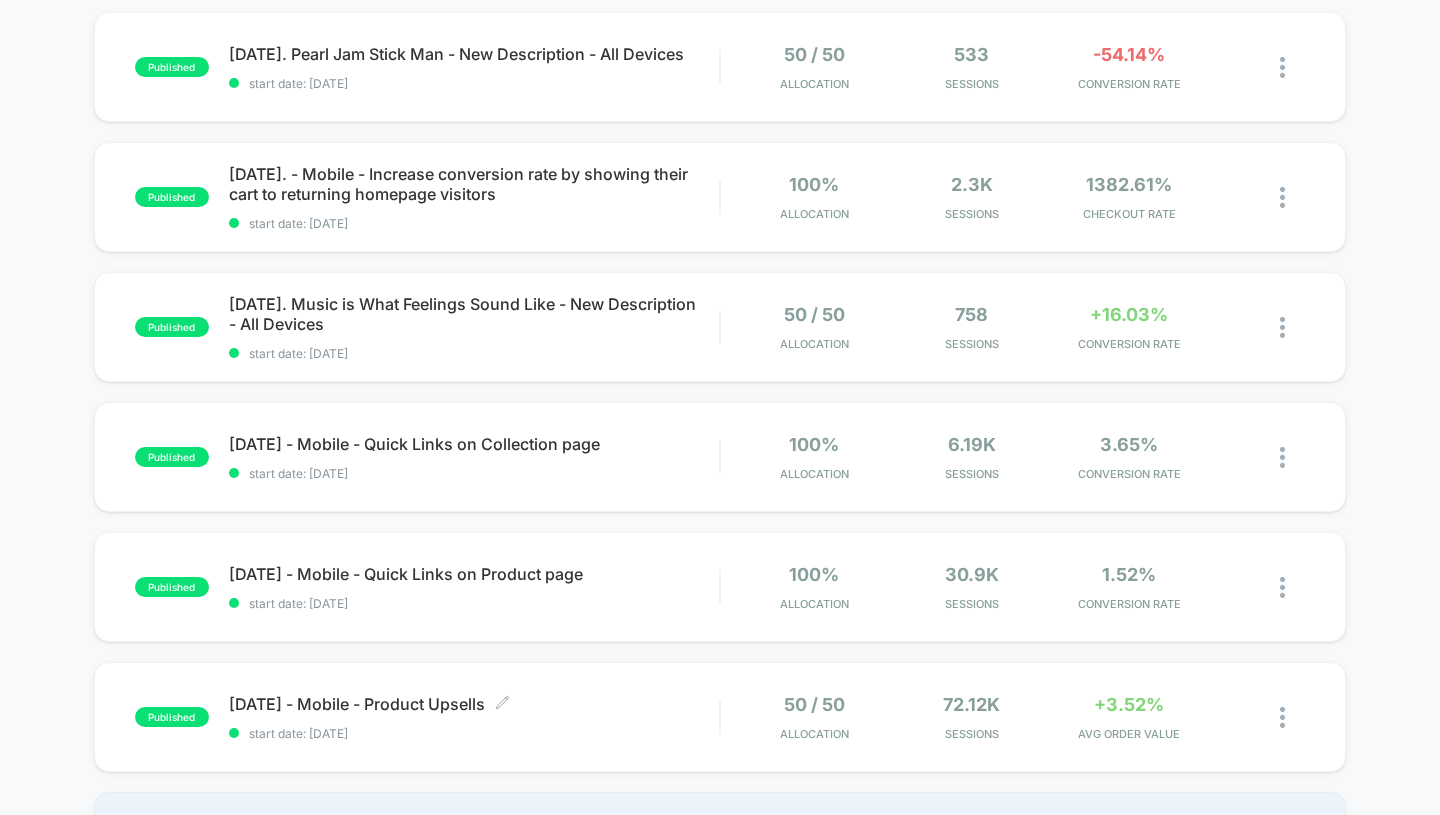 scroll, scrollTop: 1207, scrollLeft: 0, axis: vertical 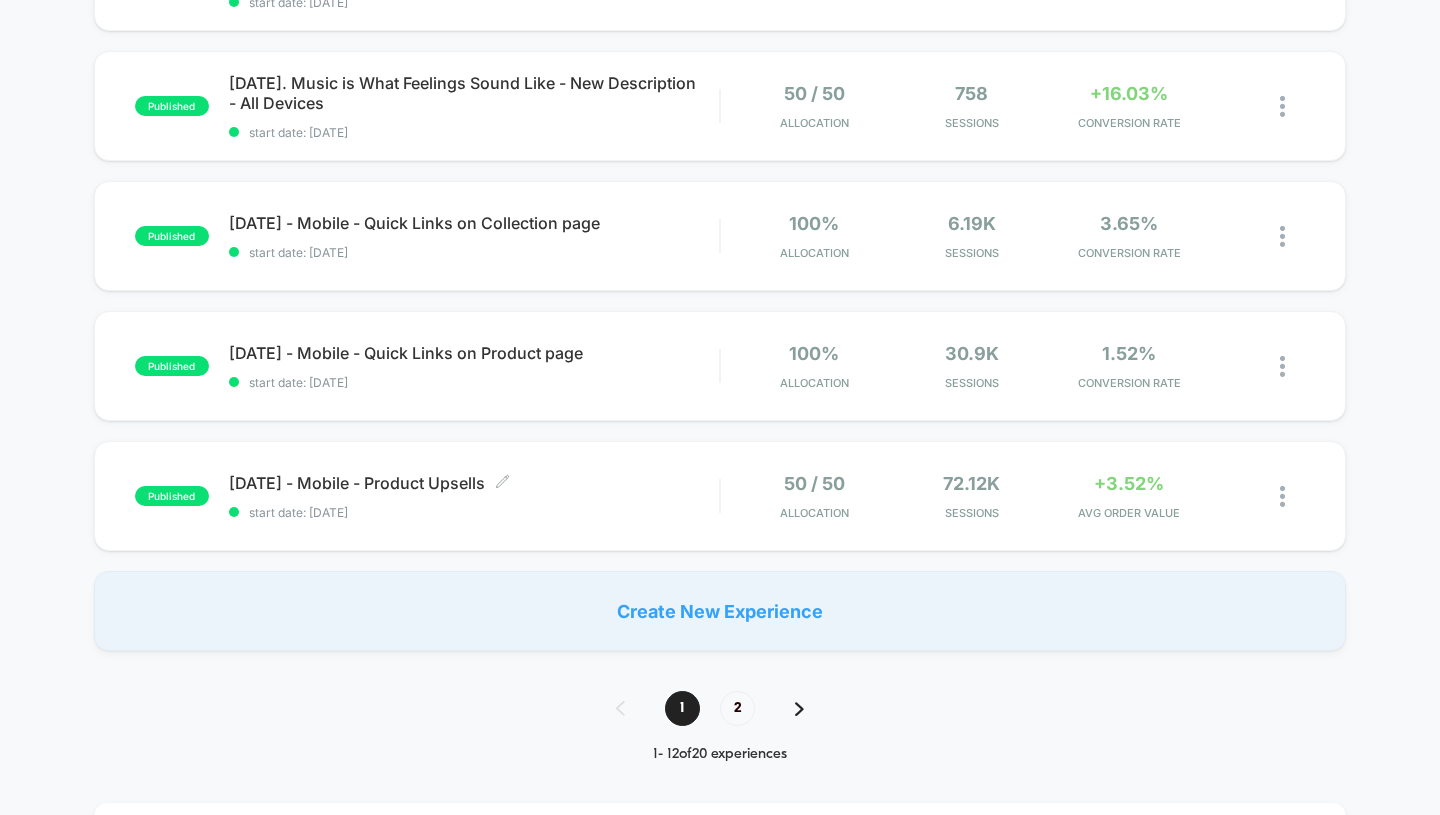 click on "[DATE] - Mobile - Product Upsells Click to edit experience details Click to edit experience details start date: [DATE]" at bounding box center (474, 496) 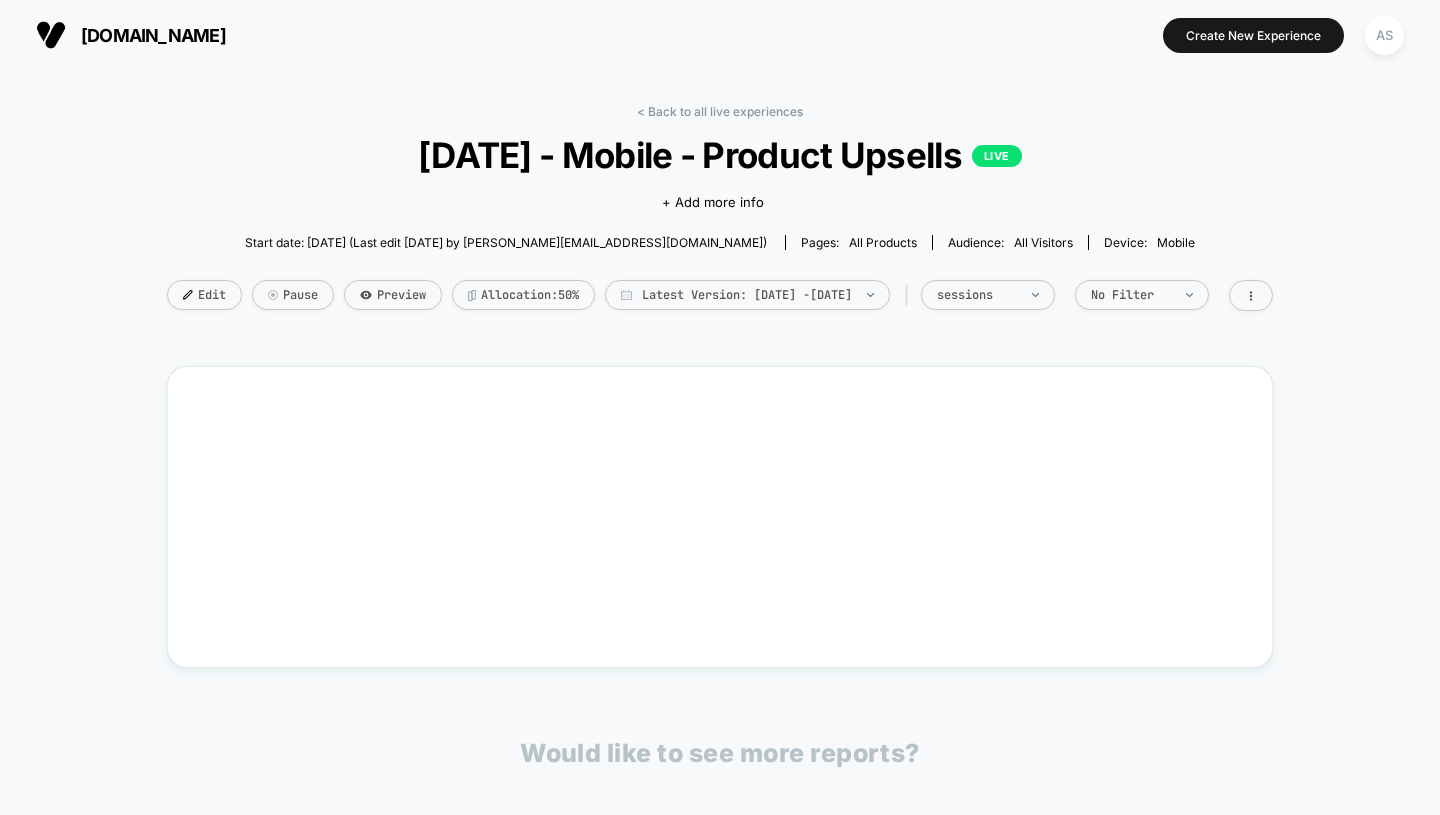 click on "Edit" at bounding box center [204, 295] 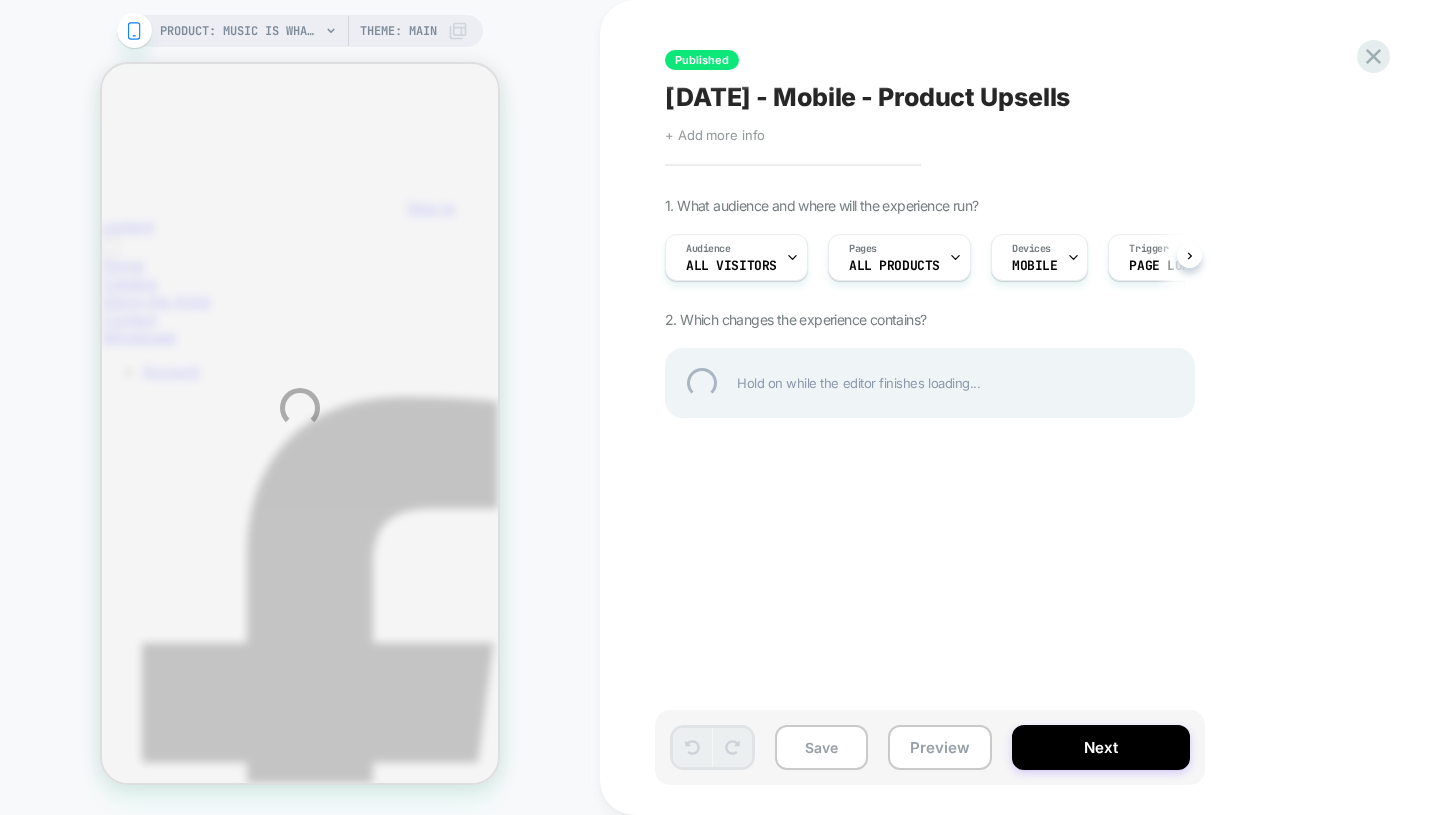 scroll, scrollTop: 0, scrollLeft: 0, axis: both 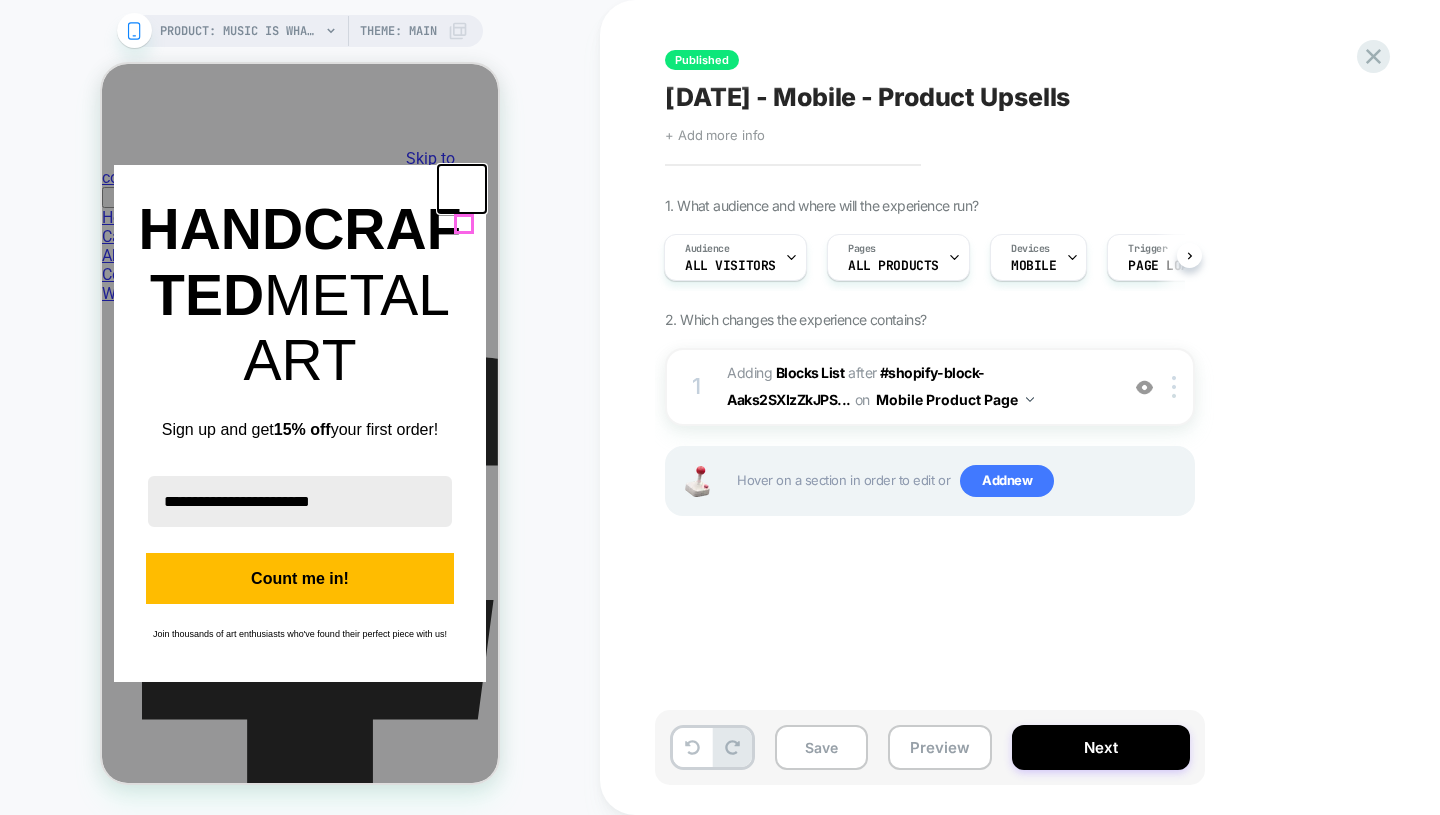 click 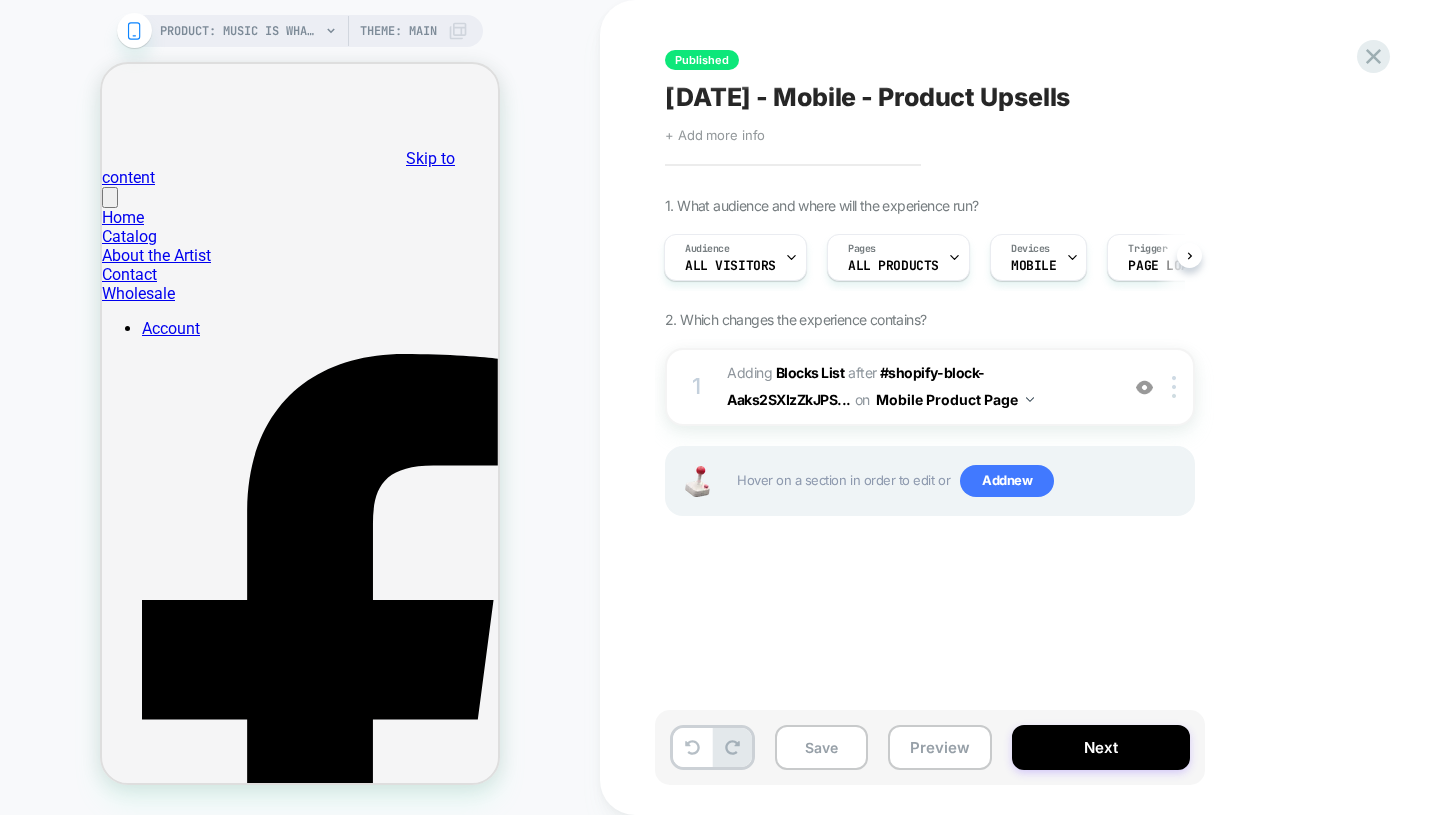 click on "#_loomi_addon_1737357595546 Adding   Blocks List   AFTER #shopify-block-Aaks2SXIzZkJPS... #shopify-block-Aaks2SXIzZkJPSEN5S__419c45a6-0d7e-44c0-8d0f-1e2b33bc11b4   on Mobile Product Page" at bounding box center (917, 387) 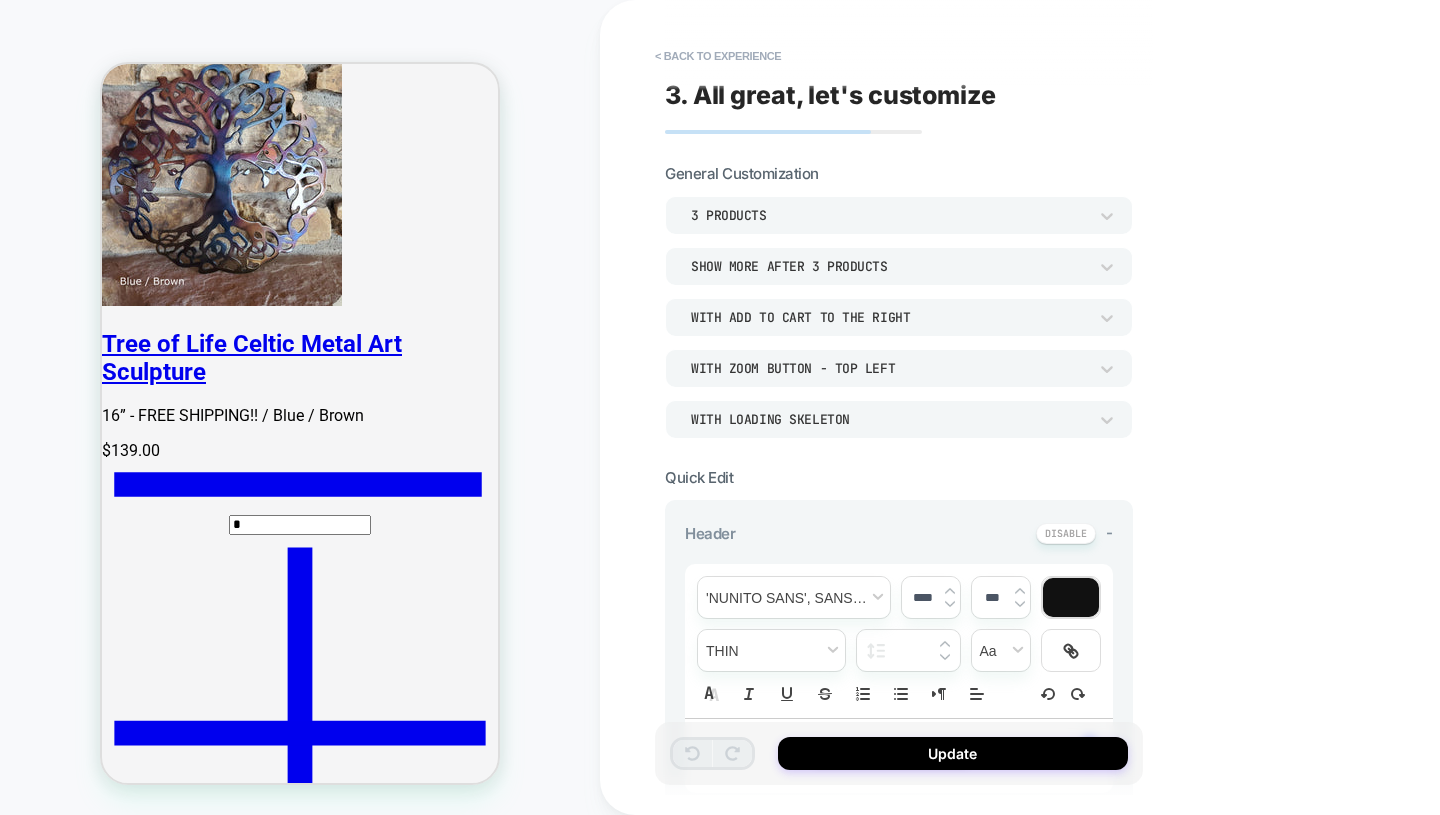scroll, scrollTop: 2048, scrollLeft: 0, axis: vertical 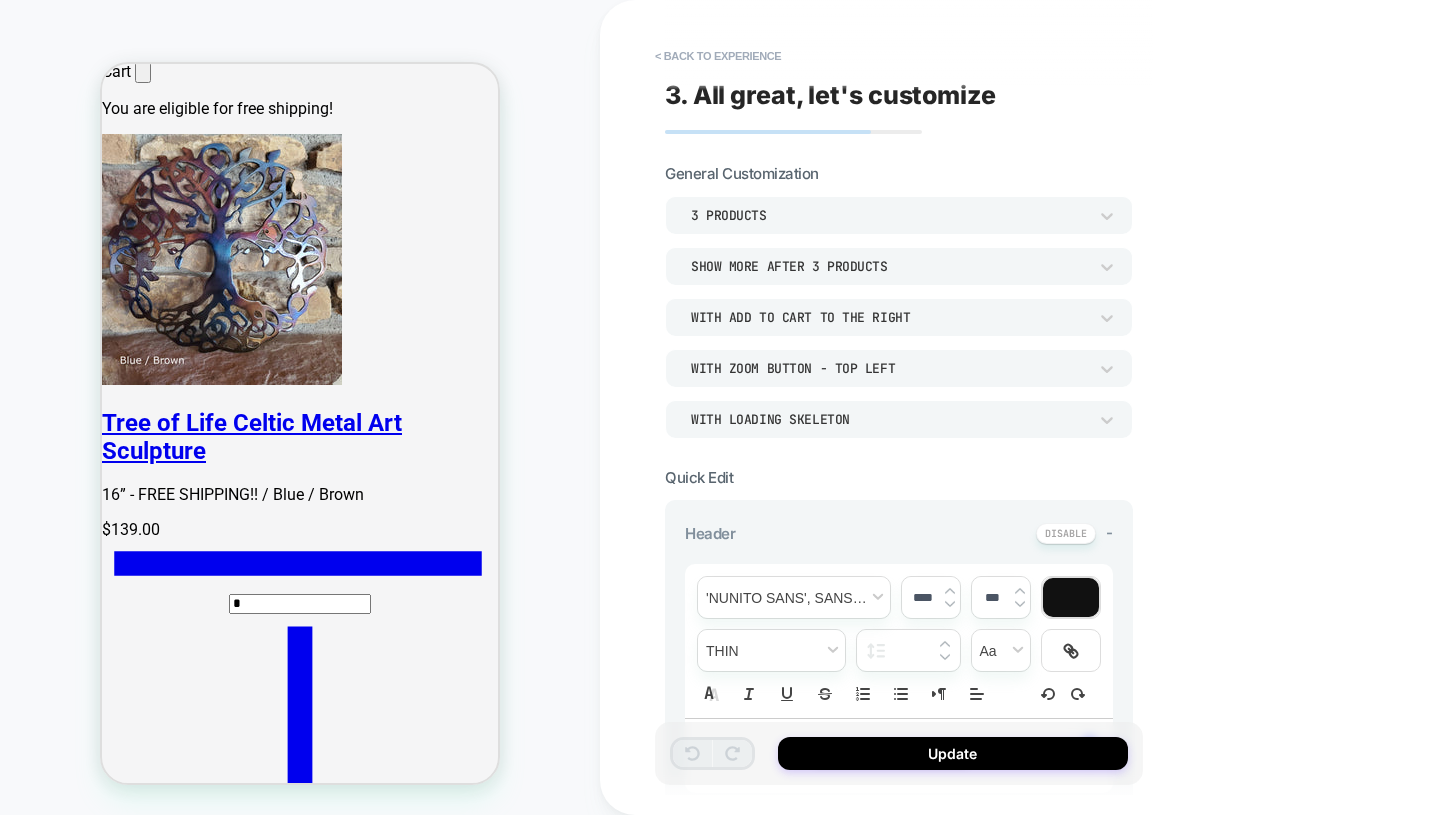 click on "< Back to experience" at bounding box center (718, 56) 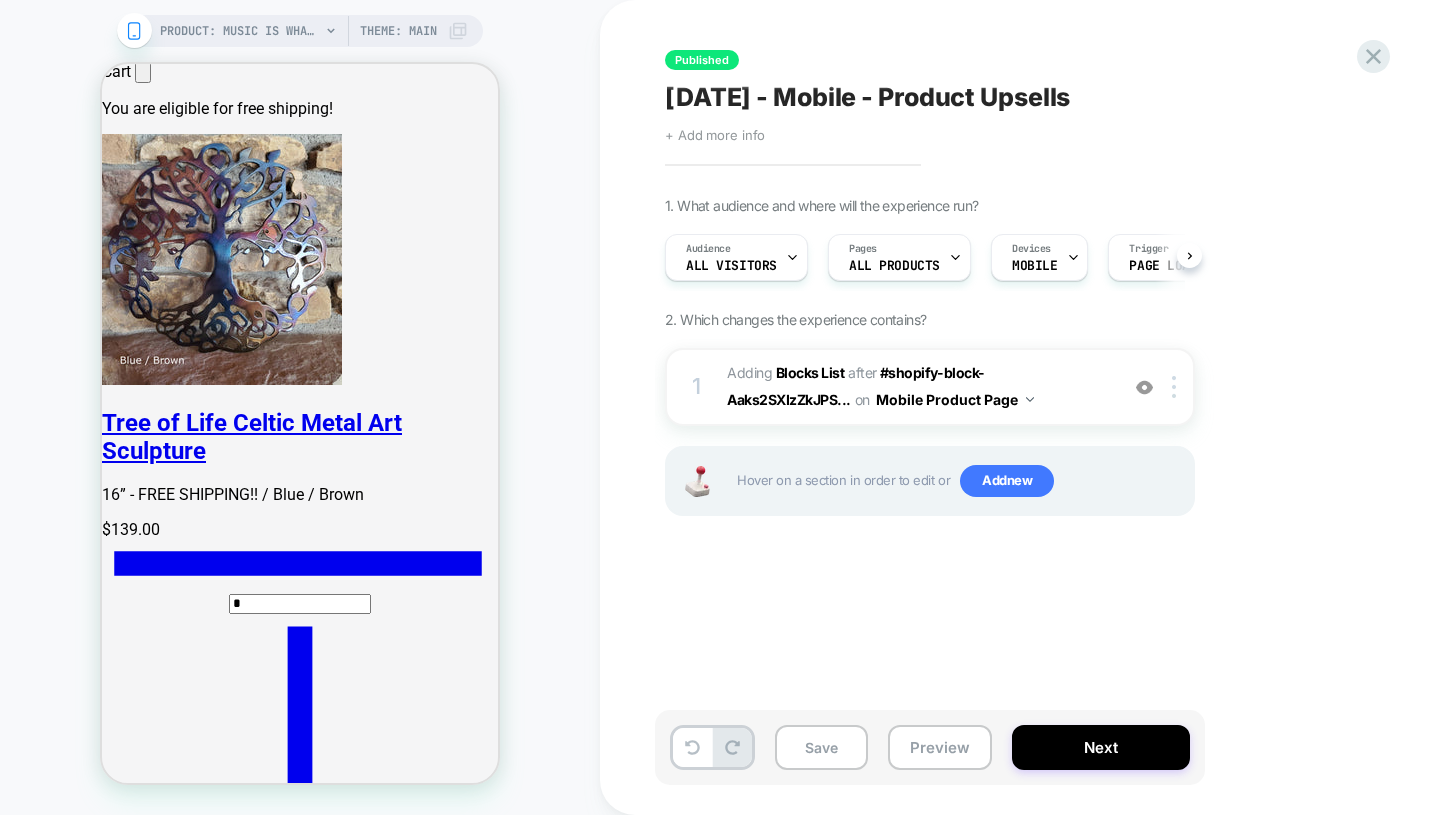 scroll, scrollTop: 0, scrollLeft: 1, axis: horizontal 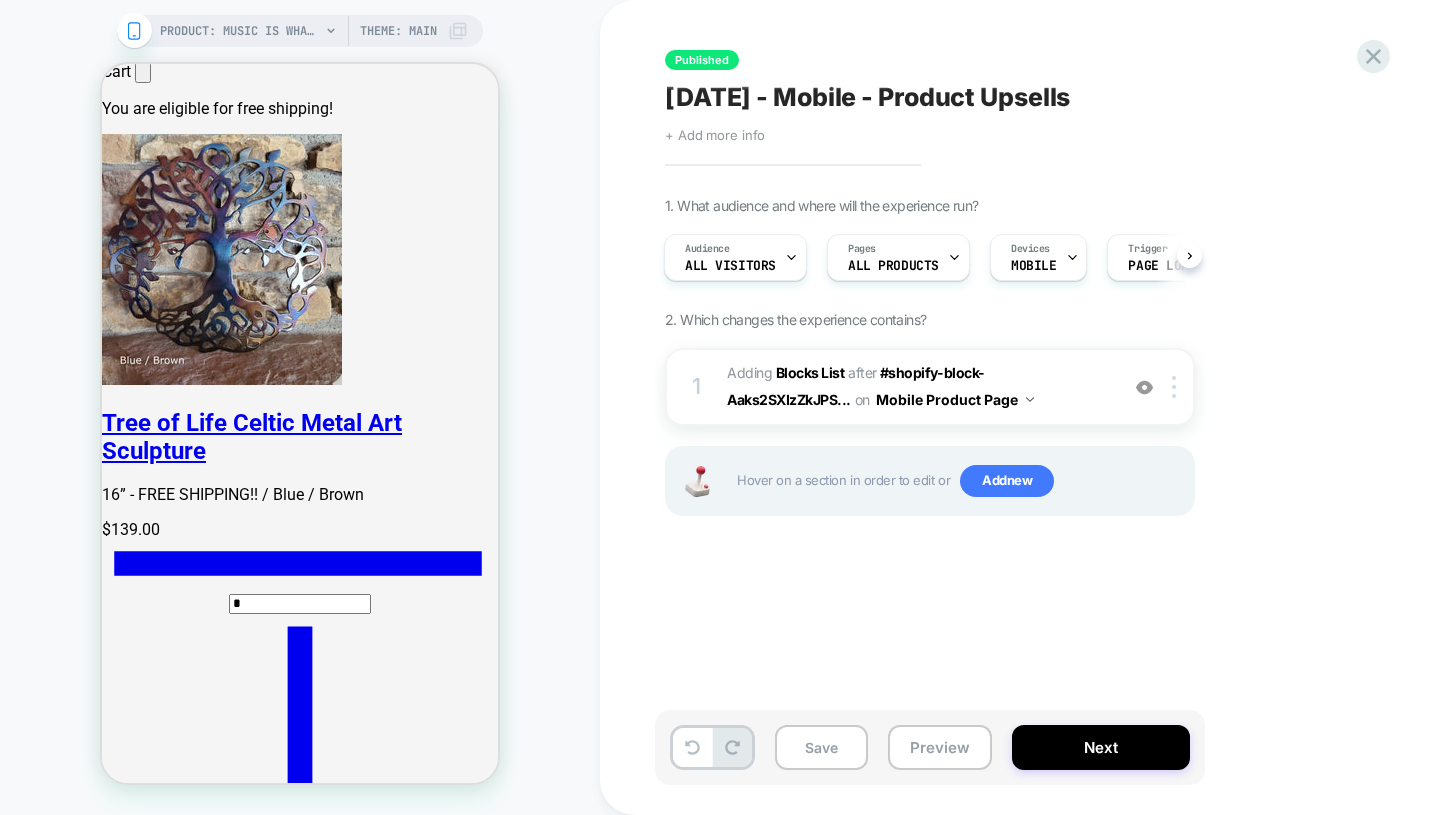 click 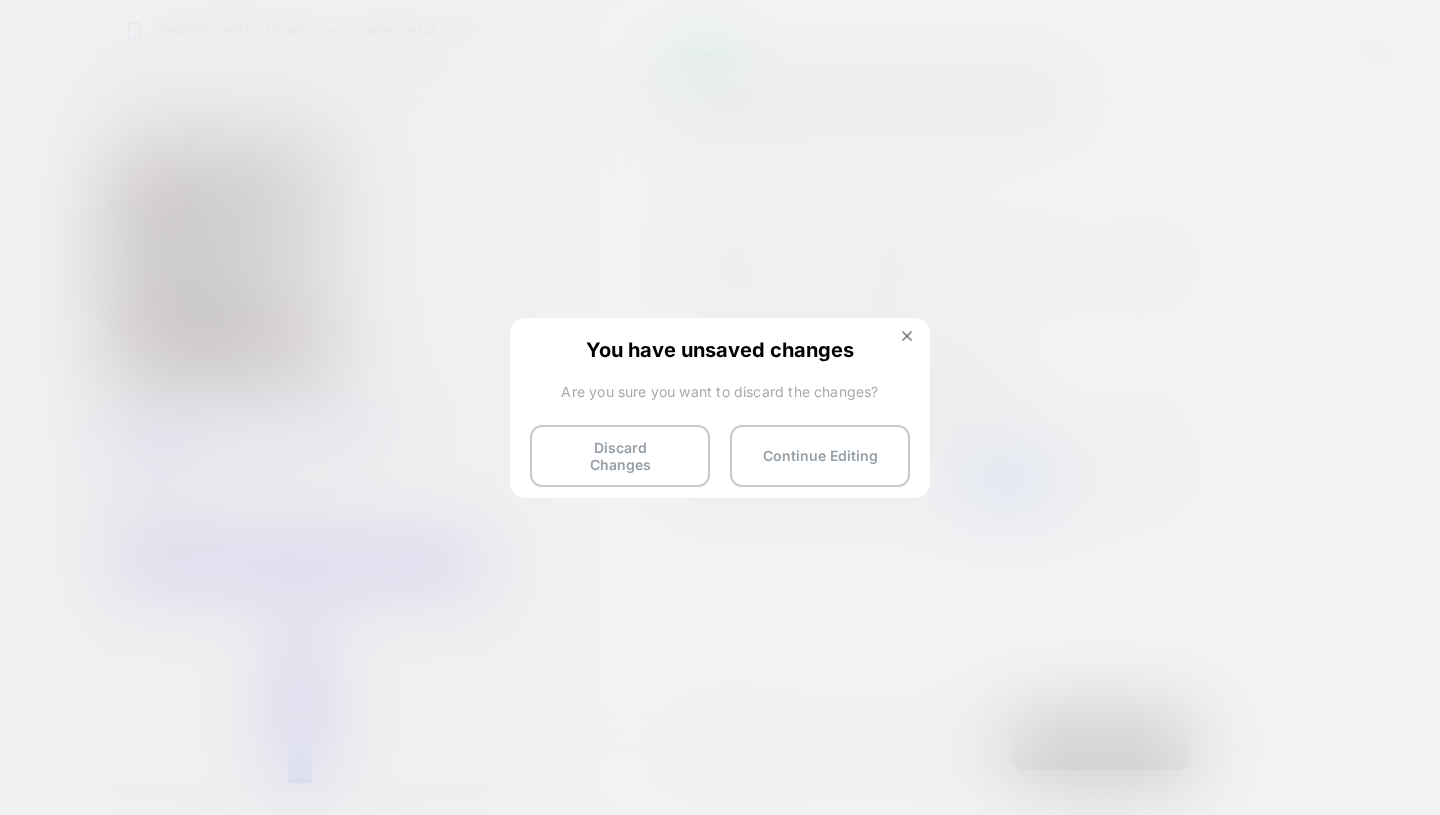 click on "Discard Changes" at bounding box center (620, 456) 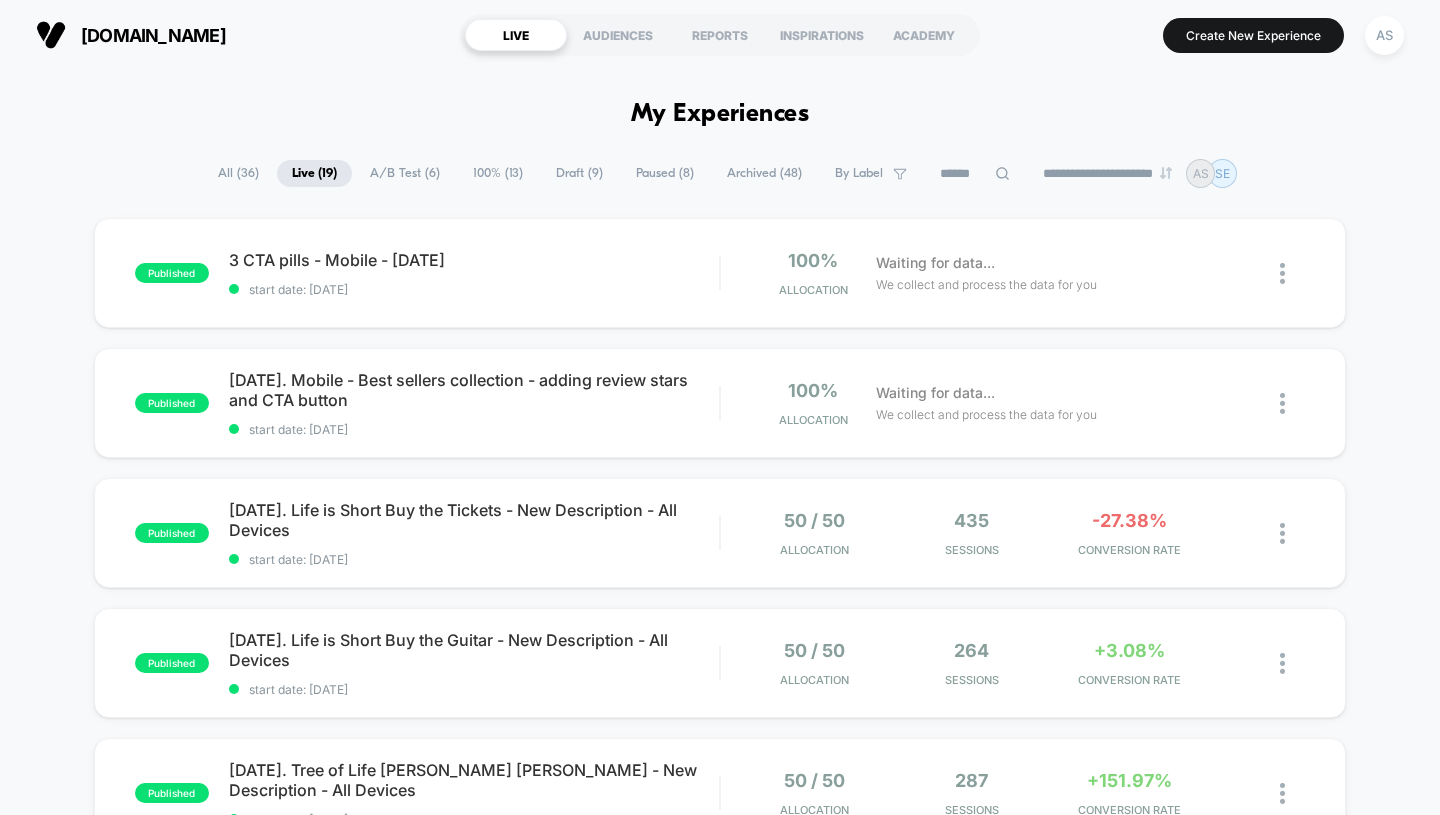 scroll, scrollTop: 1556, scrollLeft: 0, axis: vertical 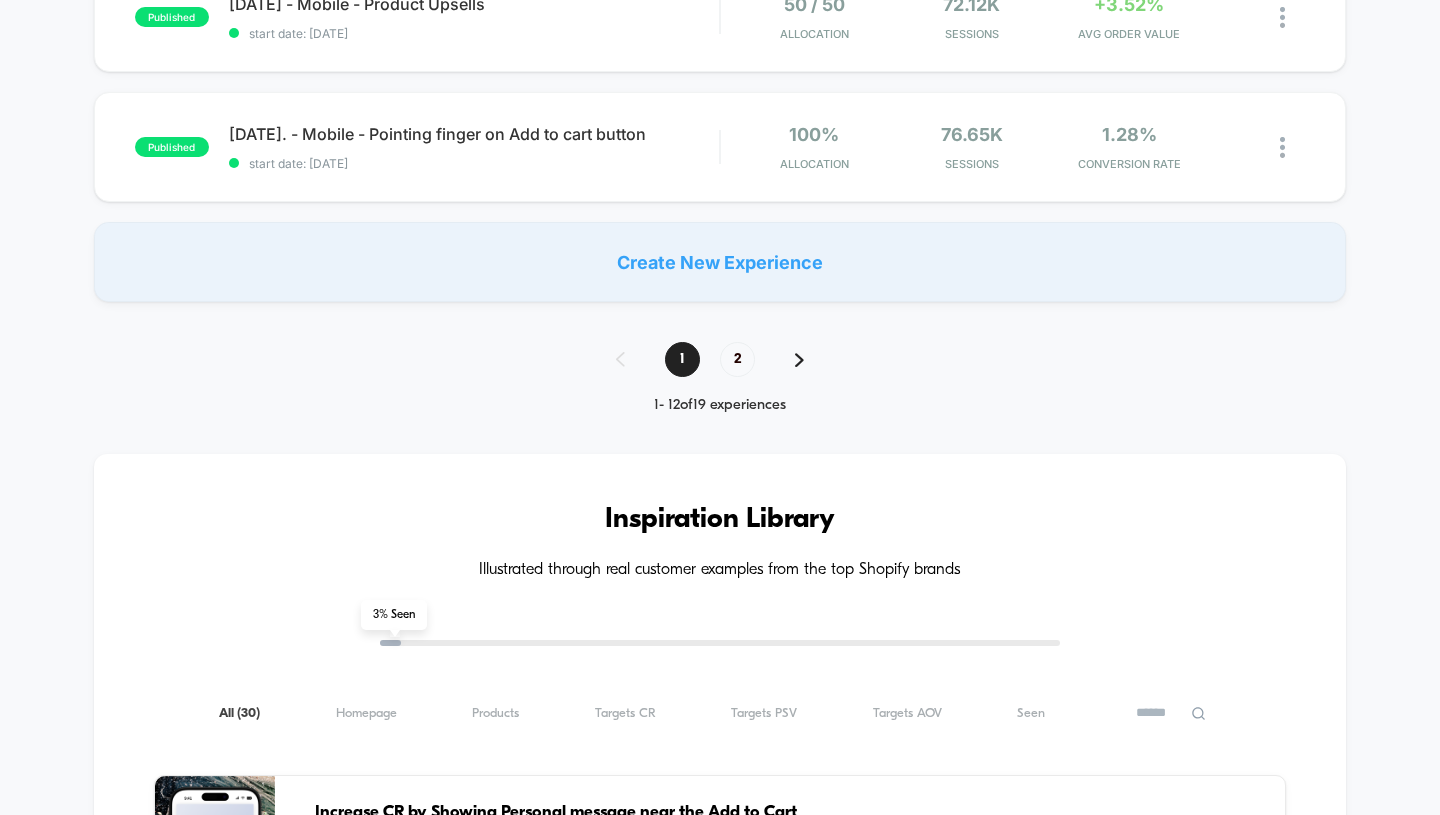 click on "[DATE] - Mobile - Product Upsells" at bounding box center [474, 4] 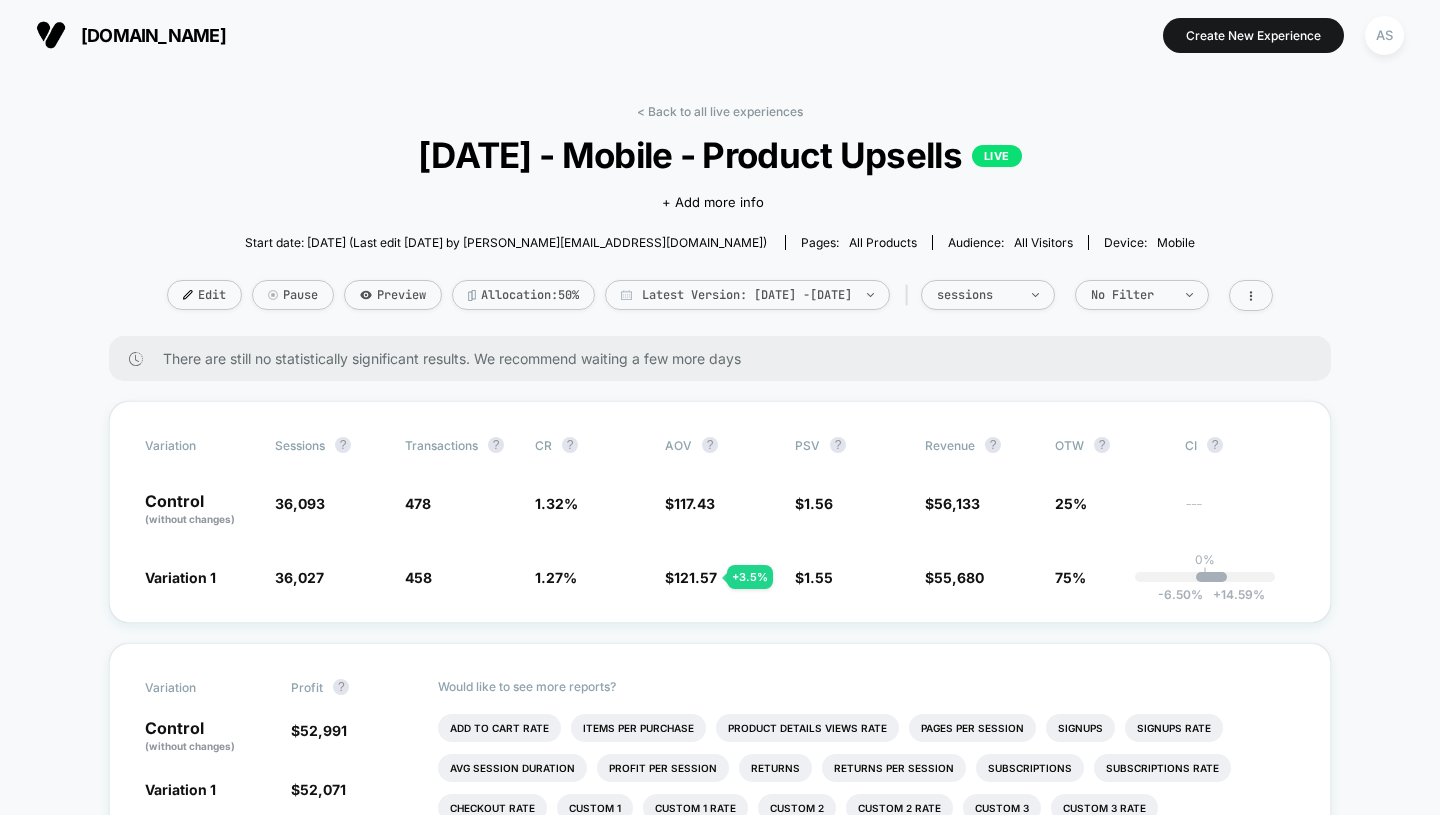 scroll, scrollTop: 0, scrollLeft: 0, axis: both 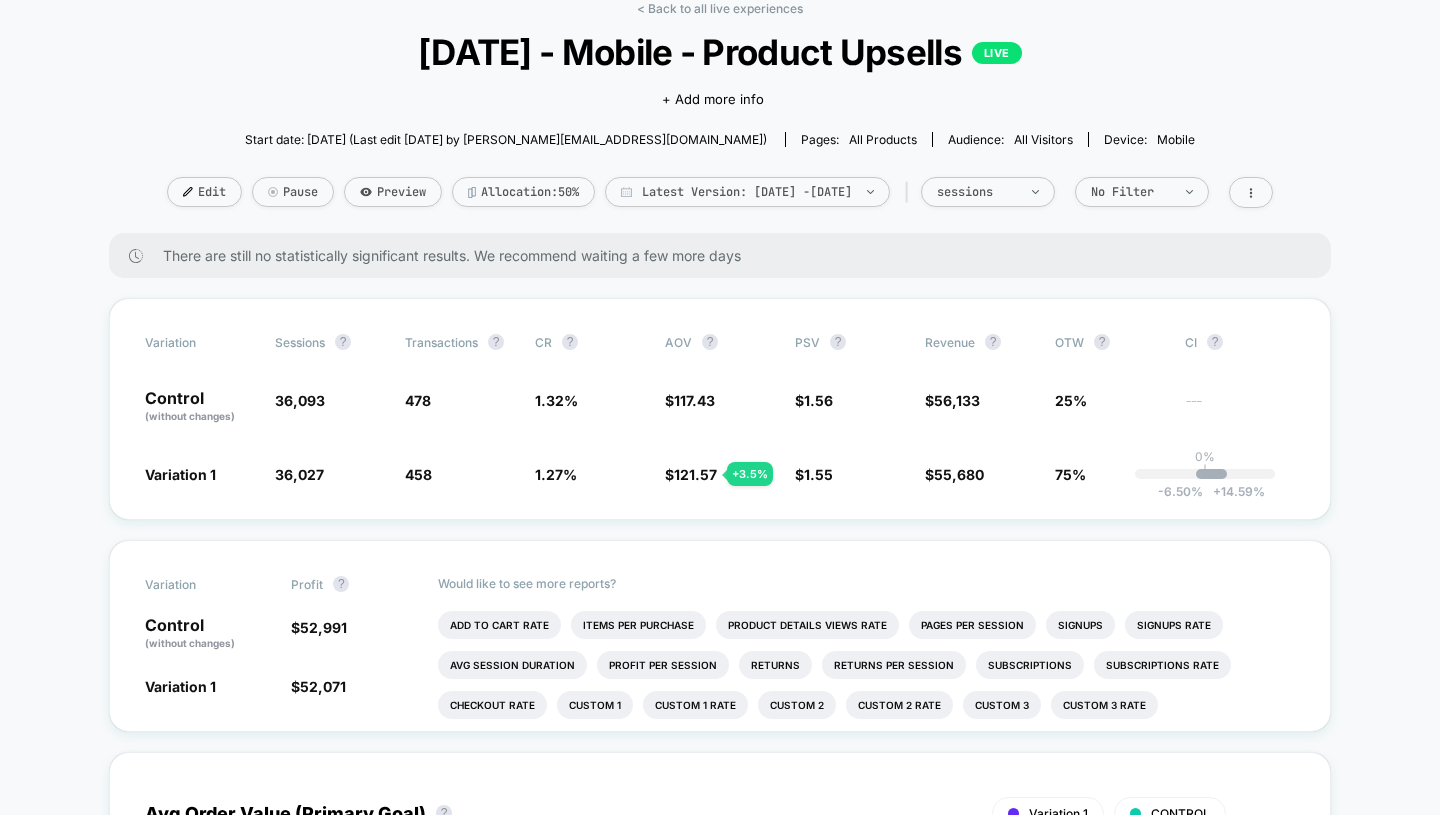 click on "Allocation:  50%" at bounding box center (523, 192) 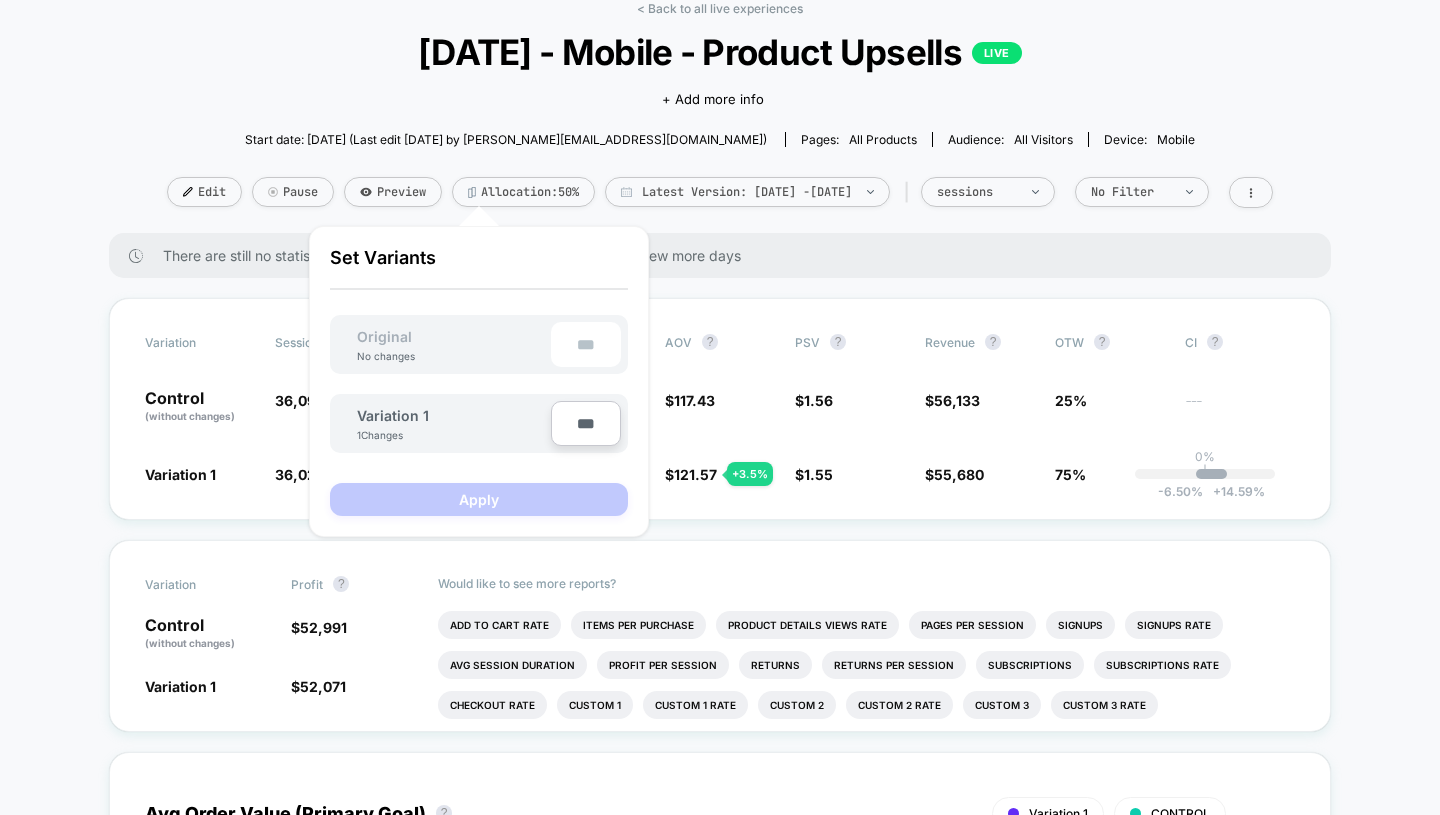 click on "Allocation:  50%" at bounding box center [523, 192] 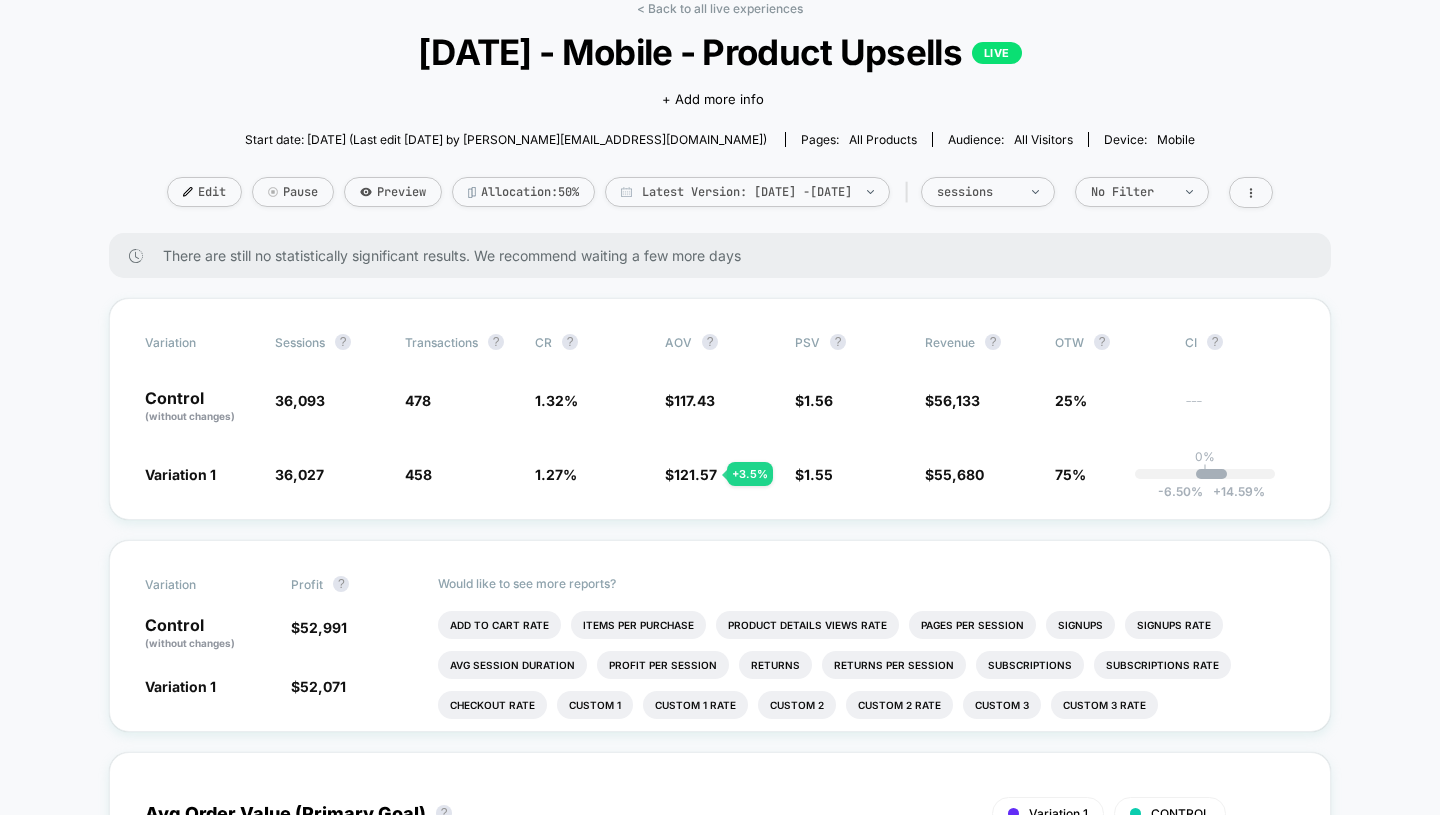 click on "Allocation:  50%" at bounding box center [523, 192] 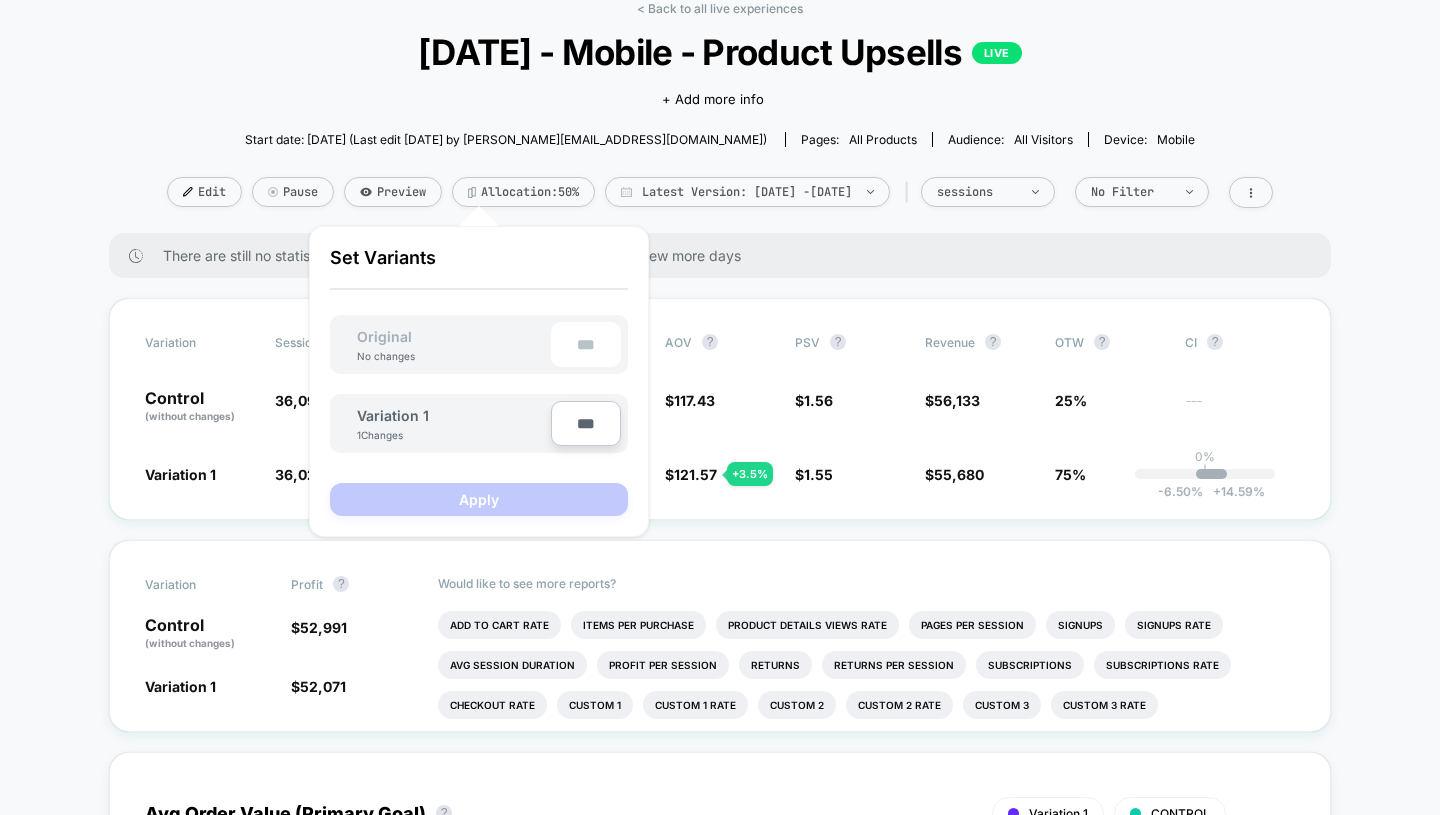 click on "***" at bounding box center (586, 423) 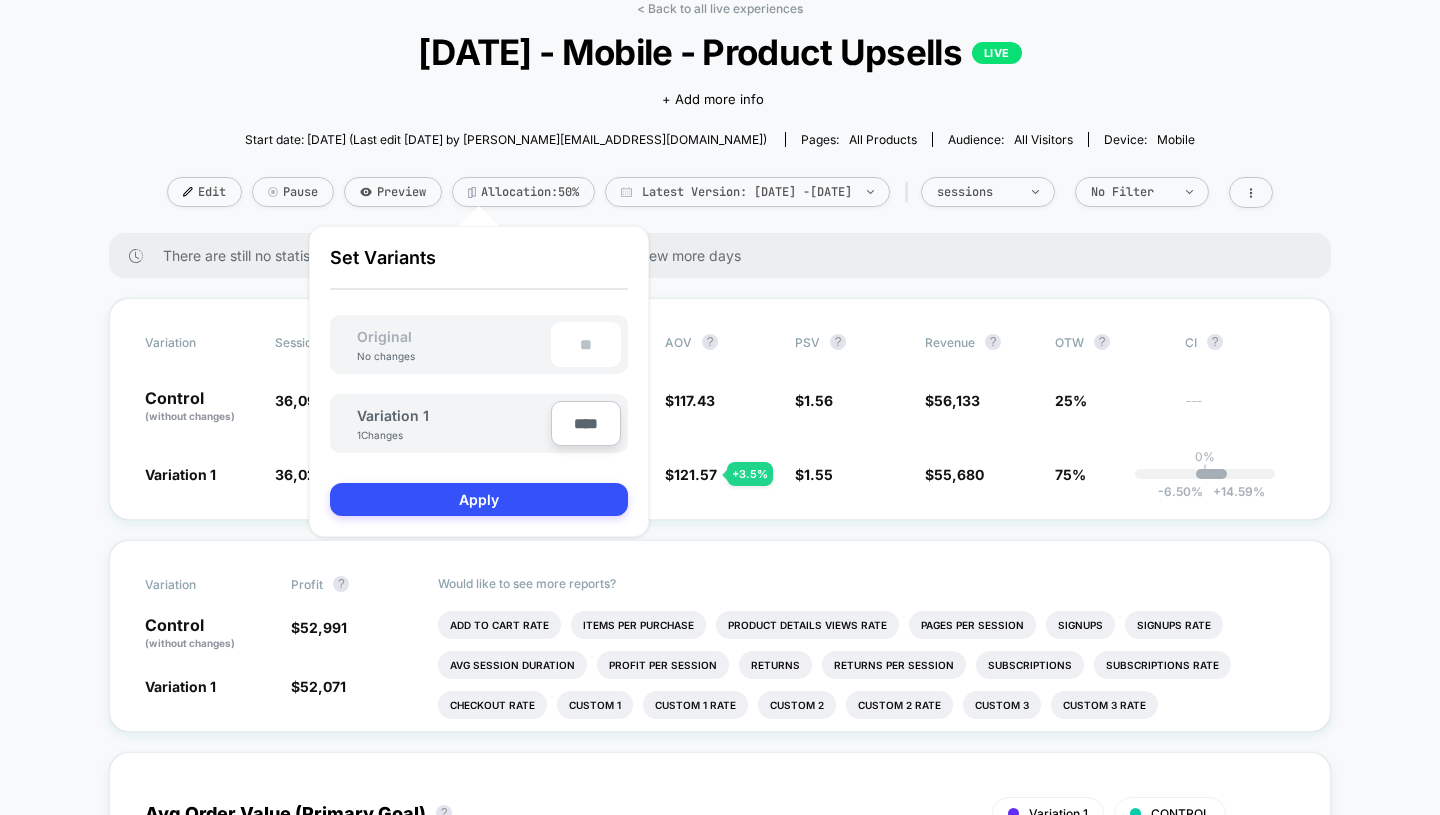 type on "**" 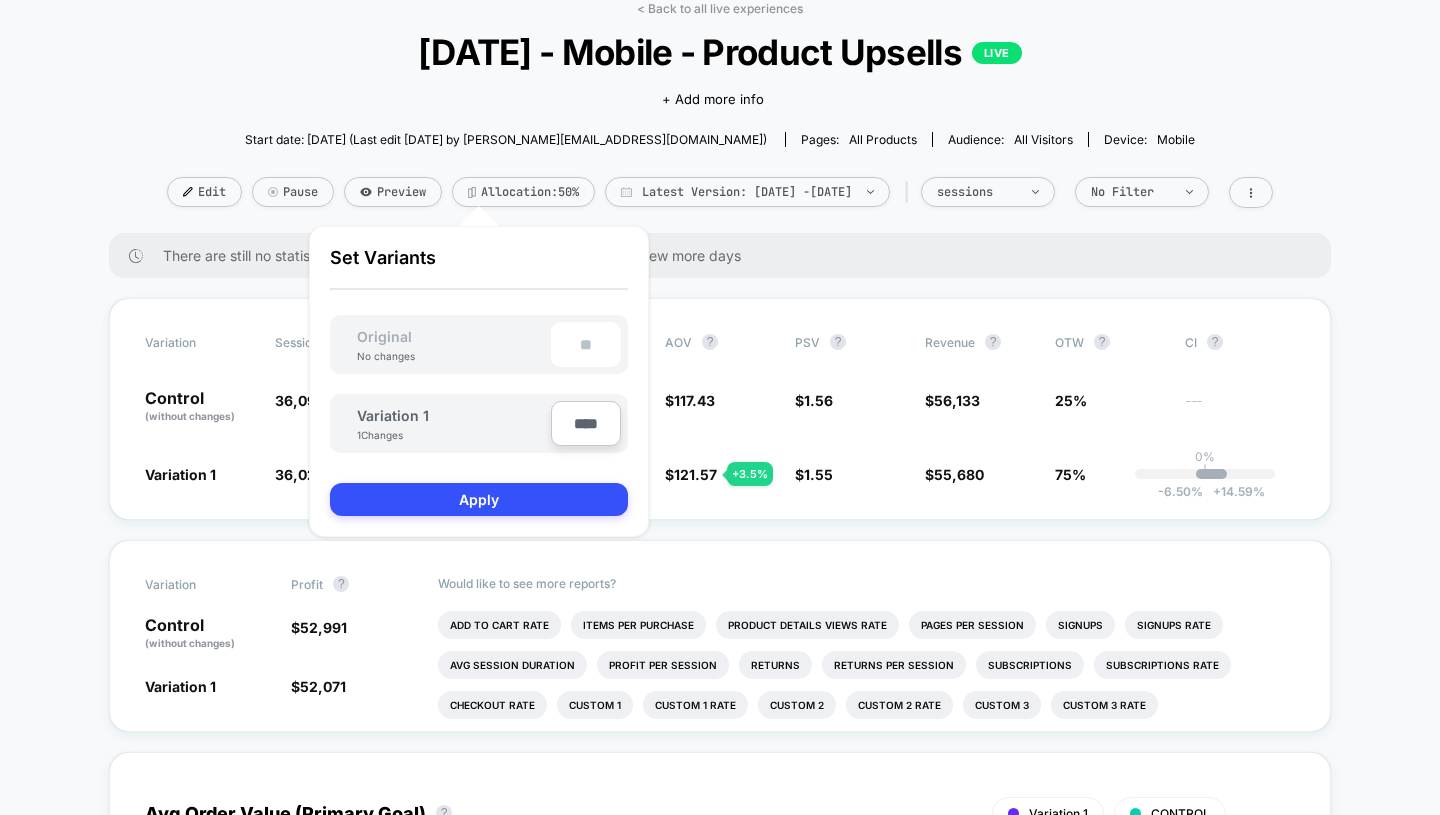click on "Apply" at bounding box center (479, 499) 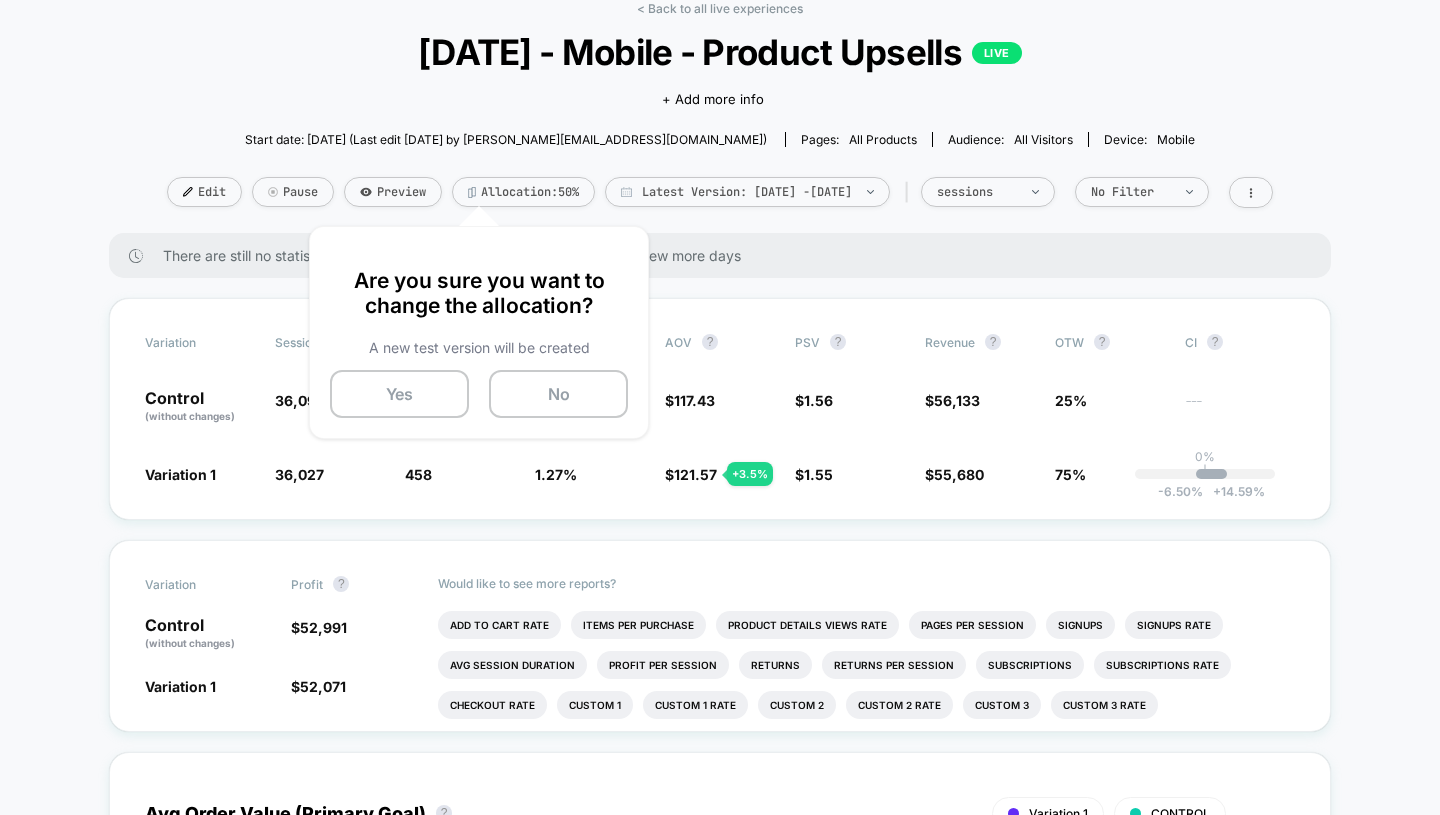 click on "Yes" at bounding box center (399, 394) 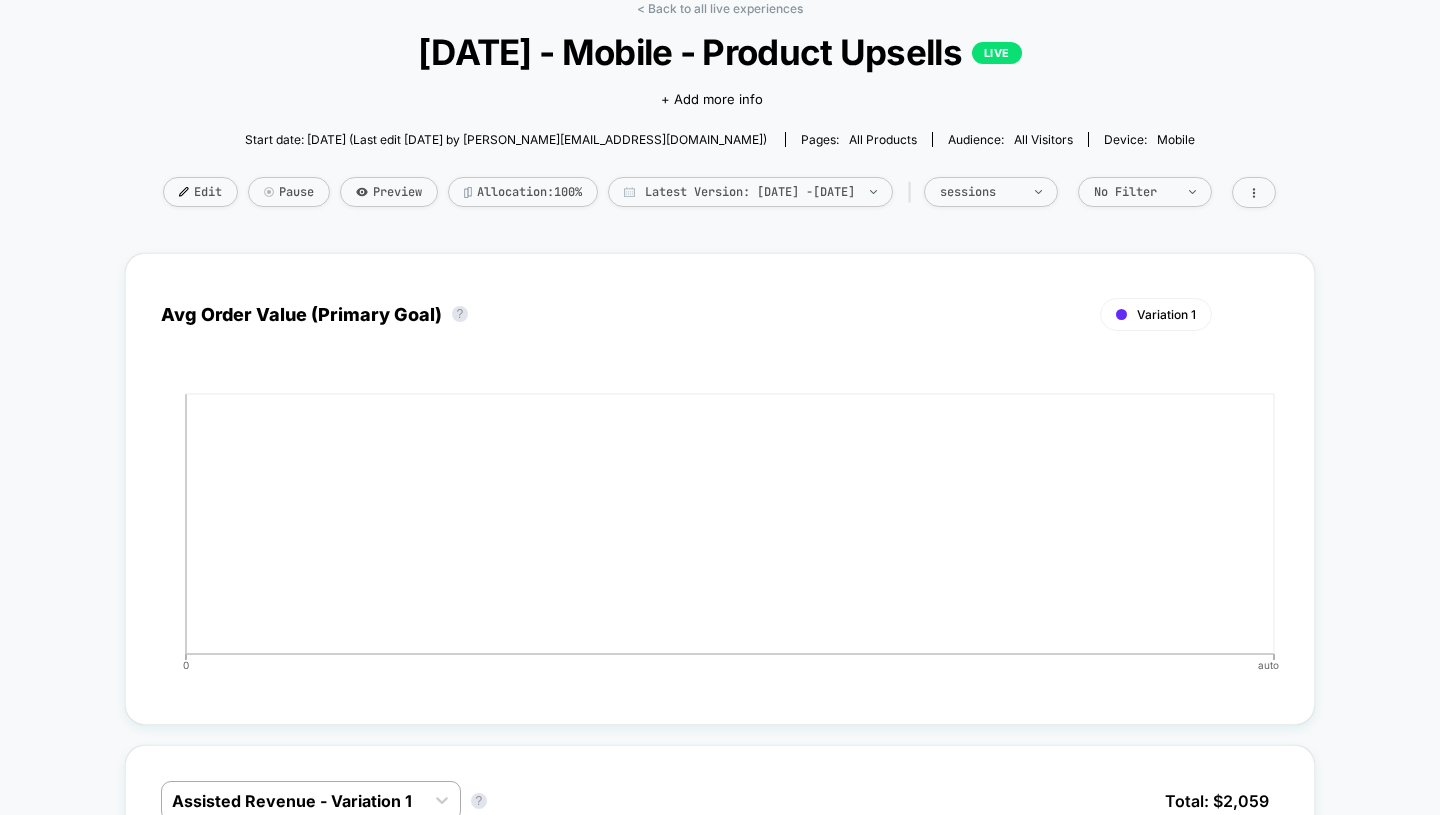 scroll, scrollTop: 0, scrollLeft: 0, axis: both 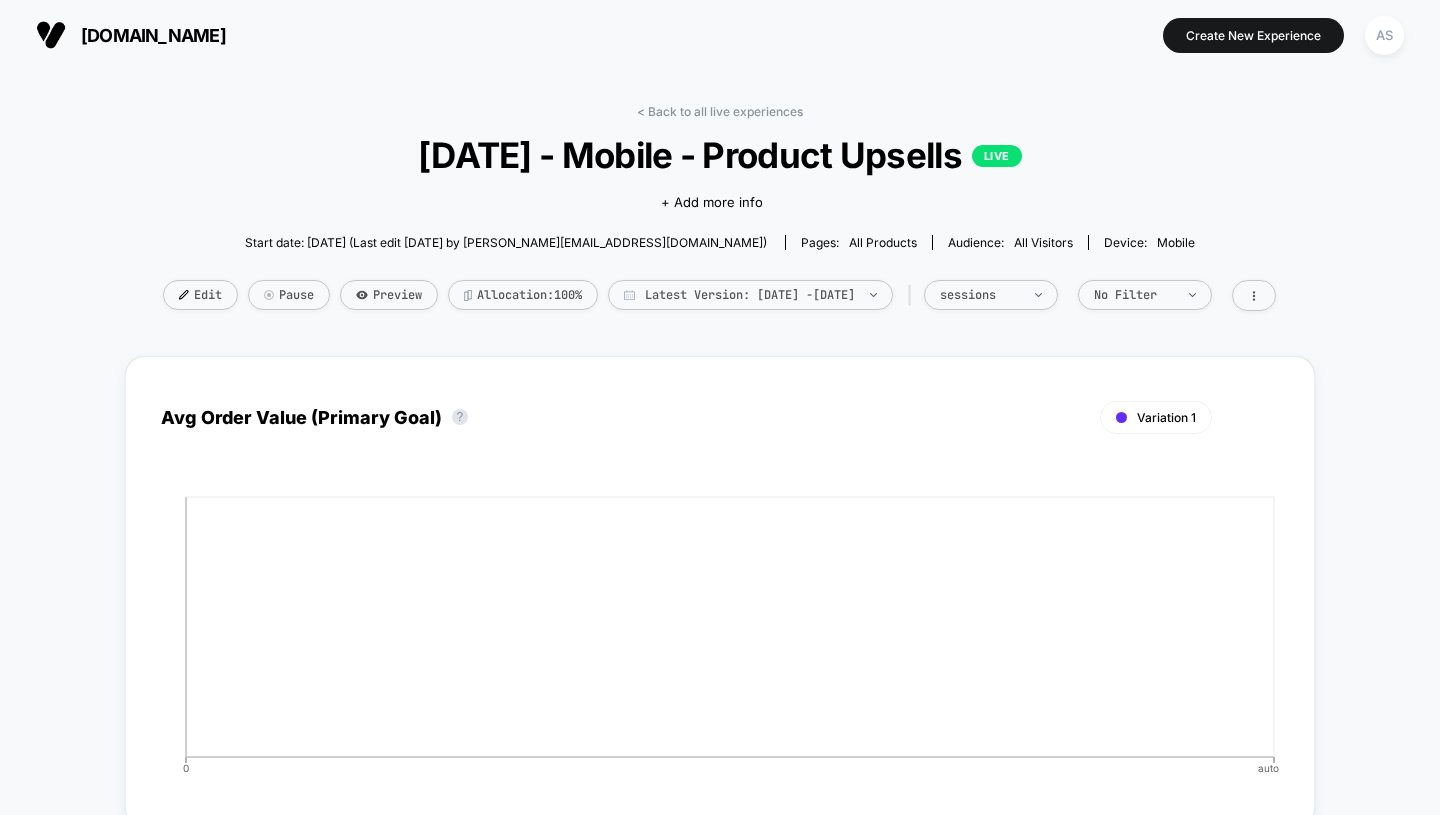 click on "< Back to all live experiences" at bounding box center (720, 111) 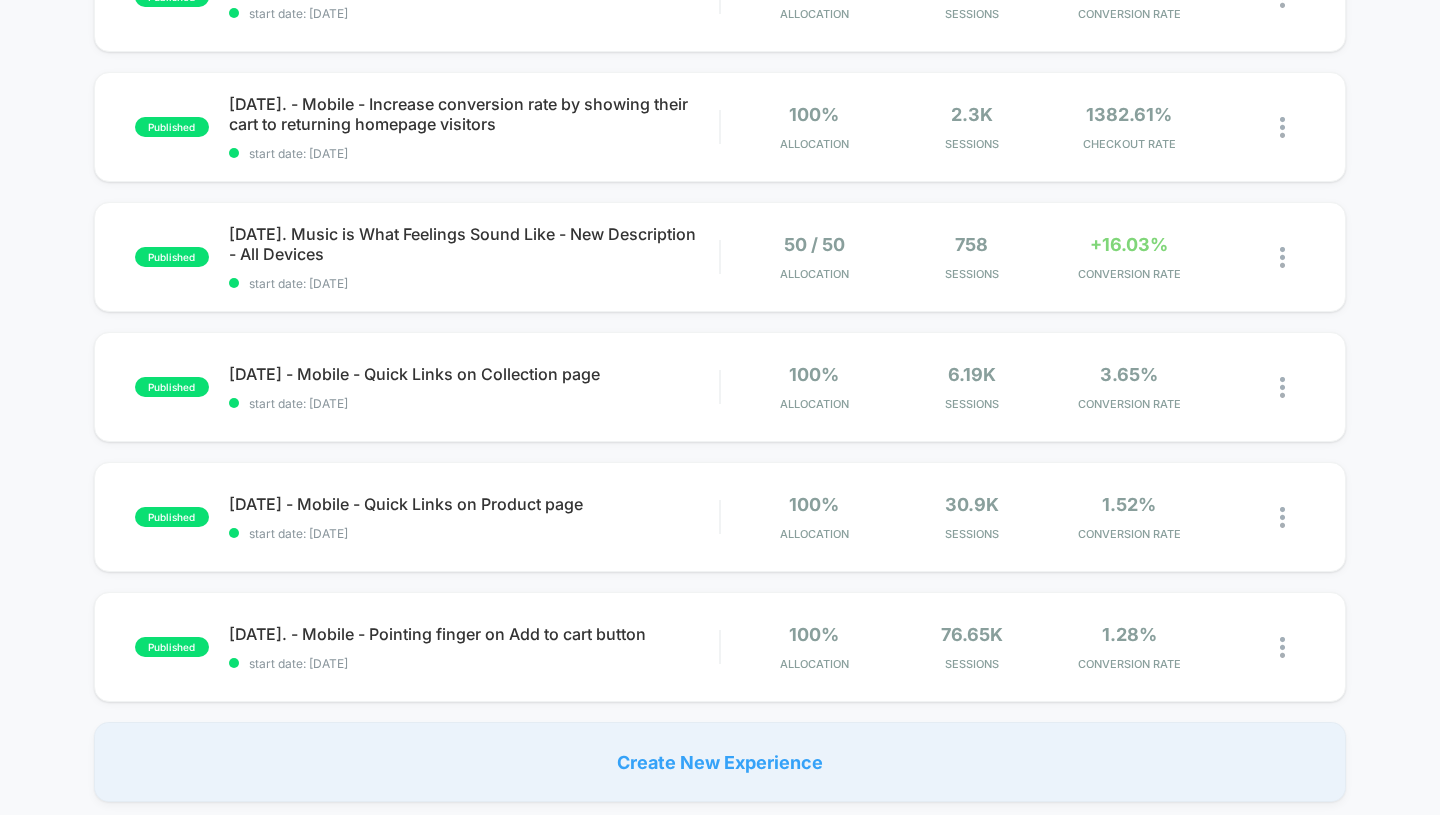 scroll, scrollTop: 1306, scrollLeft: 0, axis: vertical 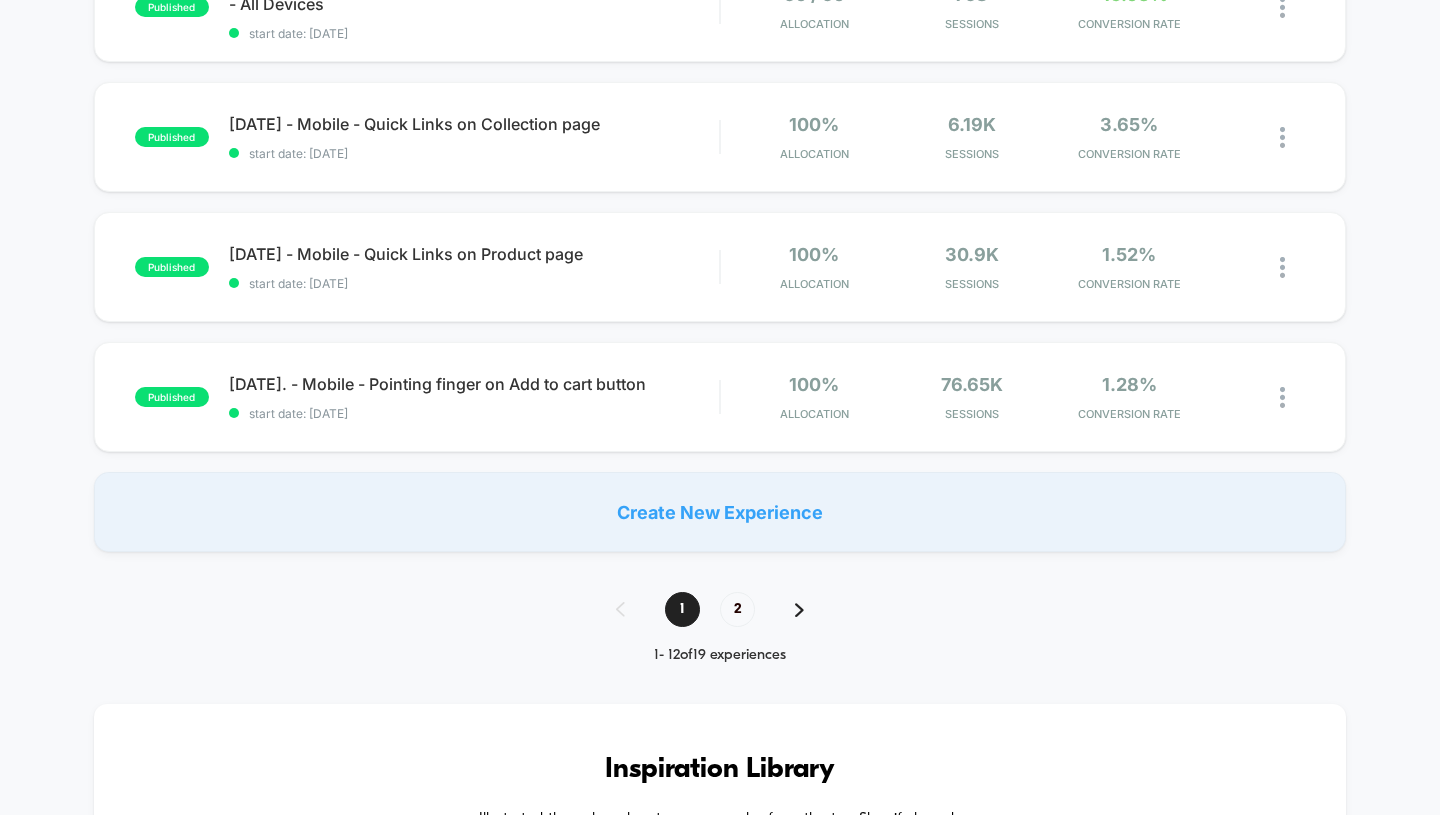 click on "2" at bounding box center [737, 609] 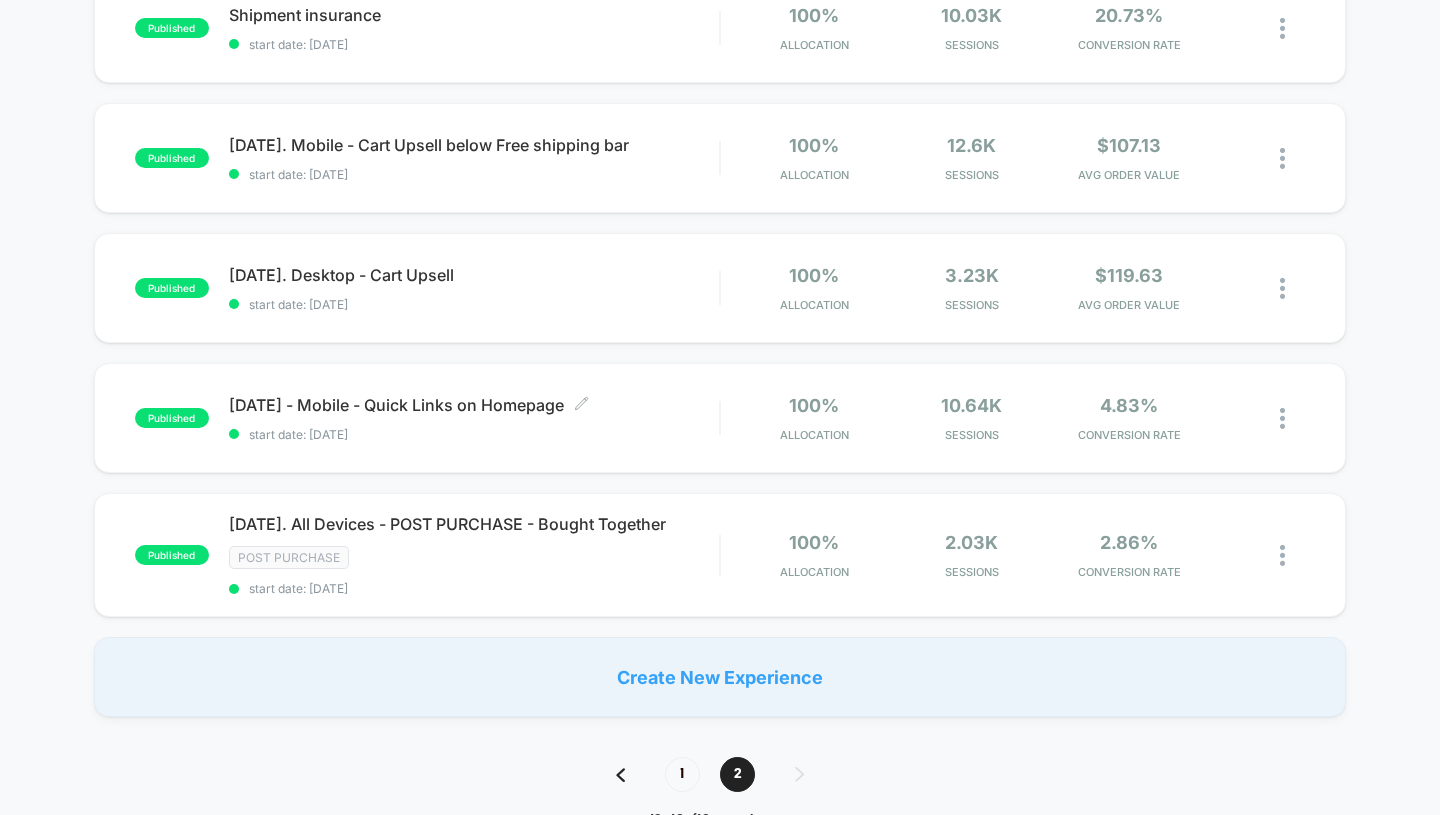scroll, scrollTop: 444, scrollLeft: 0, axis: vertical 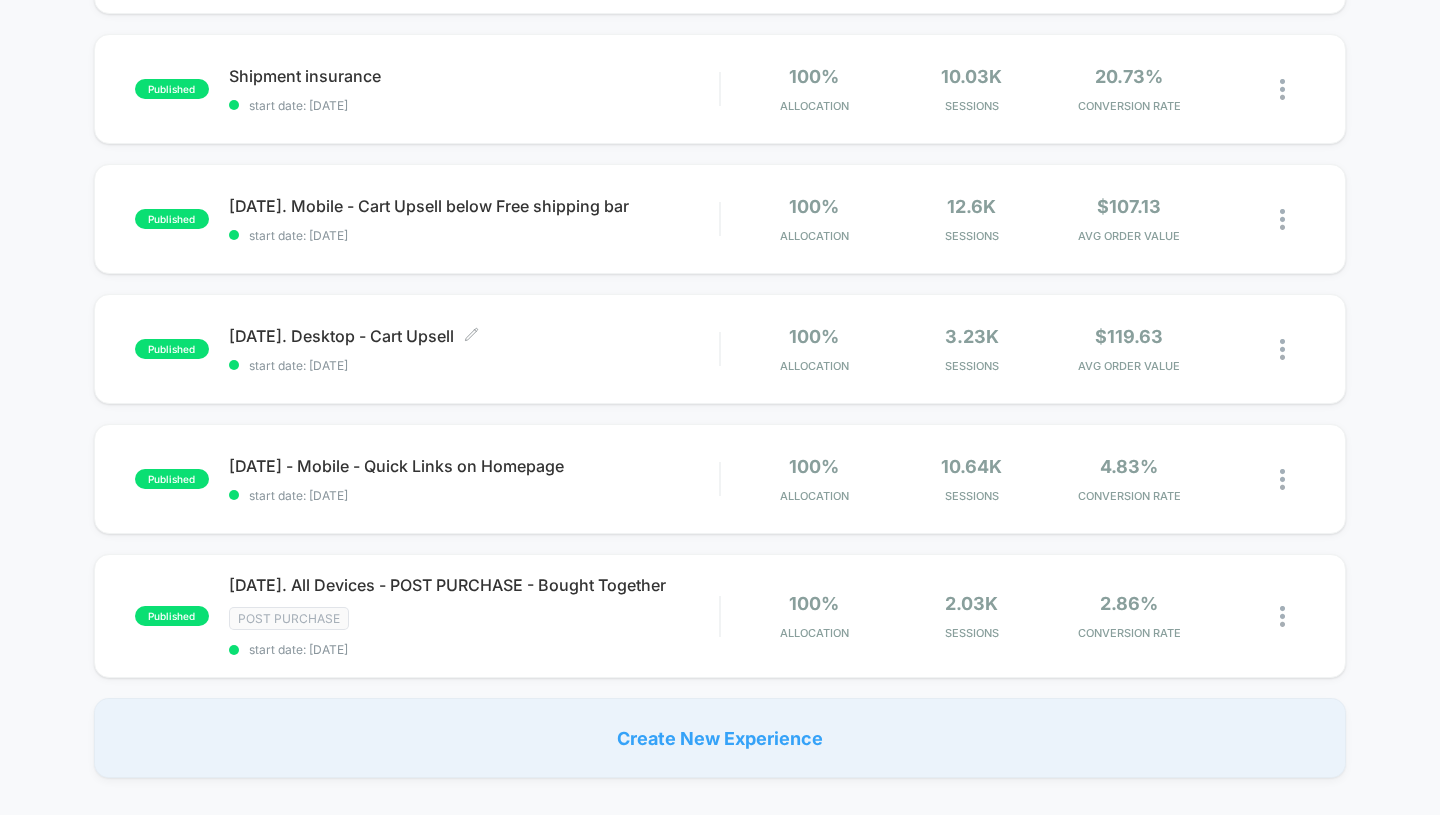 click on "07.16.2024. Desktop - Cart Upsell Click to edit experience details" at bounding box center [474, 336] 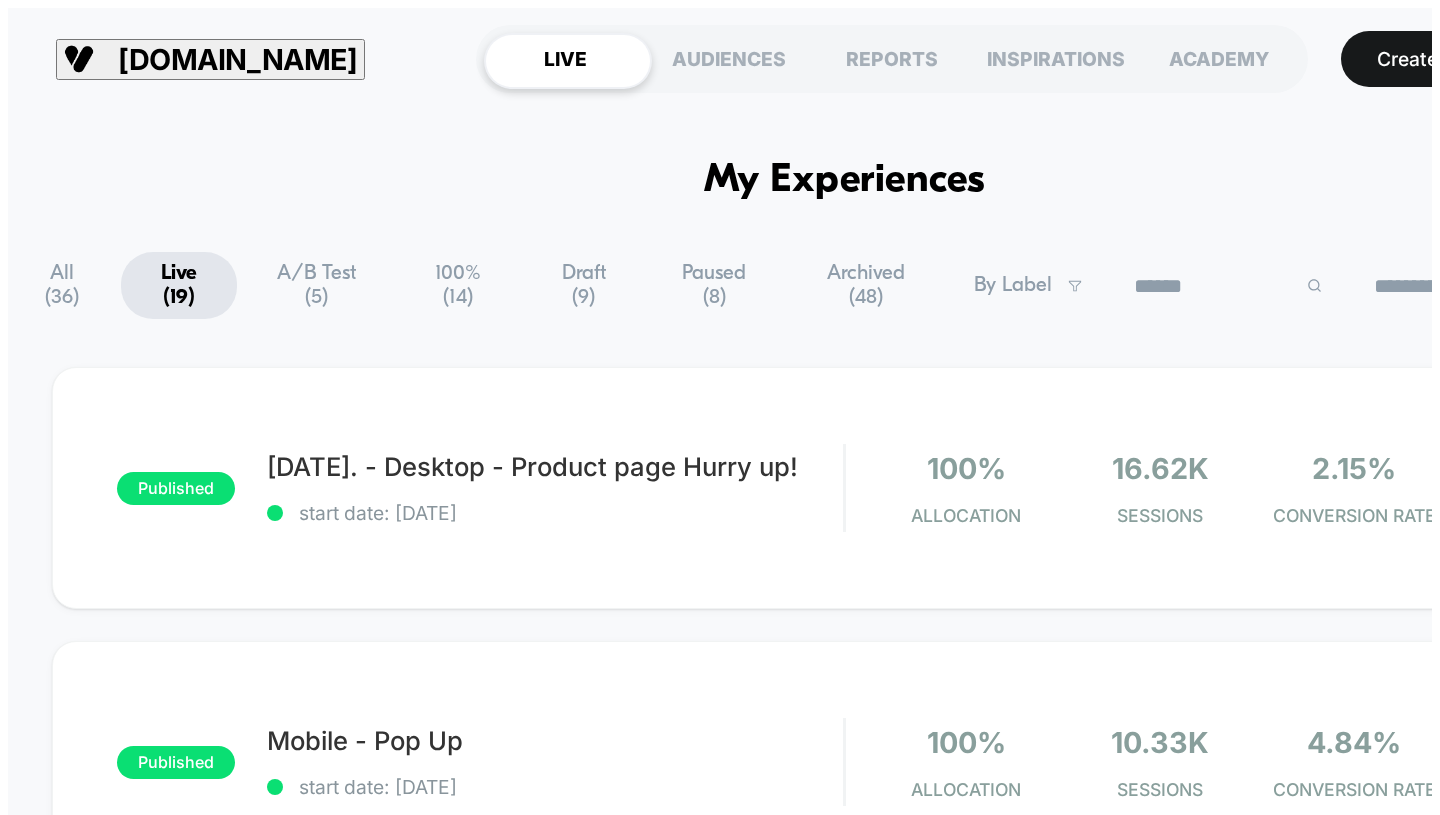 scroll, scrollTop: 0, scrollLeft: 0, axis: both 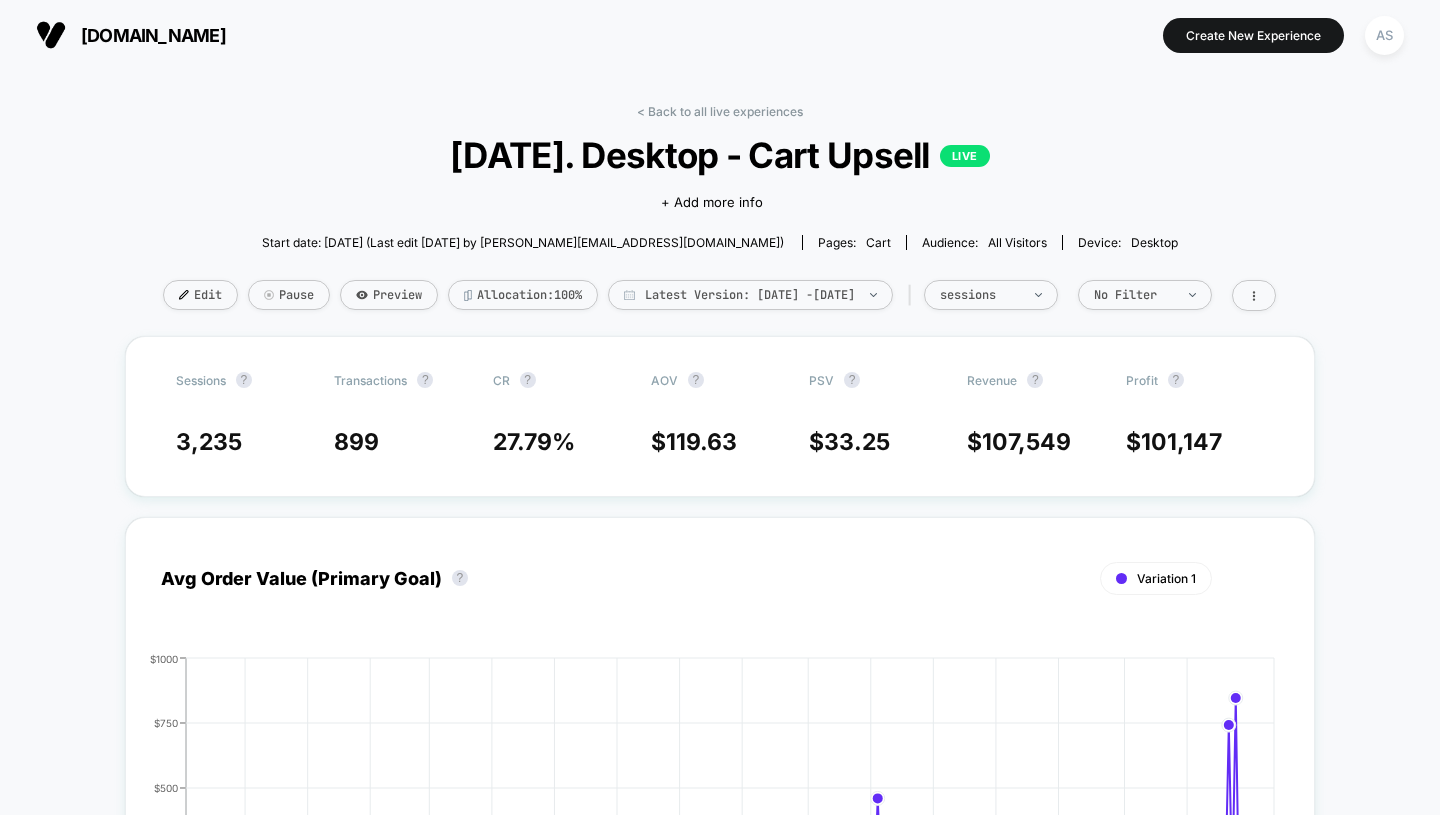 click at bounding box center [293, 1065] 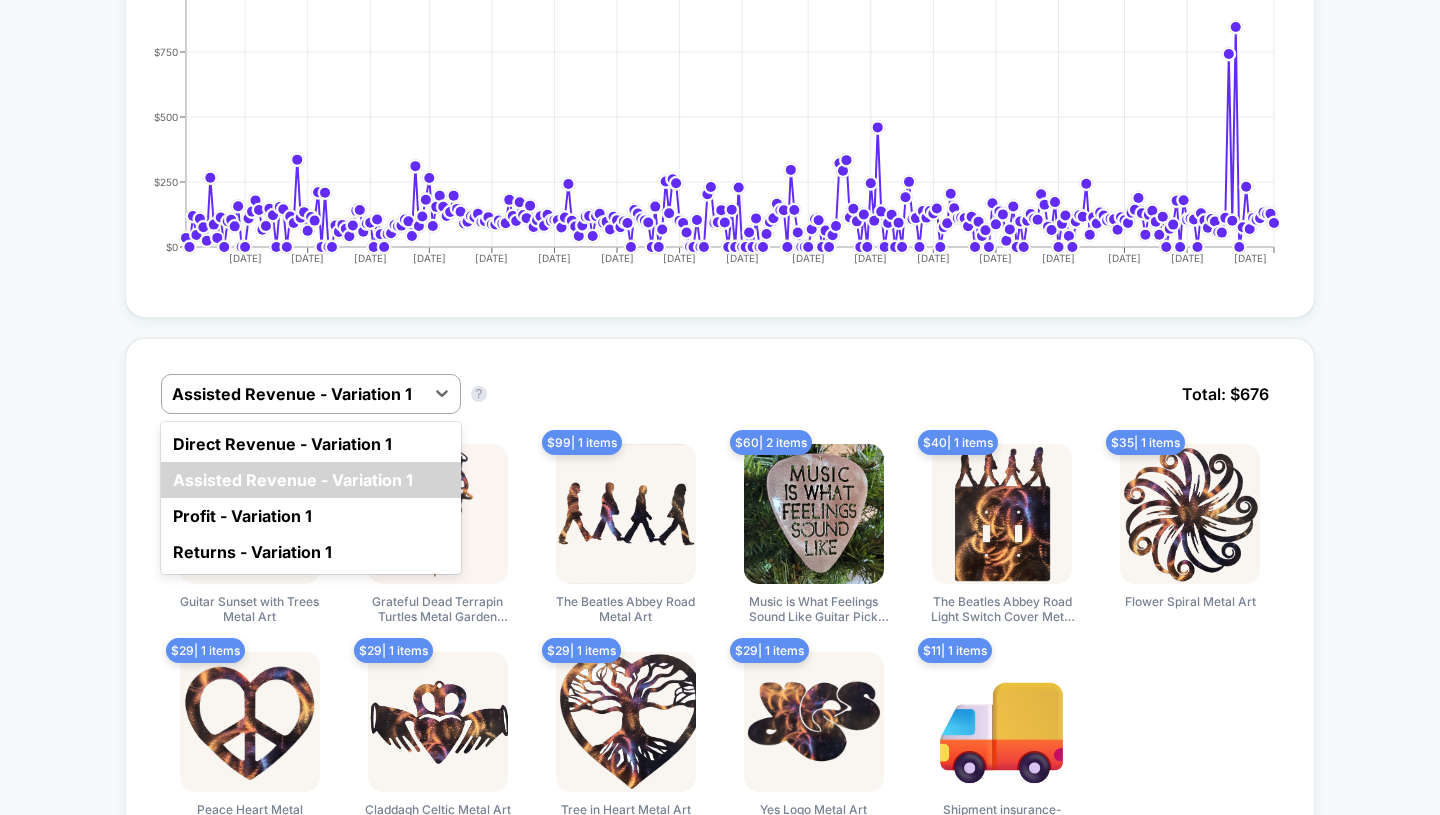 click on "Direct Revenue  - Variation 1" at bounding box center (311, 444) 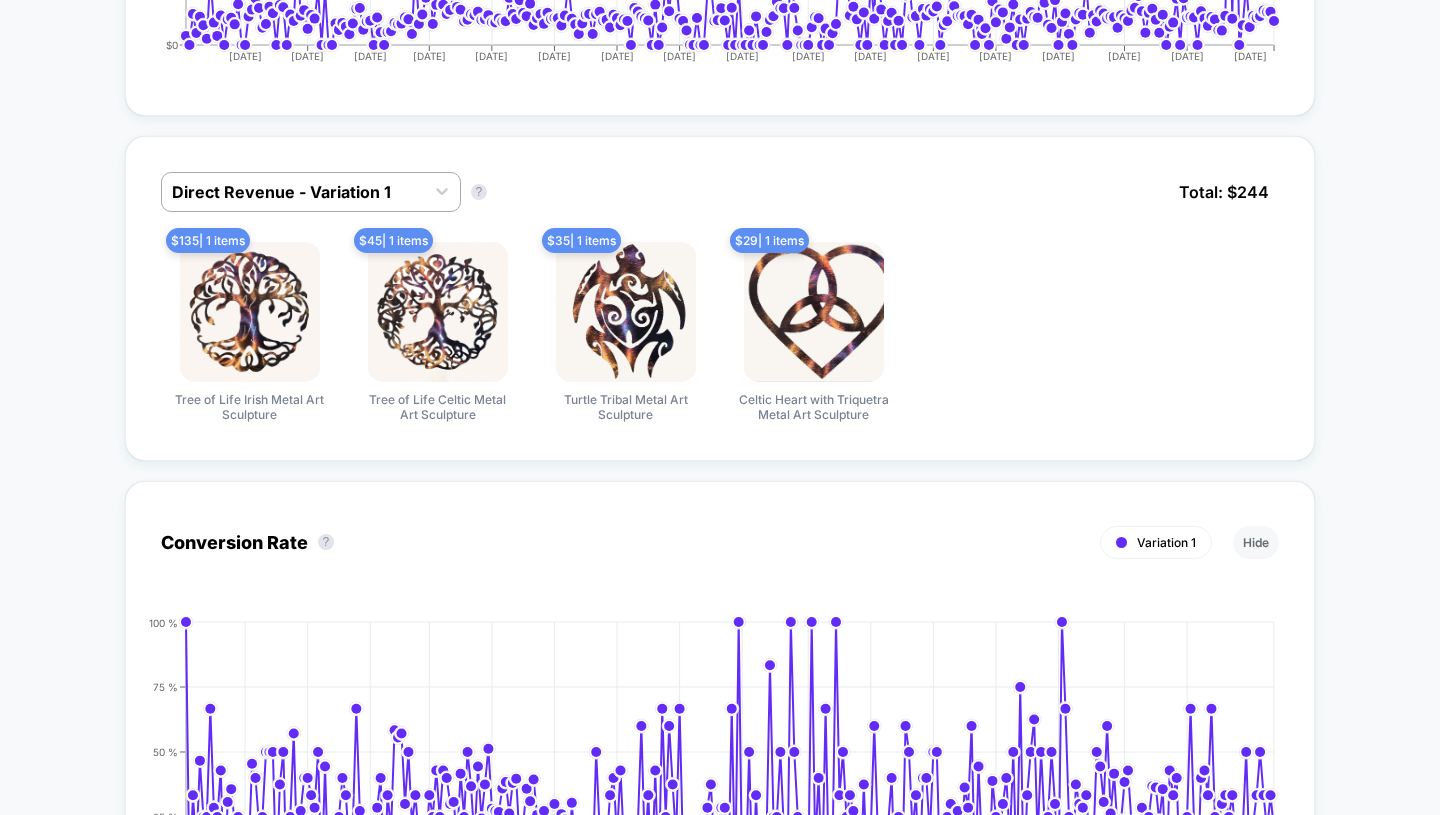 scroll, scrollTop: 0, scrollLeft: 0, axis: both 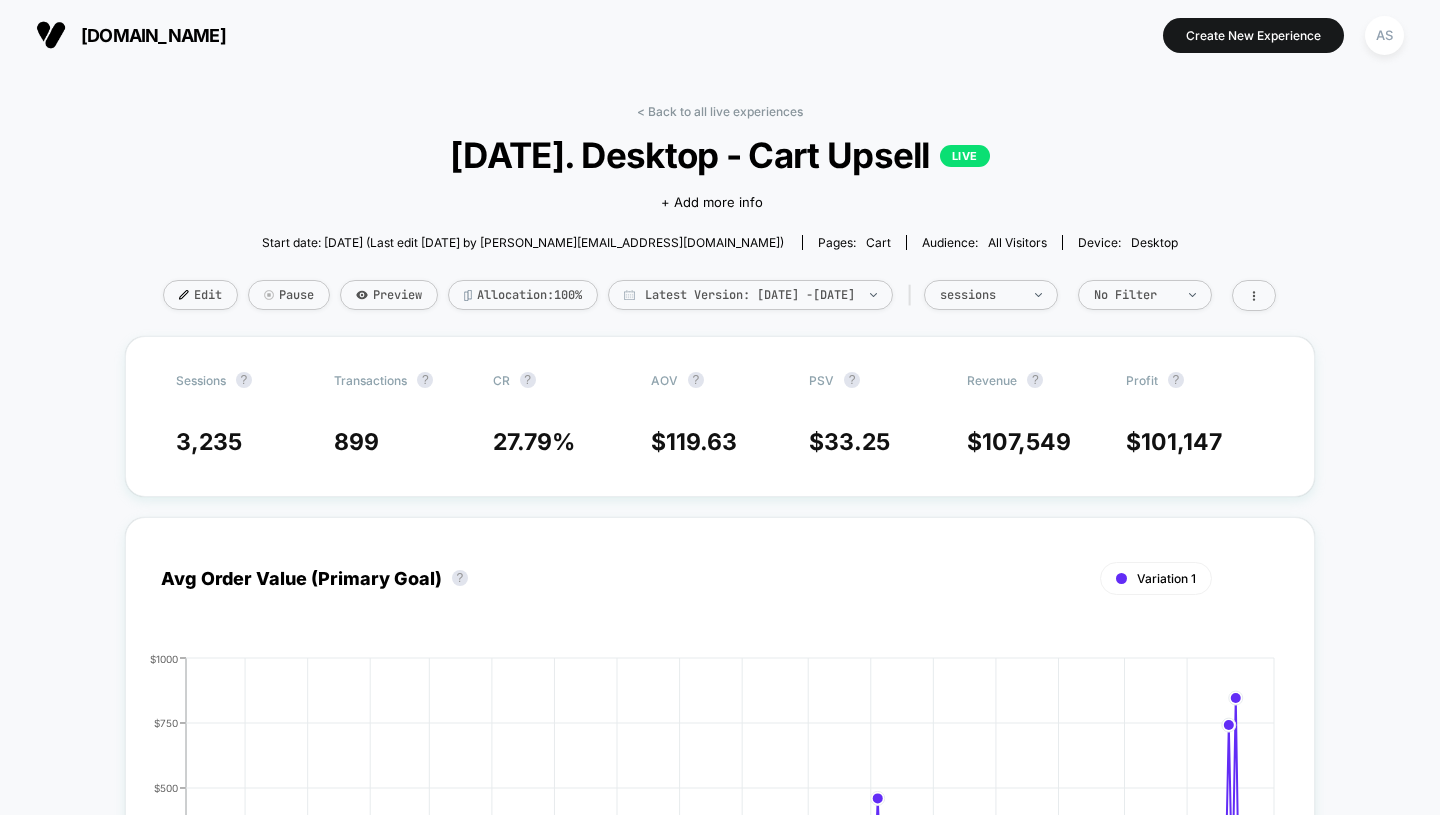 click on "< Back to all live experiences" at bounding box center [720, 111] 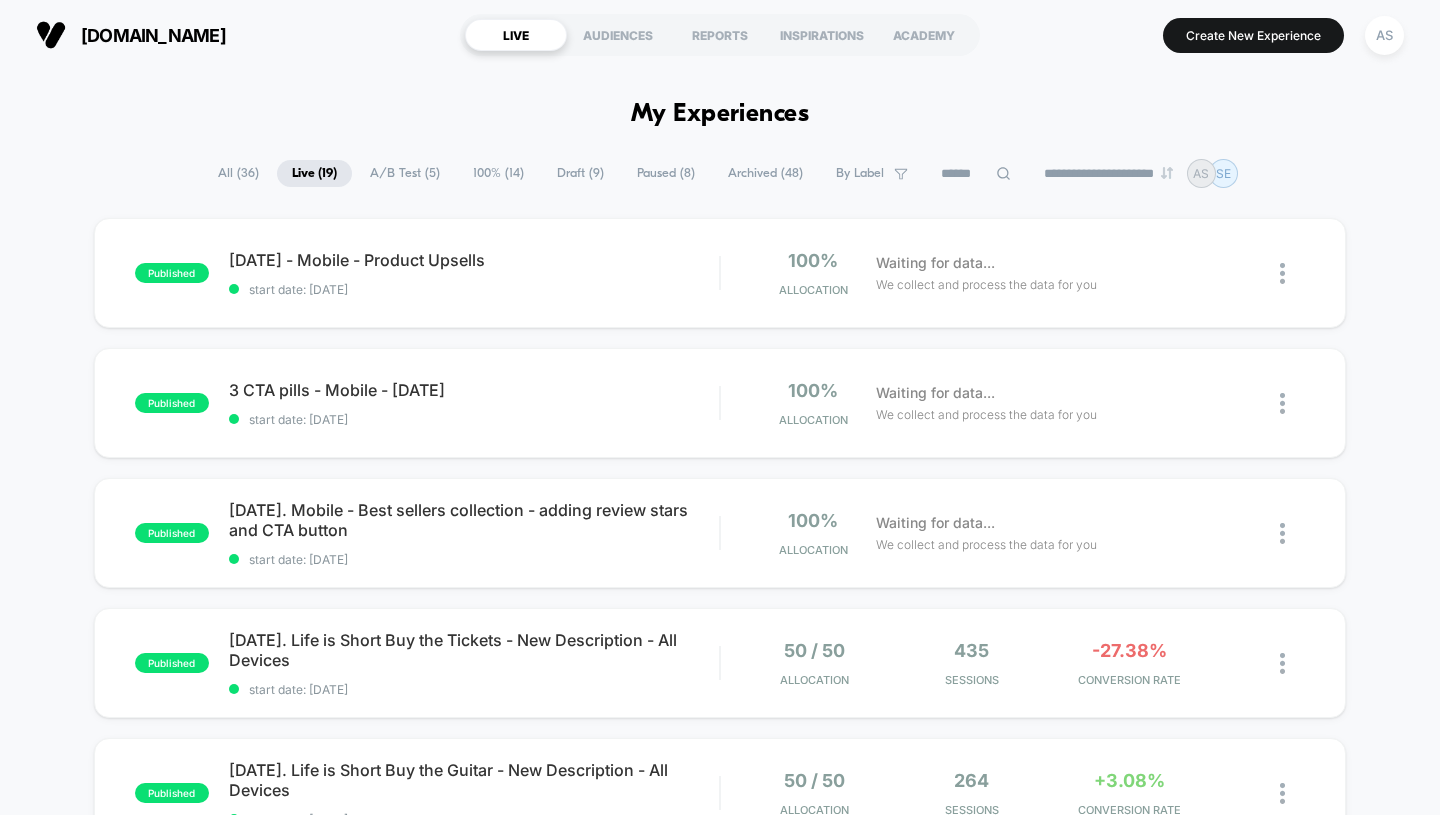 scroll, scrollTop: 1739, scrollLeft: 0, axis: vertical 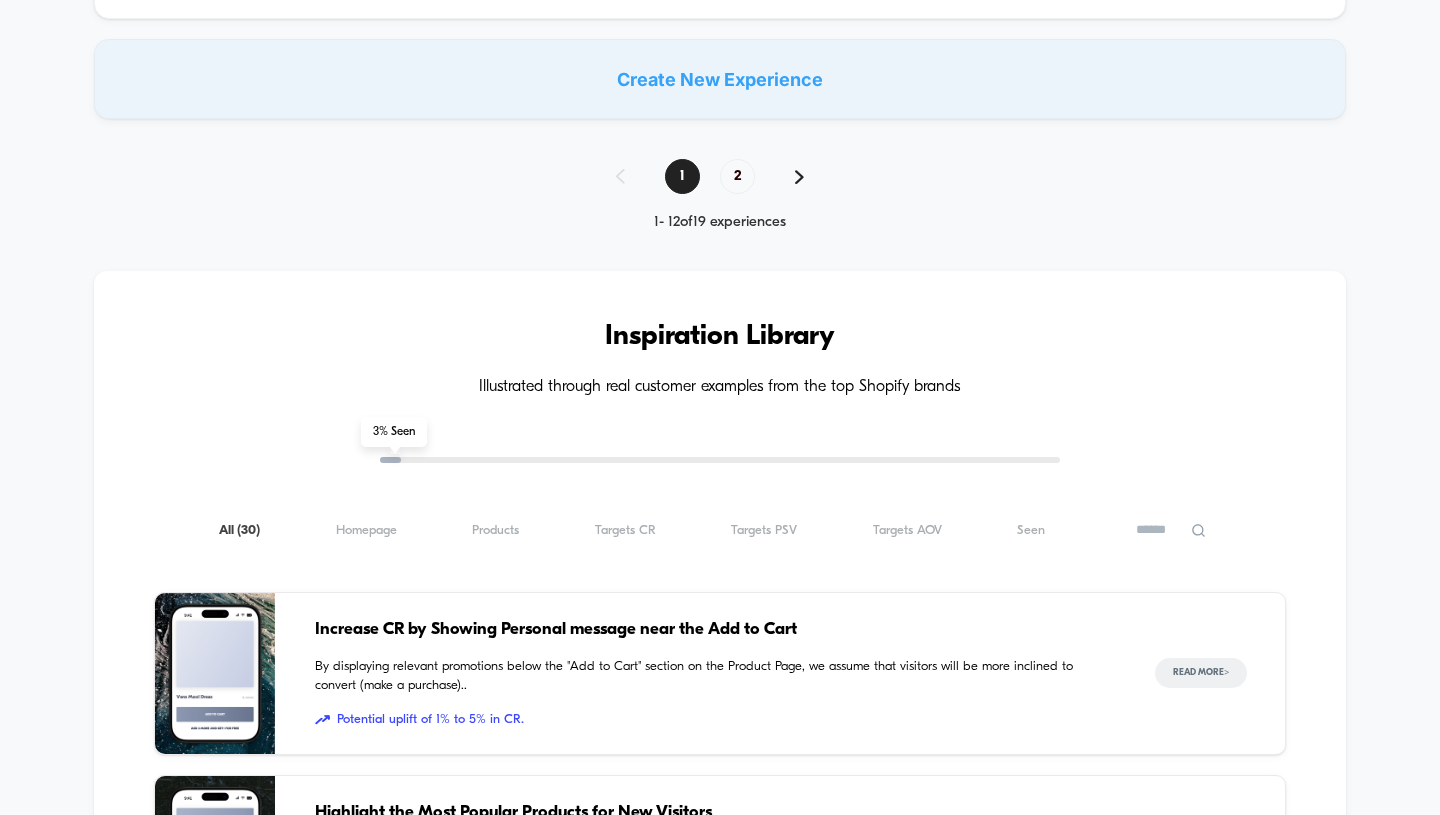 click on "2" at bounding box center [737, 176] 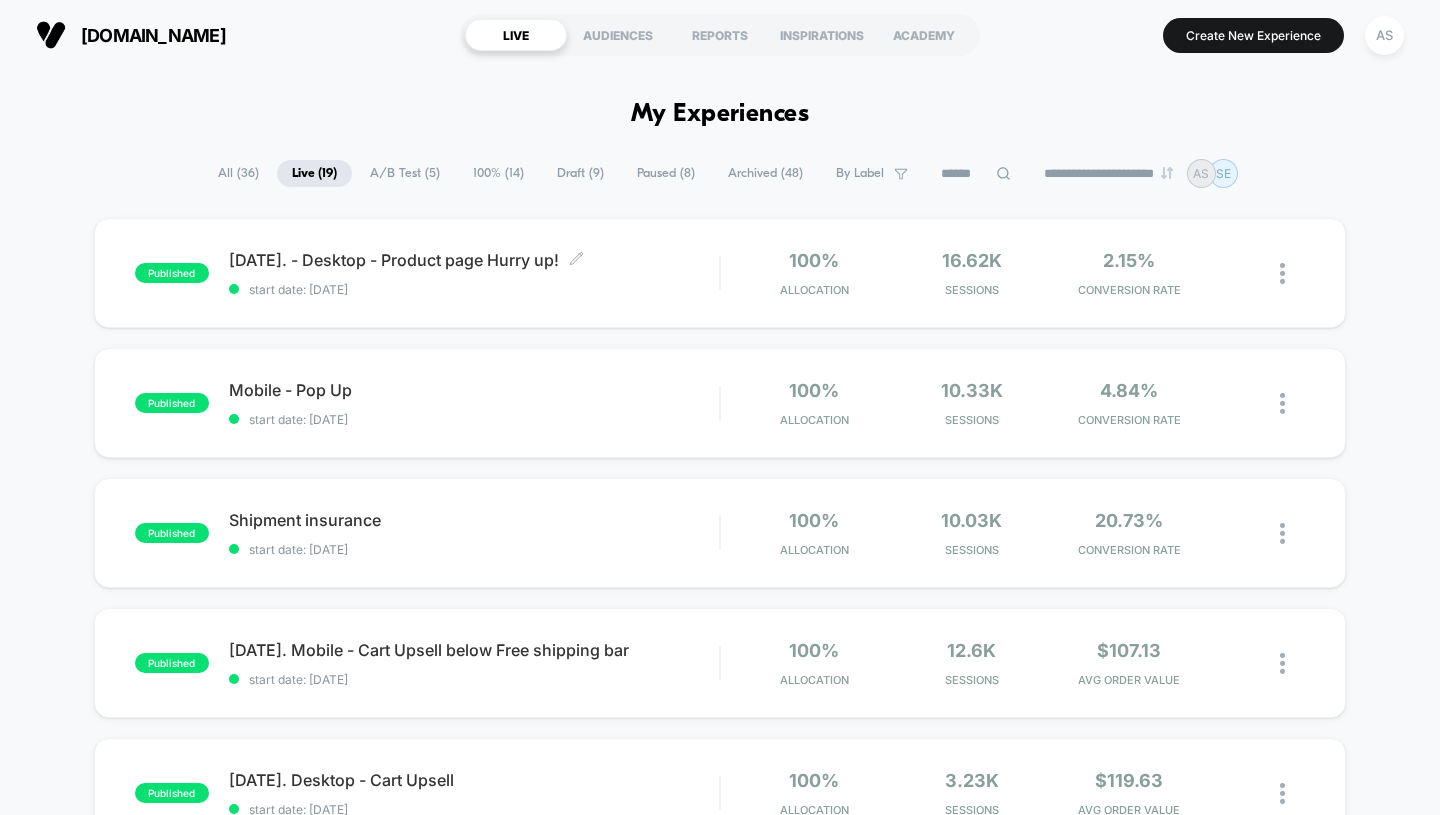 scroll, scrollTop: 100, scrollLeft: 0, axis: vertical 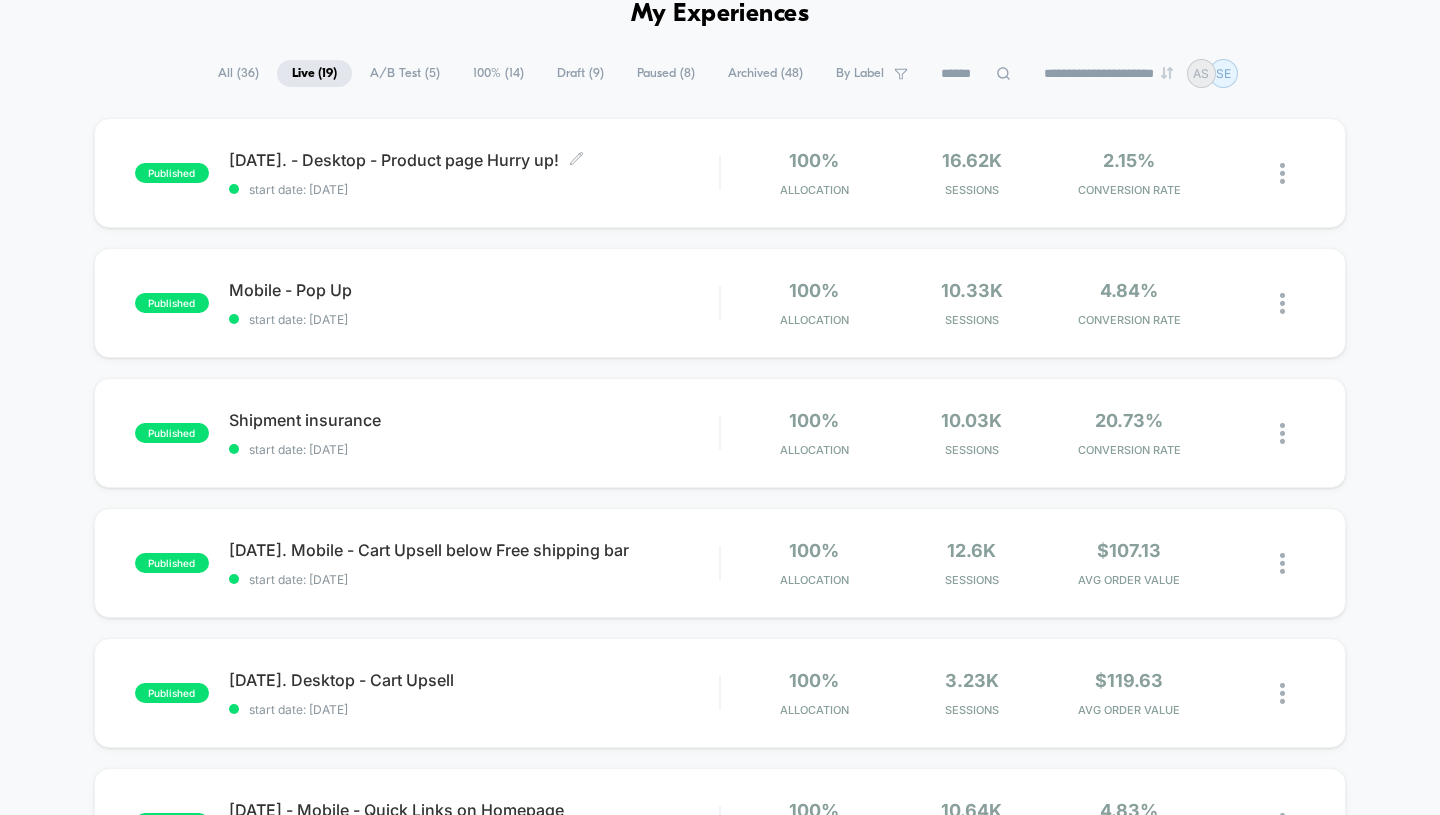 click on "11.12.2024.  - Desktop - Product page Hurry up! Click to edit experience details" at bounding box center [474, 160] 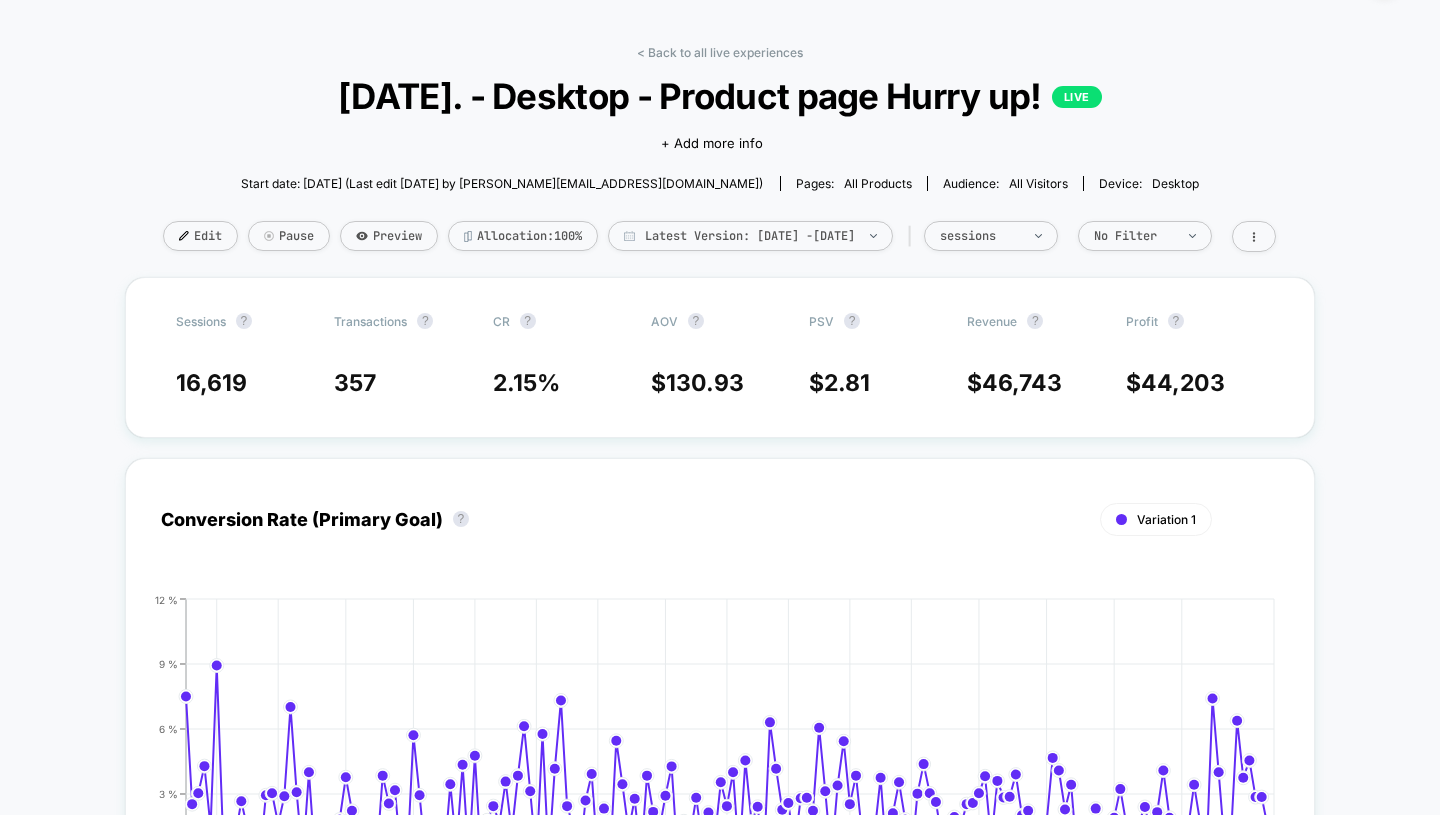 scroll, scrollTop: 0, scrollLeft: 0, axis: both 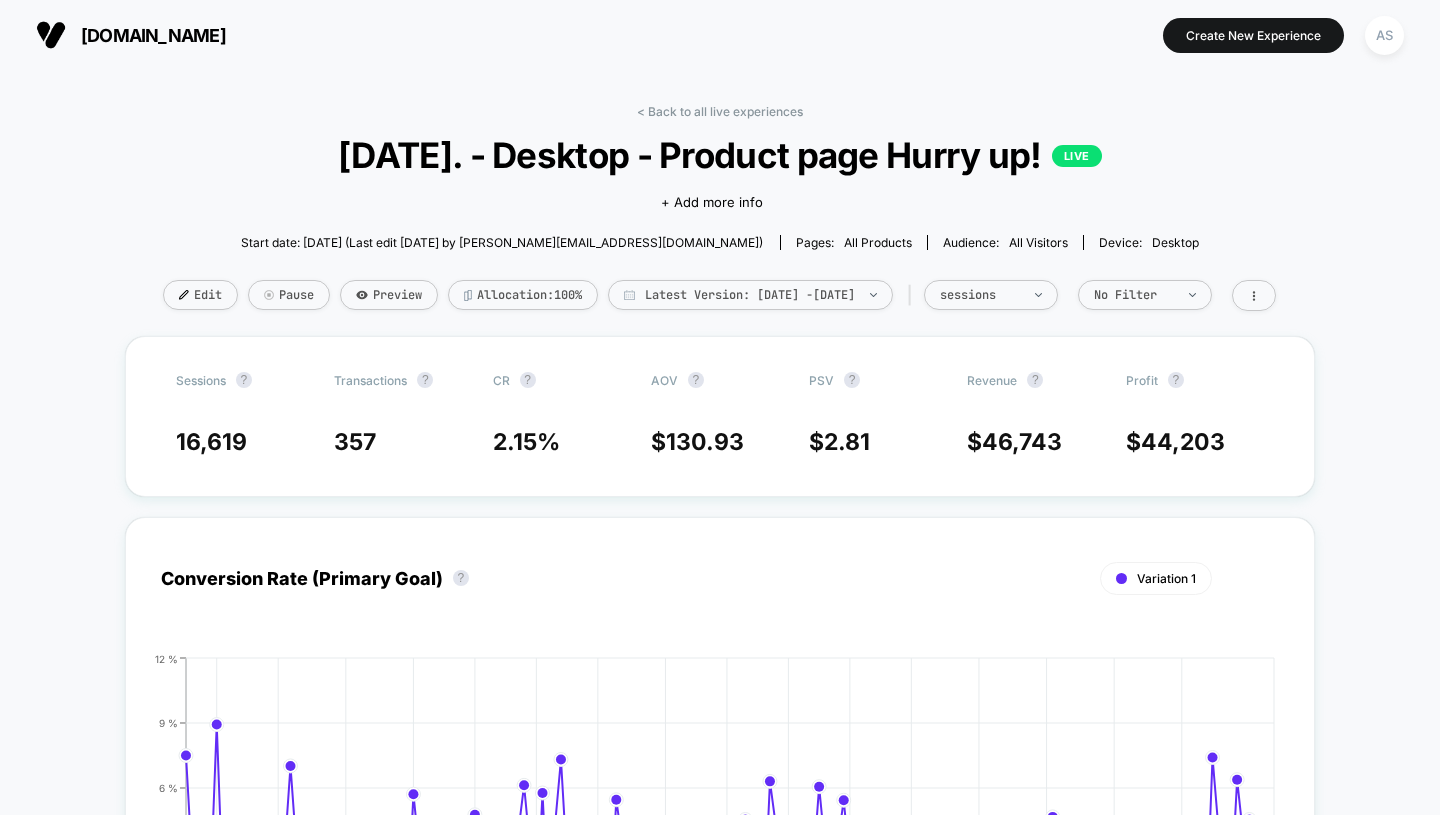 click on "Edit" at bounding box center (200, 295) 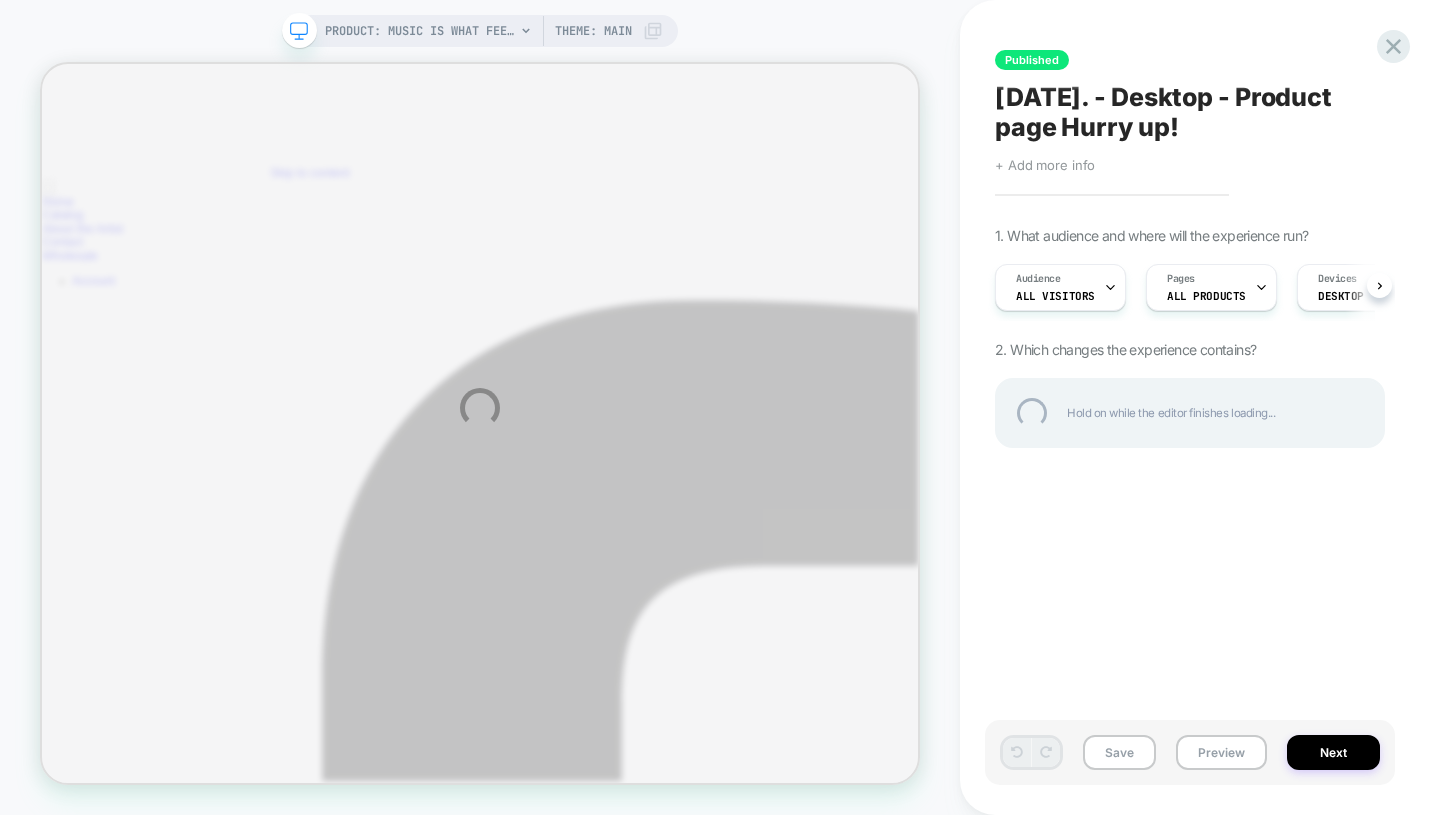 scroll, scrollTop: 0, scrollLeft: 0, axis: both 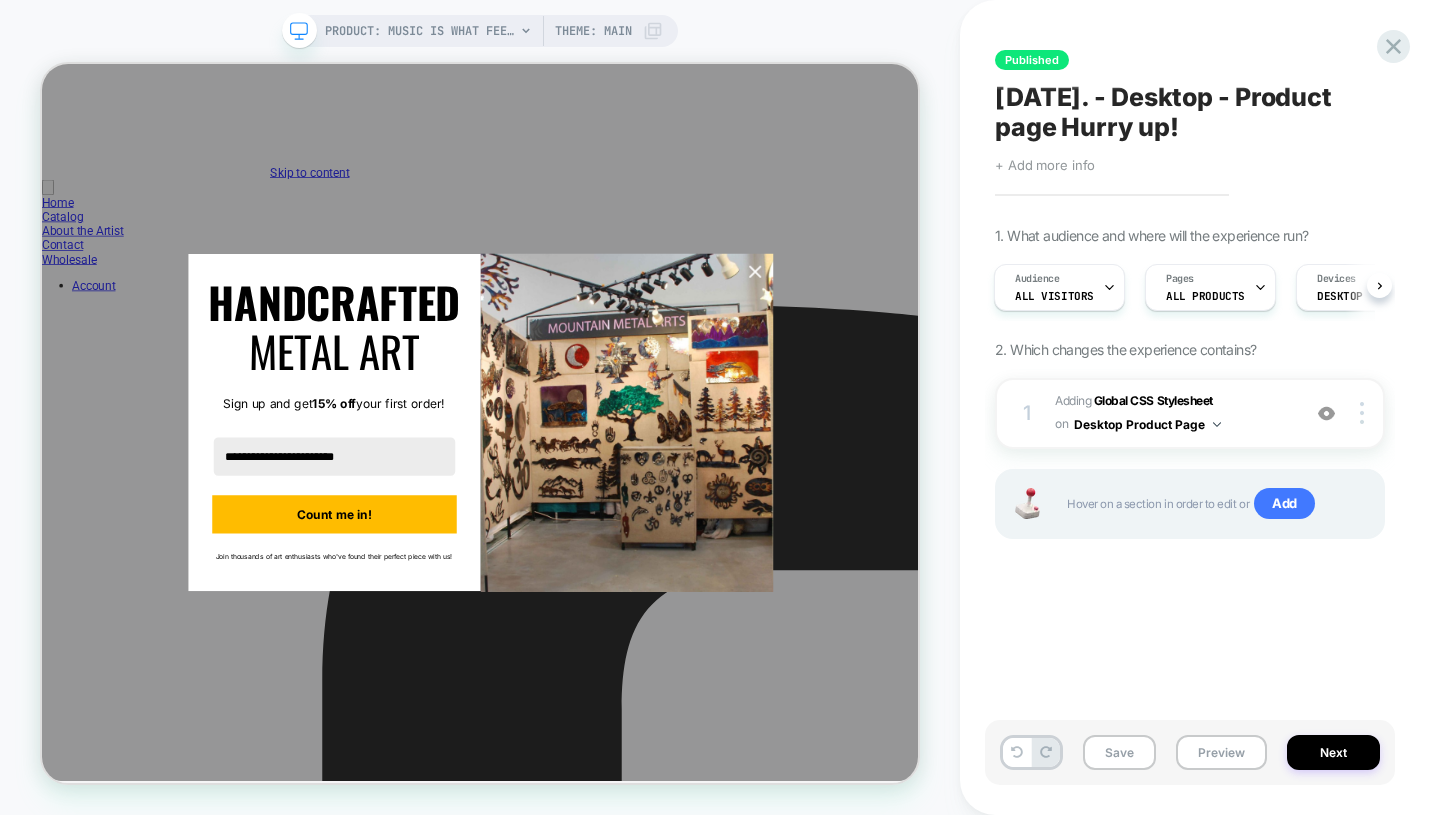 click on "Adding   Global CSS Stylesheet   on Desktop Product Page" at bounding box center (1172, 413) 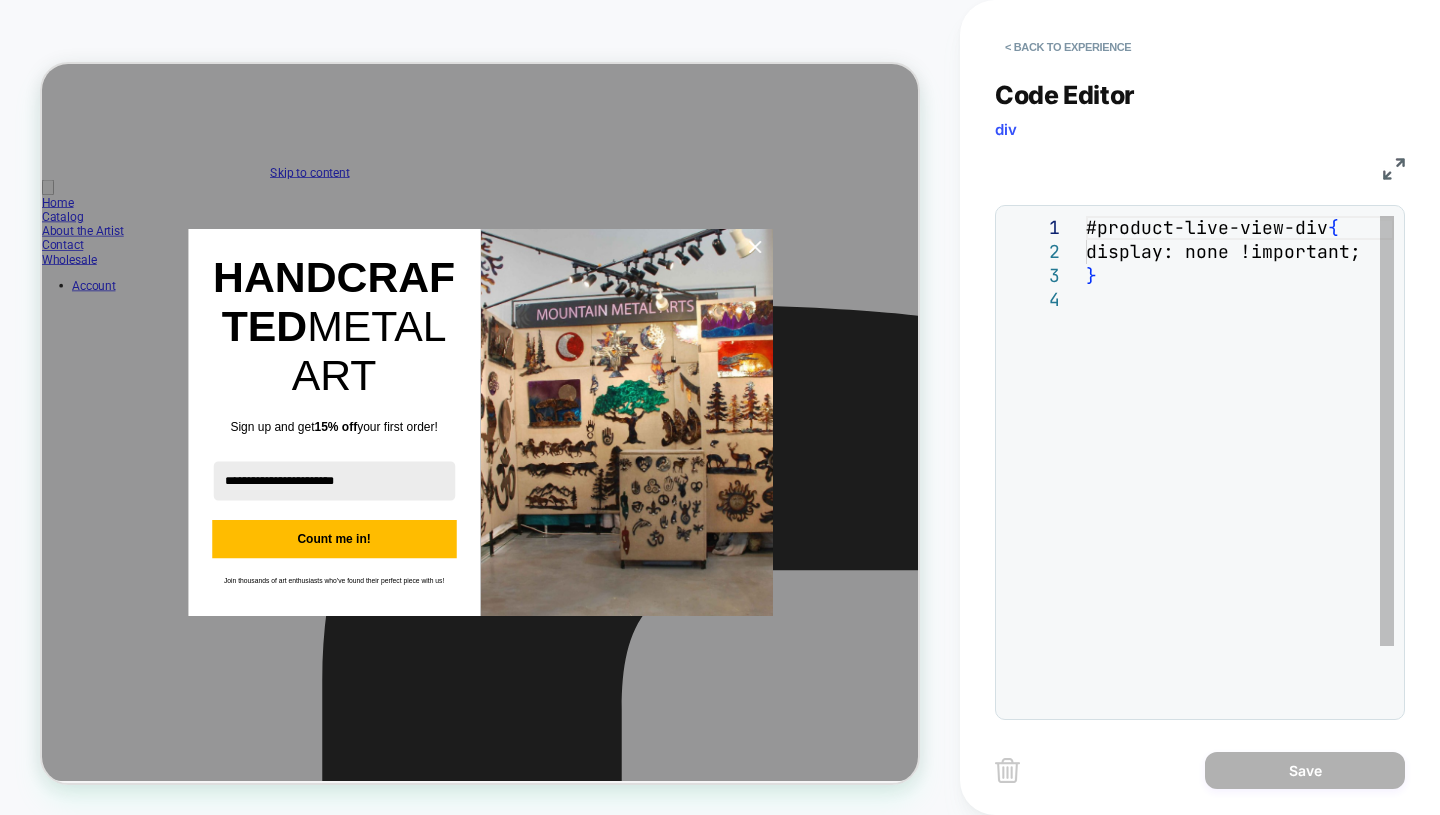 click on "< Back to experience" at bounding box center (1068, 47) 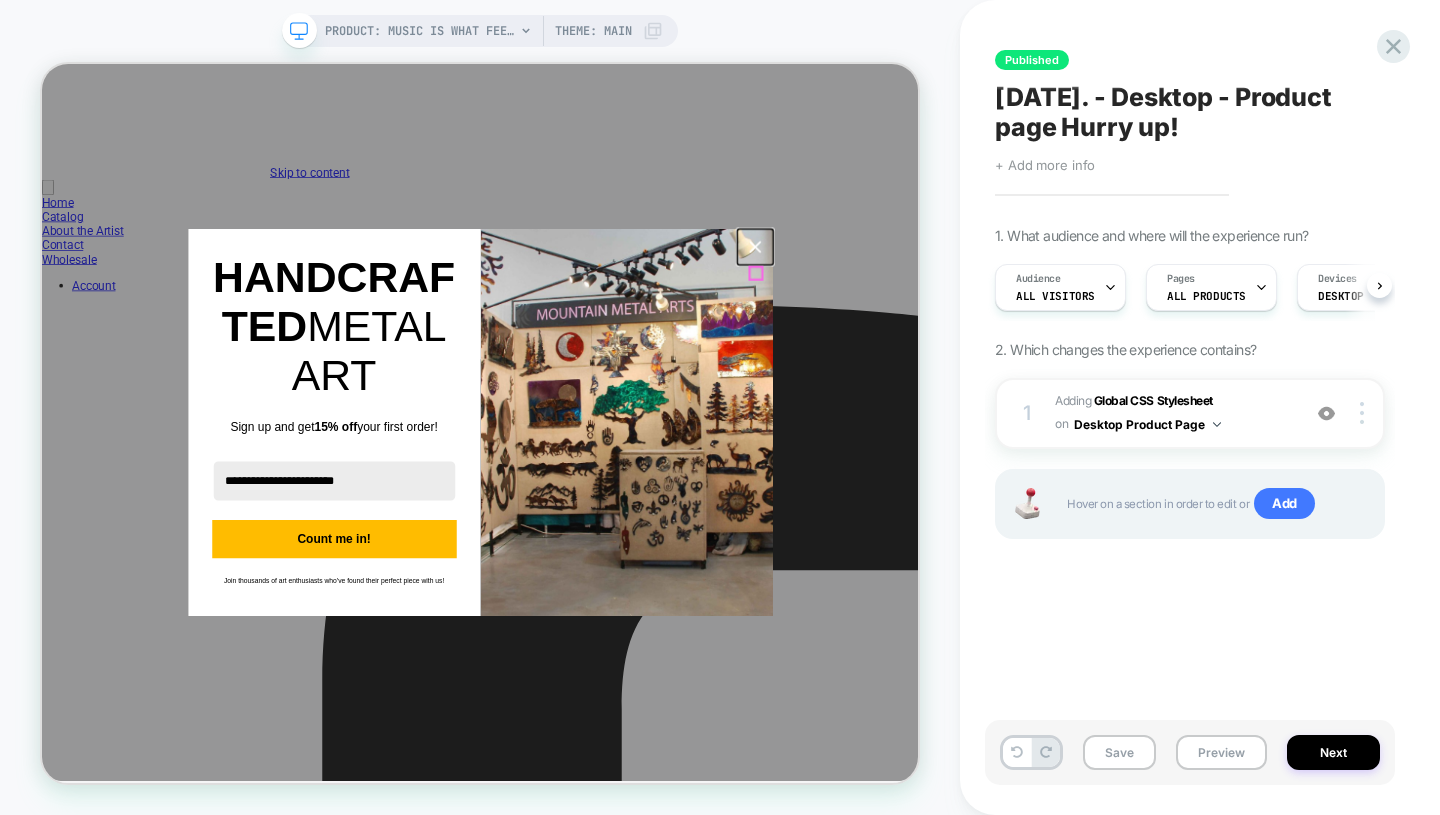 click 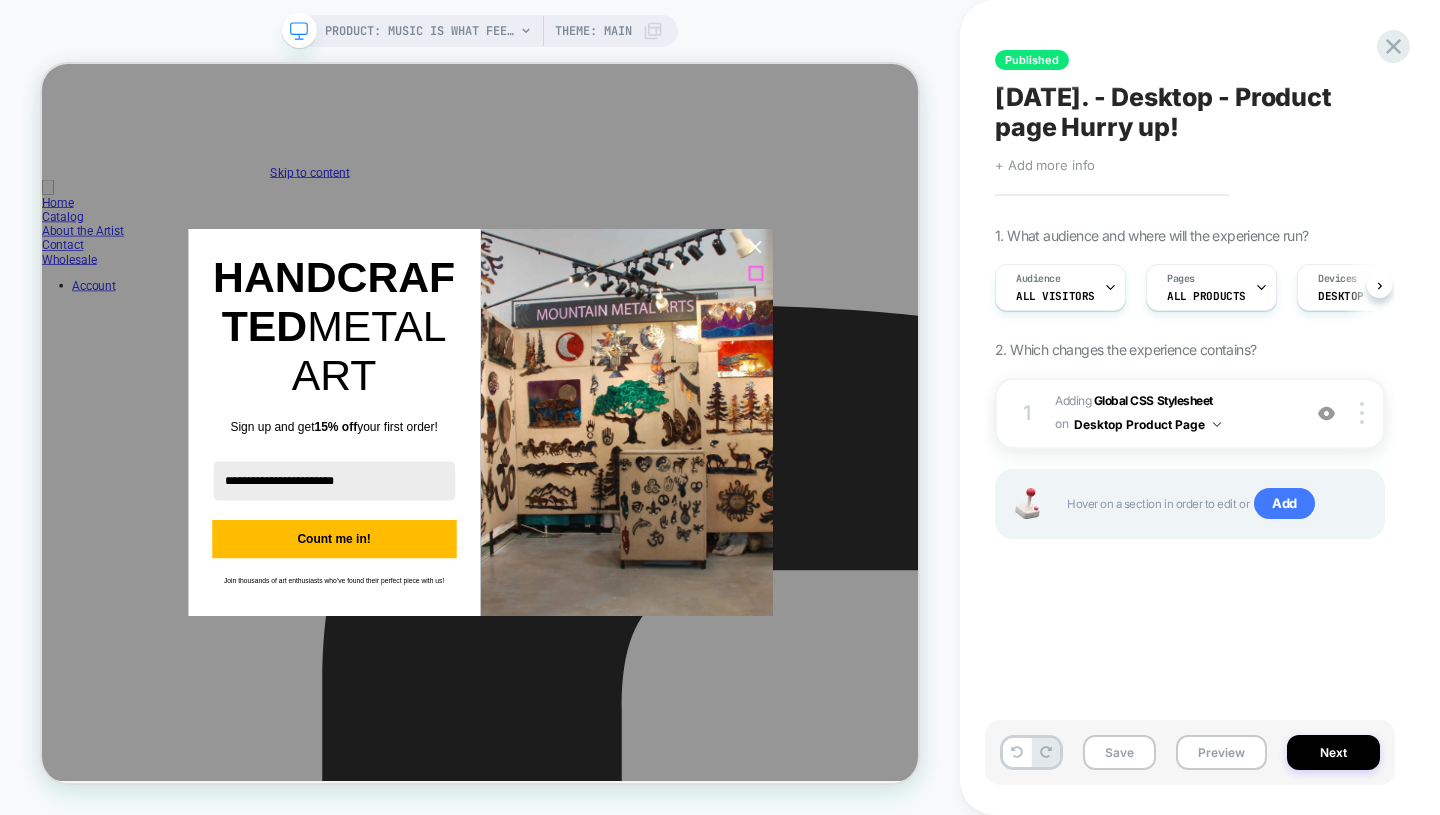 scroll, scrollTop: 0, scrollLeft: 1, axis: horizontal 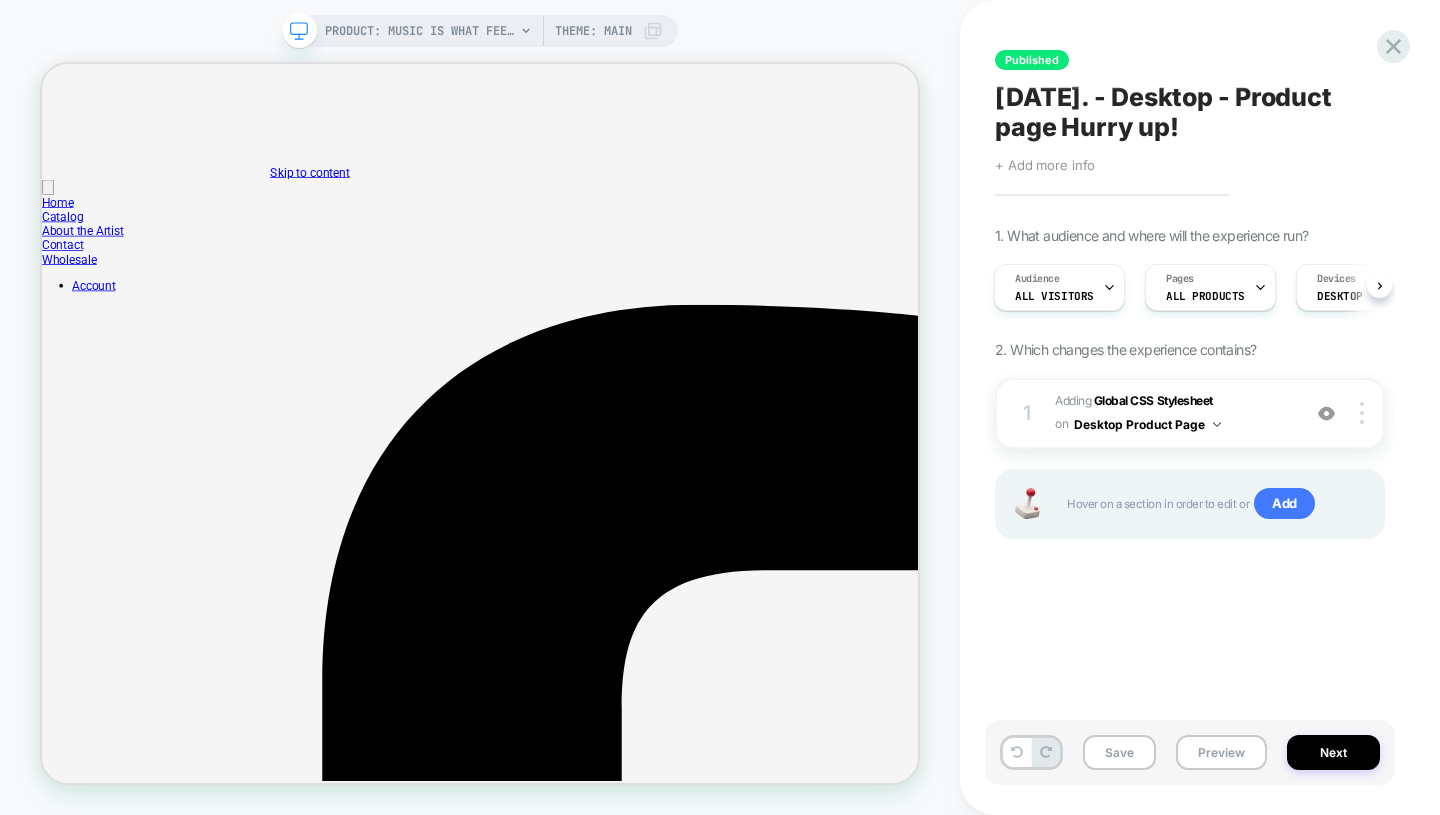 click at bounding box center (1326, 413) 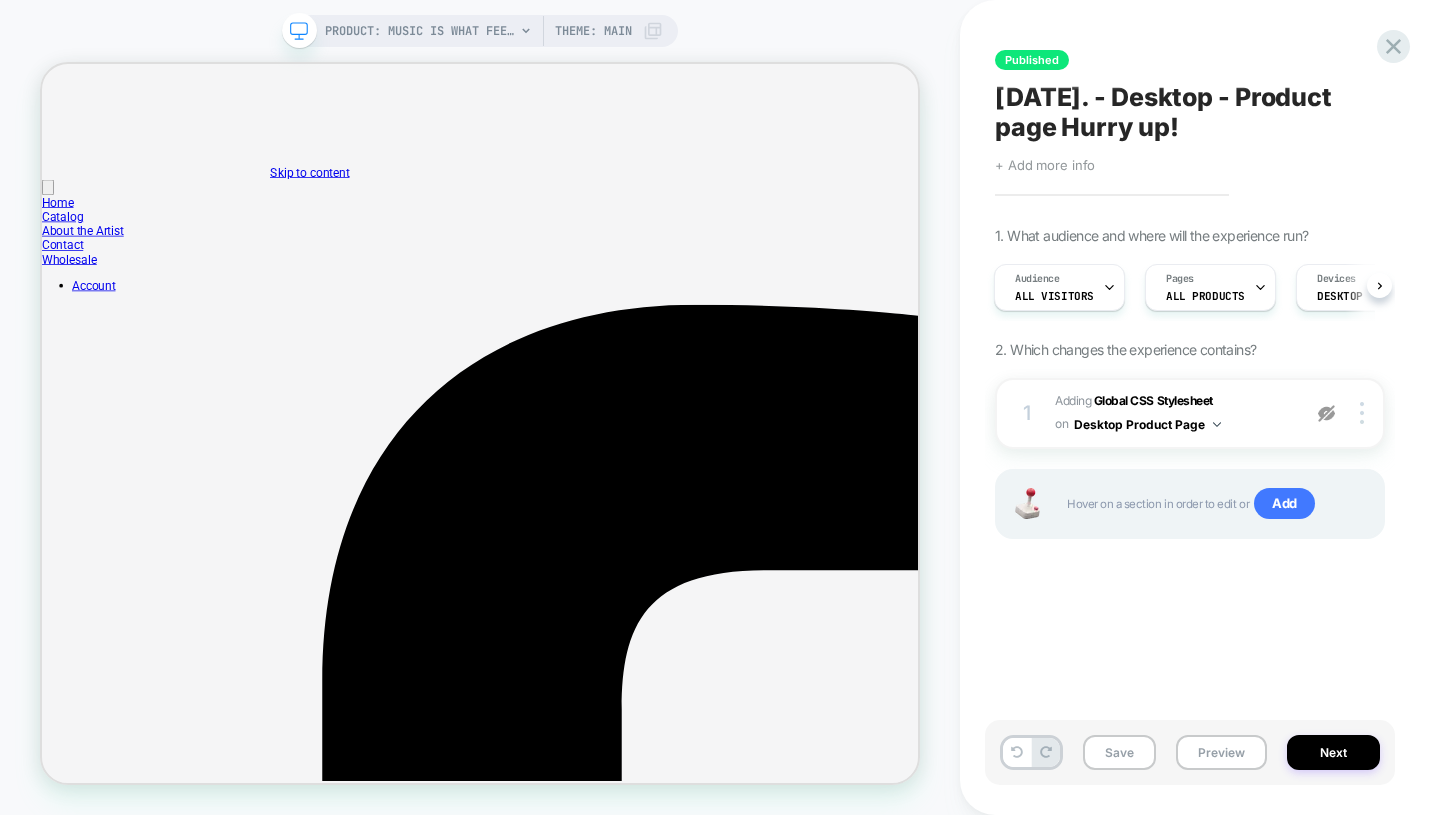 click at bounding box center (1326, 413) 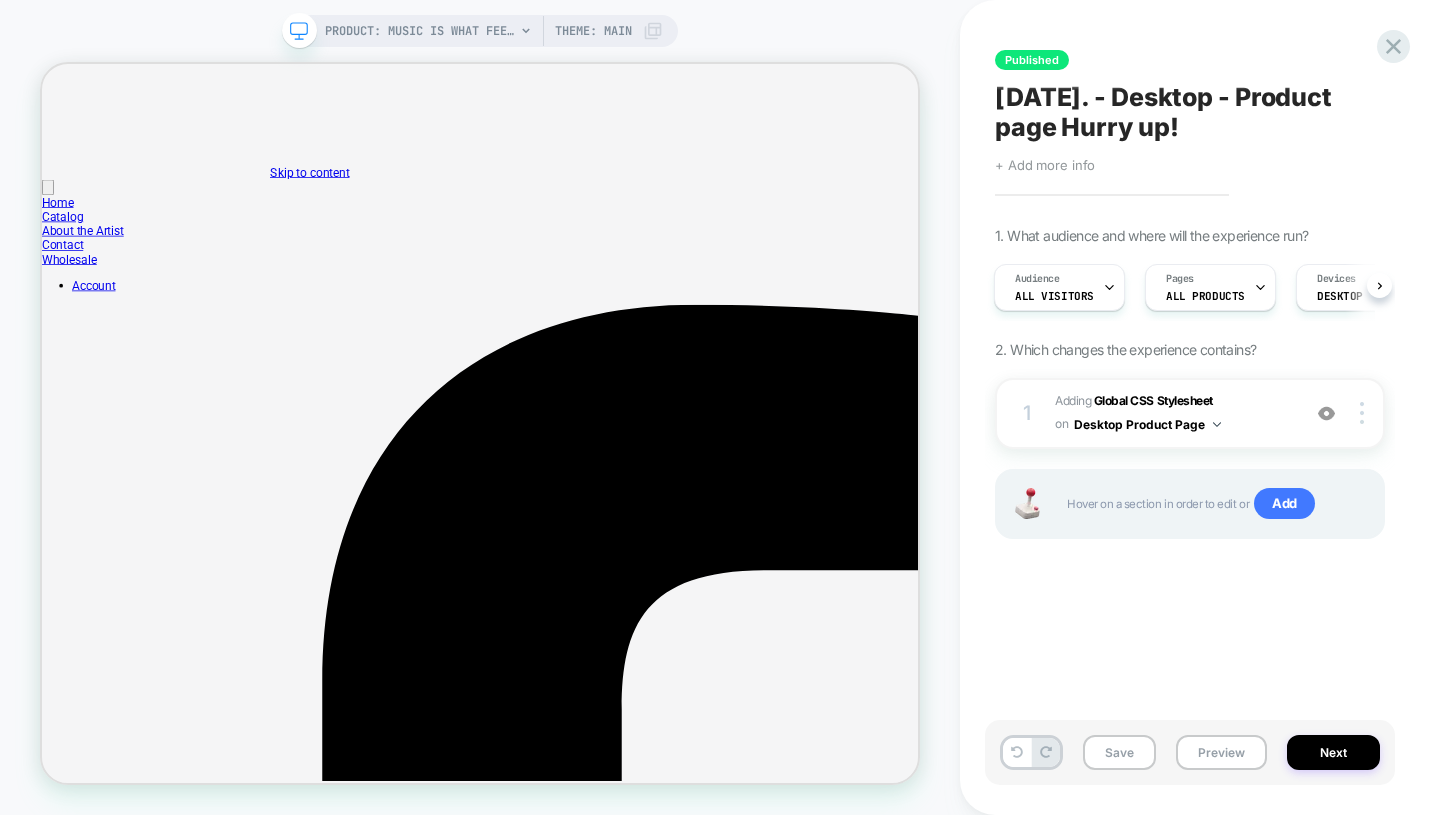 click 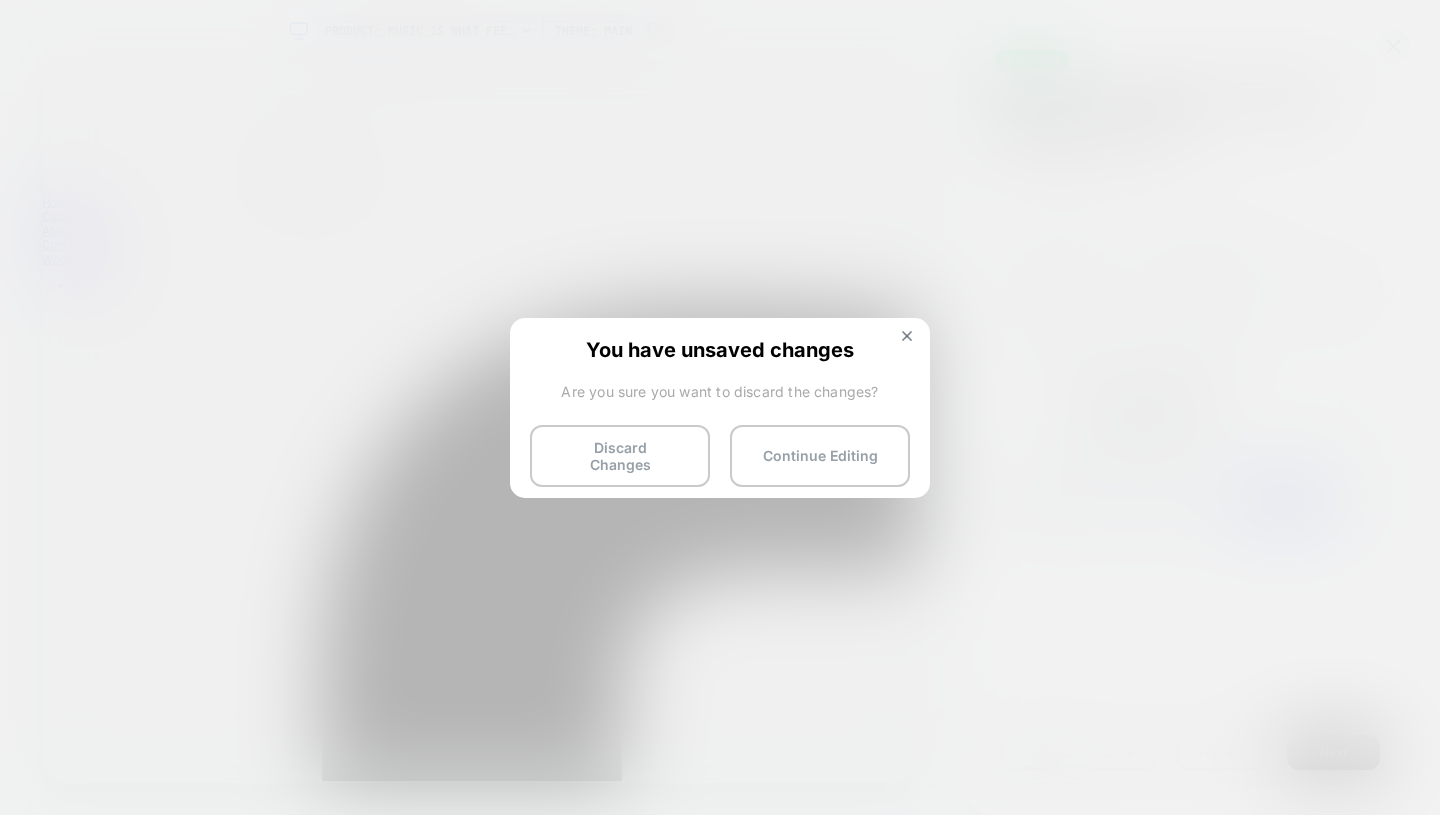 click on "Discard Changes" at bounding box center [620, 456] 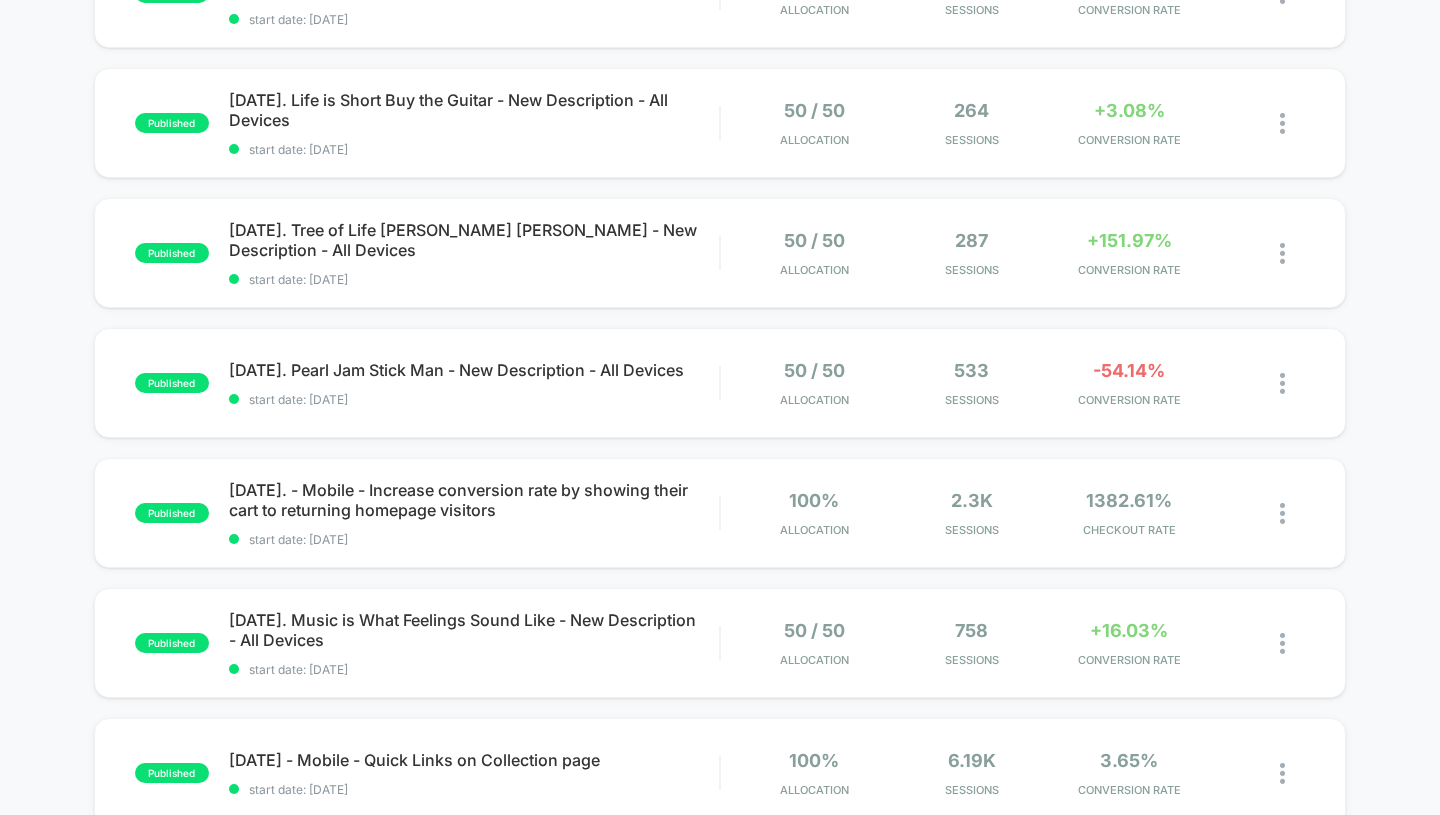 scroll, scrollTop: 1154, scrollLeft: 0, axis: vertical 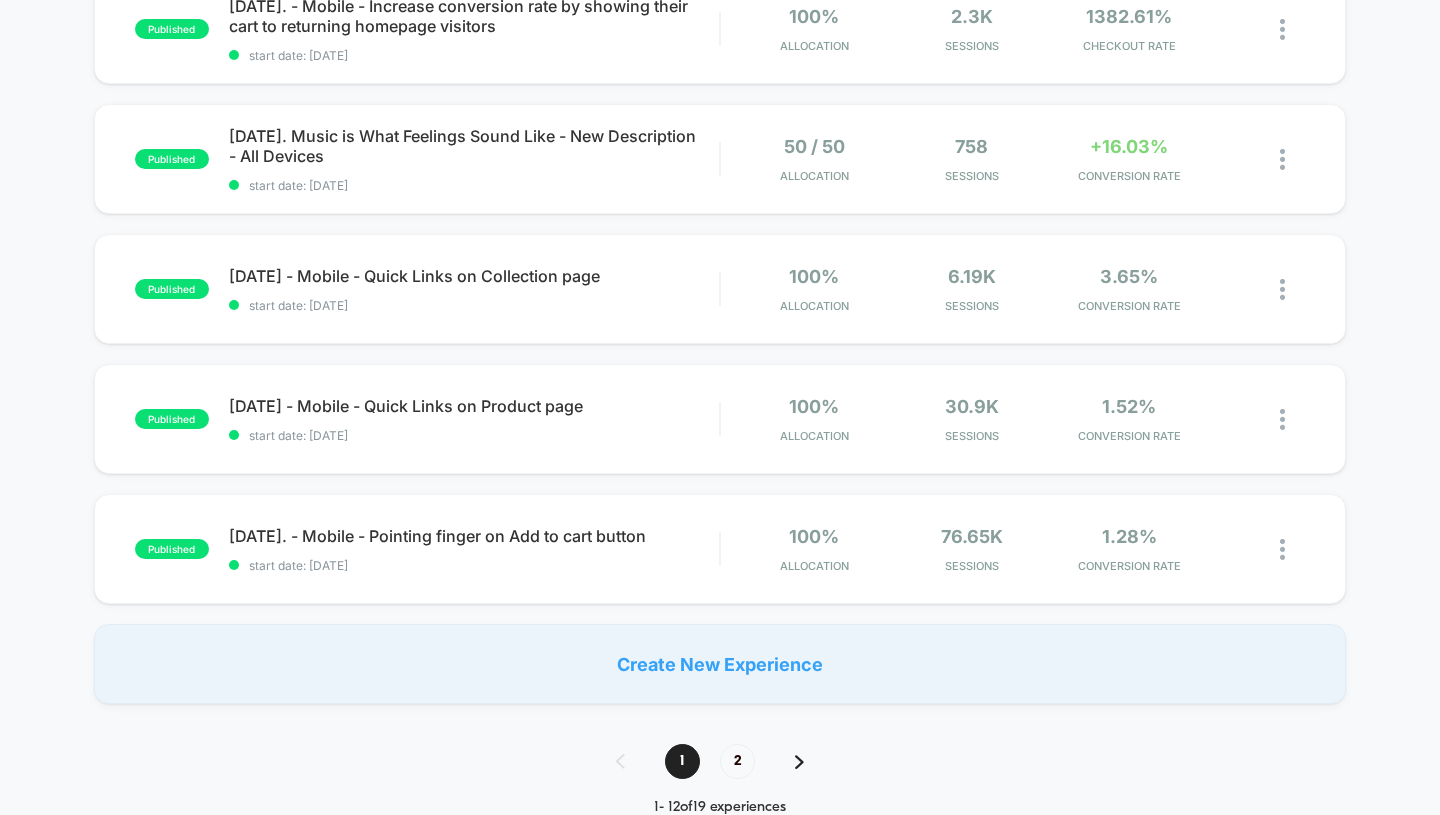 click on "2" at bounding box center [737, 761] 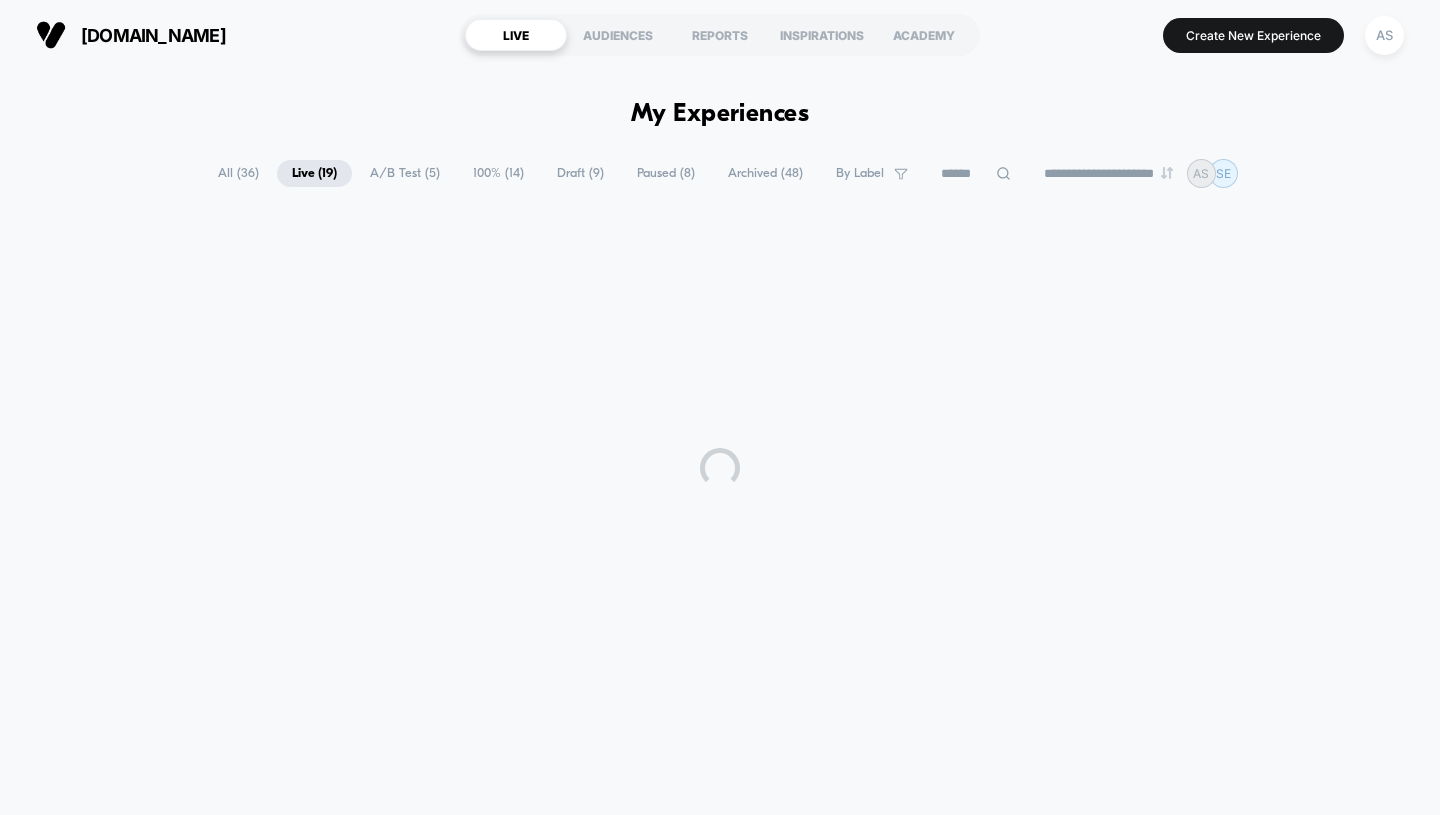scroll, scrollTop: 0, scrollLeft: 0, axis: both 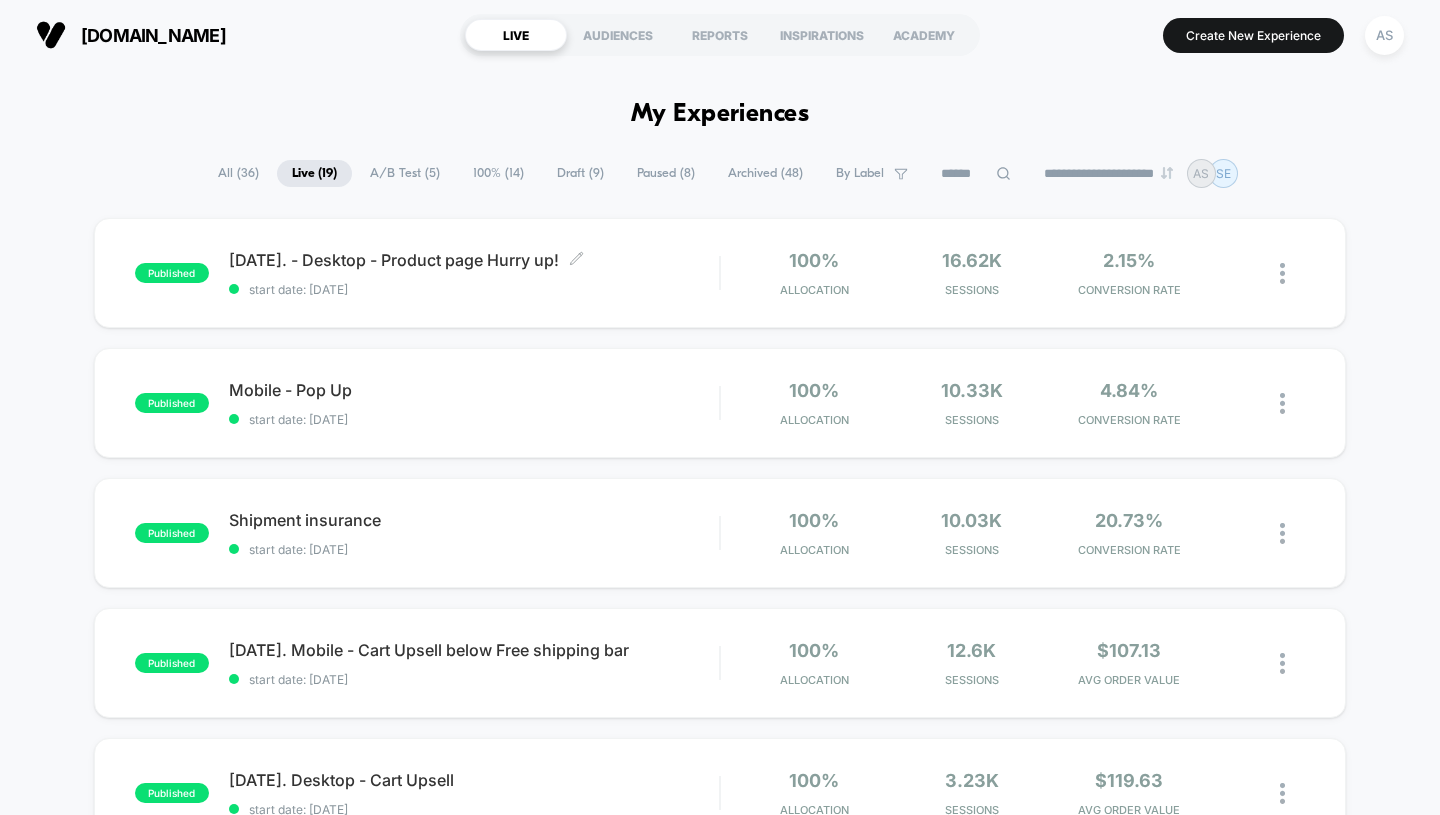 click on "11.12.2024.  - Desktop - Product page Hurry up! Click to edit experience details" at bounding box center (474, 260) 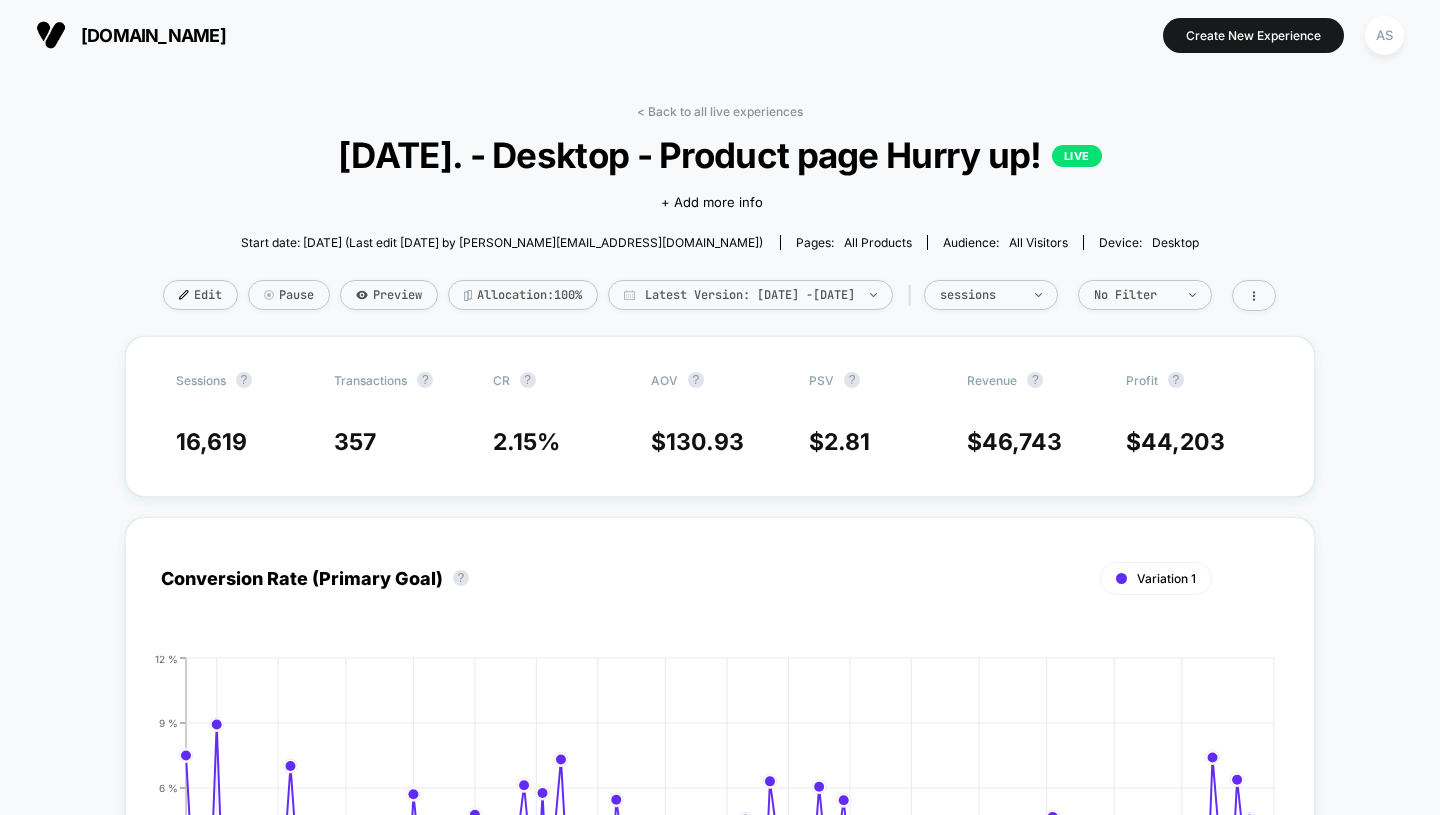 click on "Latest Version:     Jan 13, 2025    -    Jul 9, 2025" at bounding box center [750, 295] 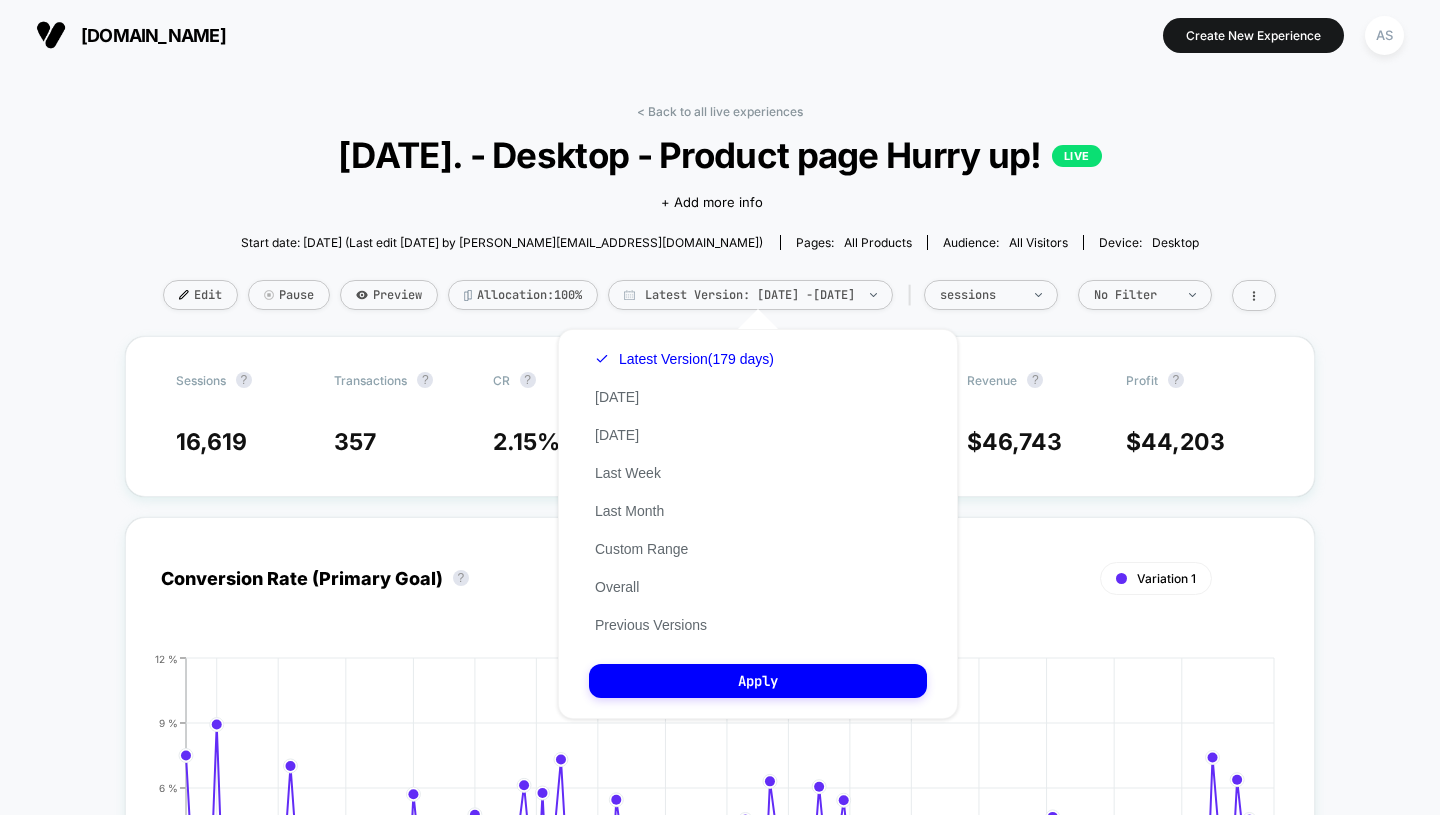 click on "Overall" at bounding box center [617, 587] 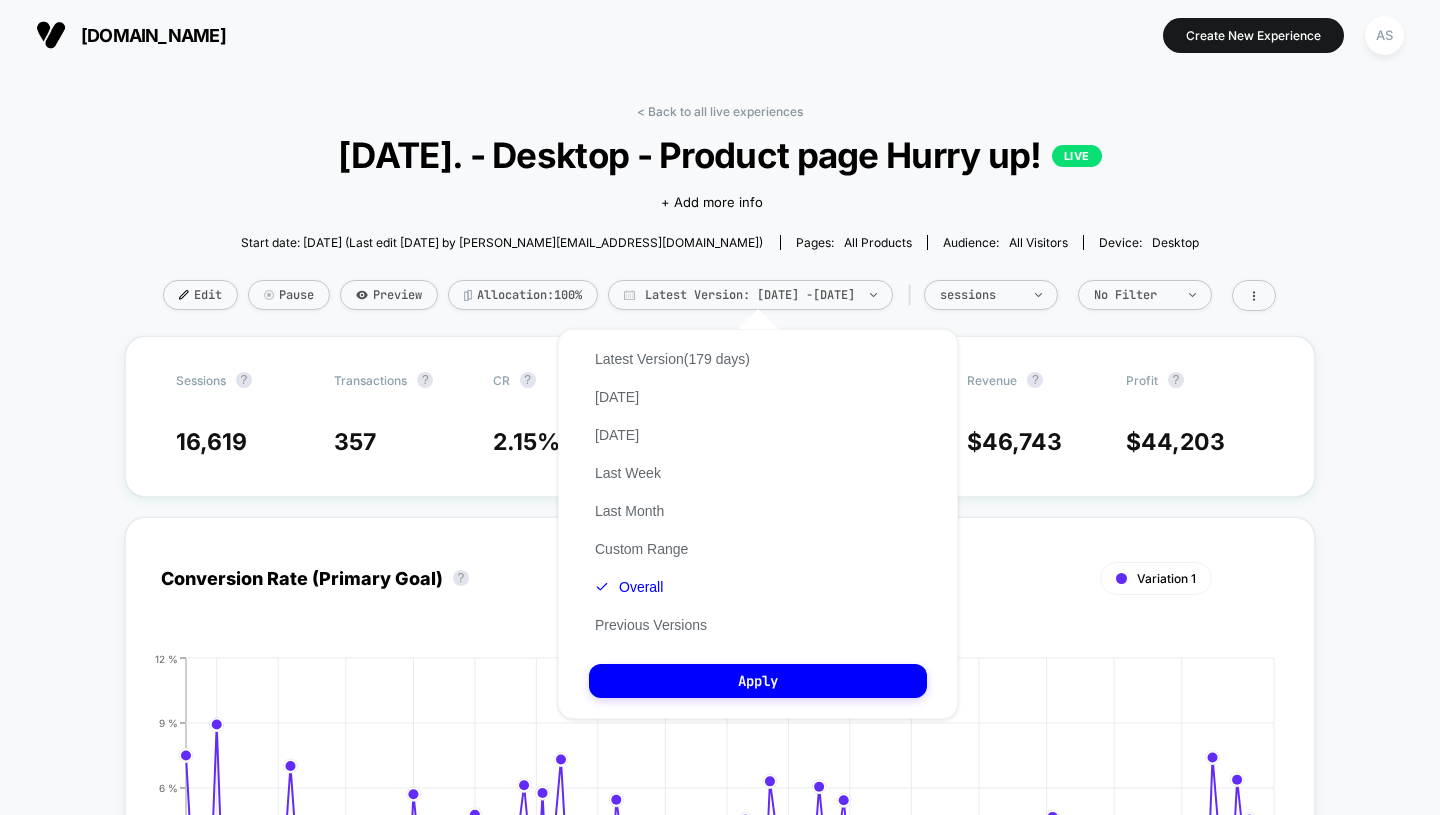 click on "Apply" at bounding box center [758, 681] 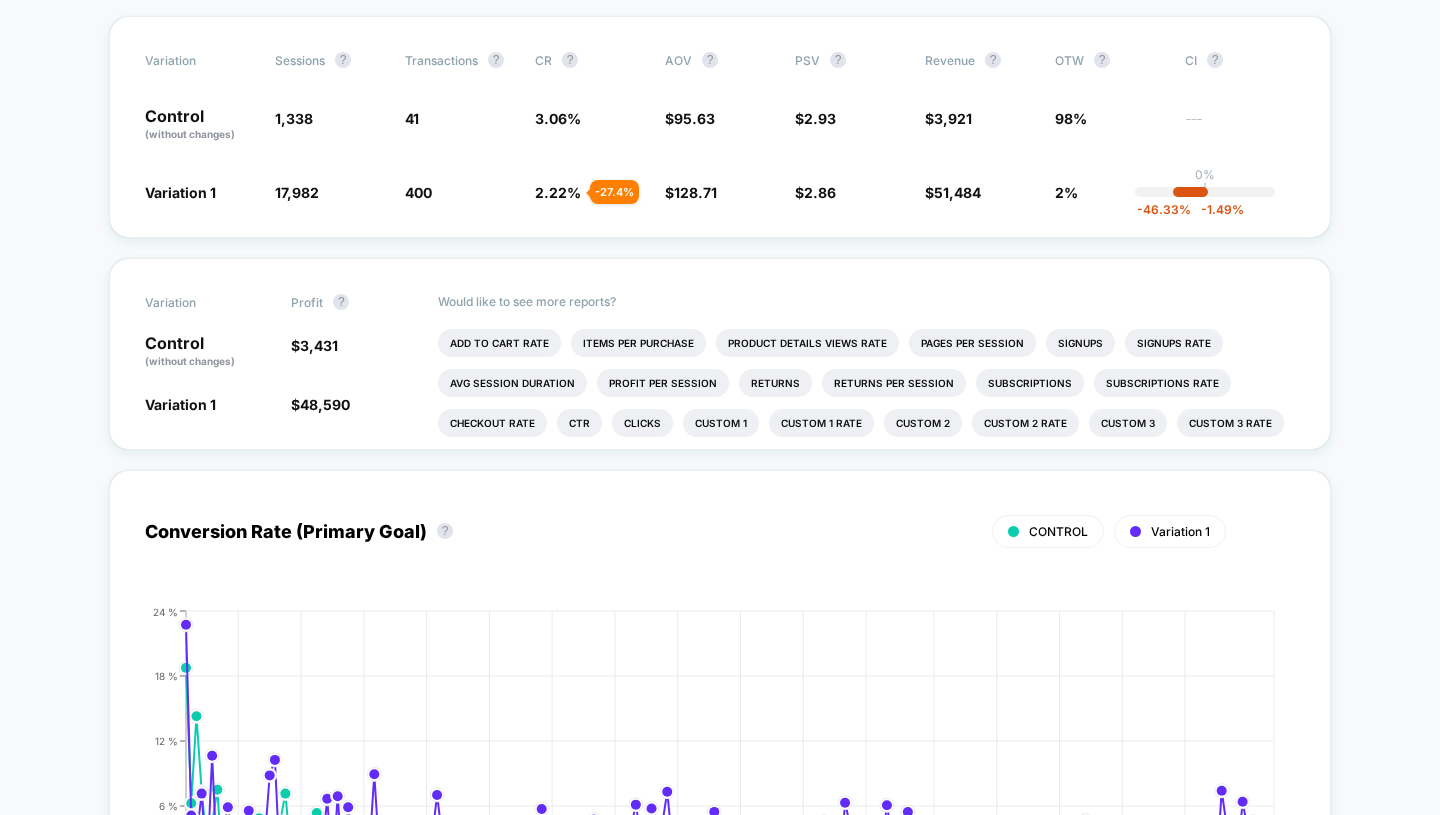 scroll, scrollTop: 0, scrollLeft: 0, axis: both 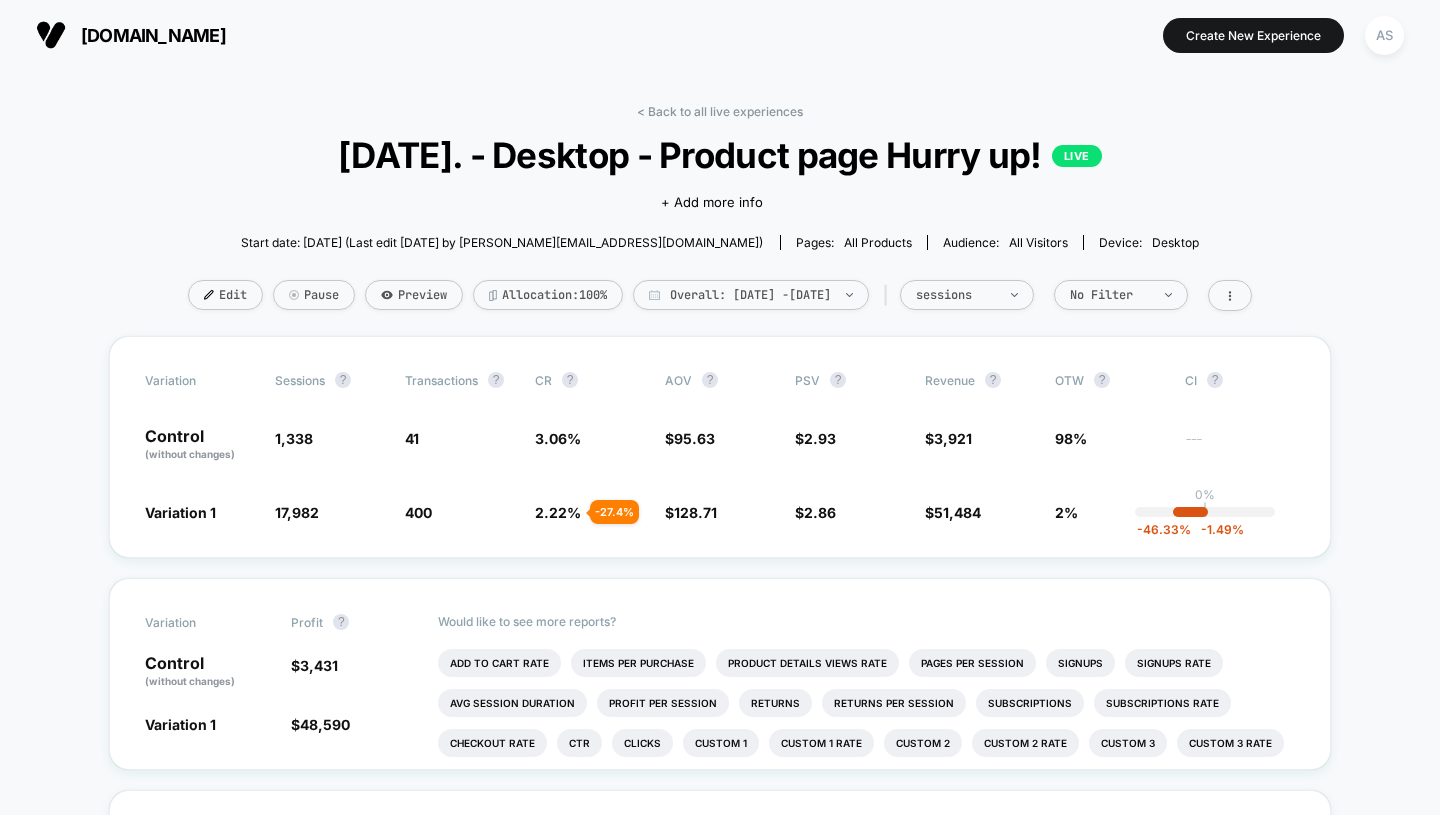 click on "Allocation:  100%" at bounding box center [548, 295] 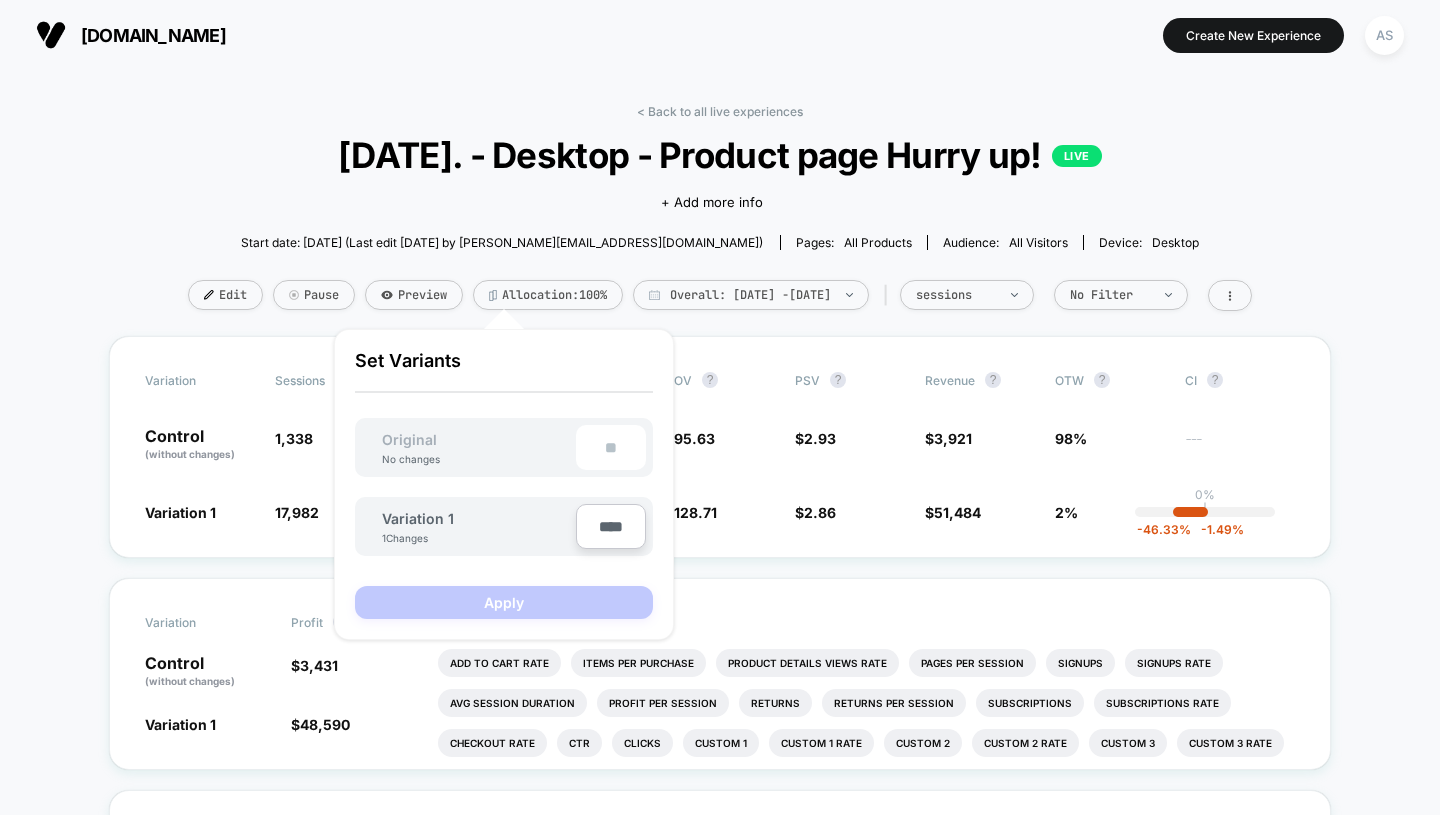 click on "Allocation:  100%" at bounding box center [548, 295] 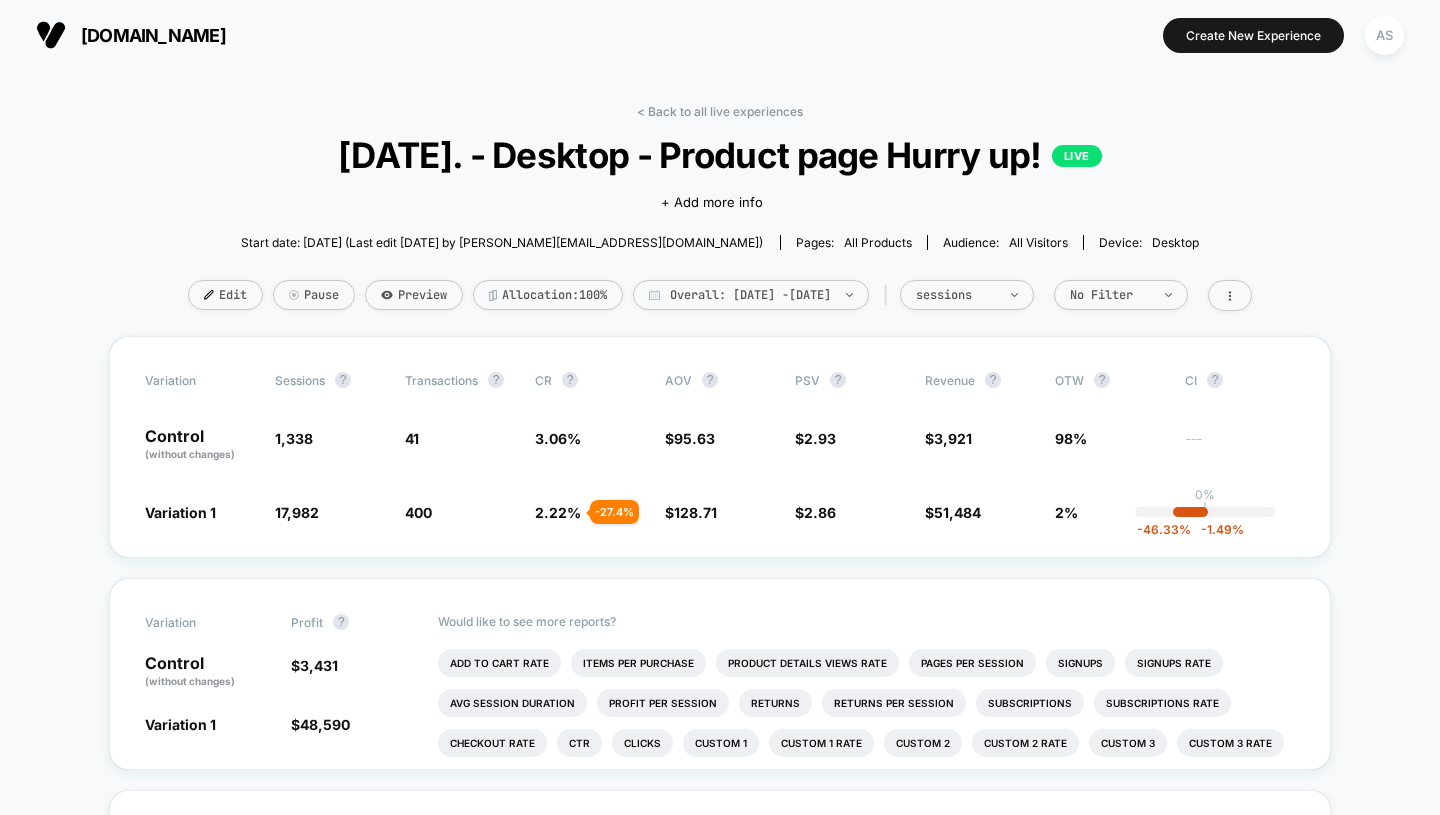 click on "Overall:     Dec 13, 2024    -    Jul 9, 2025" at bounding box center [751, 295] 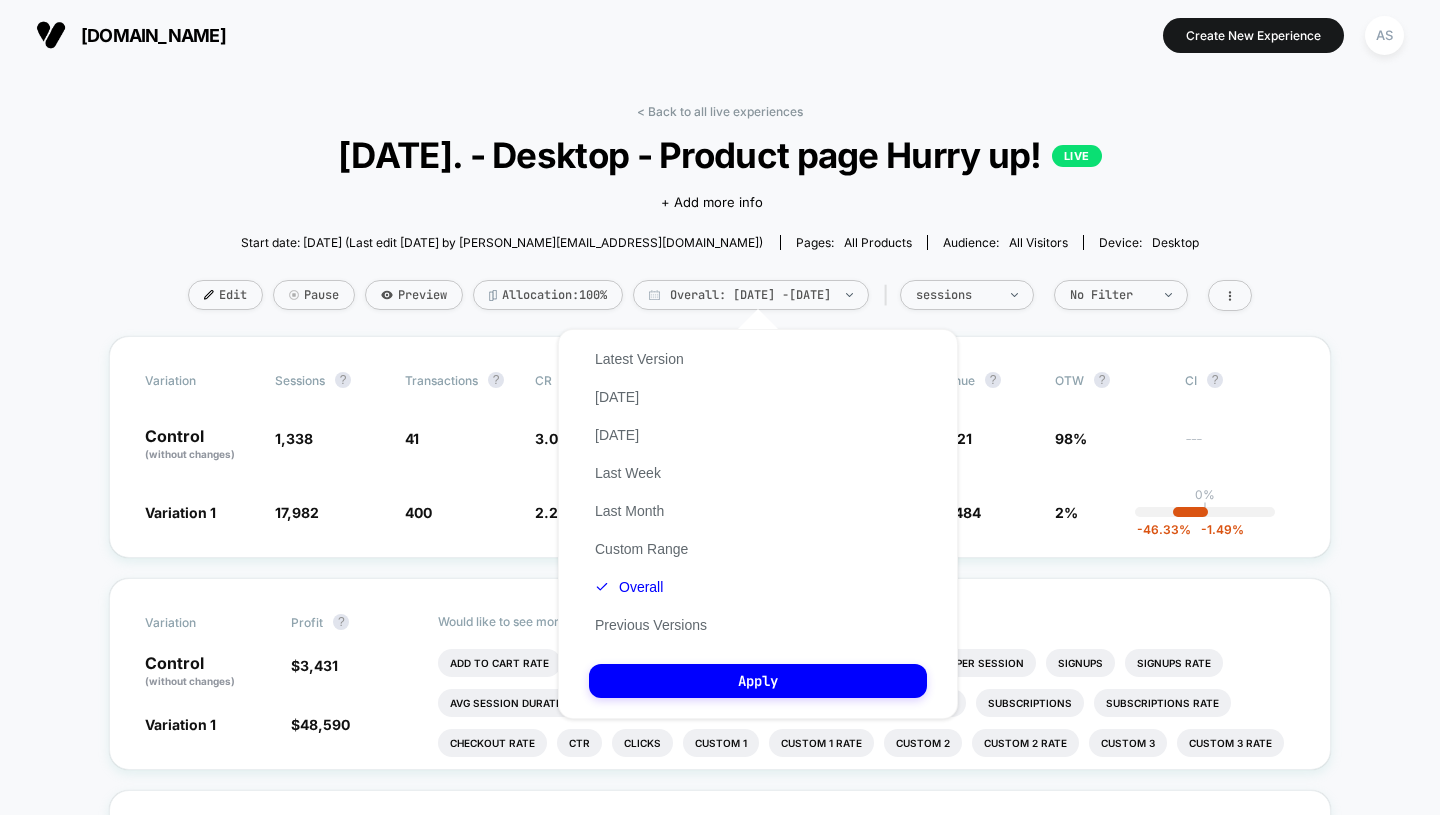 click on "Previous Versions" at bounding box center [651, 625] 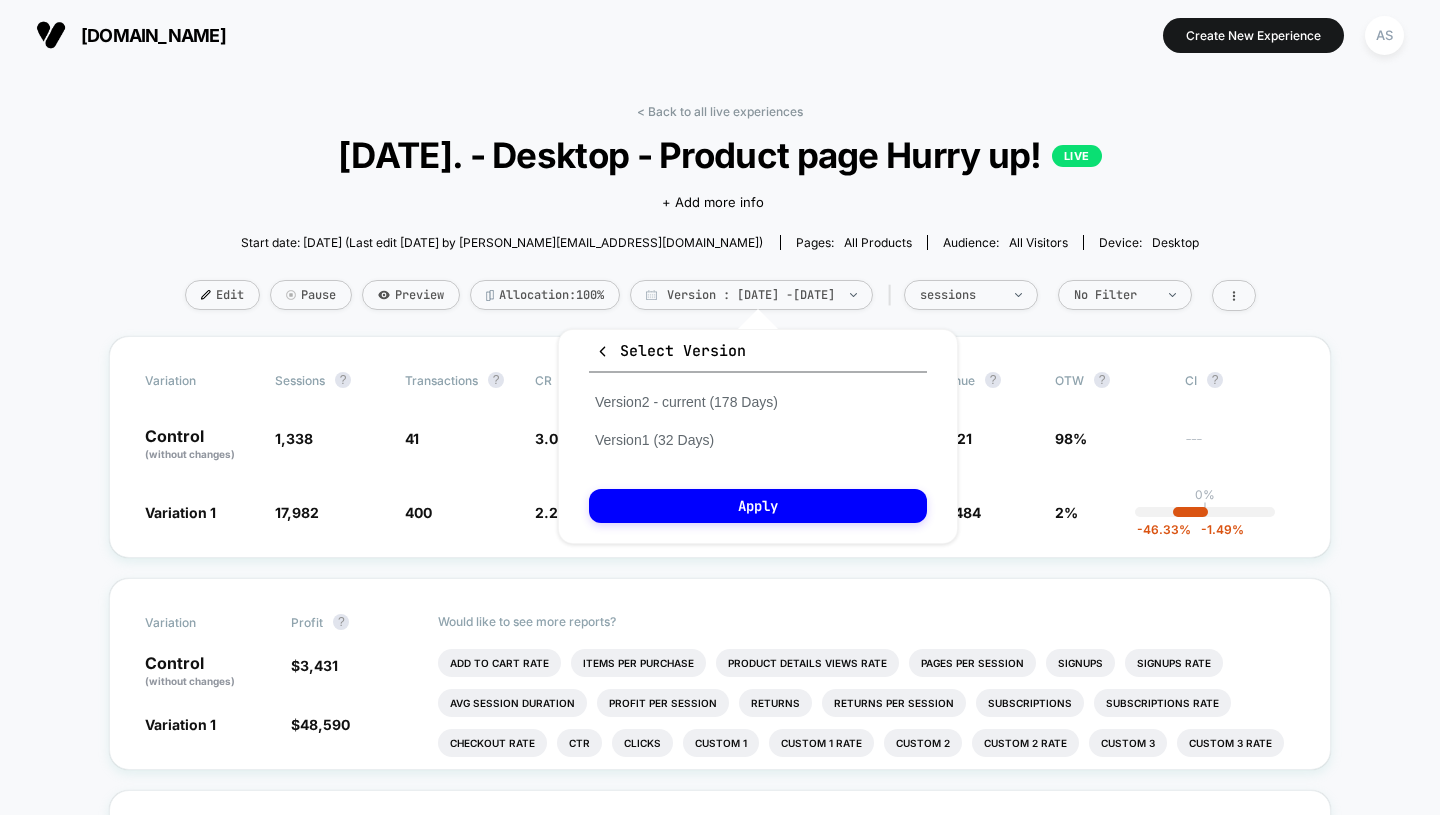 click on "Version  1   (32 Days)" at bounding box center [654, 440] 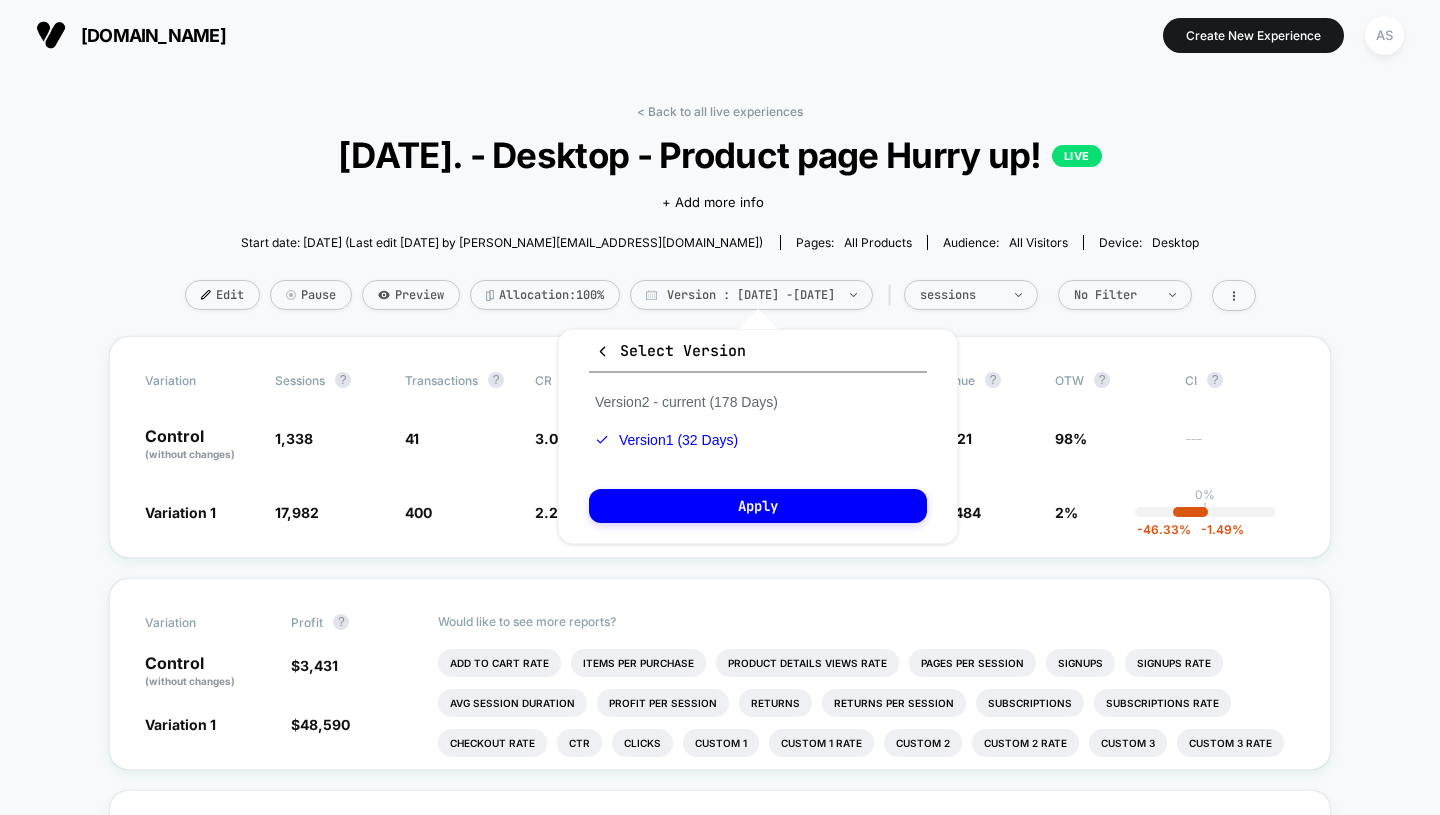 click on "Apply" at bounding box center [758, 506] 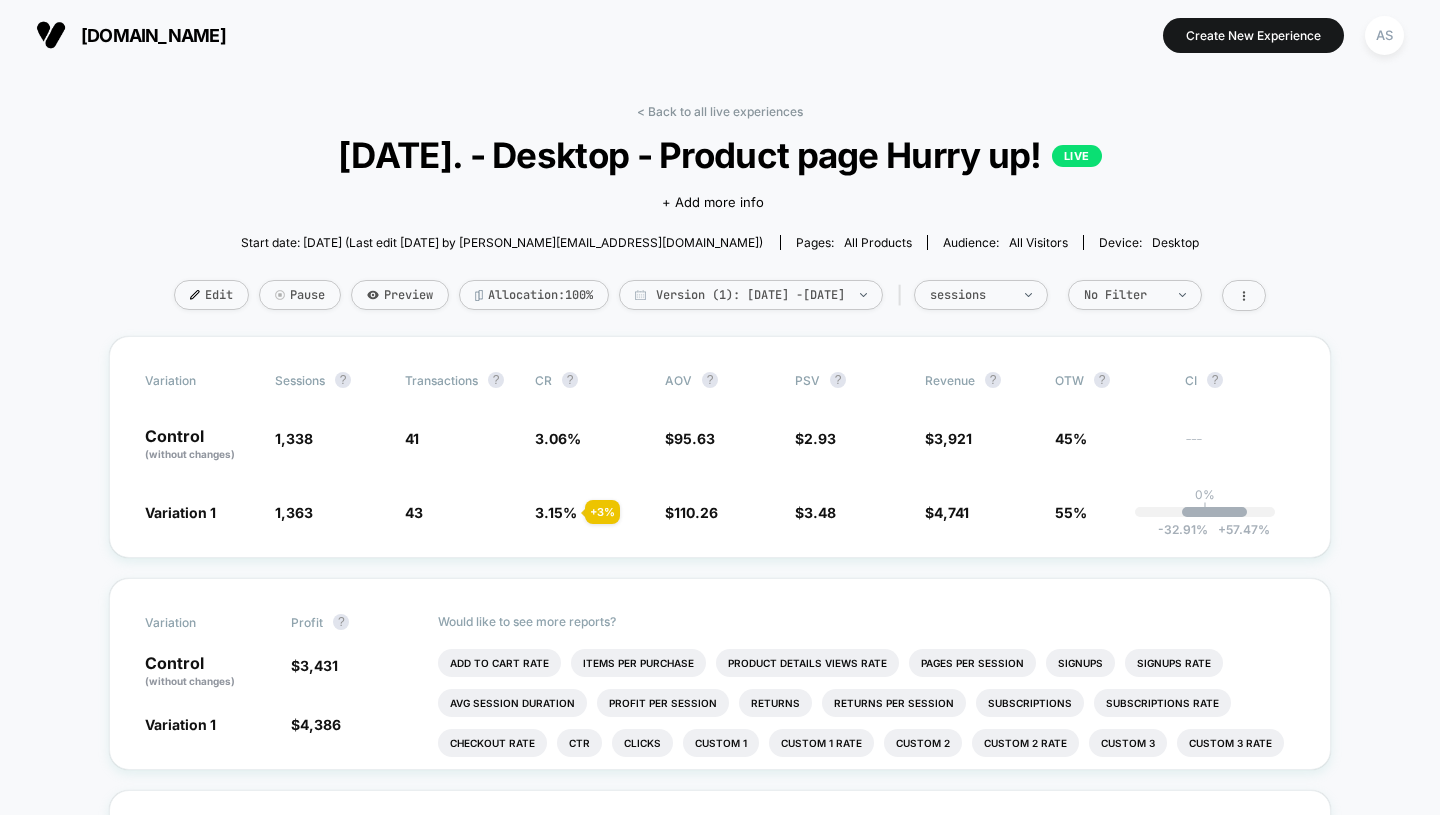 click on "Version (1):     Dec 13, 2024    -    Jan 13, 2025" at bounding box center (751, 295) 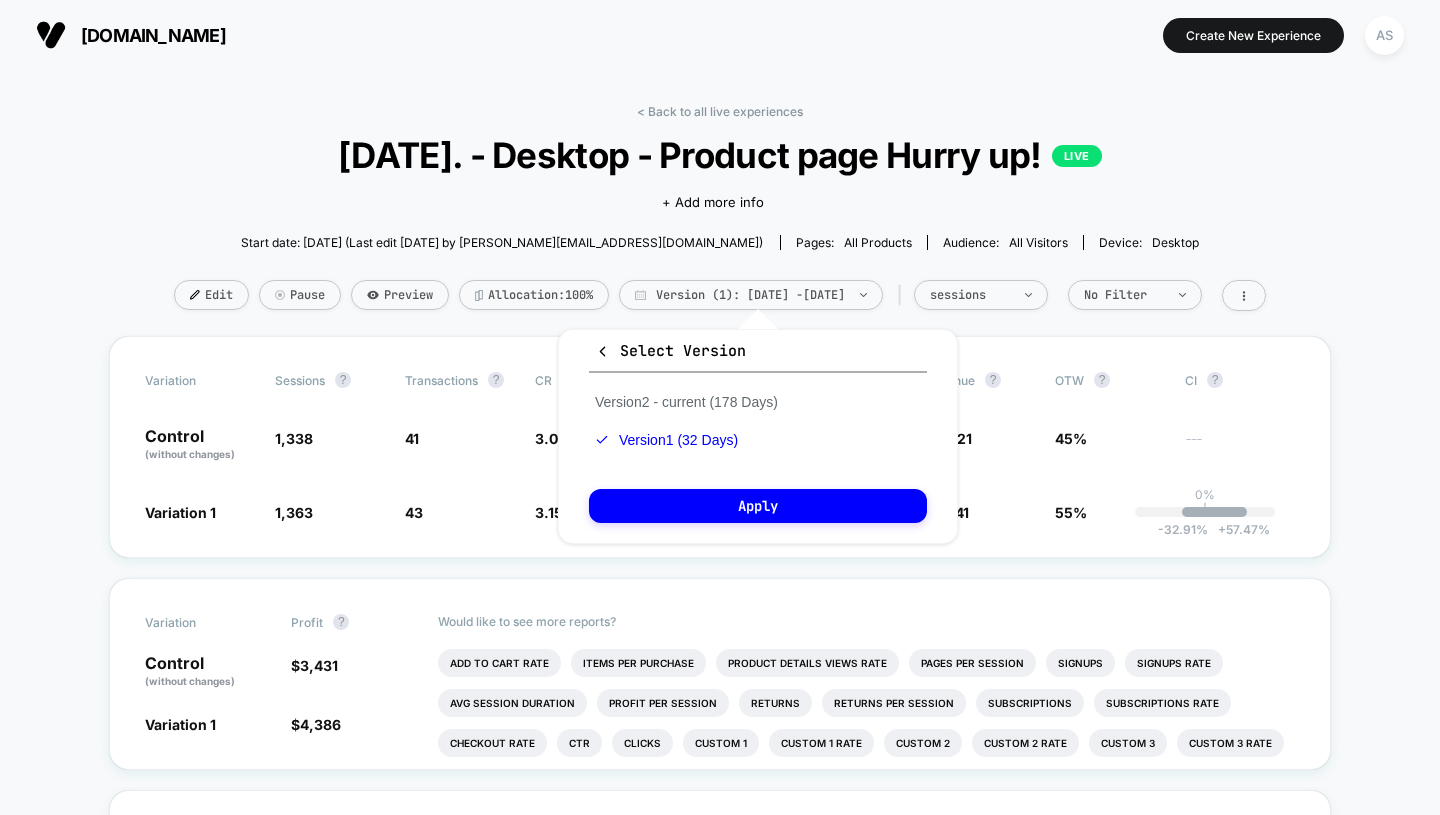 click on "Version  2   - current (178 Days)" at bounding box center [686, 402] 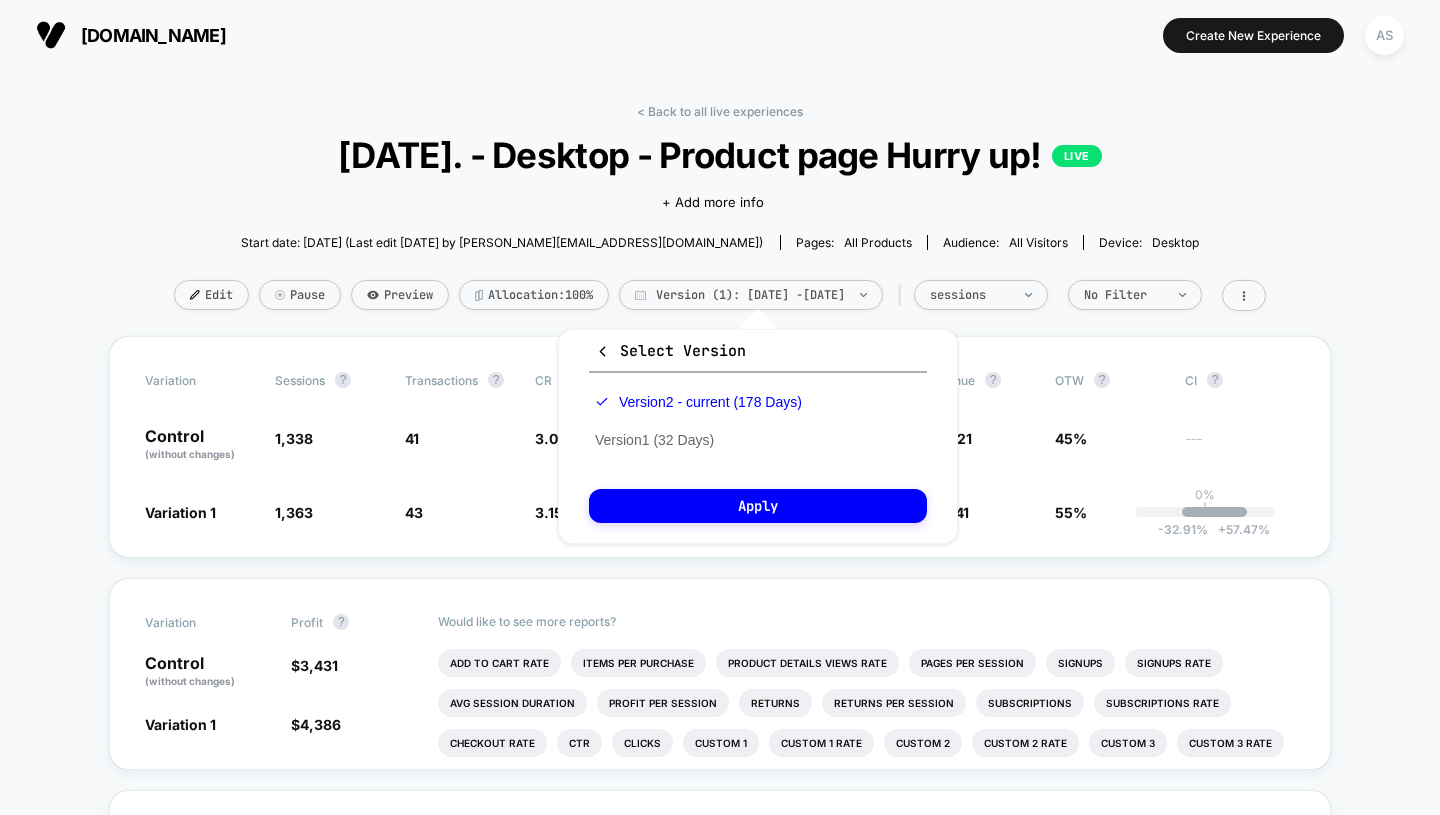 click on "Apply" at bounding box center (758, 506) 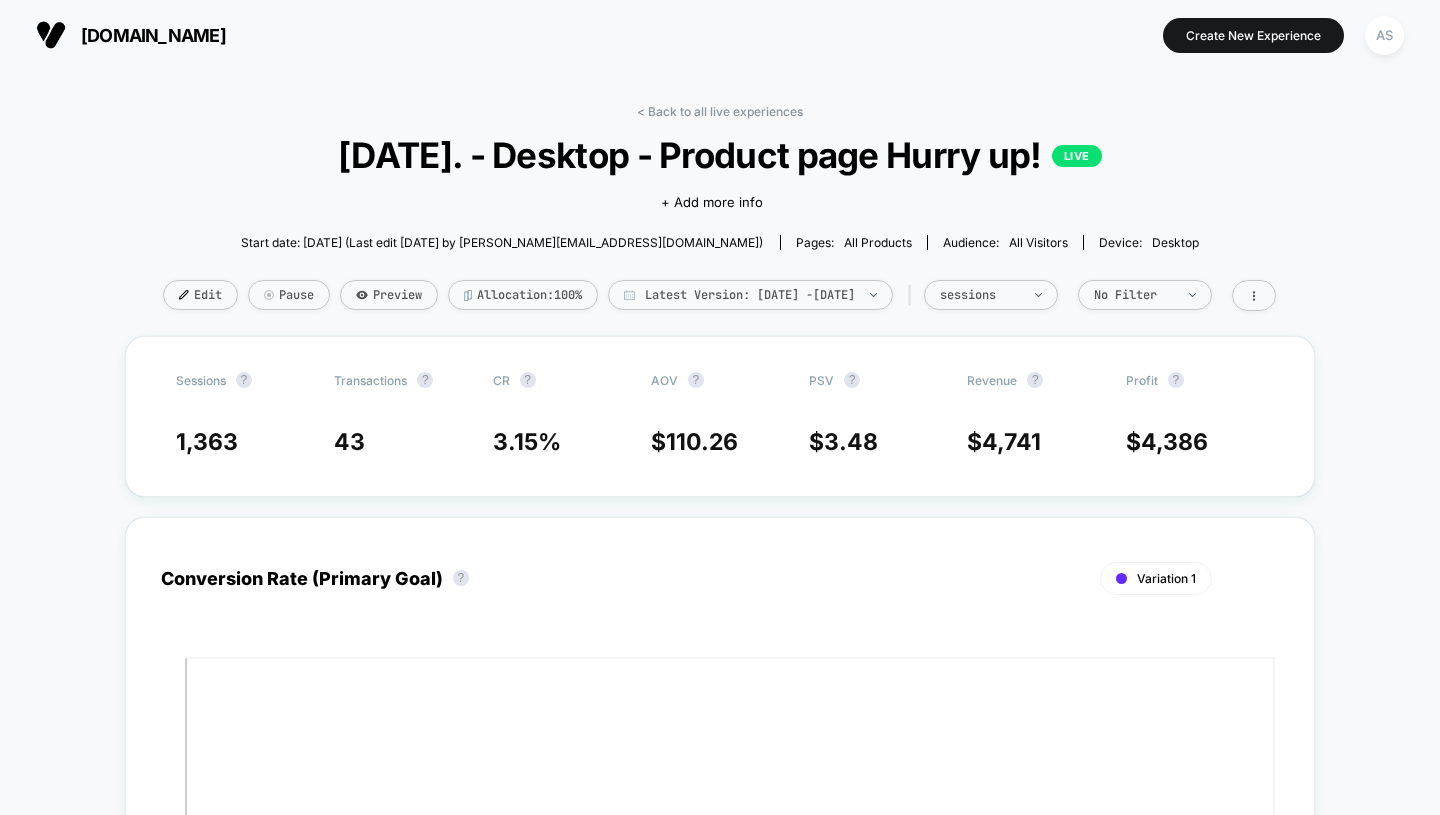 click on "Pause" at bounding box center (289, 295) 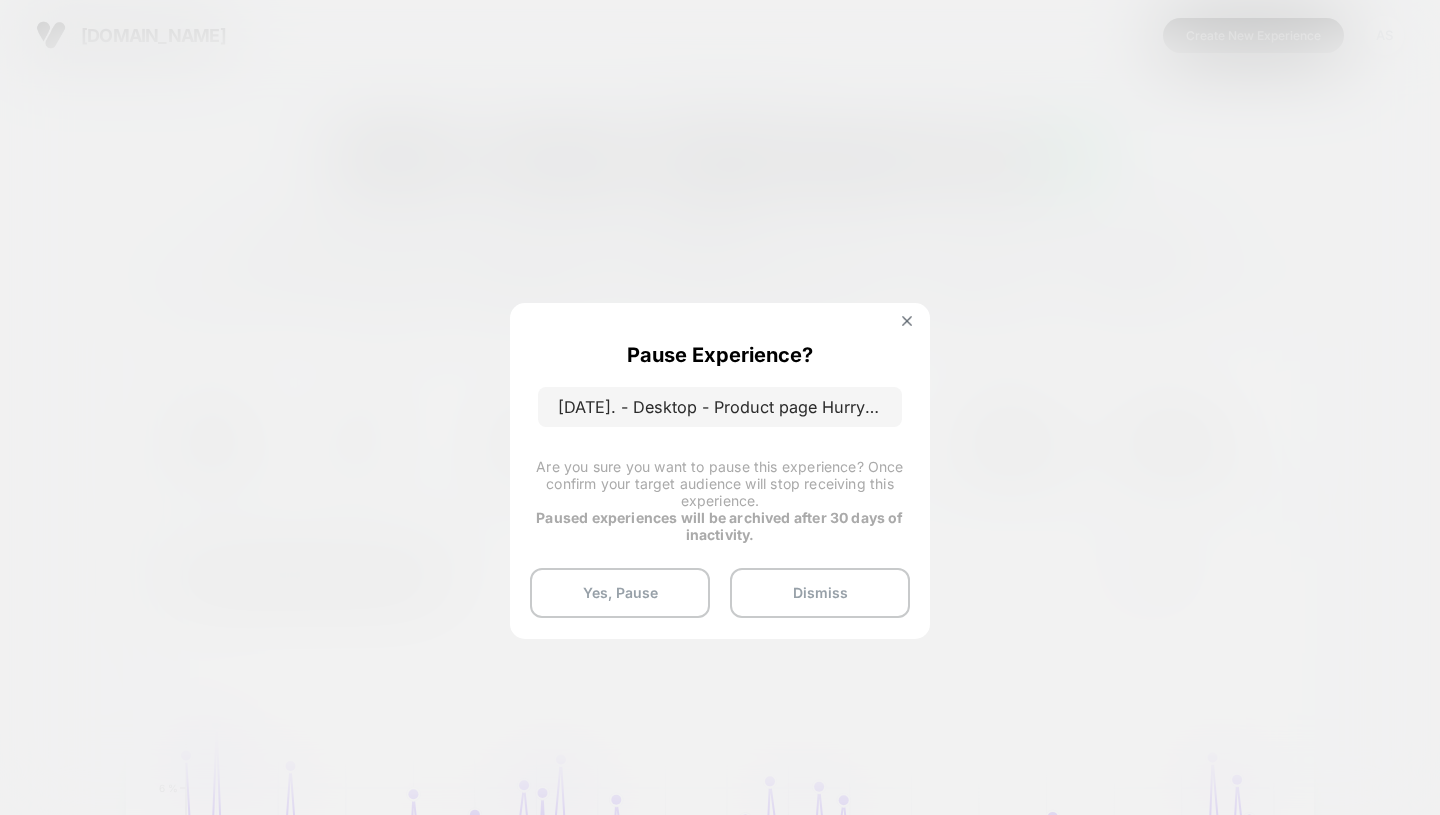 click on "Yes, Pause" at bounding box center [620, 593] 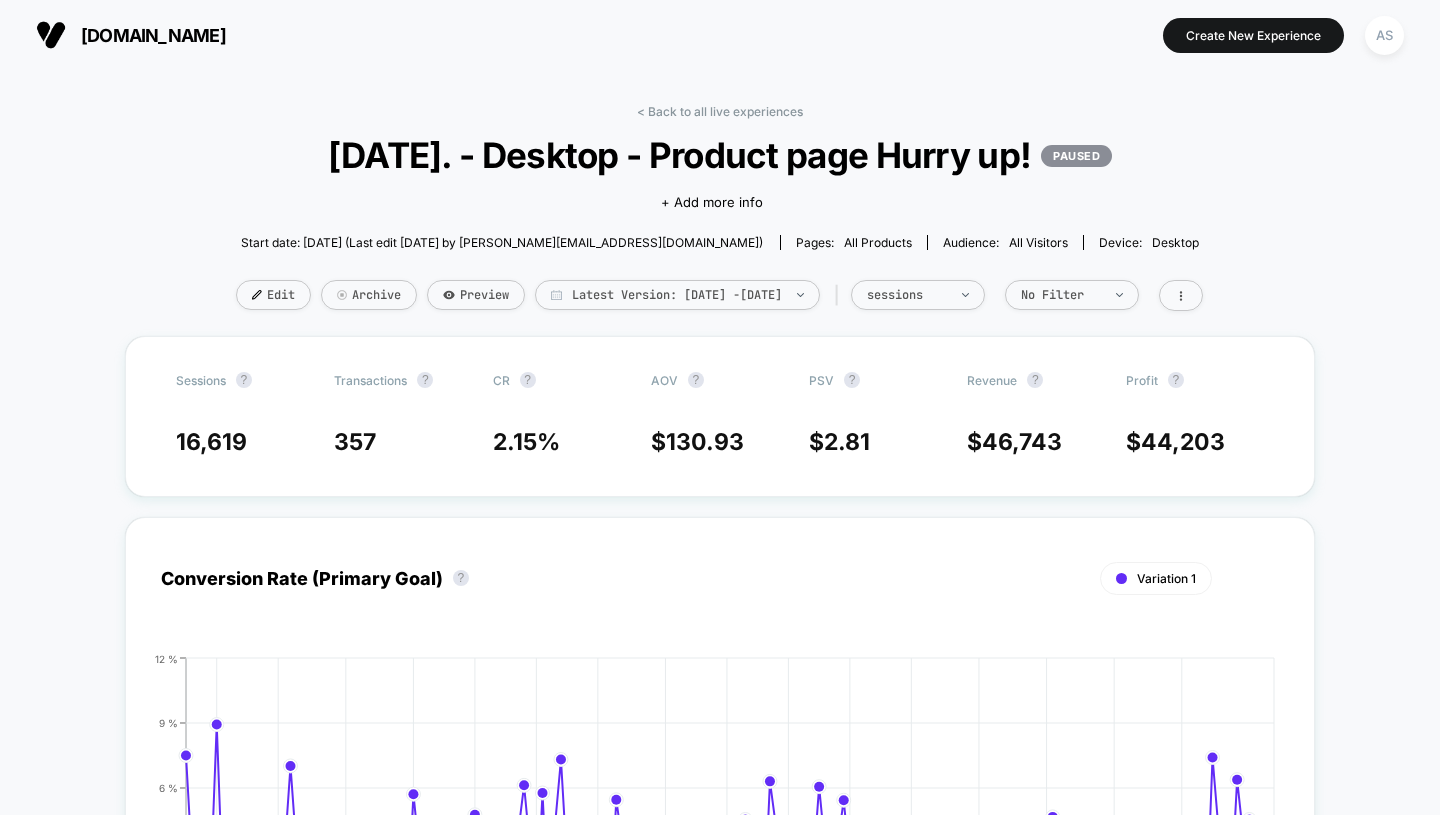 click on "< Back to all live experiences" at bounding box center [720, 111] 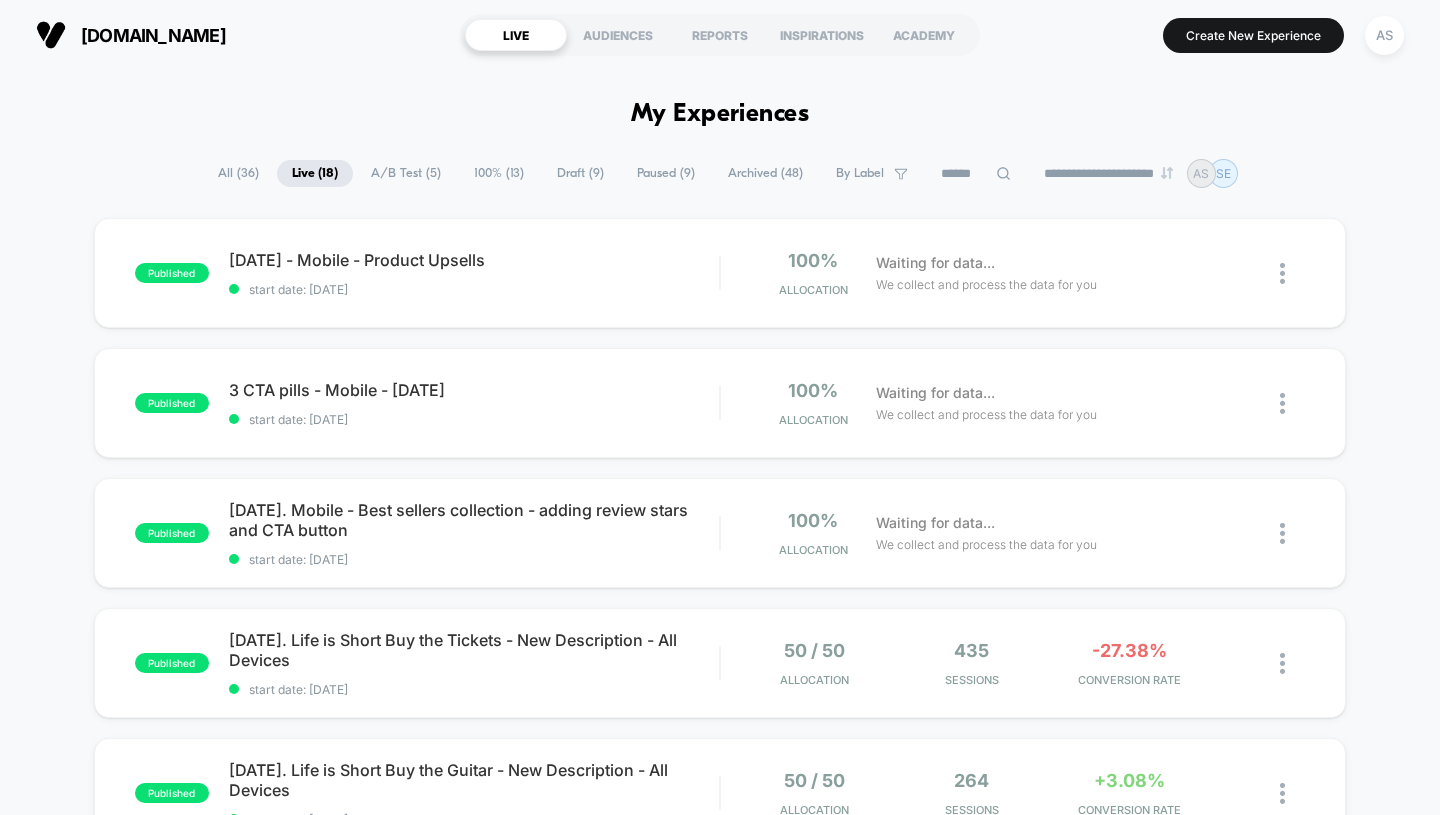 click on "Draft ( 9 )" at bounding box center [580, 173] 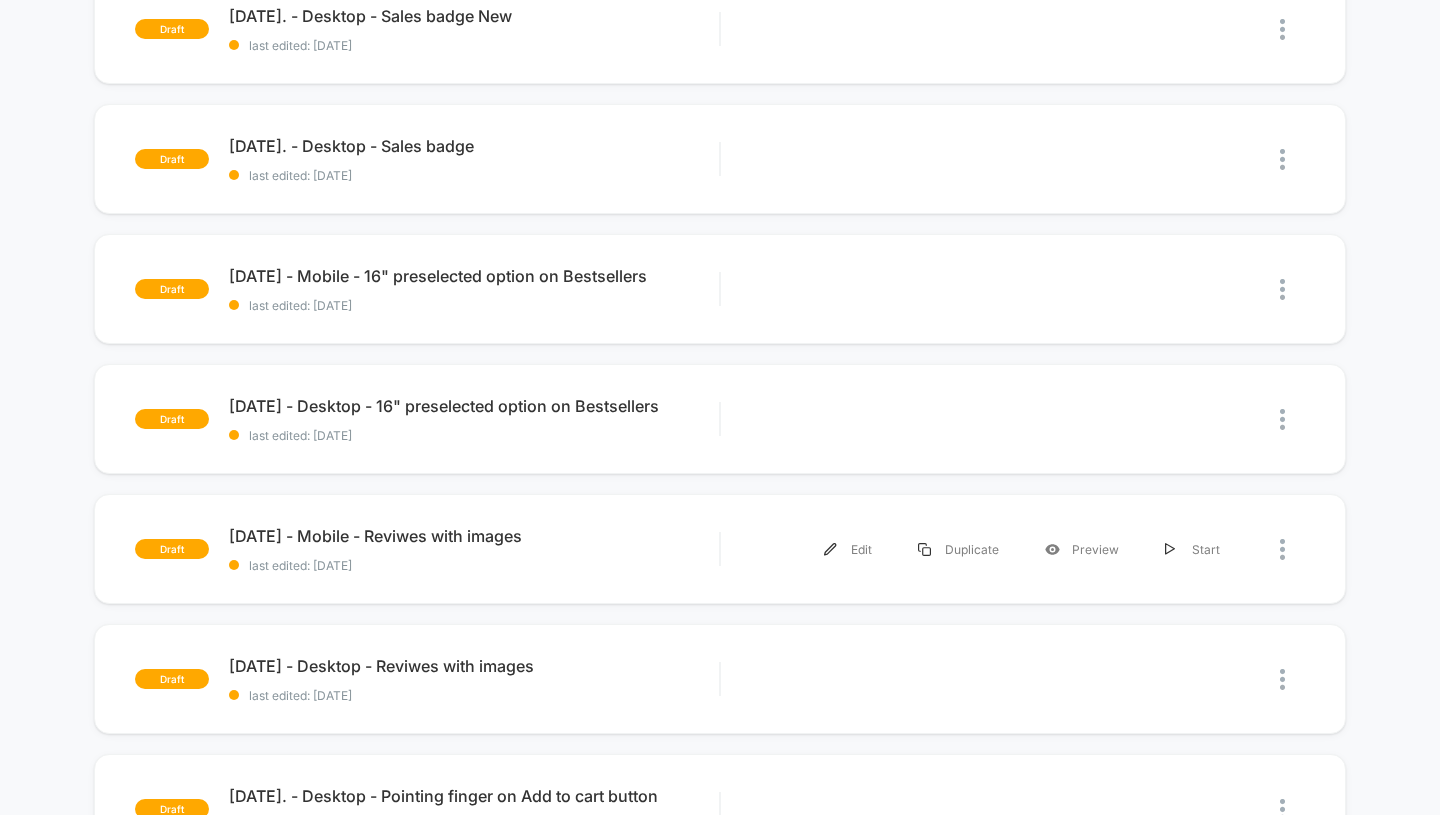scroll, scrollTop: 732, scrollLeft: 0, axis: vertical 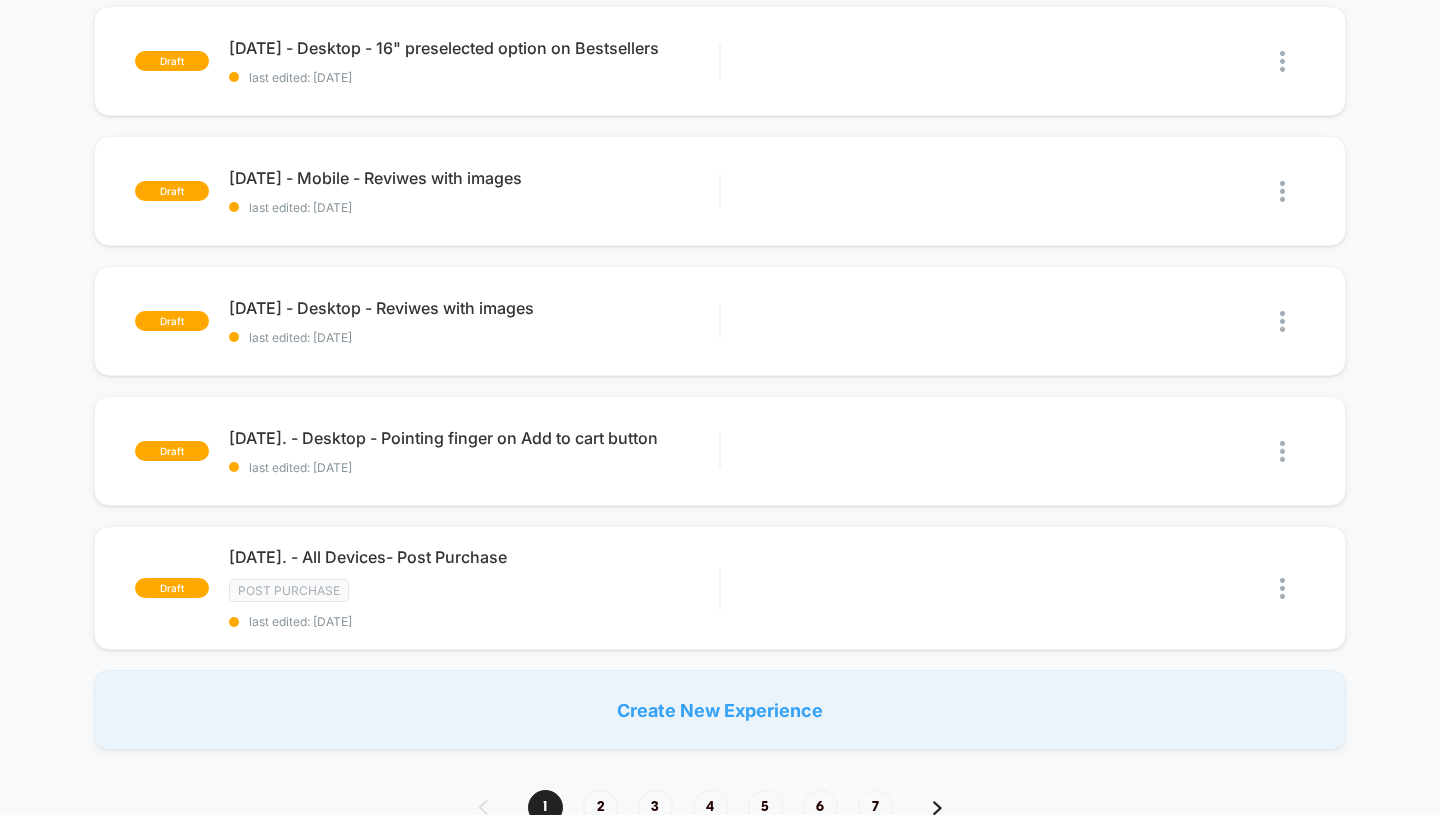 click at bounding box center (1282, 451) 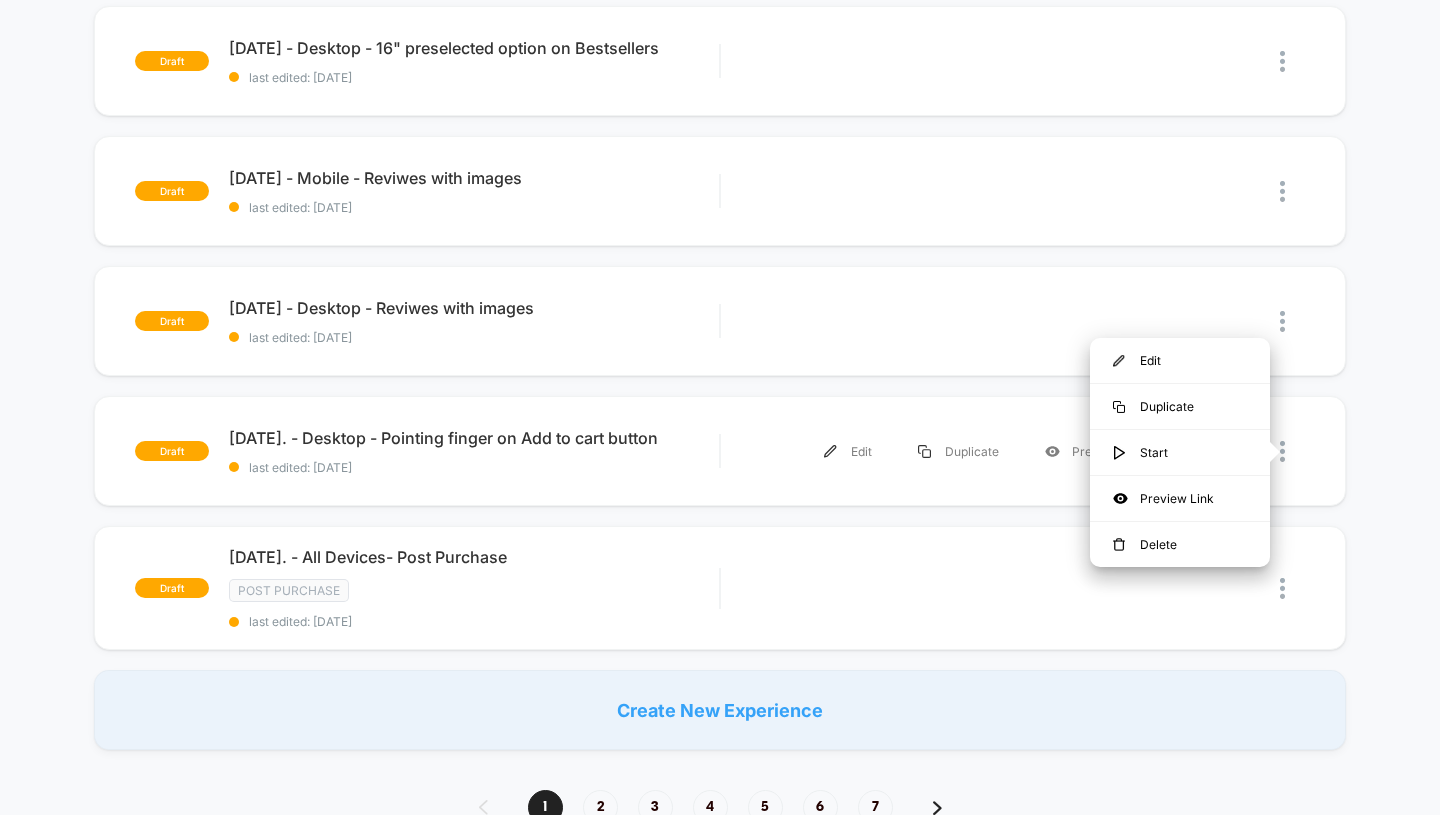click on "Delete" at bounding box center (1180, 544) 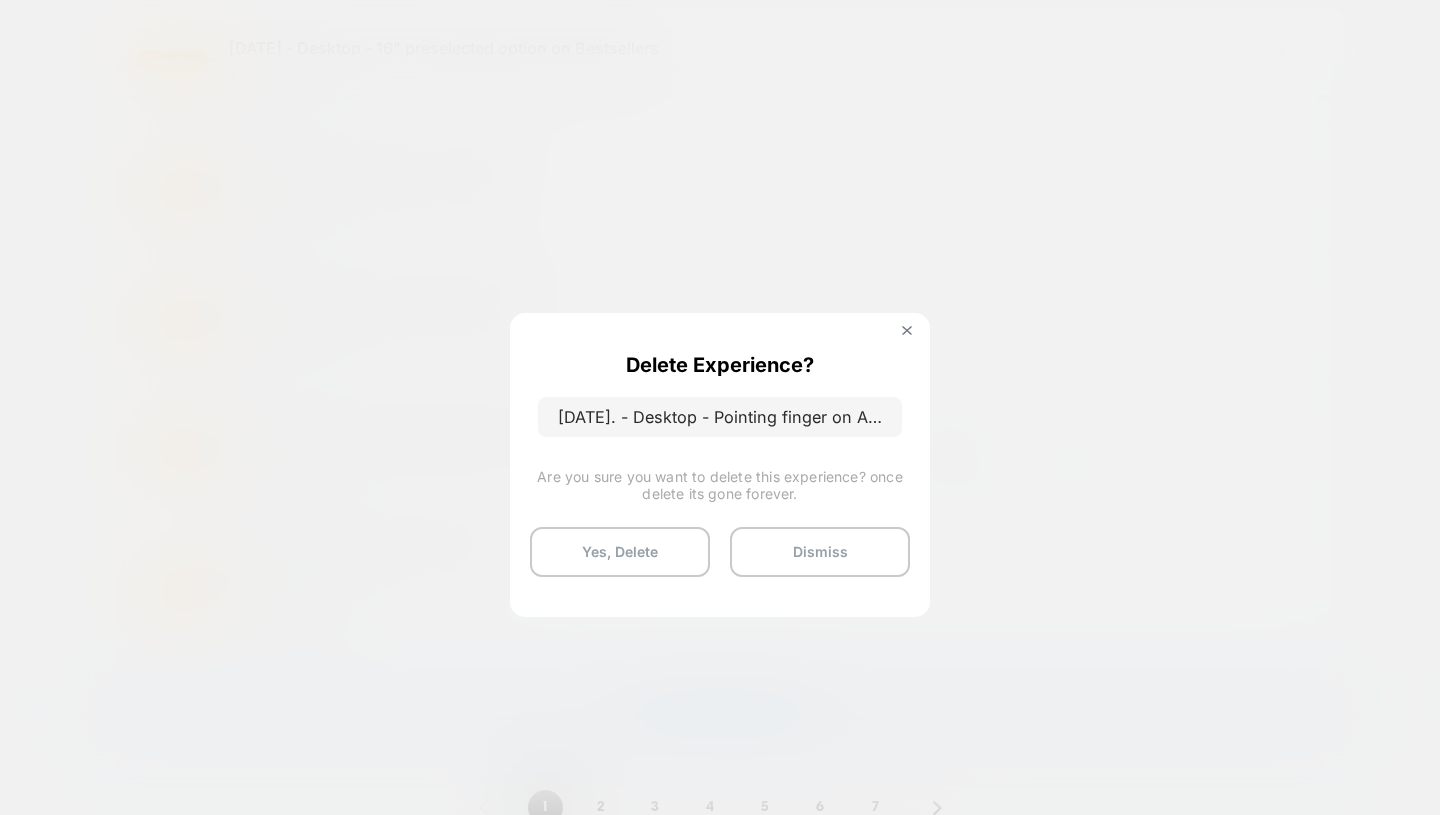 click at bounding box center [907, 331] 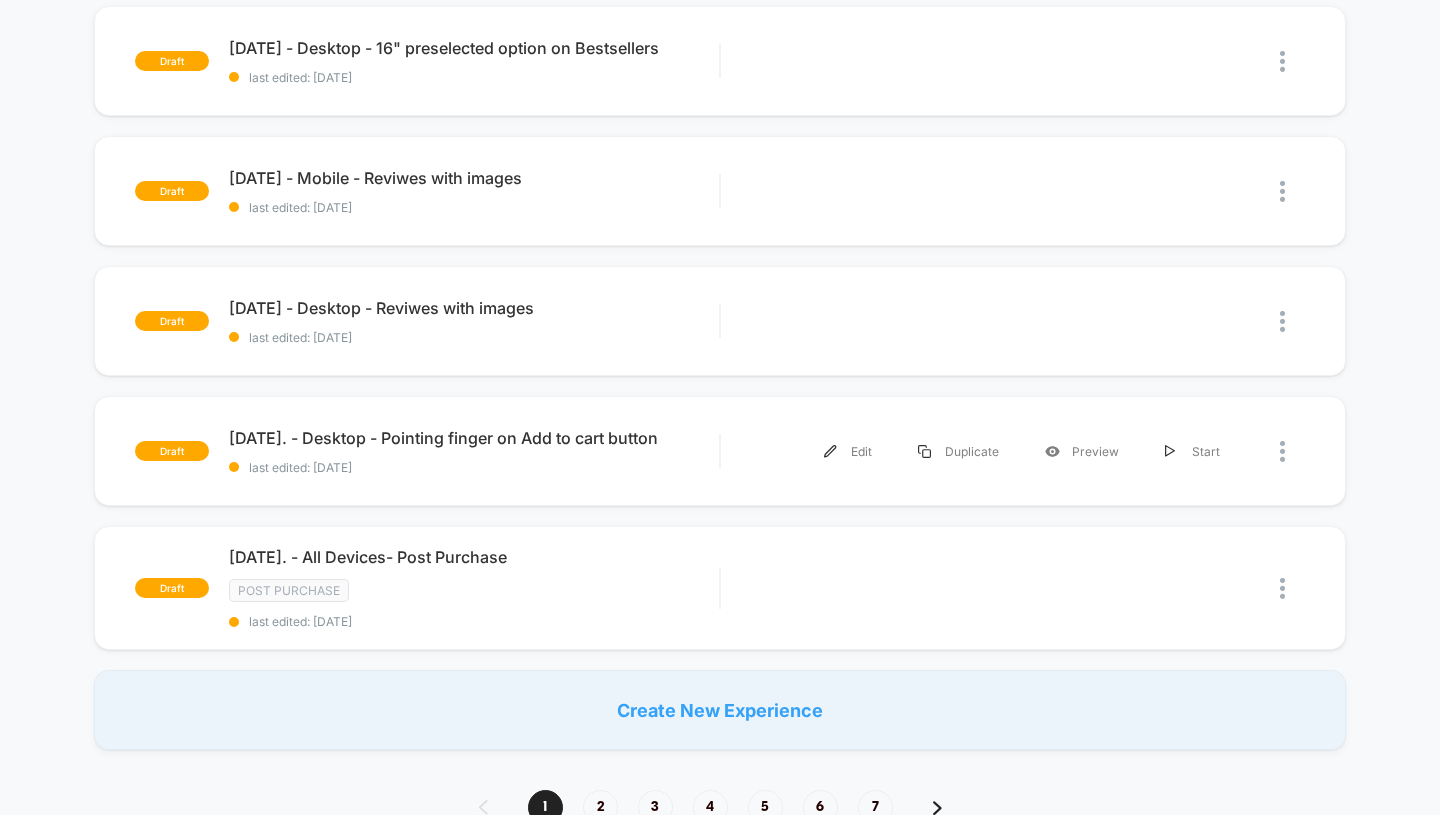 scroll, scrollTop: 0, scrollLeft: 0, axis: both 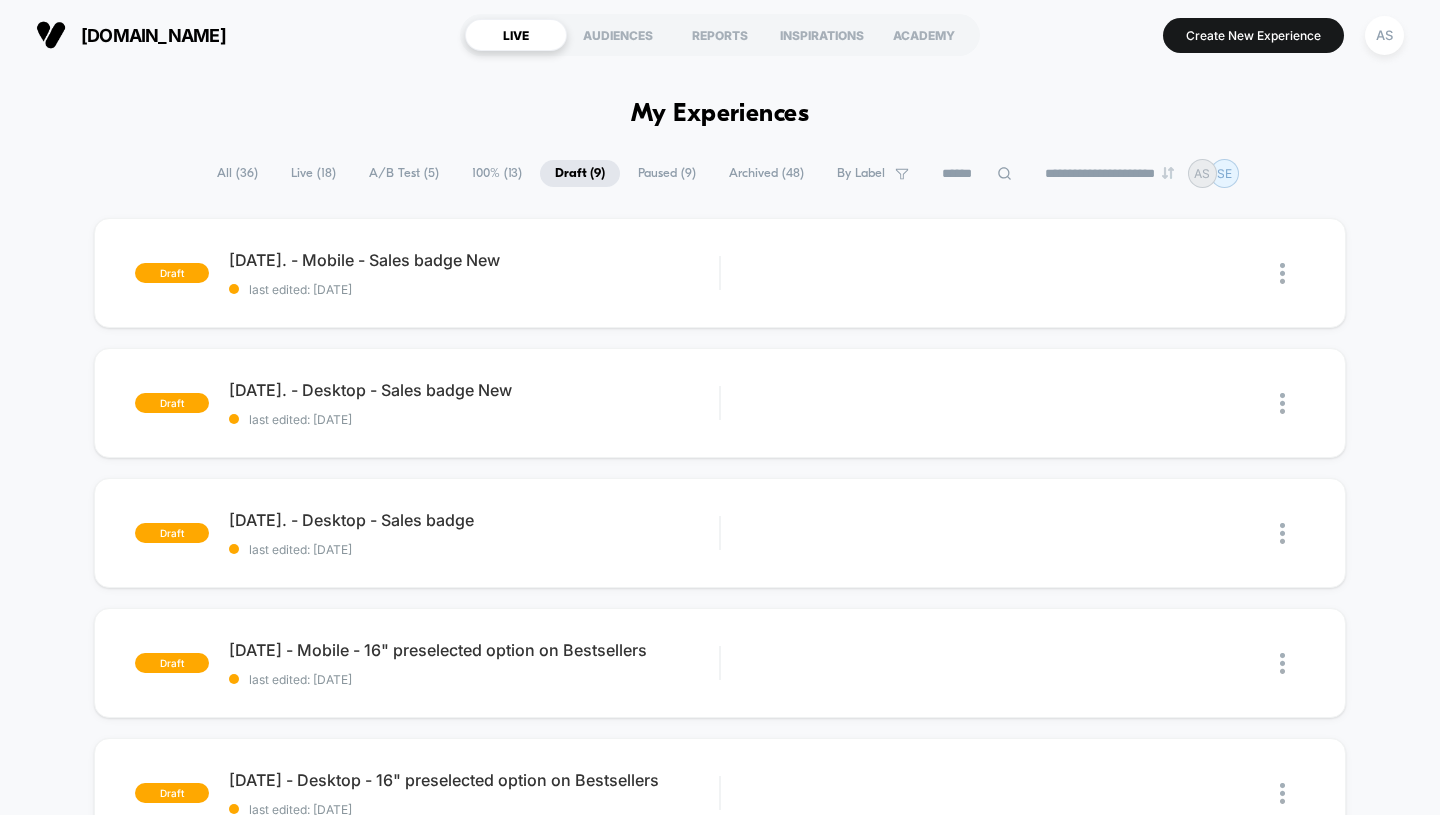 click on "Live ( 18 )" at bounding box center (313, 173) 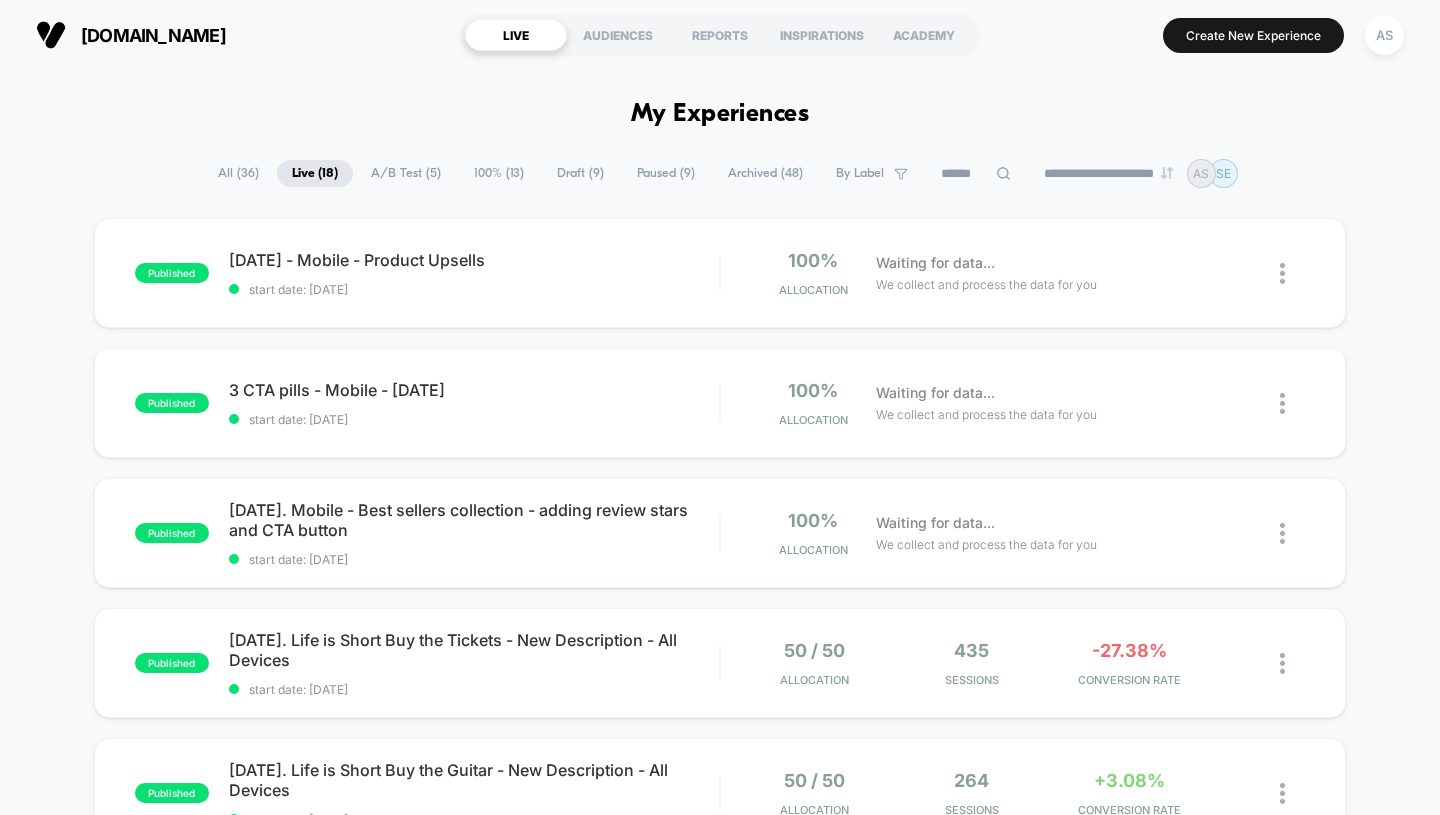 scroll, scrollTop: 0, scrollLeft: 0, axis: both 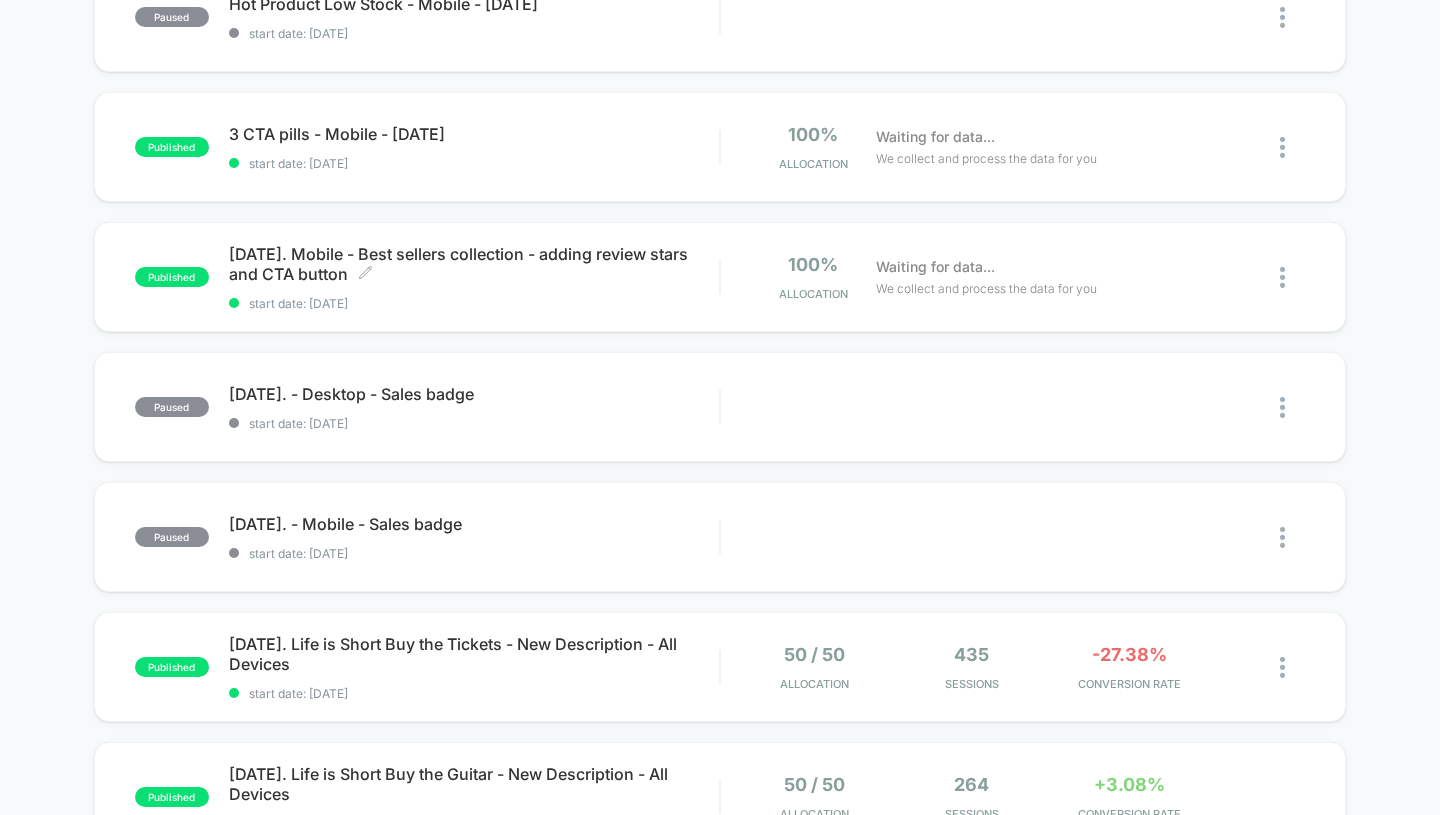 click on "[DATE]. - Mobile - Sales badge" at bounding box center (474, 524) 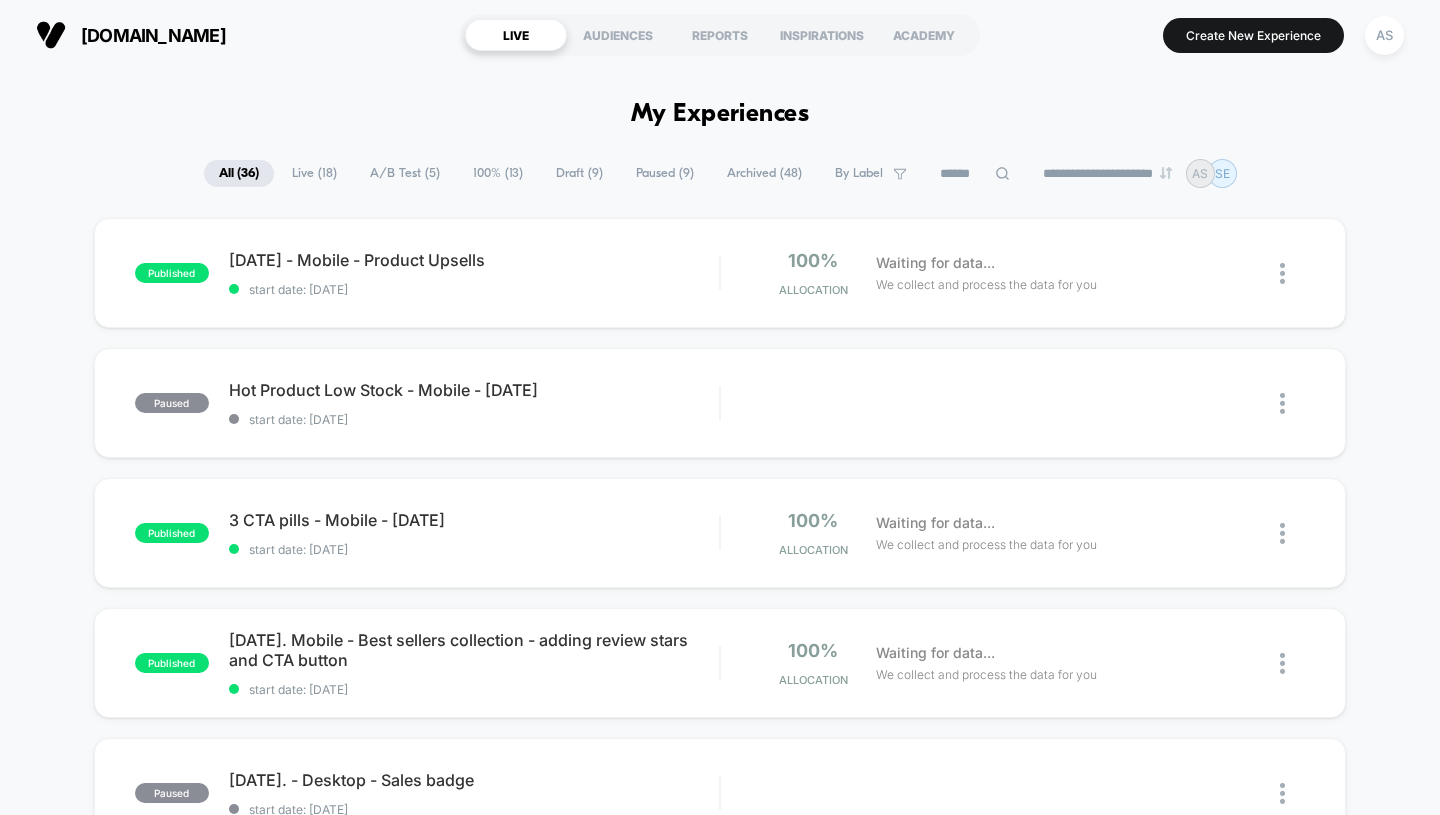 scroll, scrollTop: 514, scrollLeft: 0, axis: vertical 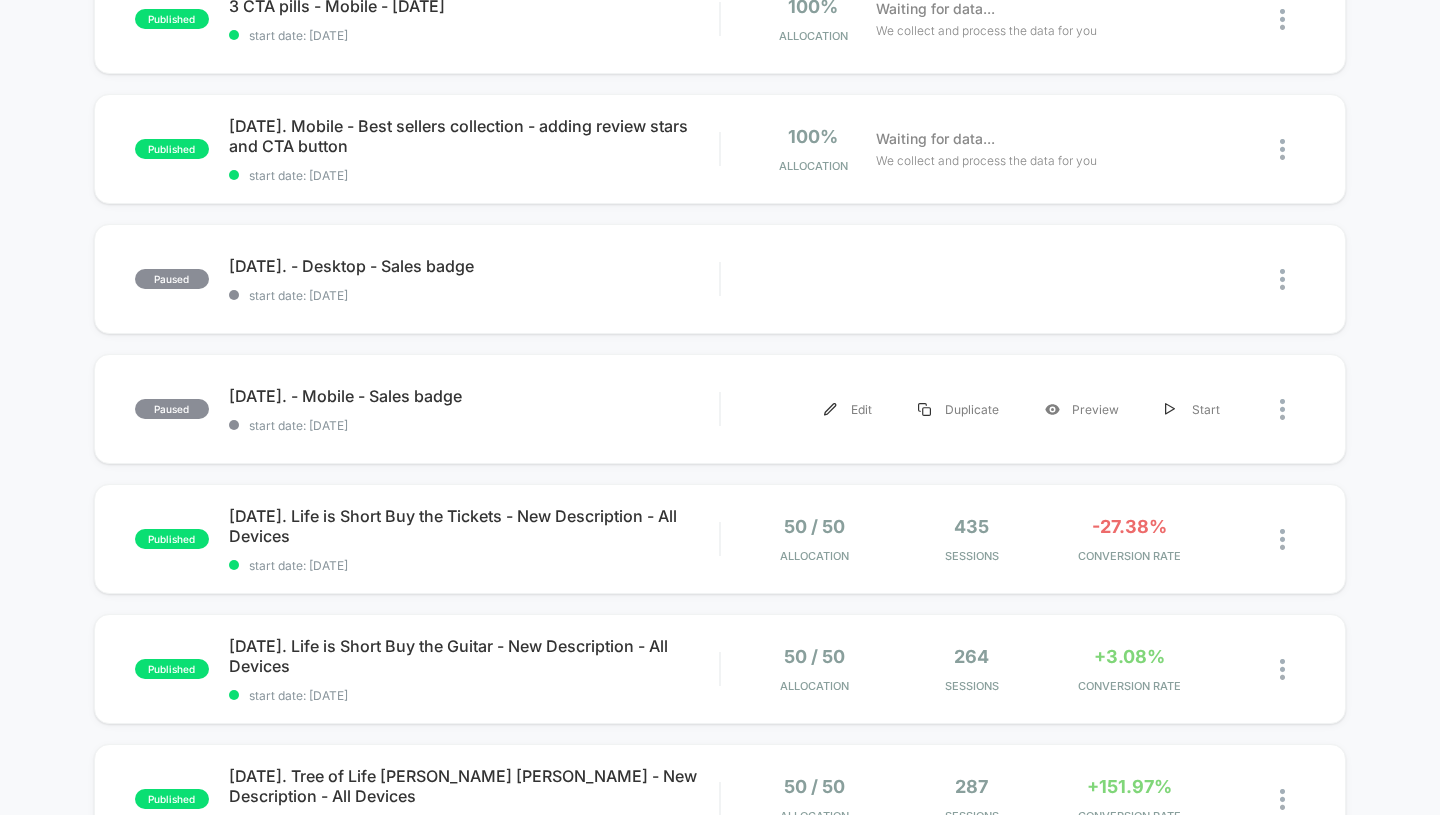 click on "Start" at bounding box center (1192, 409) 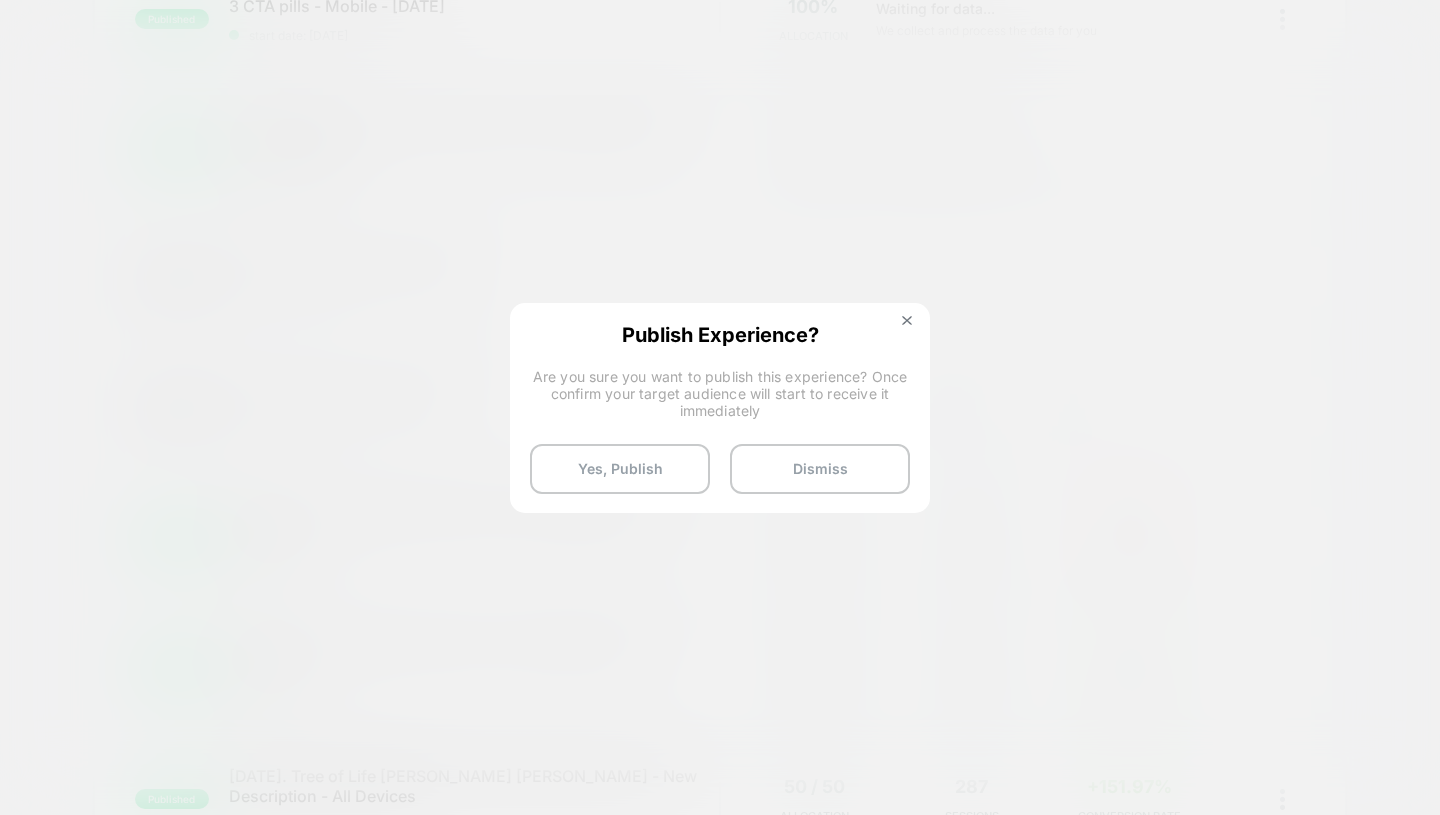 click on "Yes, Publish" at bounding box center (620, 469) 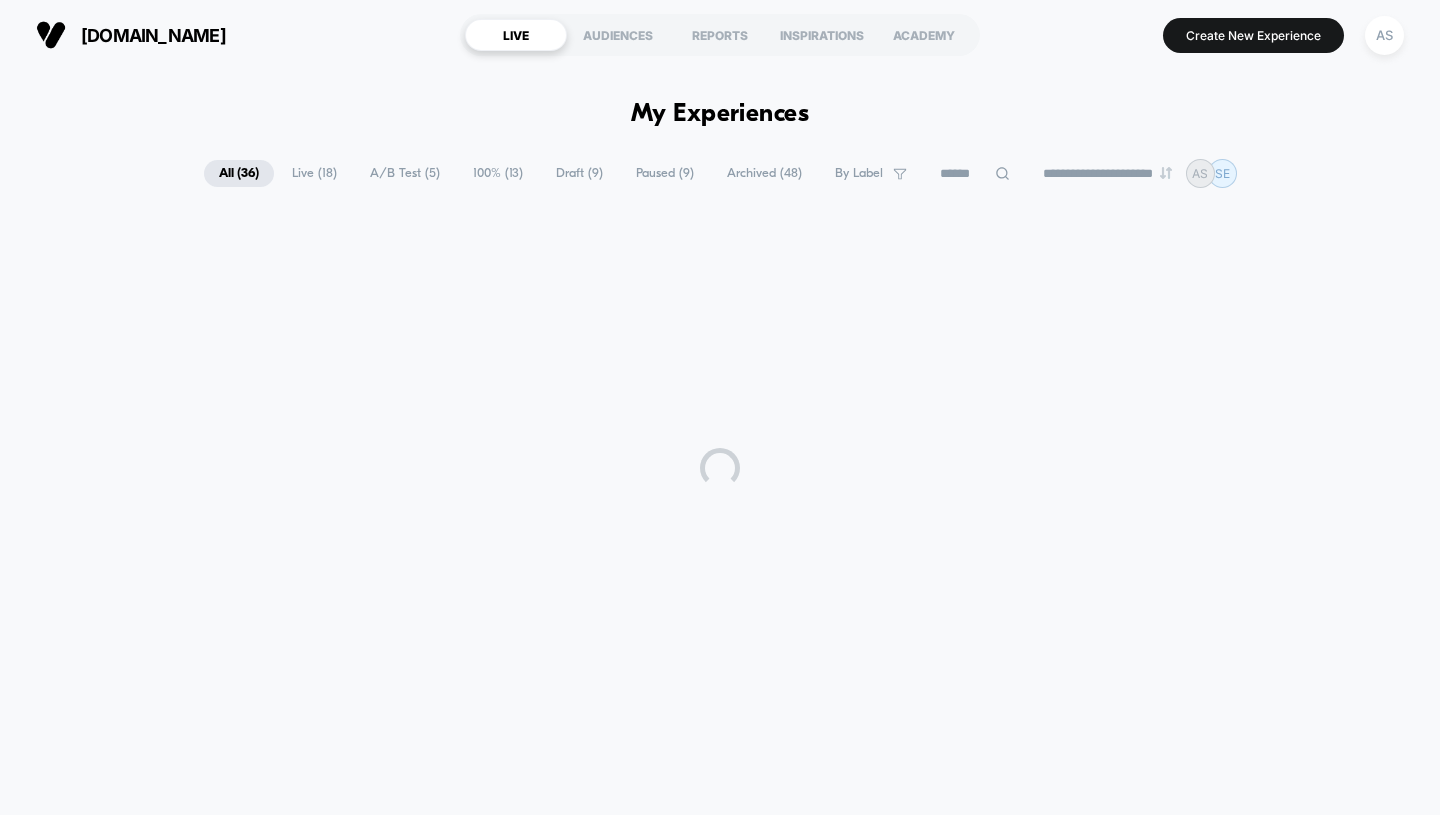 scroll, scrollTop: 0, scrollLeft: 0, axis: both 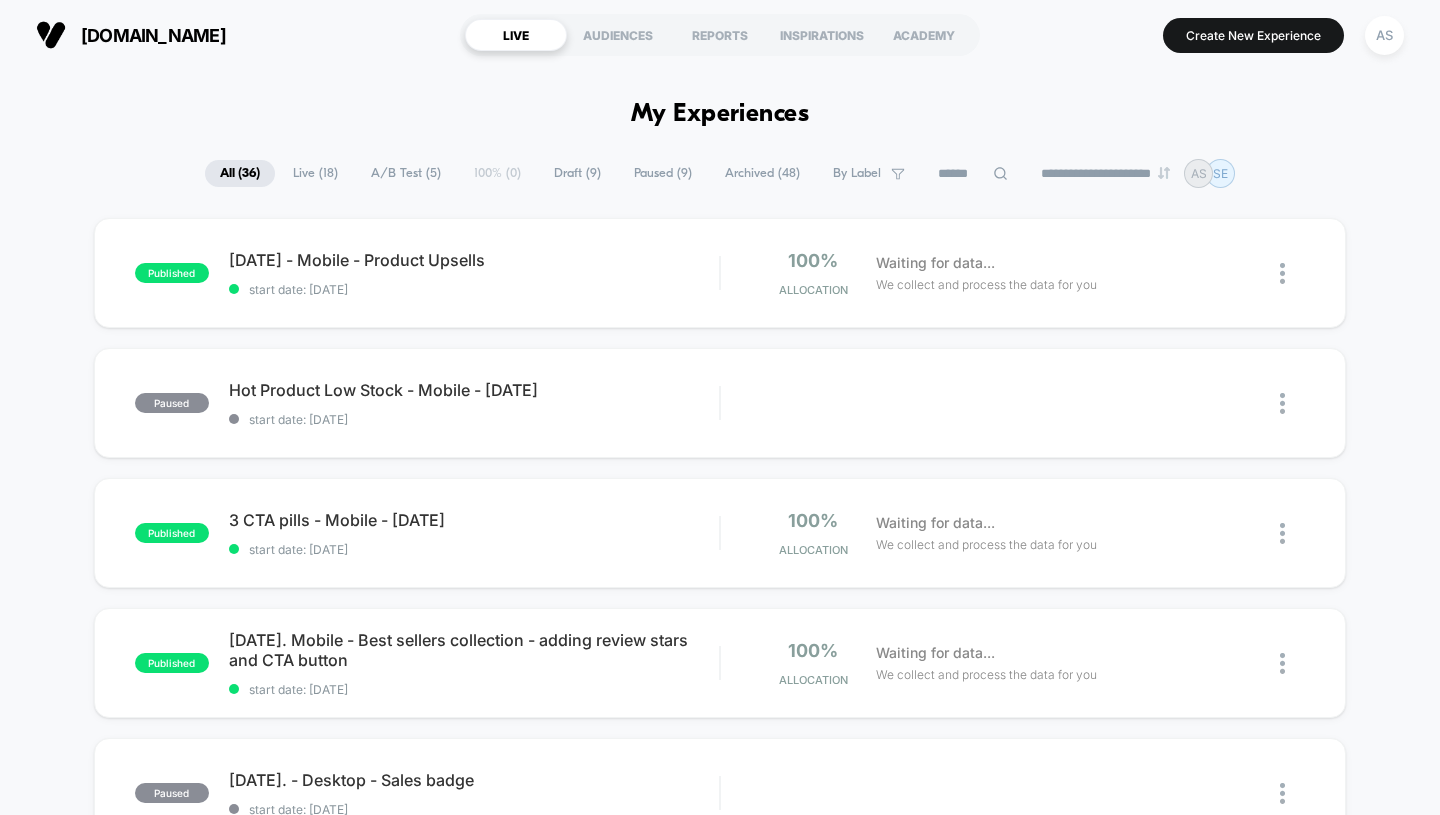 click on "28.06.2025. - Mobile - Sales badge Click to edit experience details" at bounding box center [474, 910] 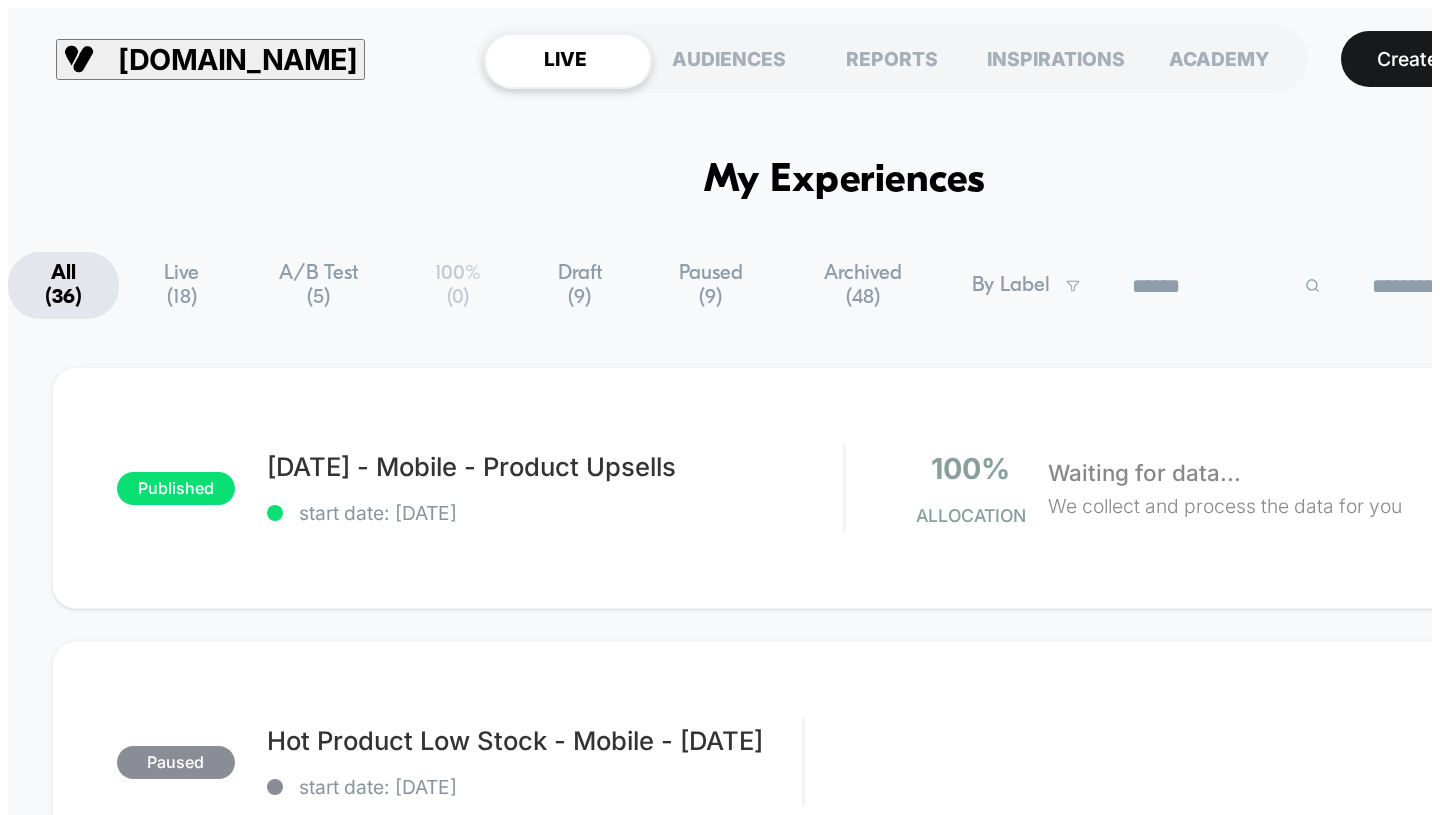 scroll, scrollTop: 0, scrollLeft: 0, axis: both 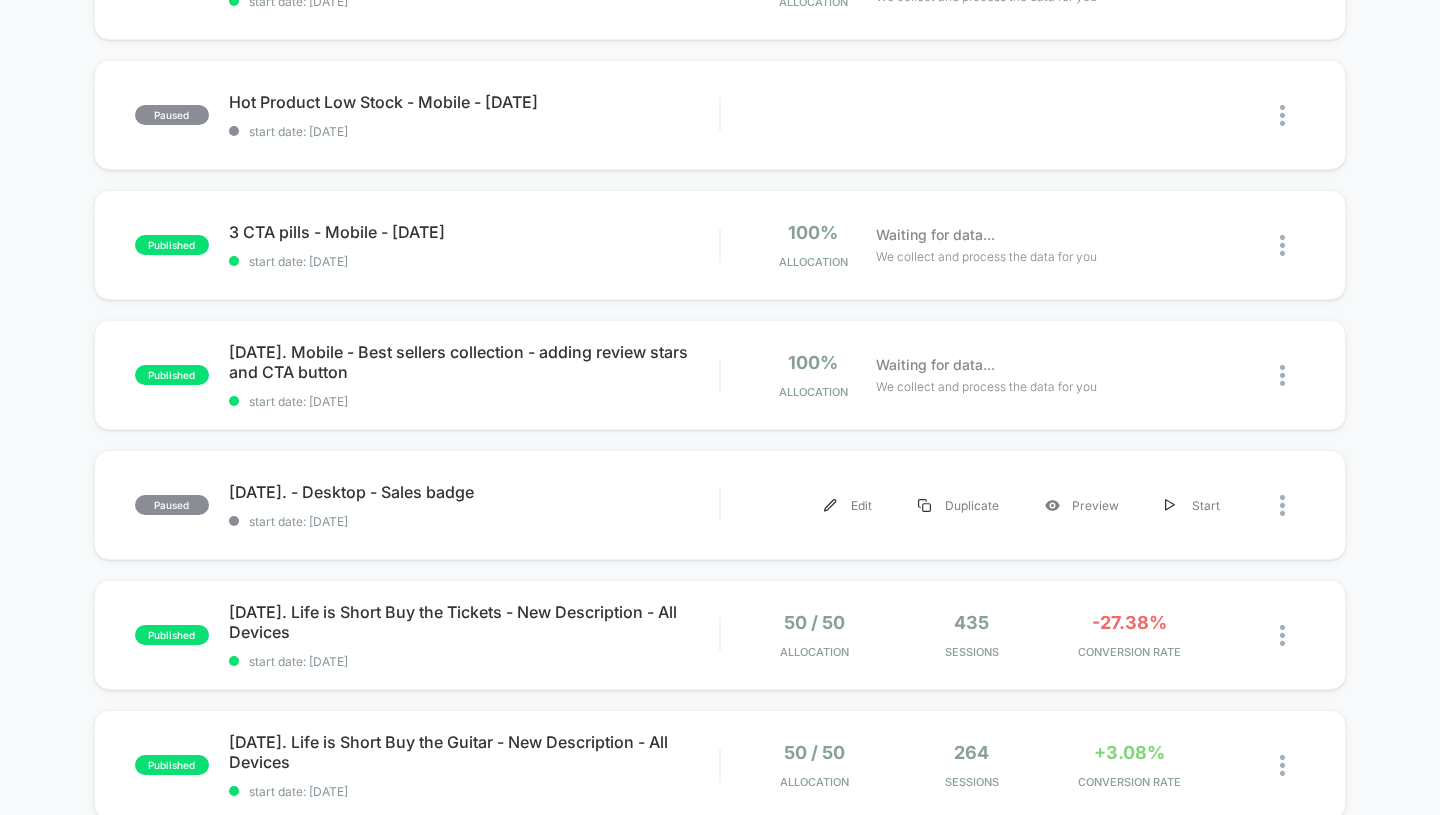 click on "Start" at bounding box center [1192, 505] 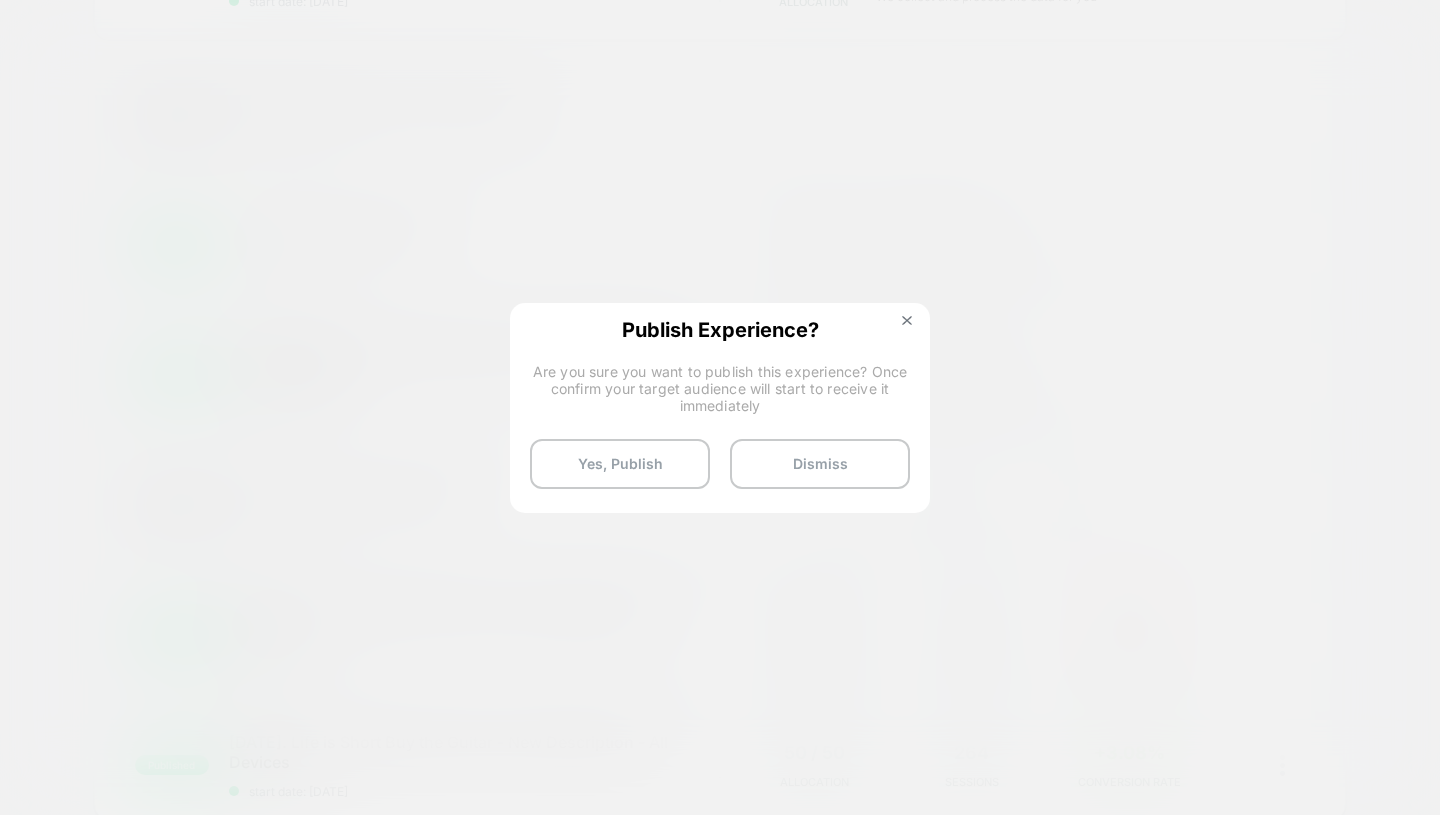 click on "Yes, Publish" at bounding box center [620, 464] 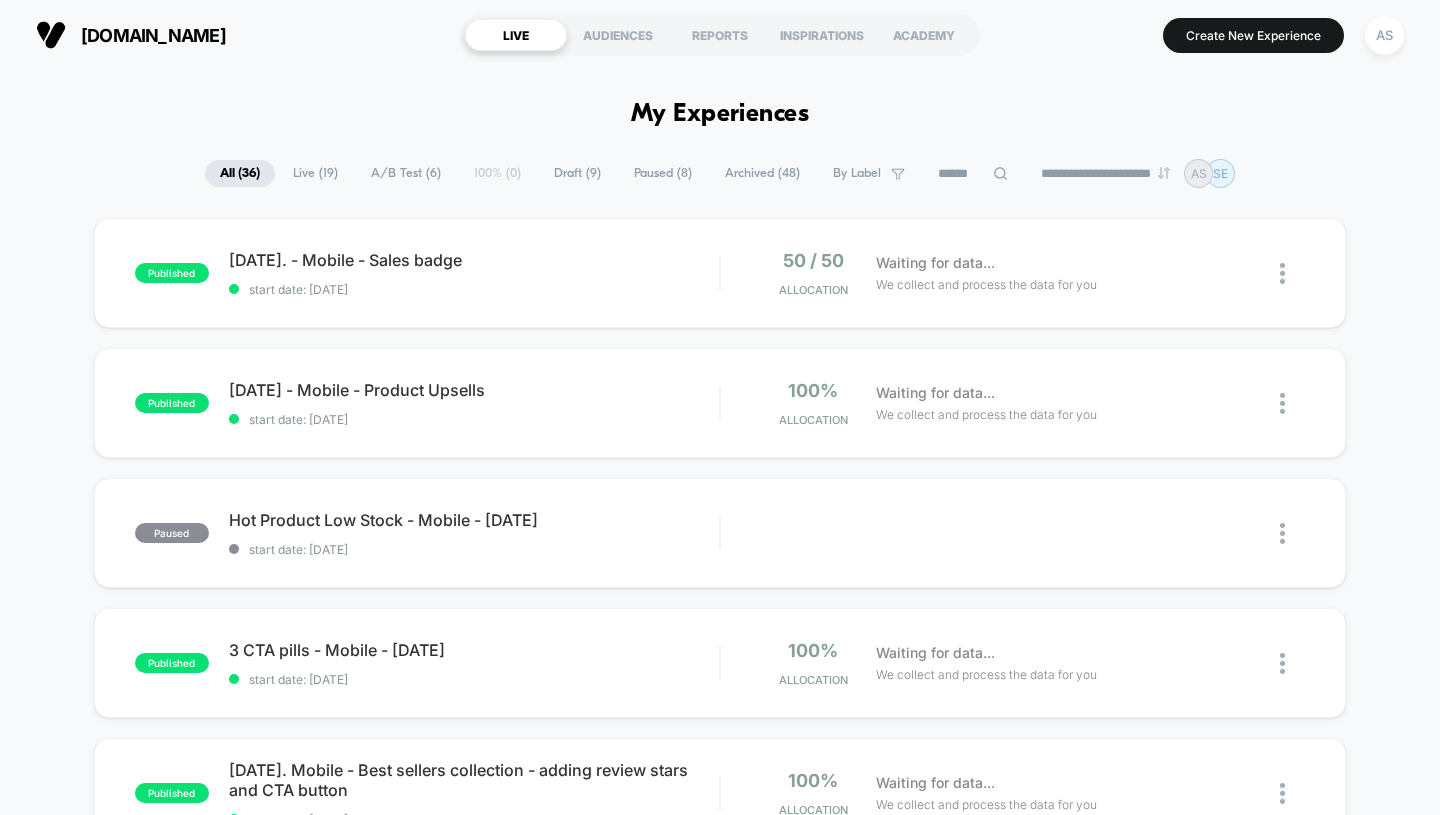 scroll, scrollTop: 217, scrollLeft: 0, axis: vertical 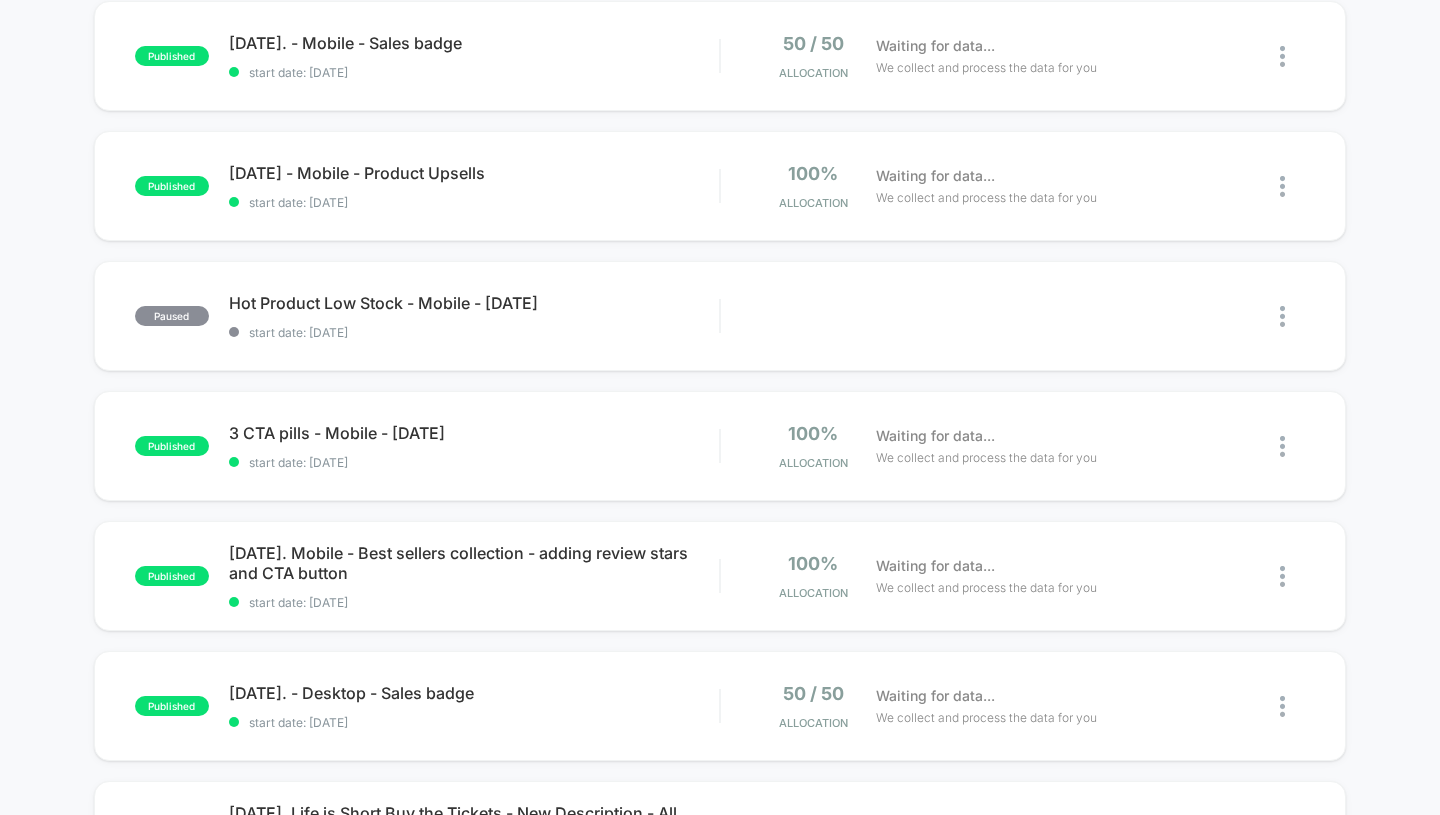 click on "[DATE]. - Desktop - Sales badge" at bounding box center [474, 693] 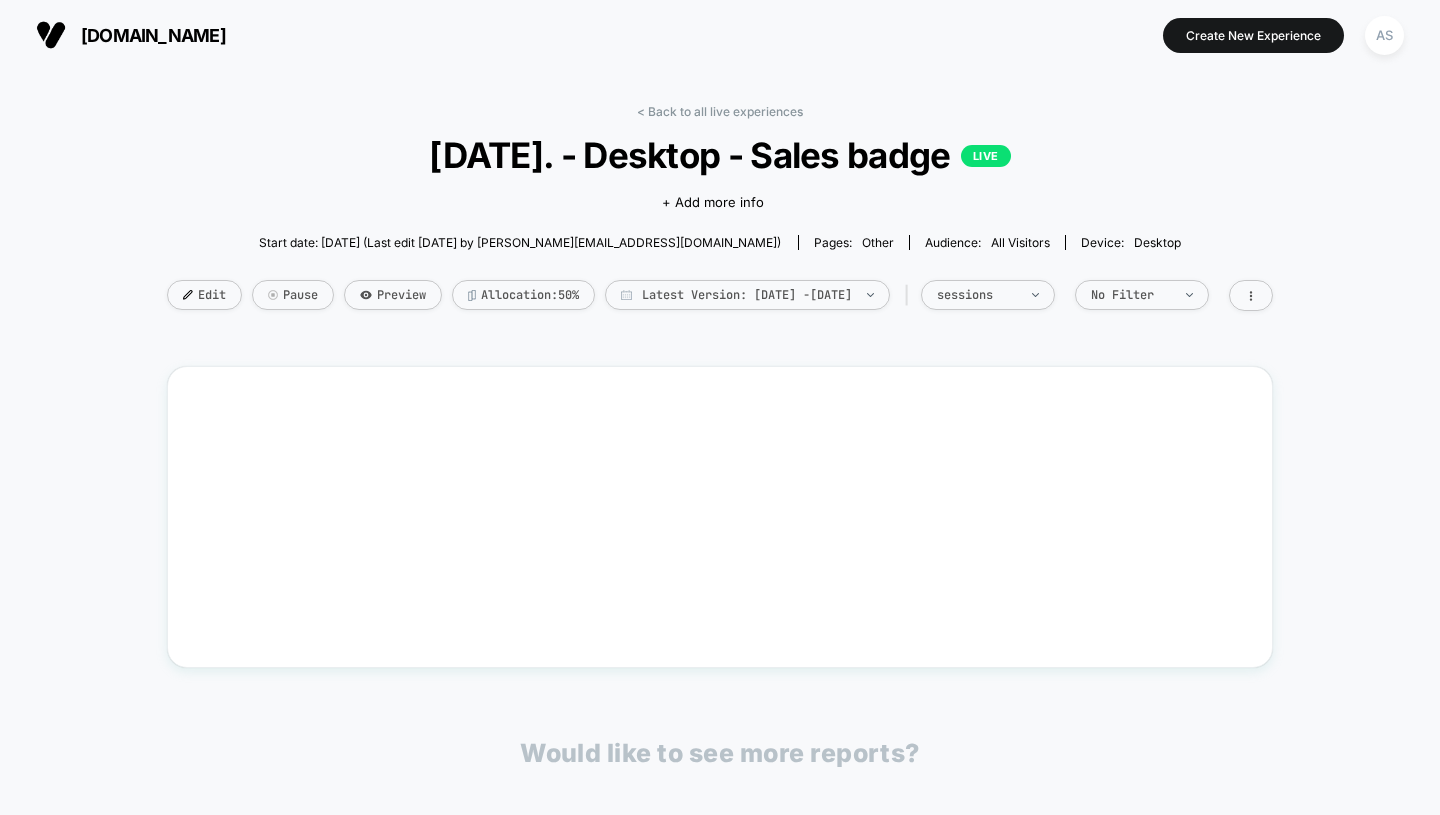 click at bounding box center [195, 295] 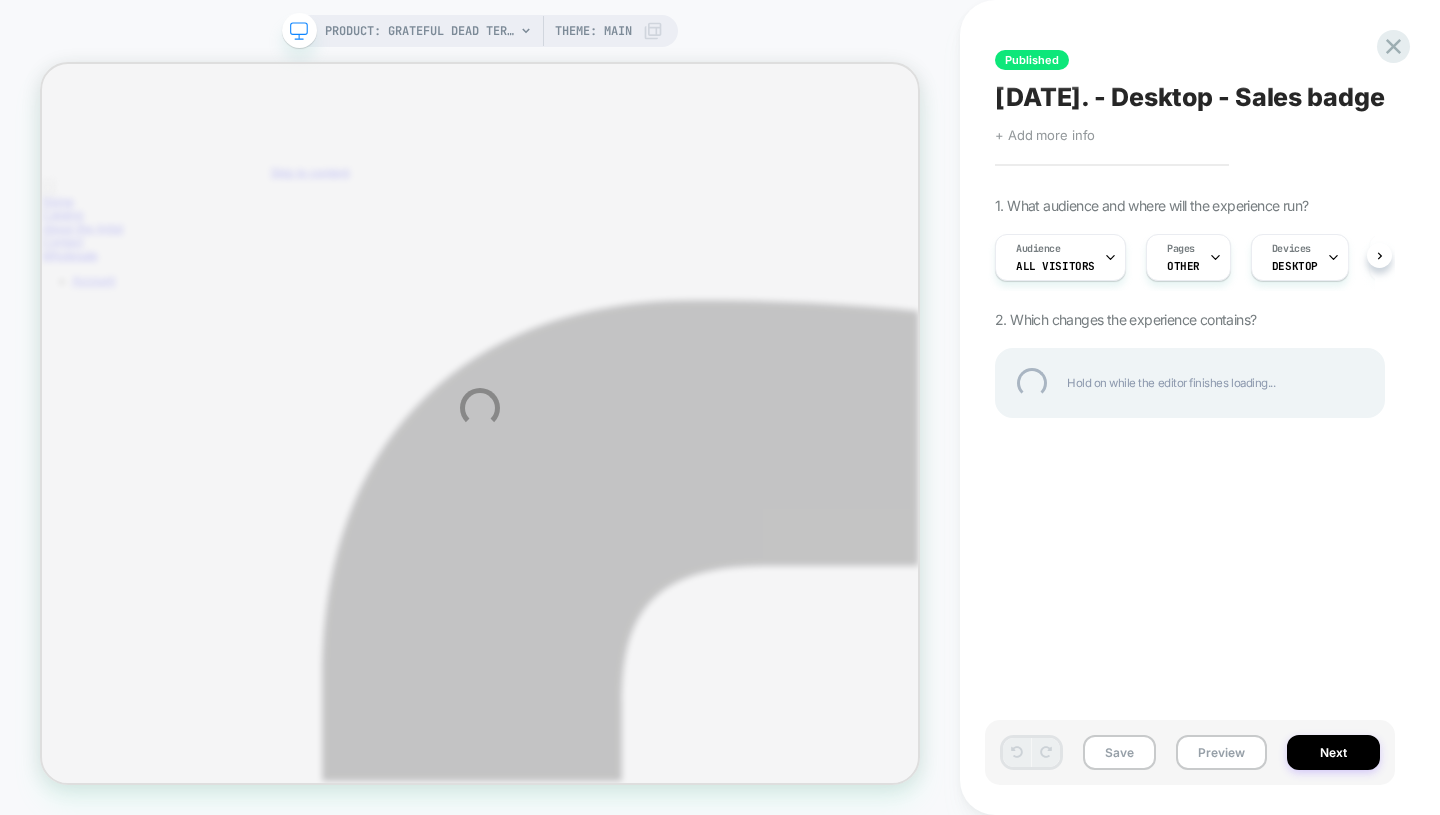 scroll, scrollTop: 0, scrollLeft: 0, axis: both 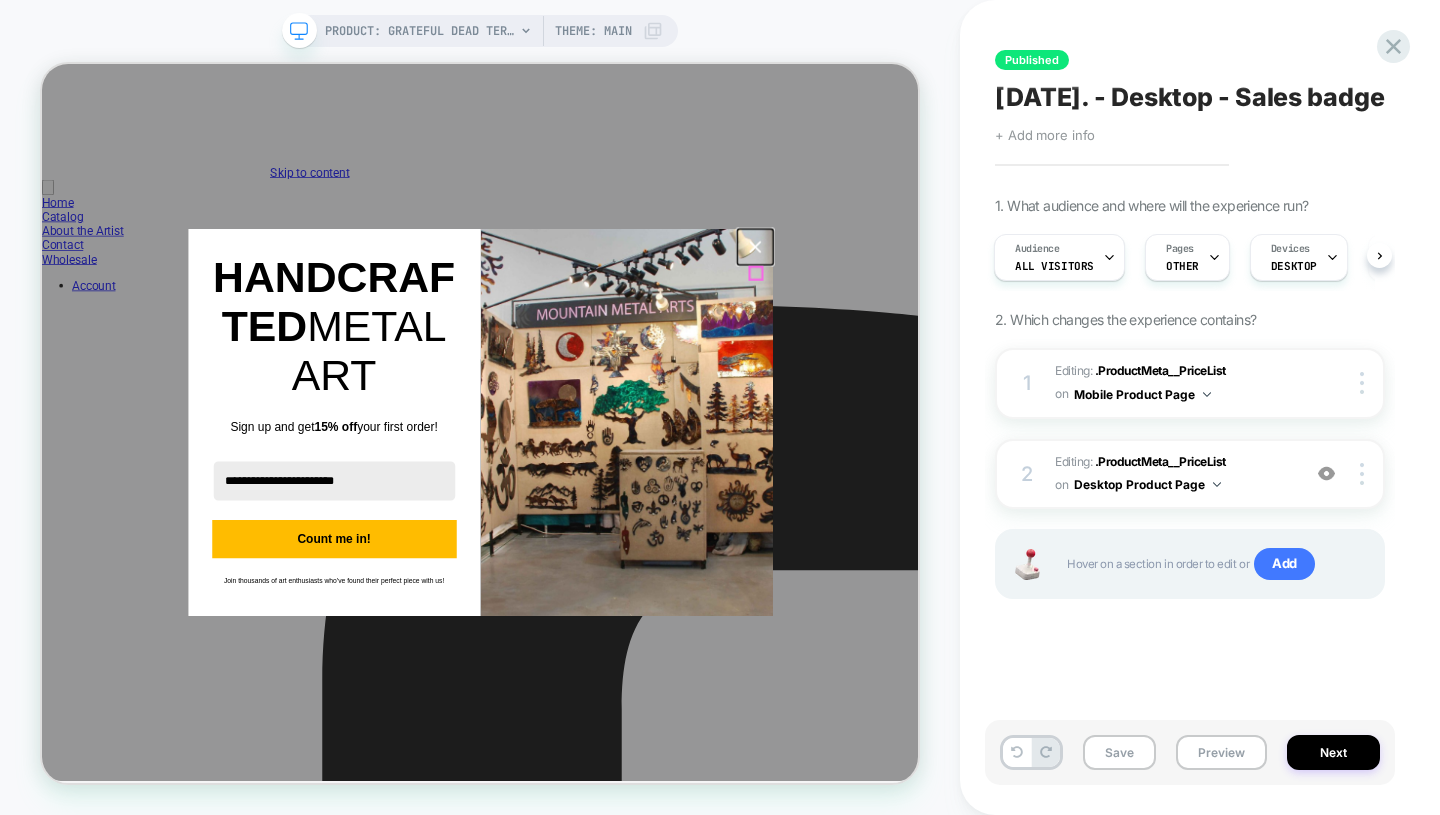 click 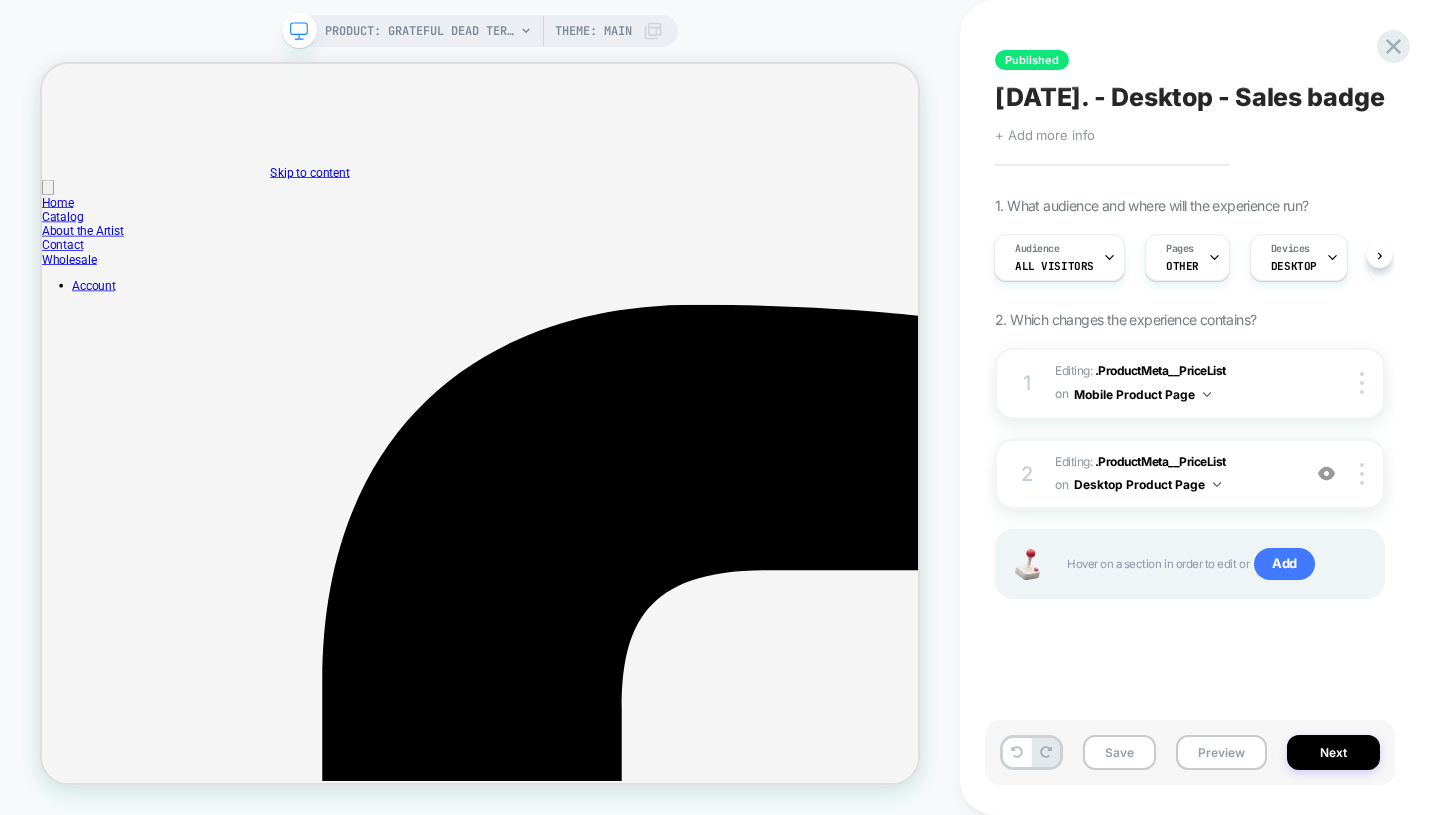 click on "1 Editing :   .ProductMeta__PriceList .ProductMeta__PriceList   on Mobile Product Page Copy CSS Selector Rename Delete" at bounding box center [1190, 383] 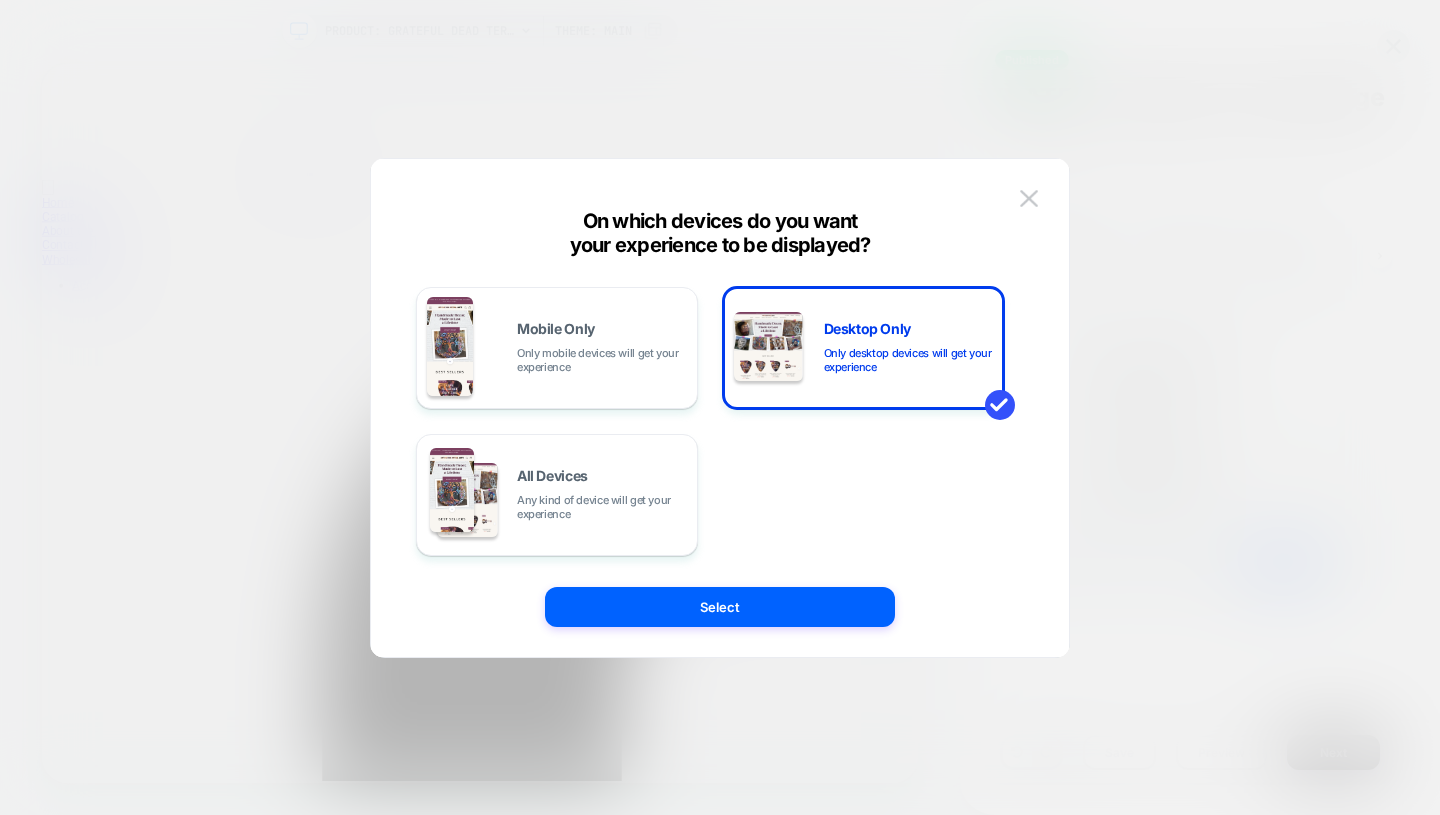 click on "All Devices Any kind of device will get your experience" at bounding box center (602, 495) 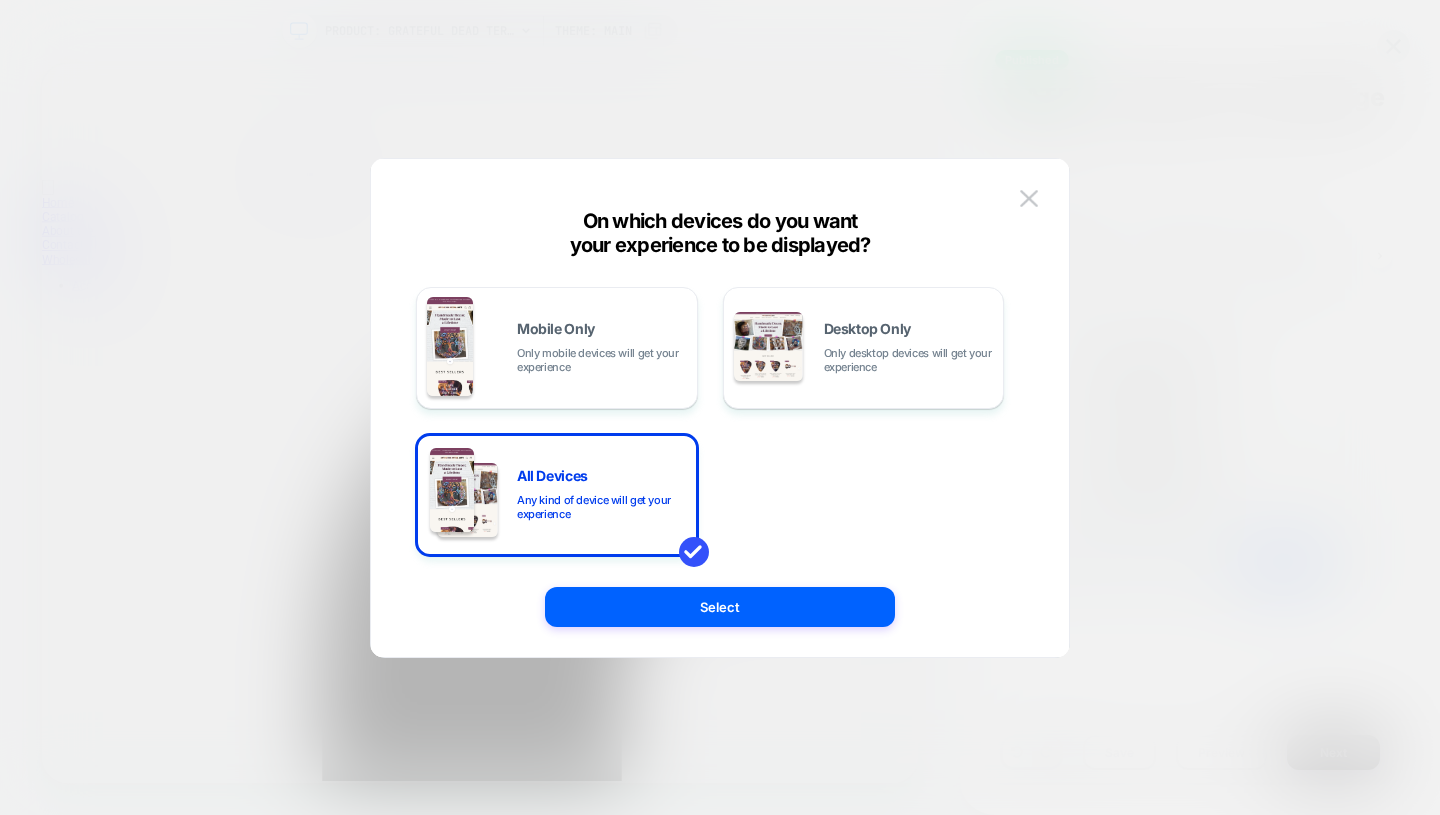 click on "Select" at bounding box center [720, 607] 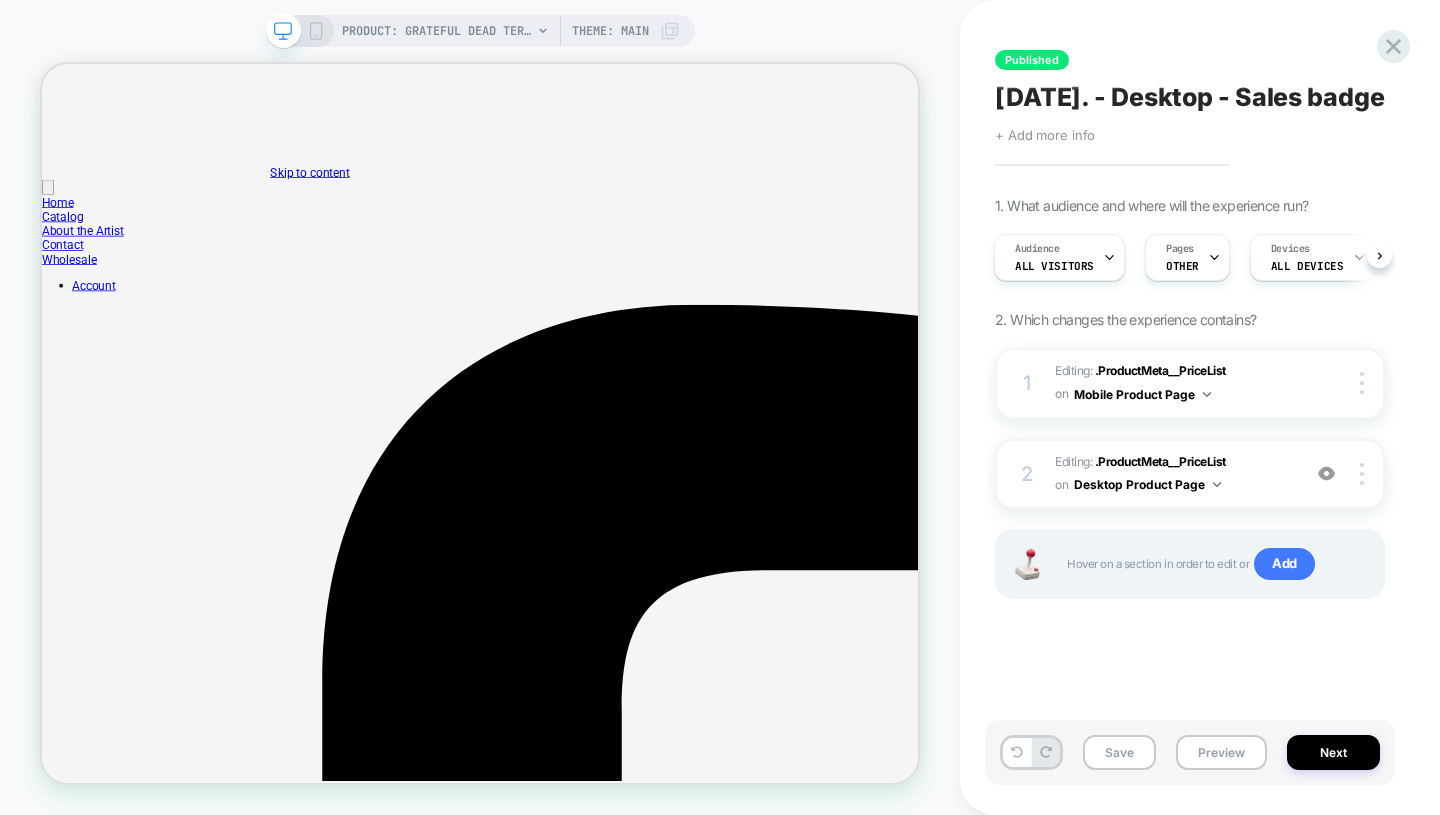 click on "Editing :   .ProductMeta__PriceList .ProductMeta__PriceList   on Mobile Product Page" at bounding box center (1172, 383) 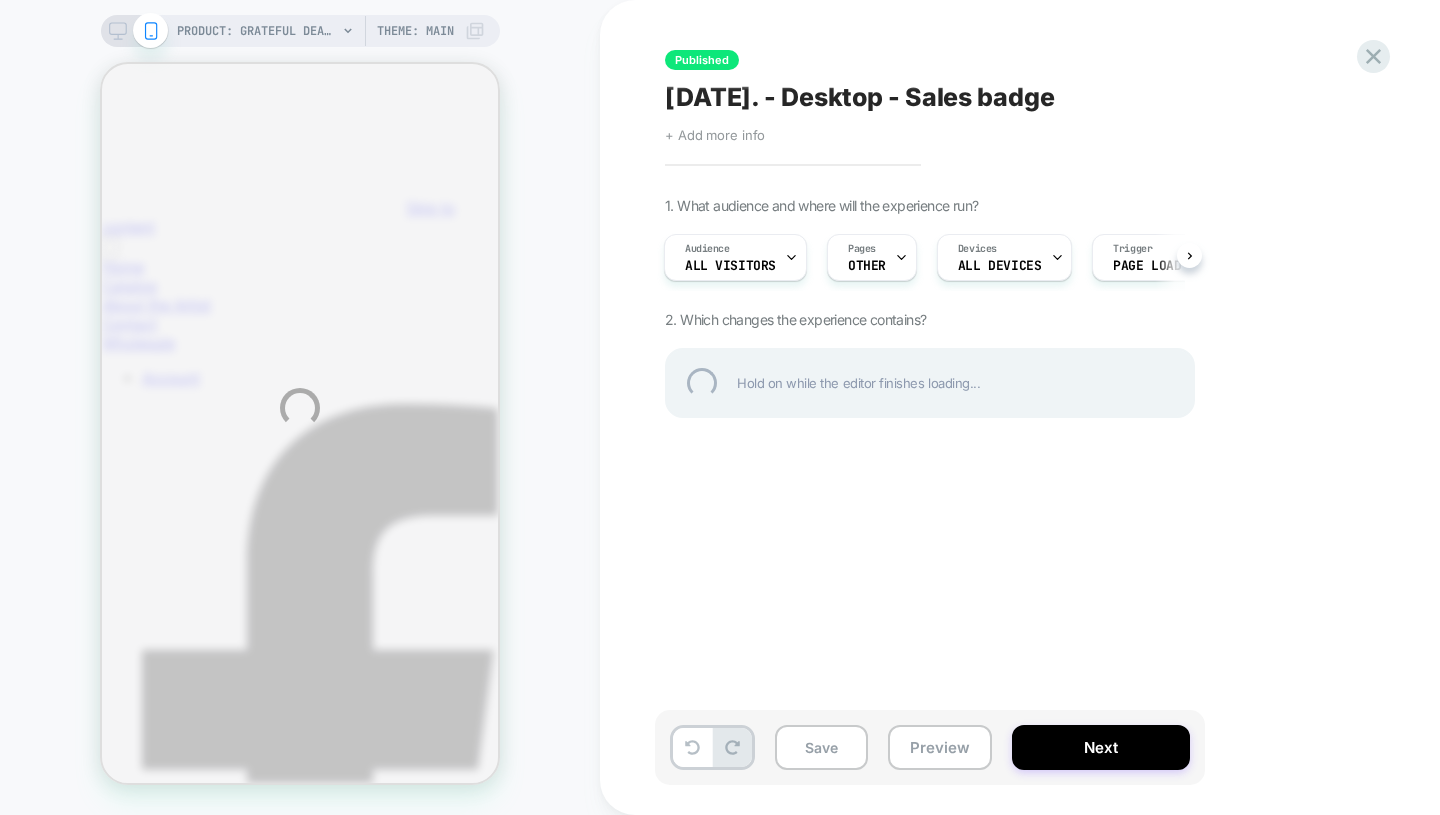 scroll, scrollTop: 0, scrollLeft: 0, axis: both 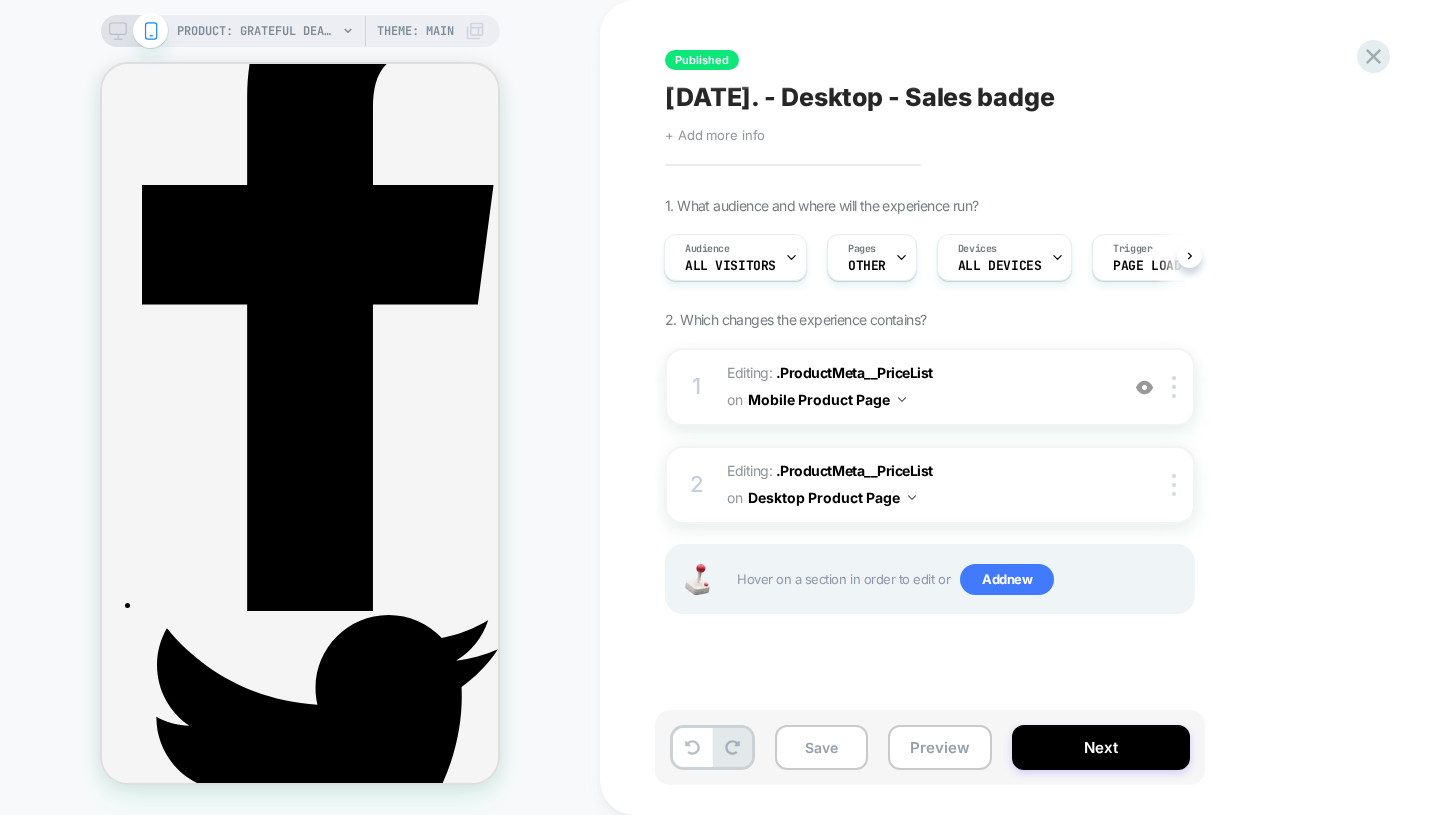 click at bounding box center (1144, 387) 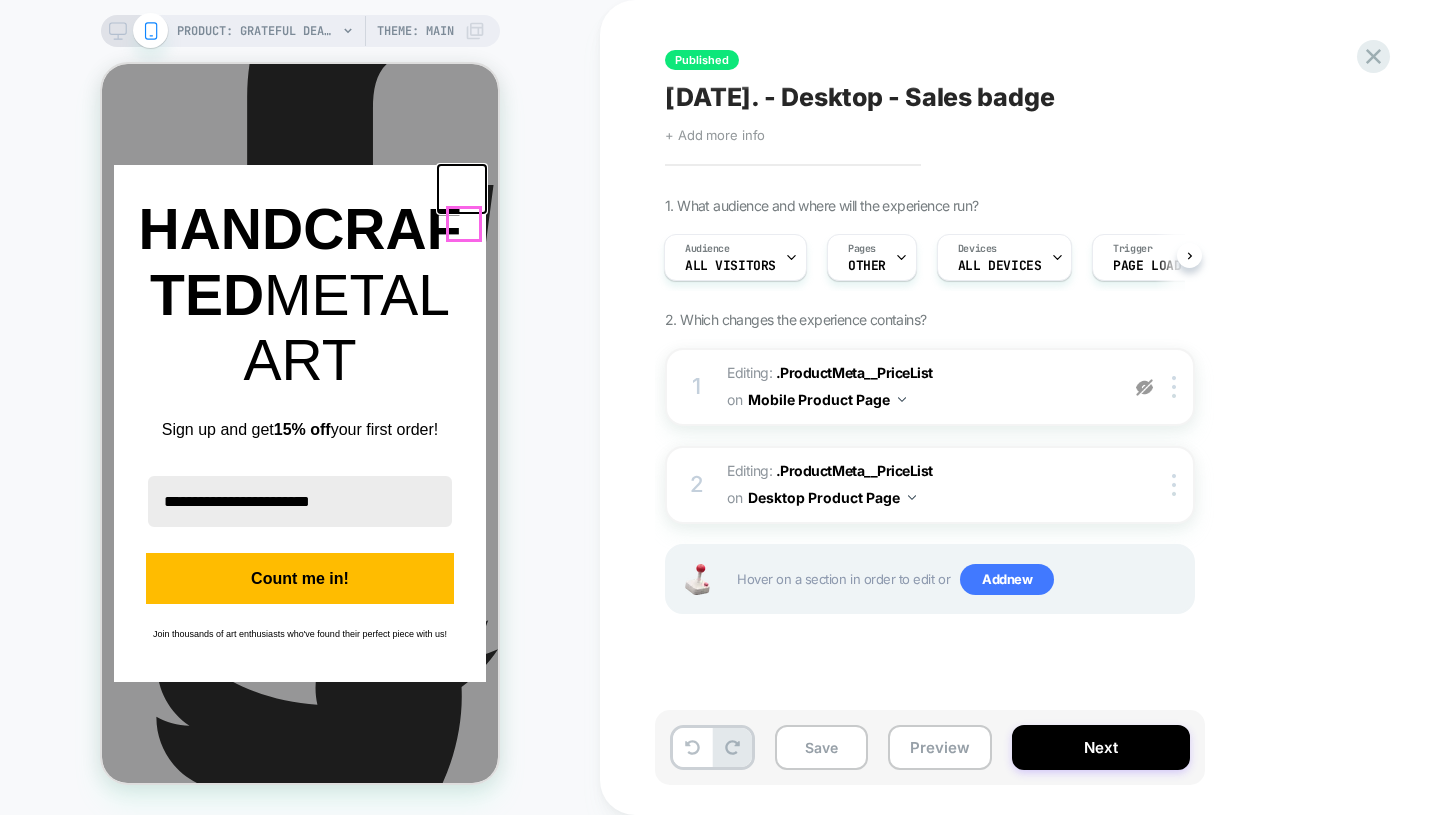 click 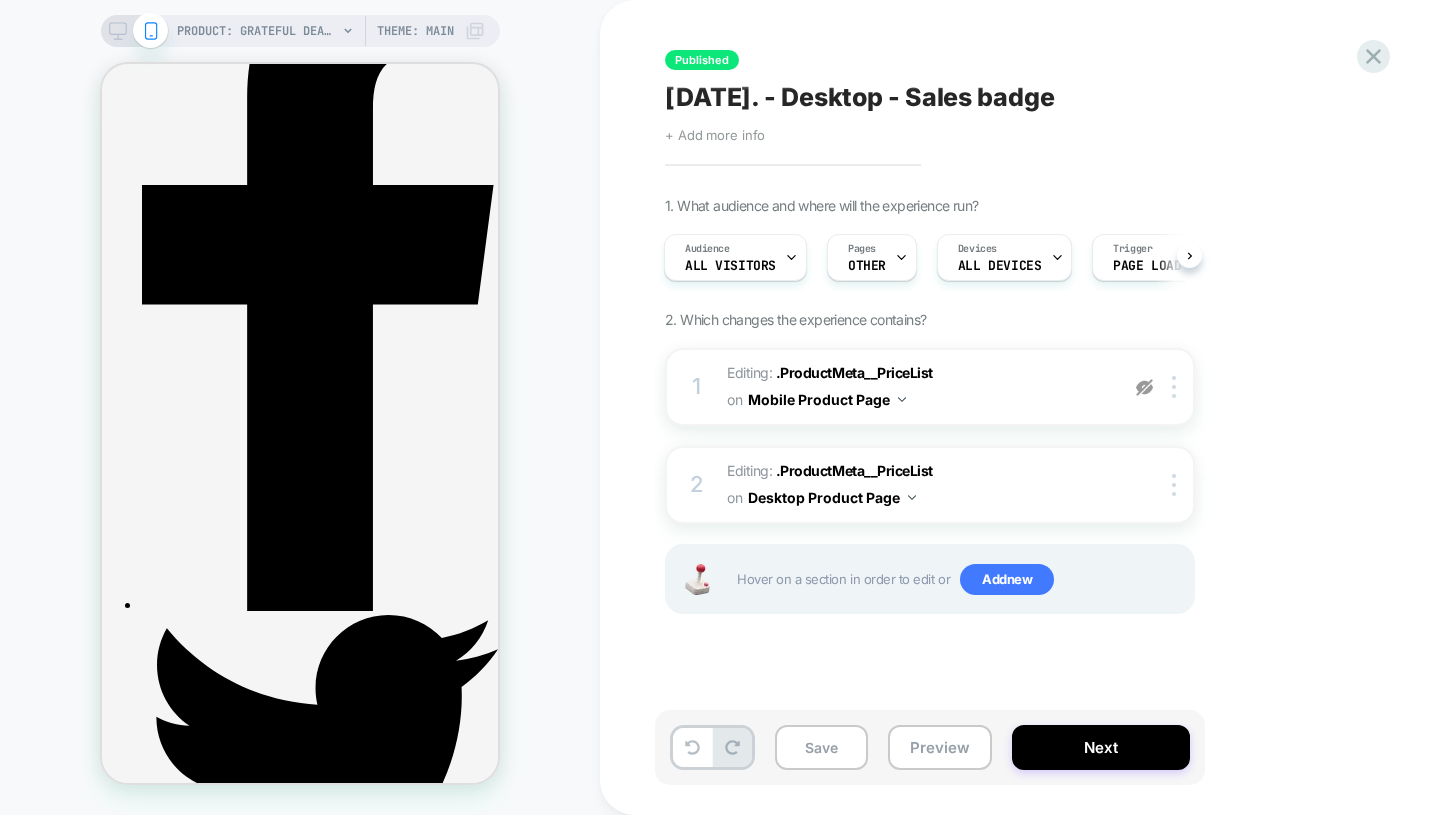 click at bounding box center (1174, 387) 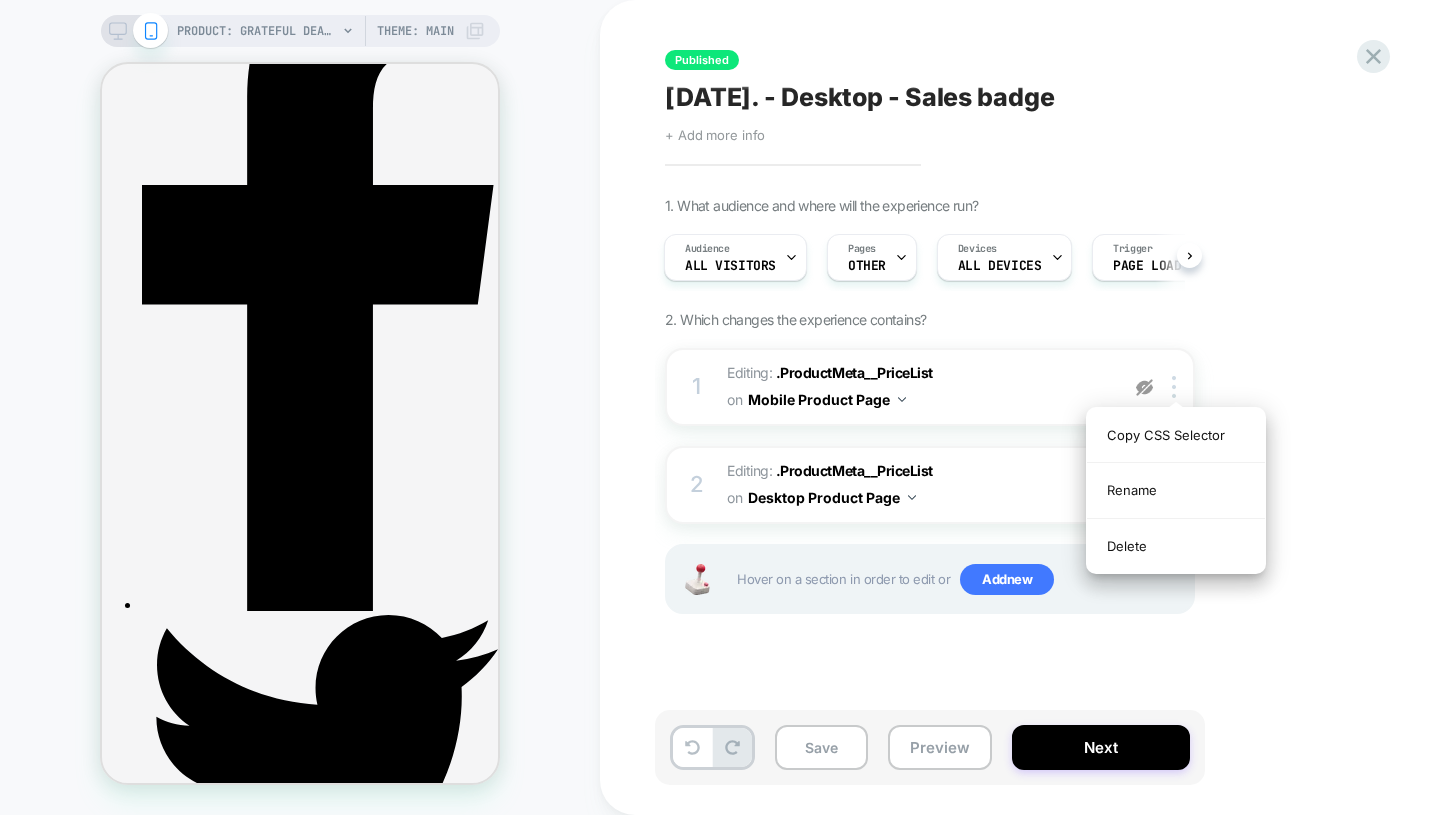 click on "Delete" at bounding box center [1176, 546] 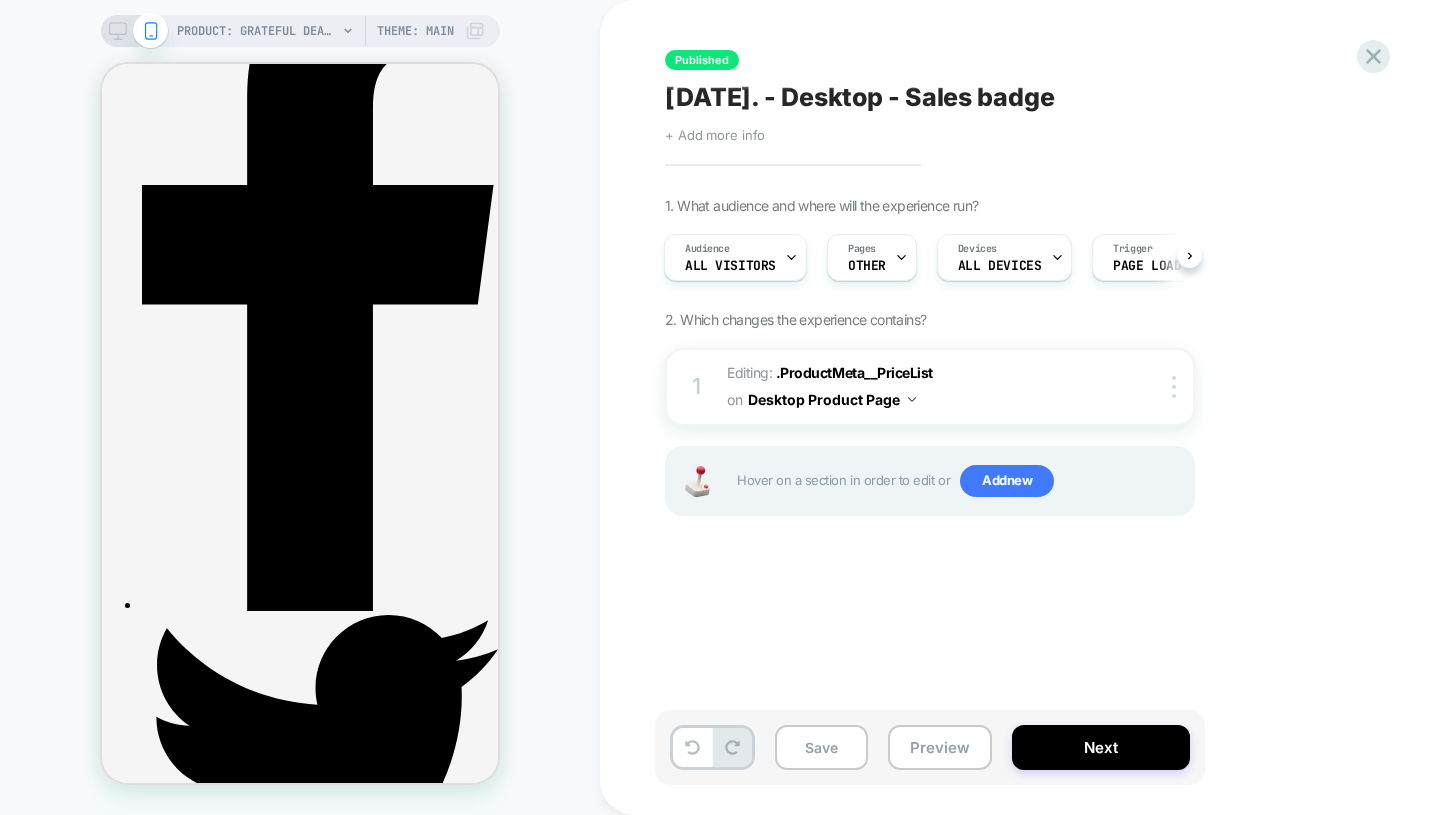 click 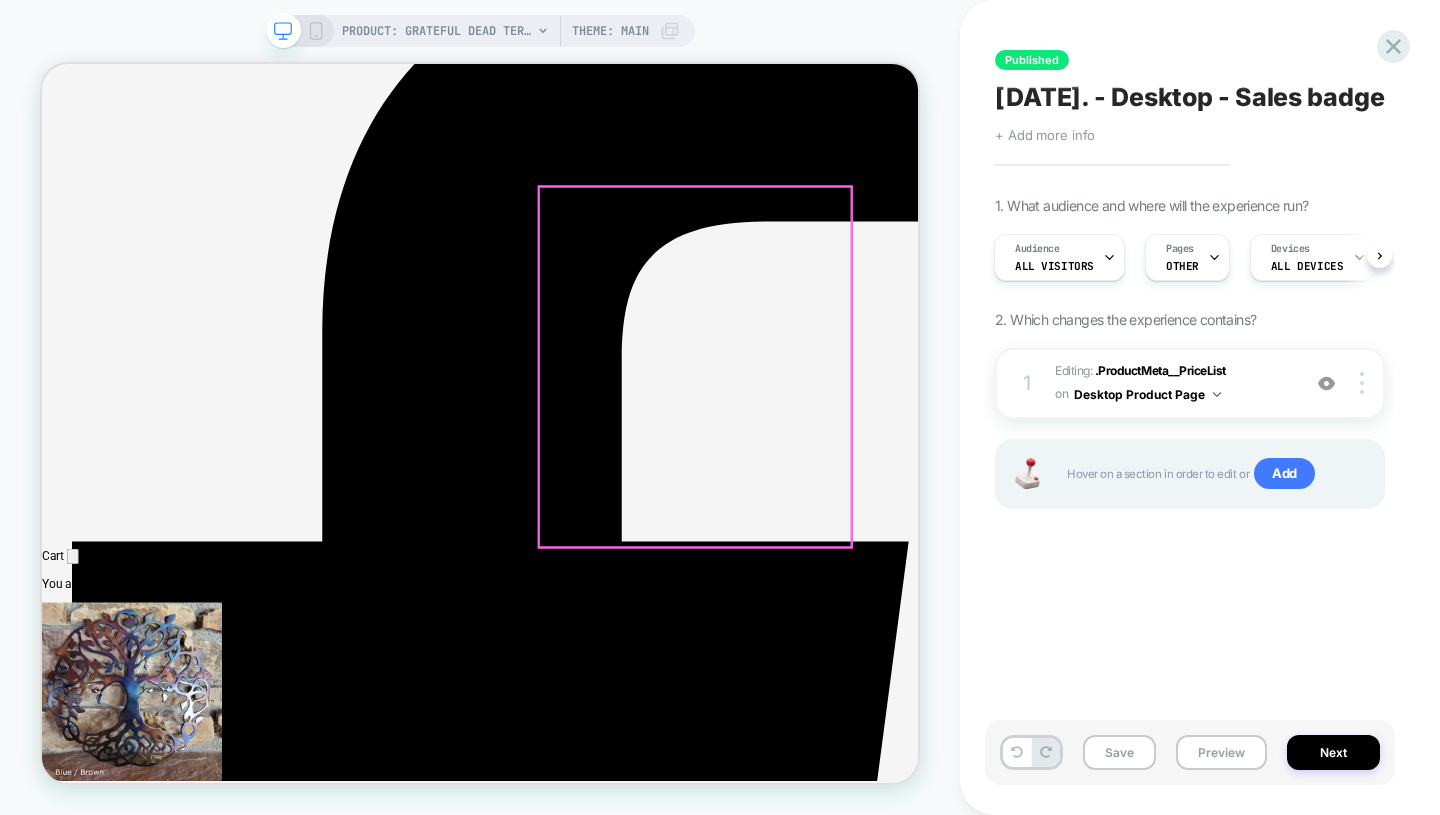 scroll, scrollTop: 0, scrollLeft: 0, axis: both 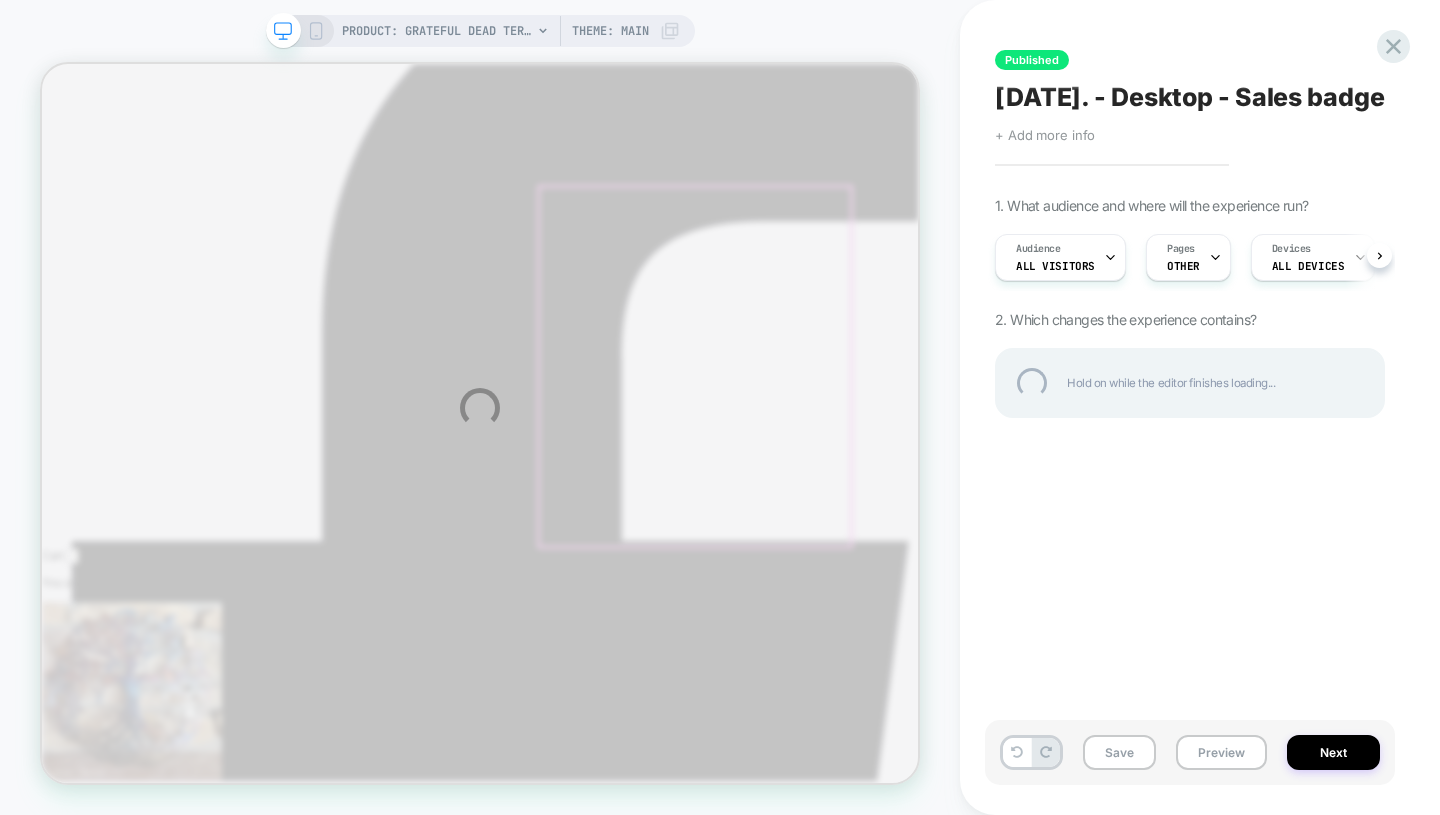click on "PRODUCT: Grateful Dead Terrapin Turtles Metal Art Sculpture [8 14 or 18 custom size] PRODUCT: Grateful Dead Terrapin Turtles Metal Art Sculpture [8 14 or 18 custom size] Theme: MAIN Published 07.07.2025. - Desktop - Sales badge Click to edit experience details + Add more info 1. What audience and where will the experience run? Audience All Visitors Pages OTHER Devices ALL DEVICES Trigger Page Load 2. Which changes the experience contains? Hold on while the editor finishes loading... Save Preview Next" at bounding box center [720, 407] 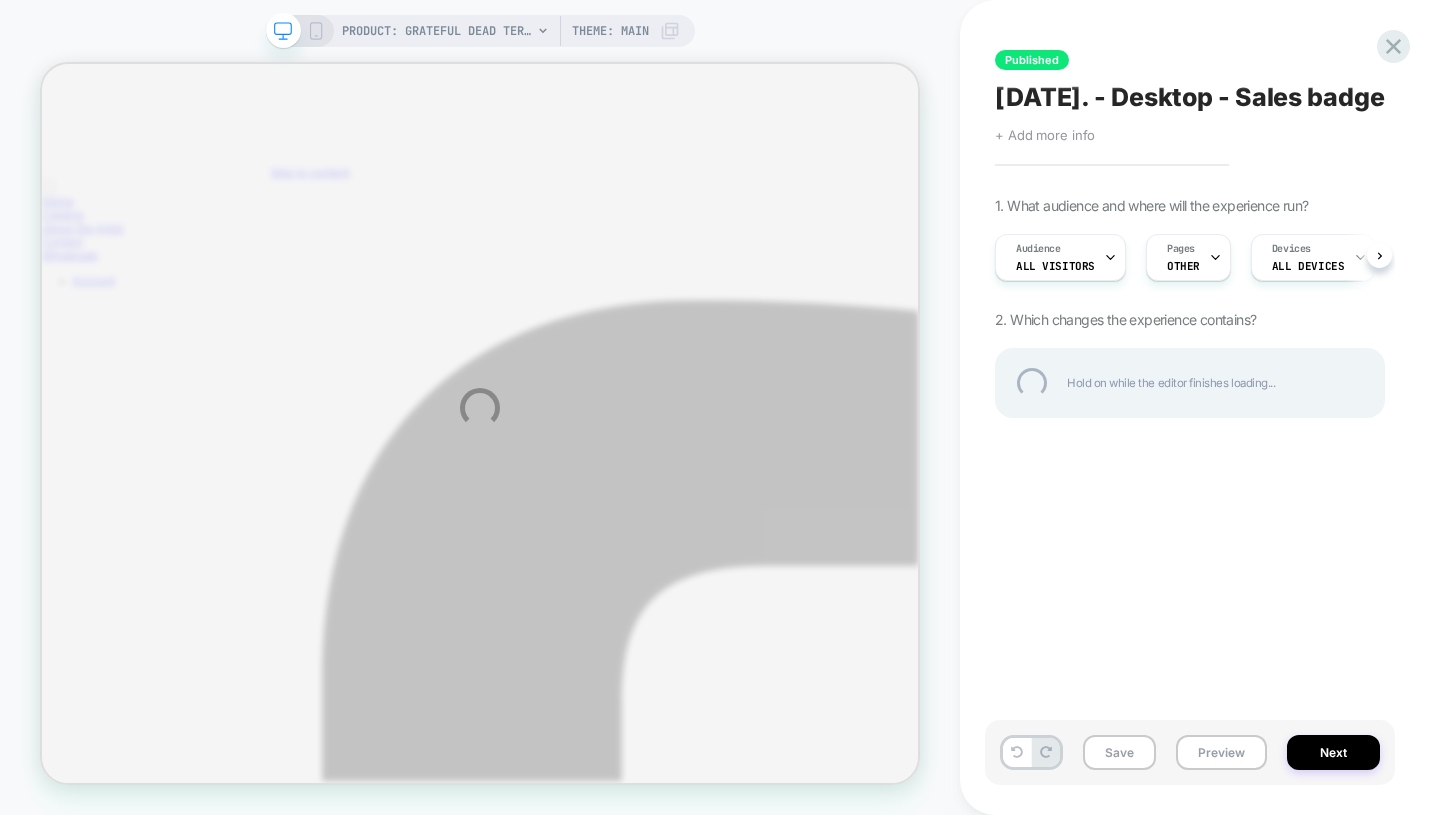 scroll, scrollTop: 465, scrollLeft: 0, axis: vertical 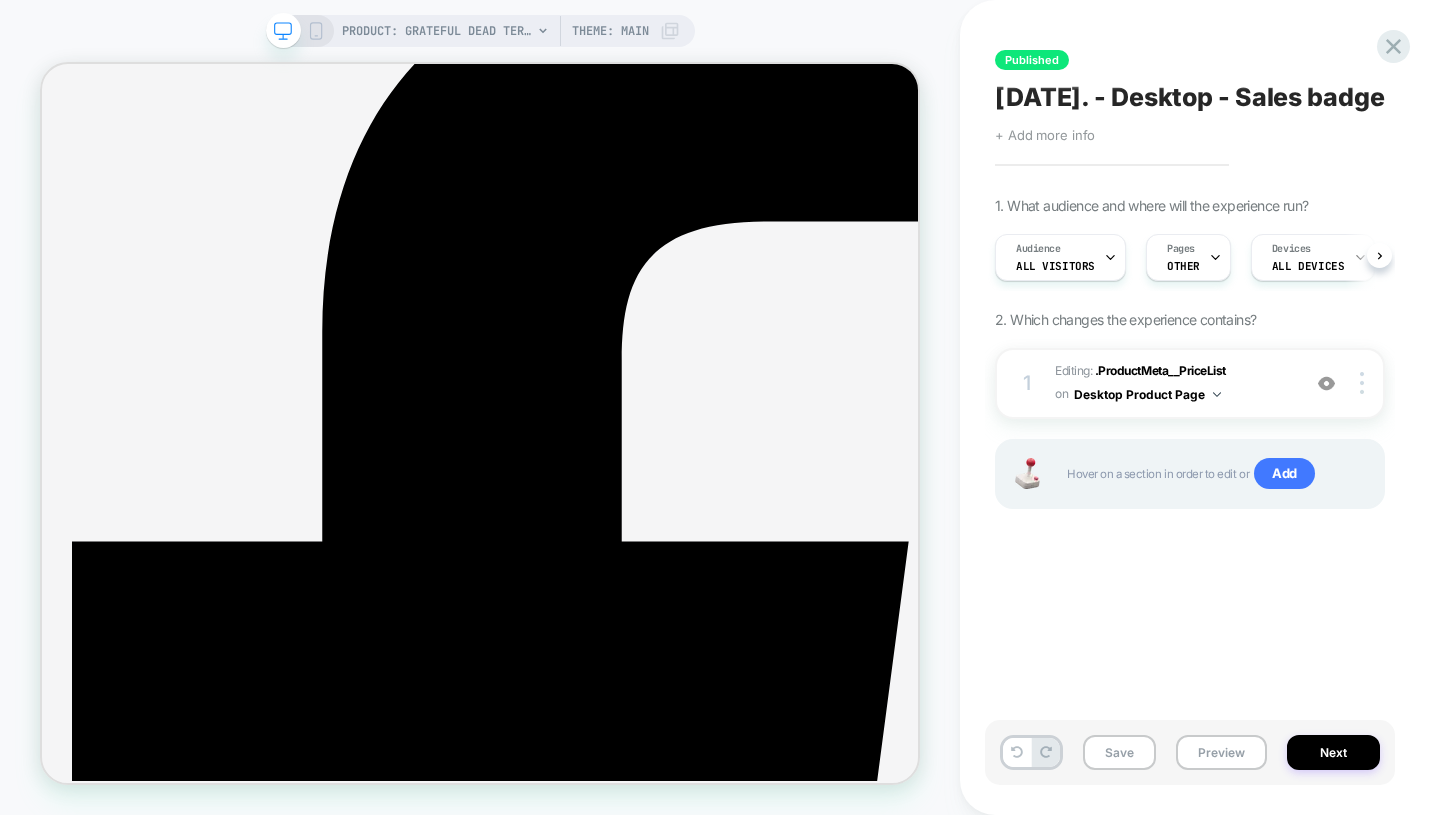 click on "ALL DEVICES" at bounding box center (1308, 266) 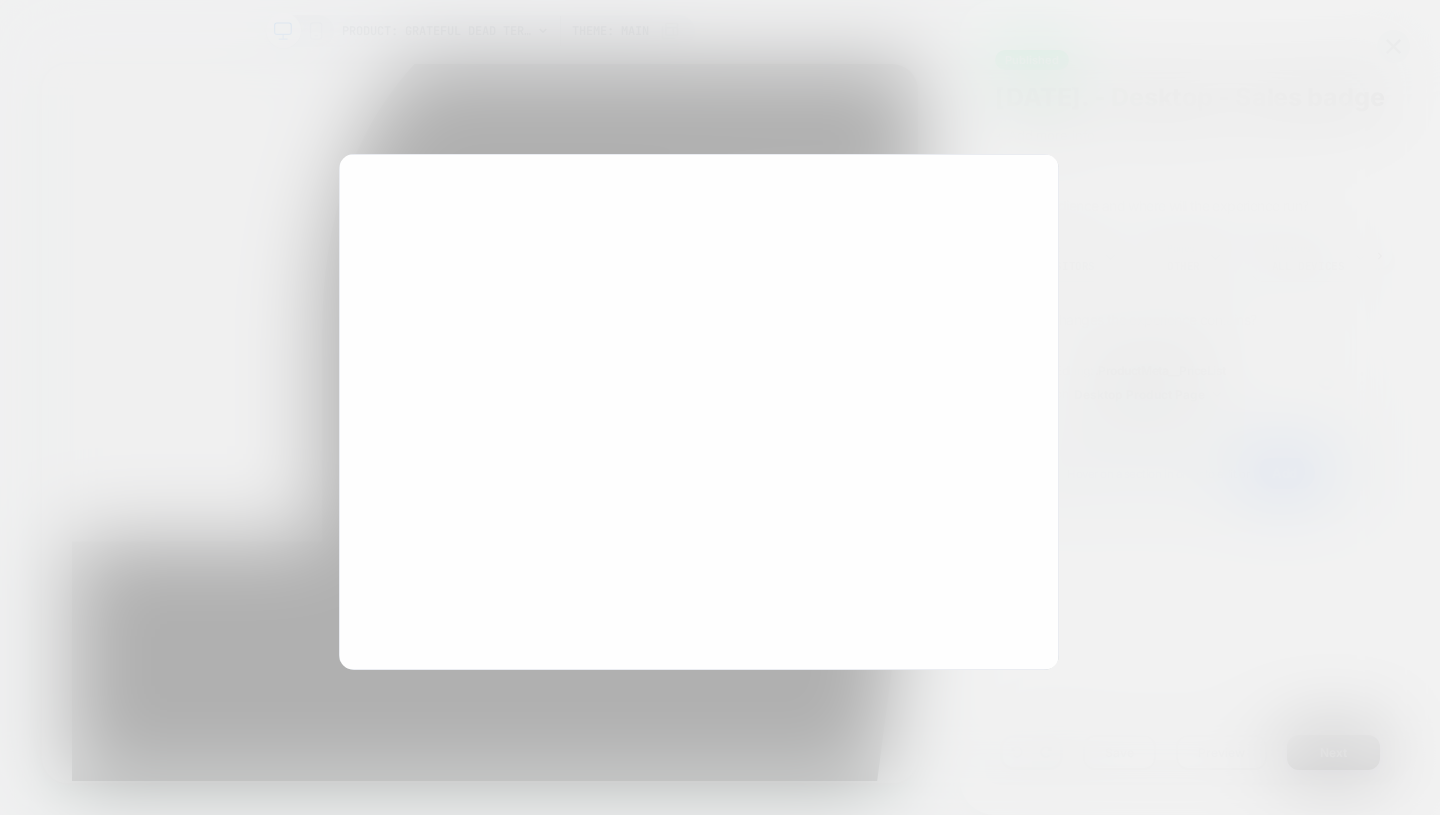 scroll, scrollTop: 0, scrollLeft: 0, axis: both 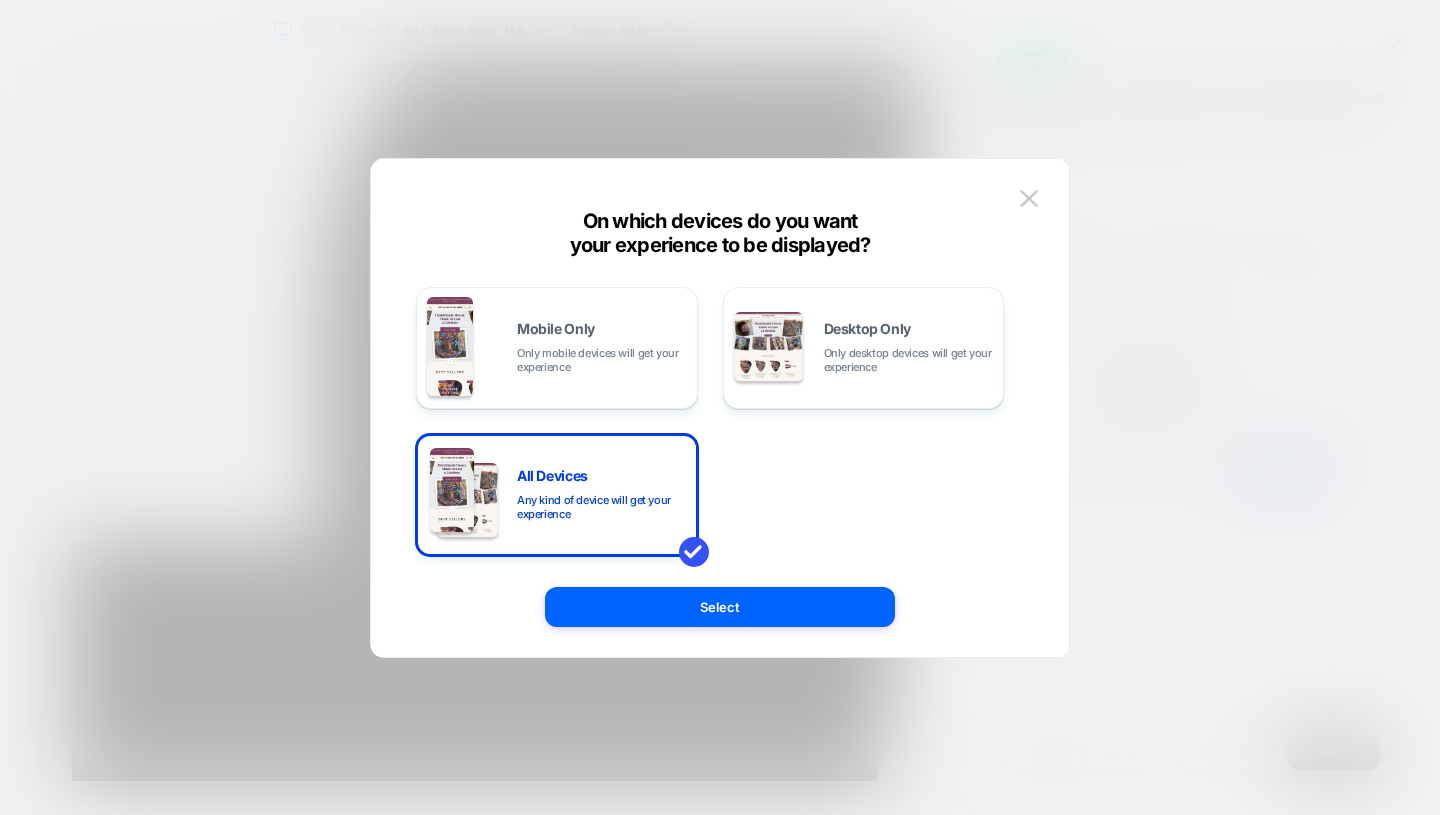 click on "Desktop Only Only desktop devices will get your experience" at bounding box center [864, 348] 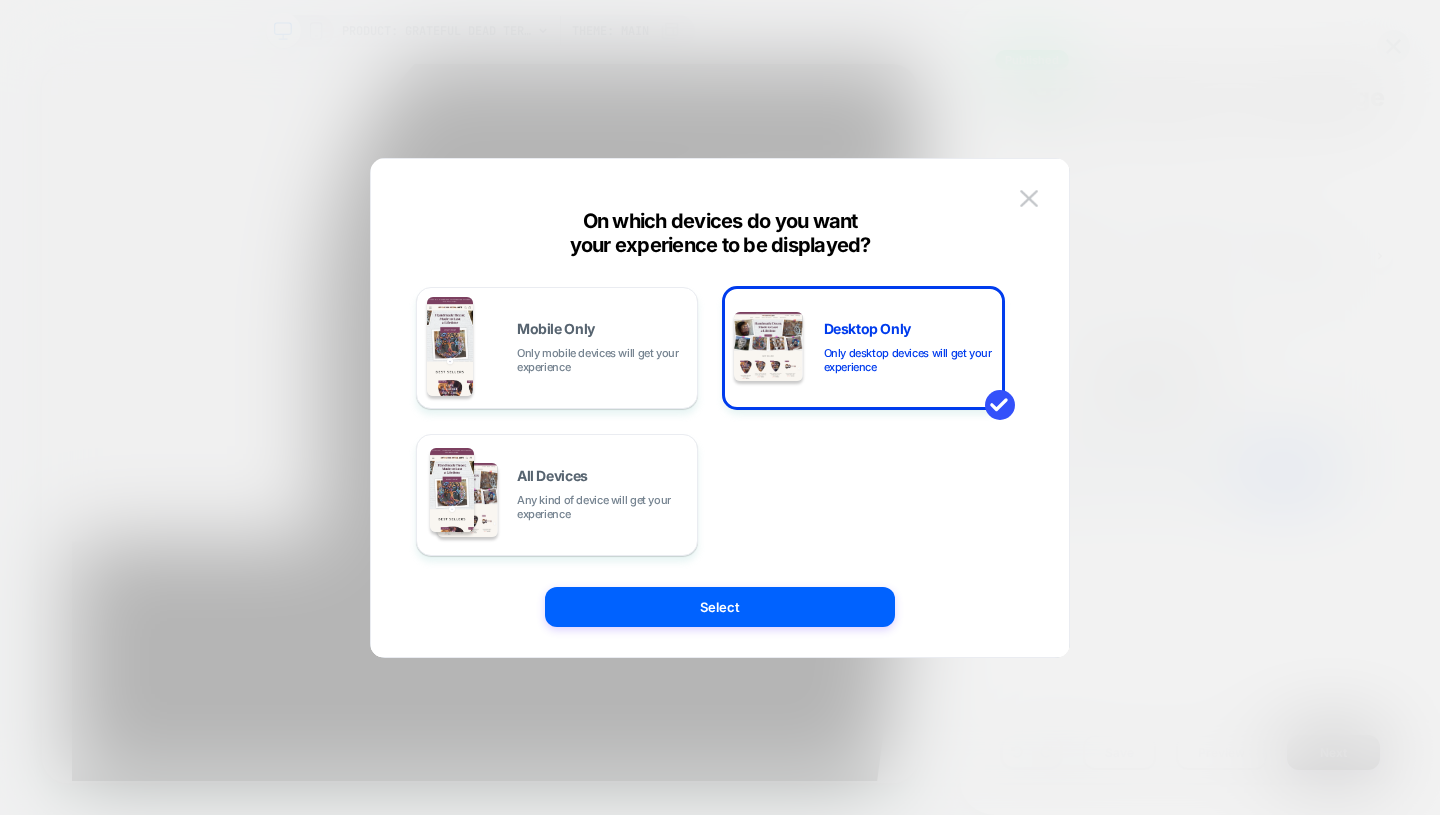 click on "Select" at bounding box center [720, 607] 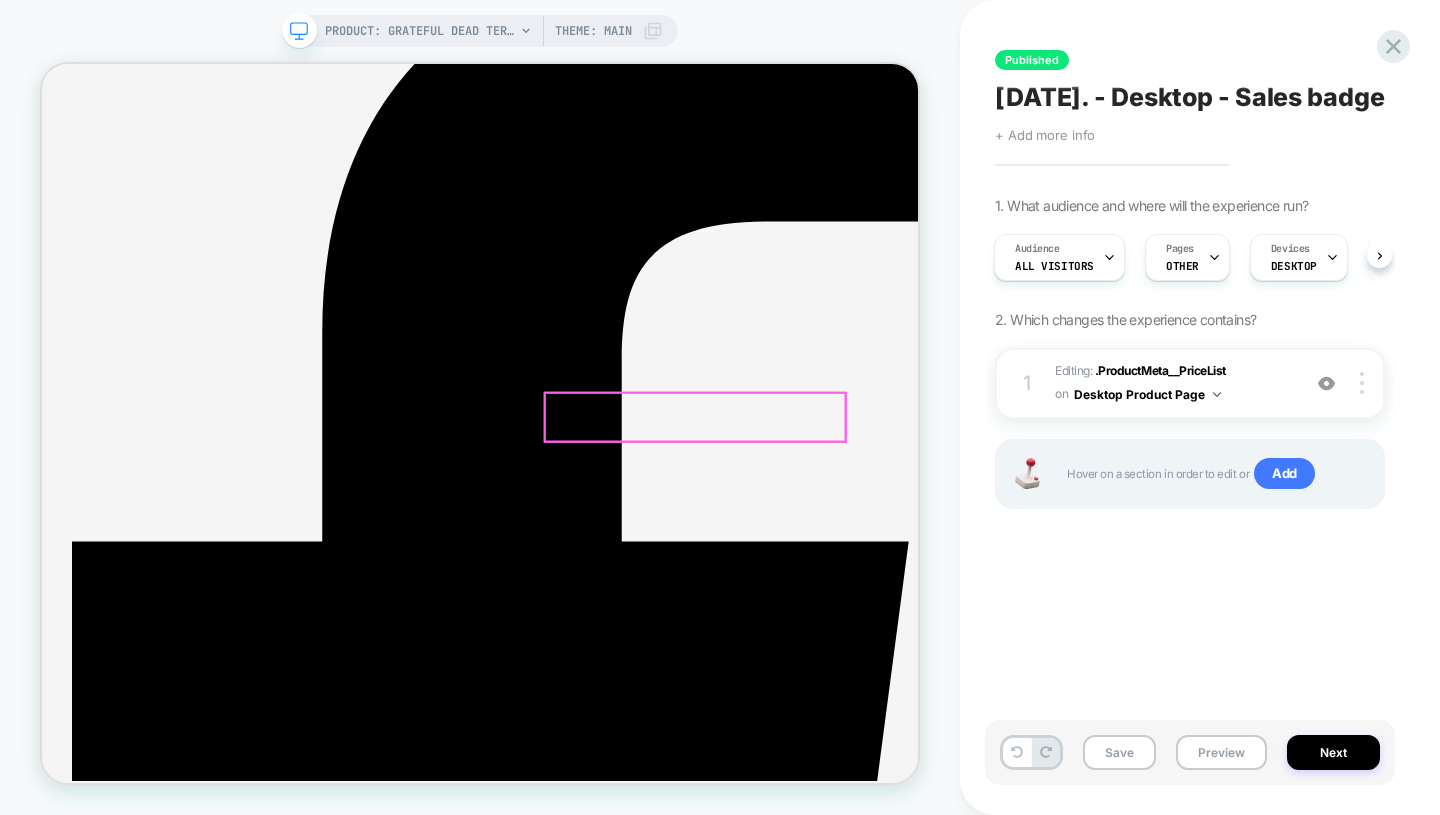 scroll, scrollTop: 450, scrollLeft: 0, axis: vertical 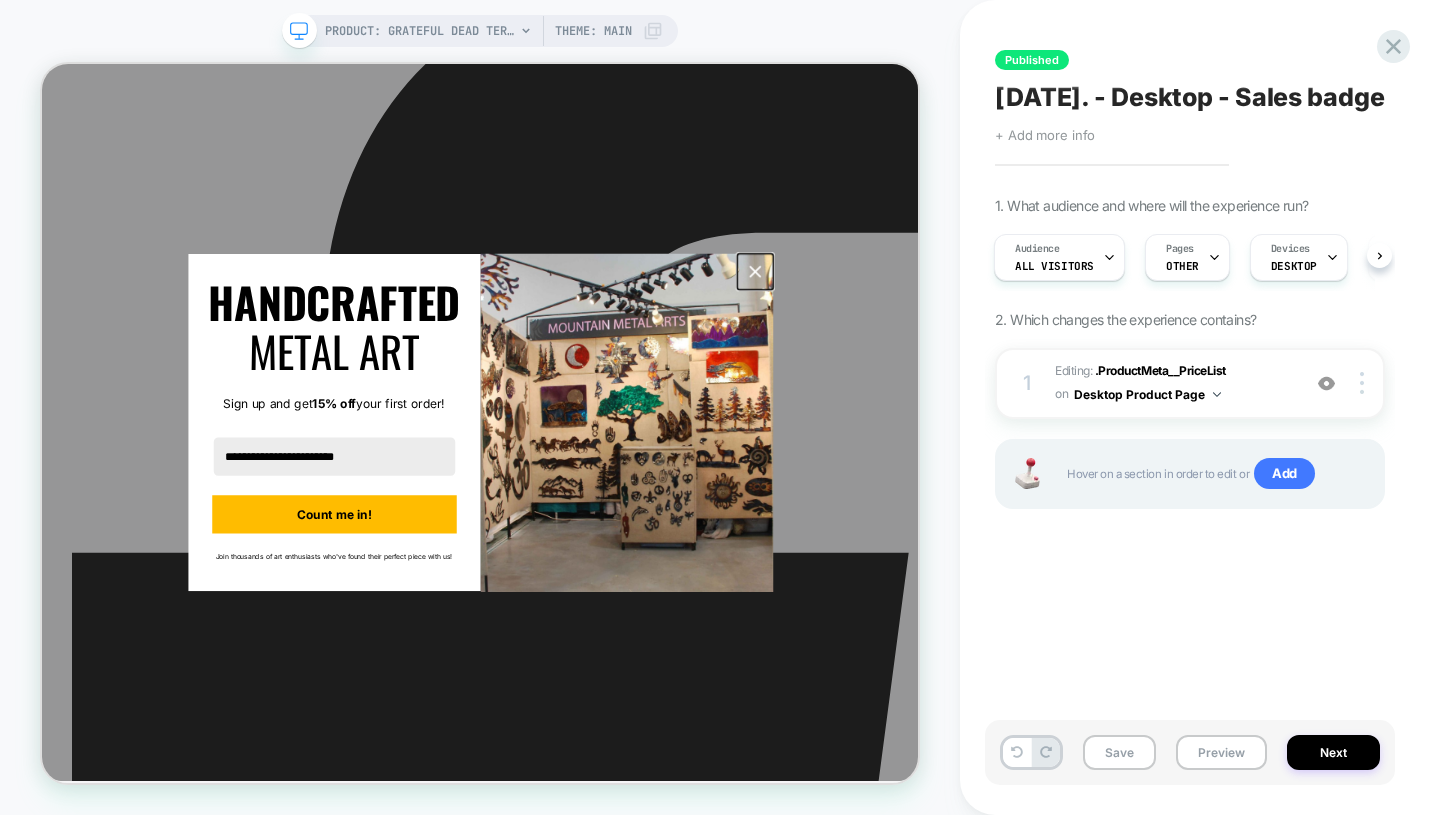 click 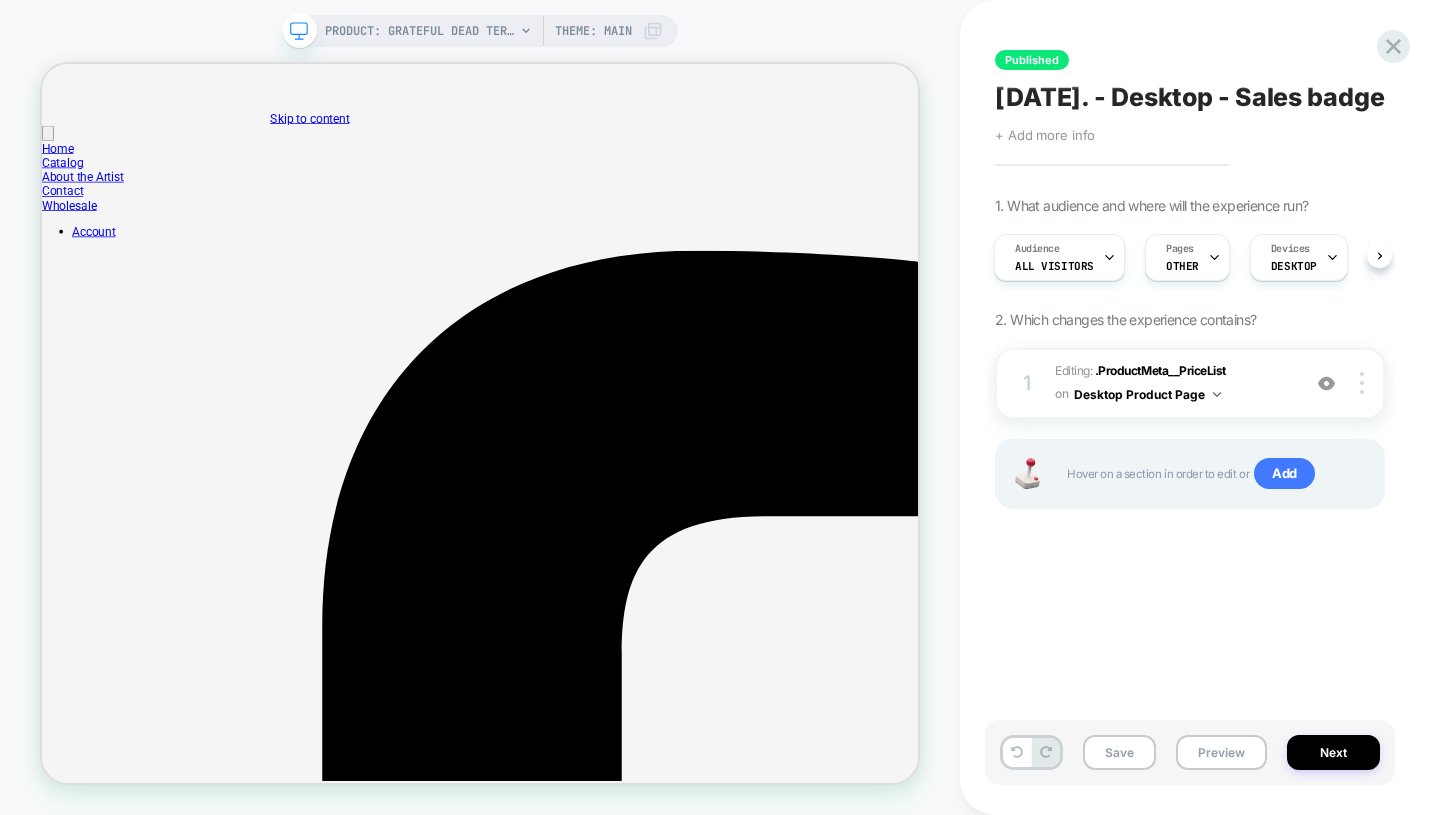 scroll, scrollTop: 0, scrollLeft: 0, axis: both 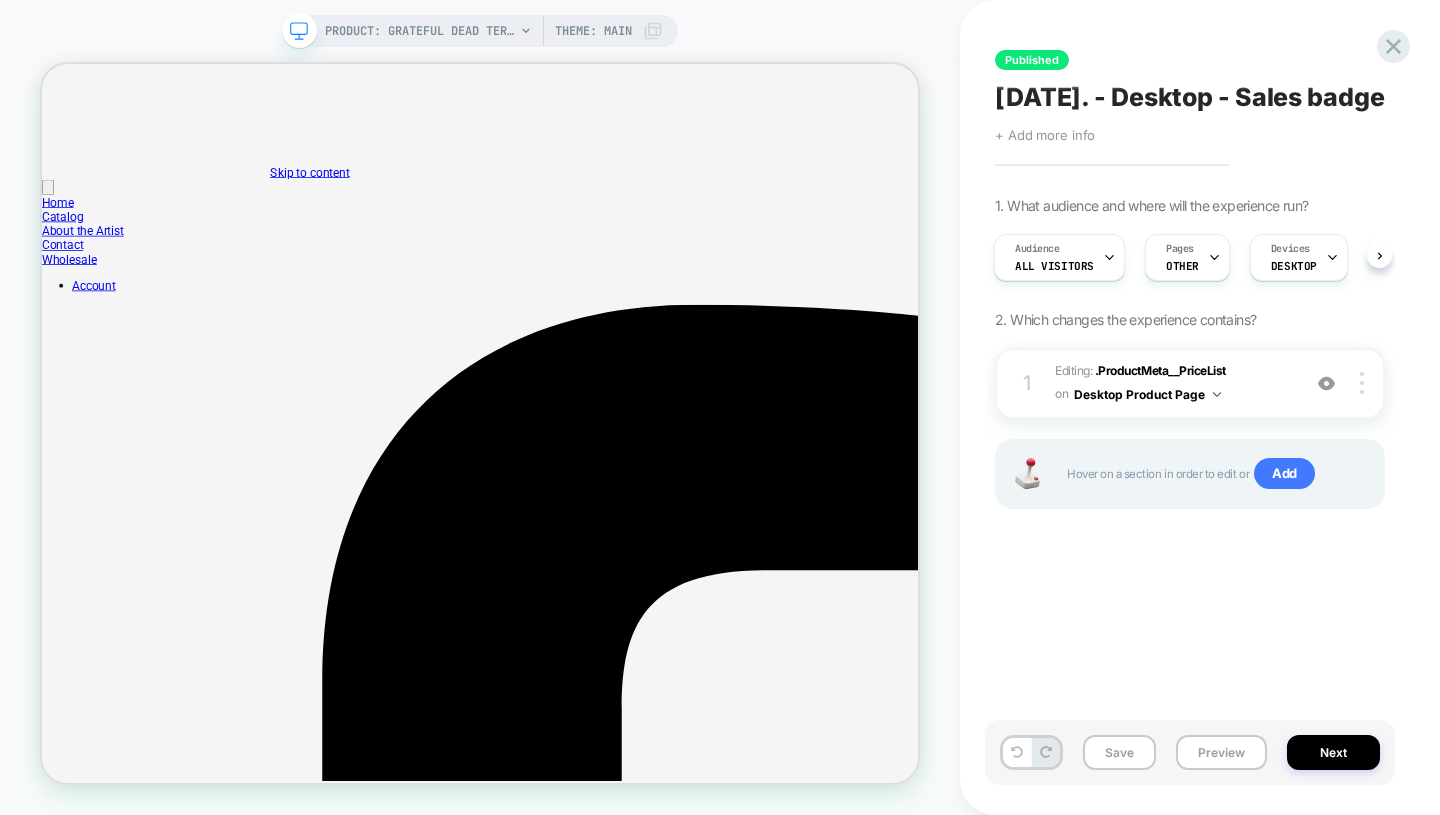 click on "Editing :   .ProductMeta__PriceList .ProductMeta__PriceList   on Desktop Product Page" at bounding box center (1172, 383) 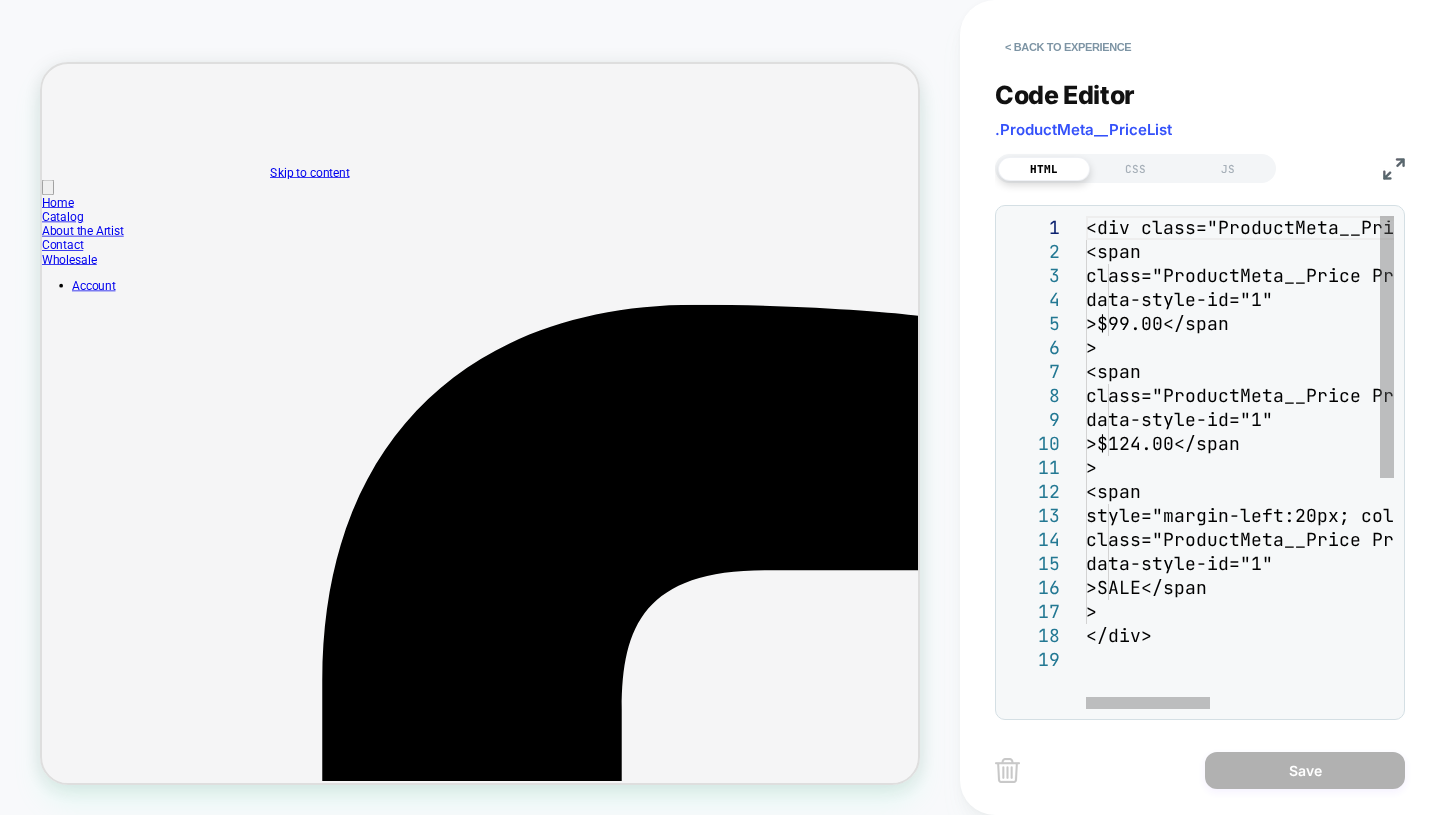 click on "<div class="ProductMeta__PriceList Heading" data-s tyle-id="1">   <span     class="ProductMeta__Price Price Price--highlig ht Text--subdued u-h4"     data-style-id="1"     >$99.00</span   >   <span     class="ProductMeta__Price Price Price--compare At Text--subdued u-h4"     data-style-id="1"     >$124.00</span   >   <span     style="margin-left:20px; color:white; backgrou nd-color:red; padding-left:5px; padding-right:5px;  border-radius:3px;"     class="ProductMeta__Price Price Text--subdued  u-h4"     data-style-id="1"     >SALE</span   > </div>" at bounding box center (1449, 678) 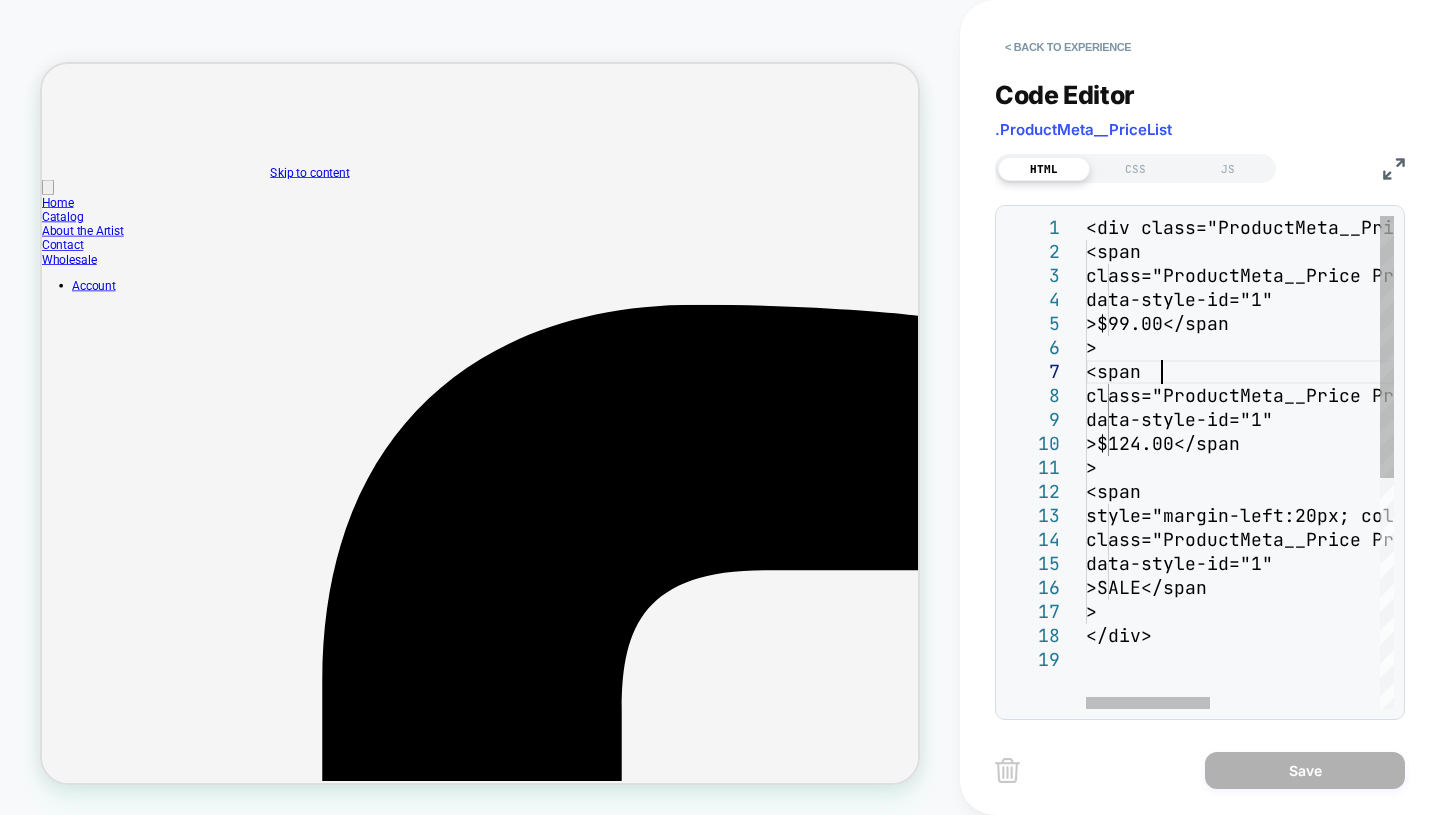 scroll, scrollTop: 0, scrollLeft: 0, axis: both 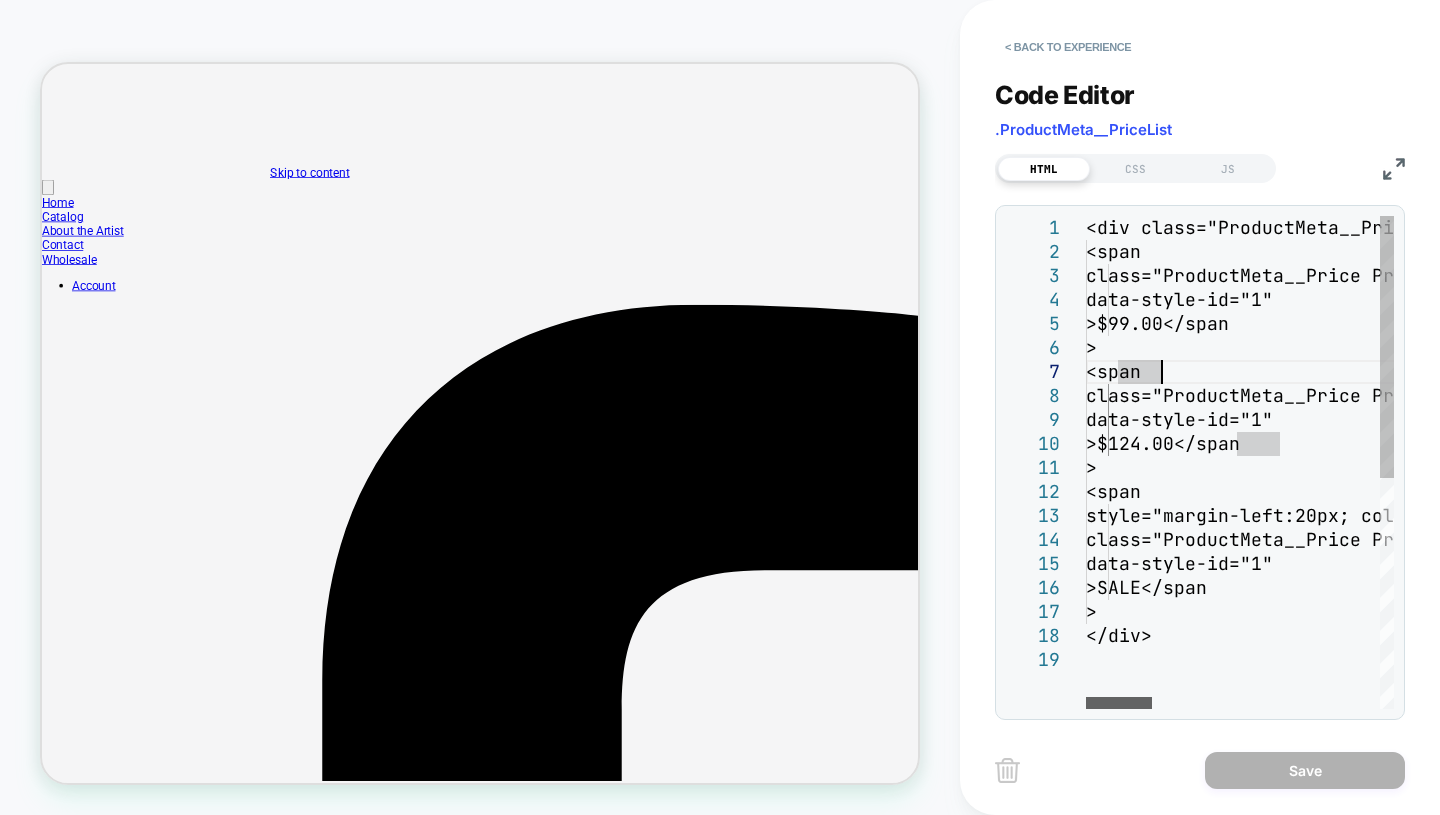 click at bounding box center [1119, 703] 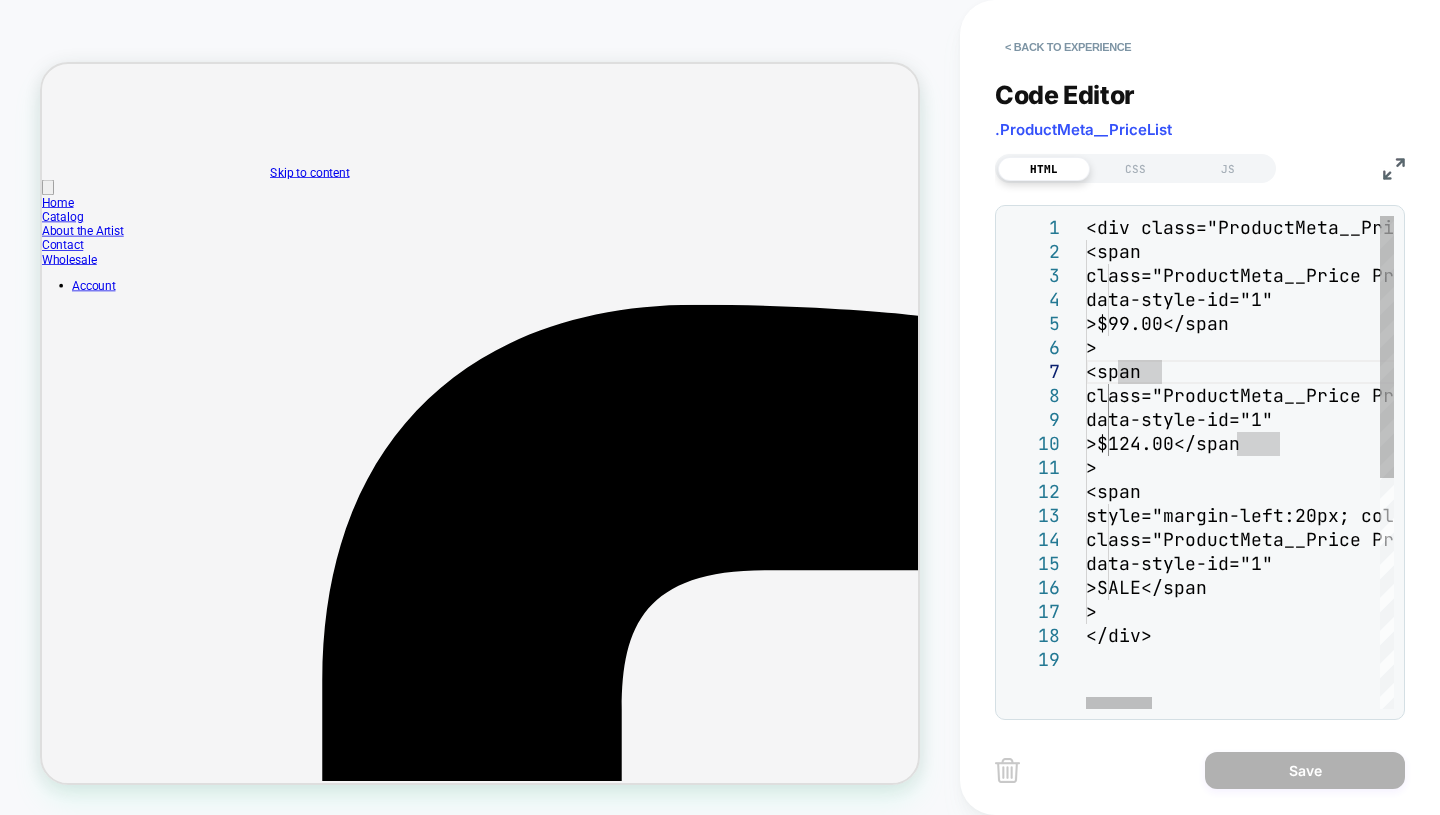 click on "<div class="ProductMeta__PriceList Heading" data-s tyle-id="1">   <span     class="ProductMeta__Price Price Price--highlig ht Text--subdued u-h4"     data-style-id="1"     >$99.00</span   >   <span     class="ProductMeta__Price Price Price--compare At Text--subdued u-h4"     data-style-id="1"     >$124.00</span   >   <span     style="margin-left:20px; color:white; backgrou nd-color:red; padding-left:5px; padding-right:5px;  border-radius:3px;"     class="ProductMeta__Price Price Text--subdued  u-h4"     data-style-id="1"     >SALE</span   > </div>" at bounding box center (1762, 678) 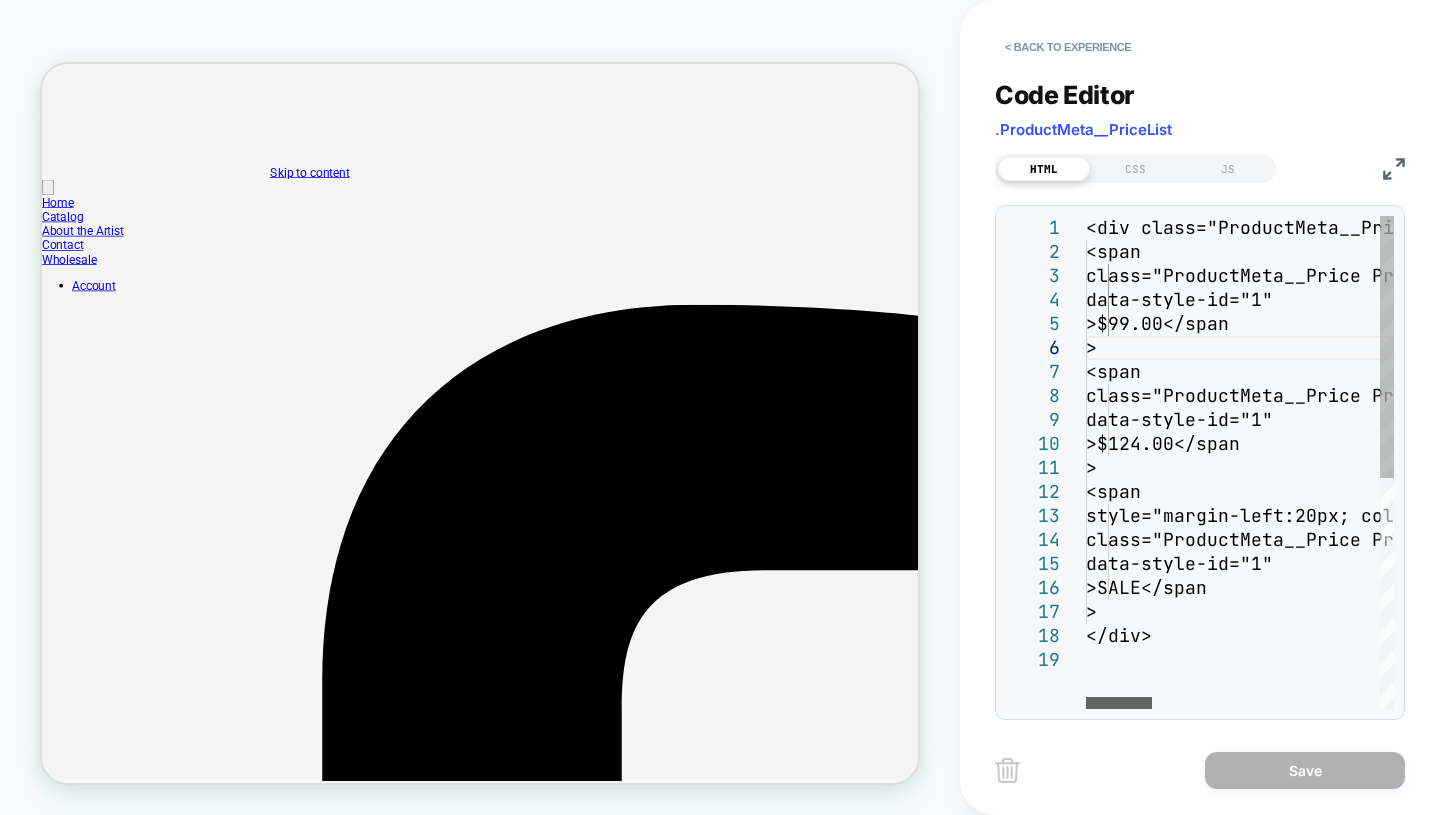 click at bounding box center (1119, 703) 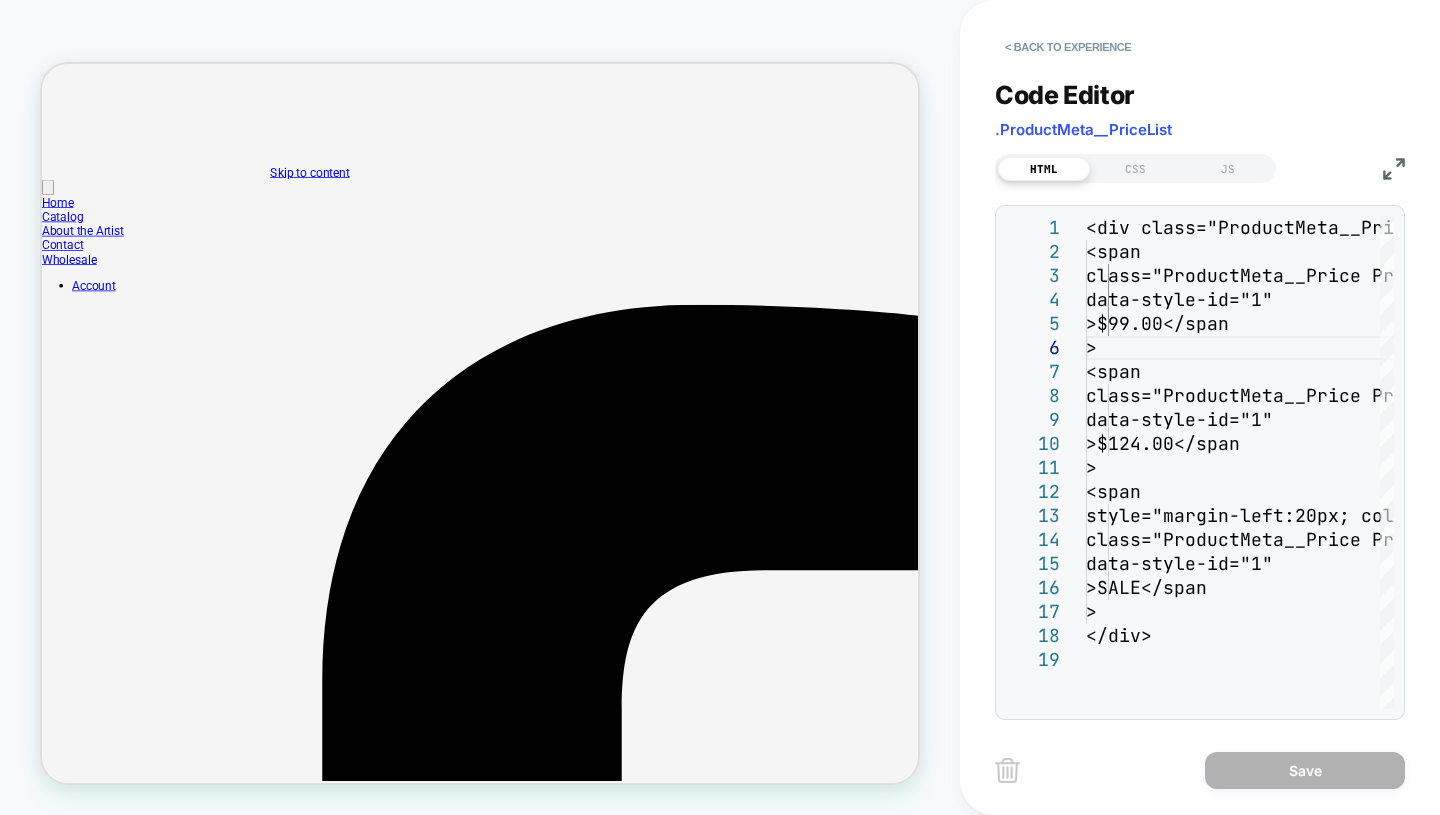 click on "CSS" at bounding box center [1136, 169] 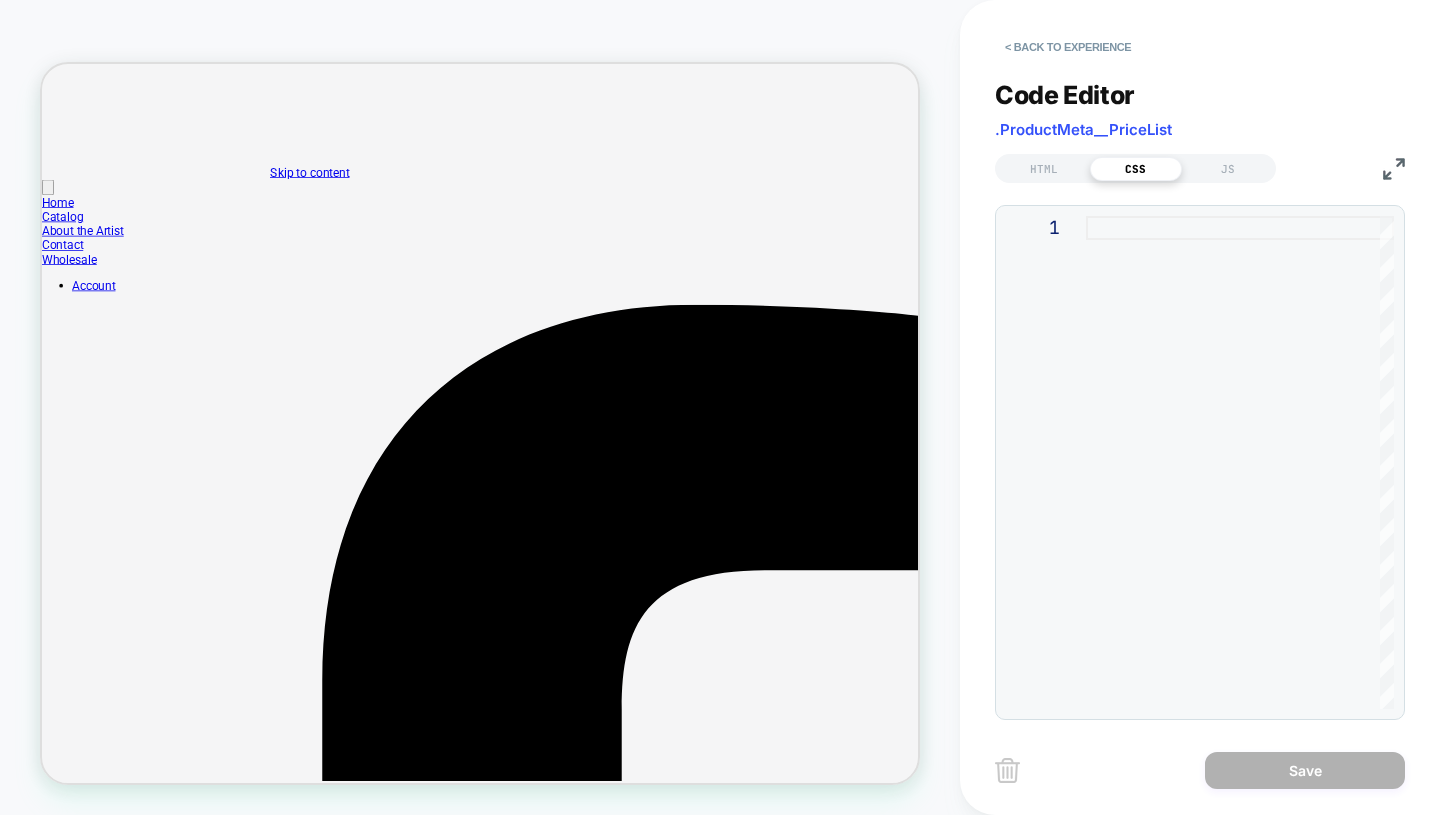 click on "JS" at bounding box center (1228, 169) 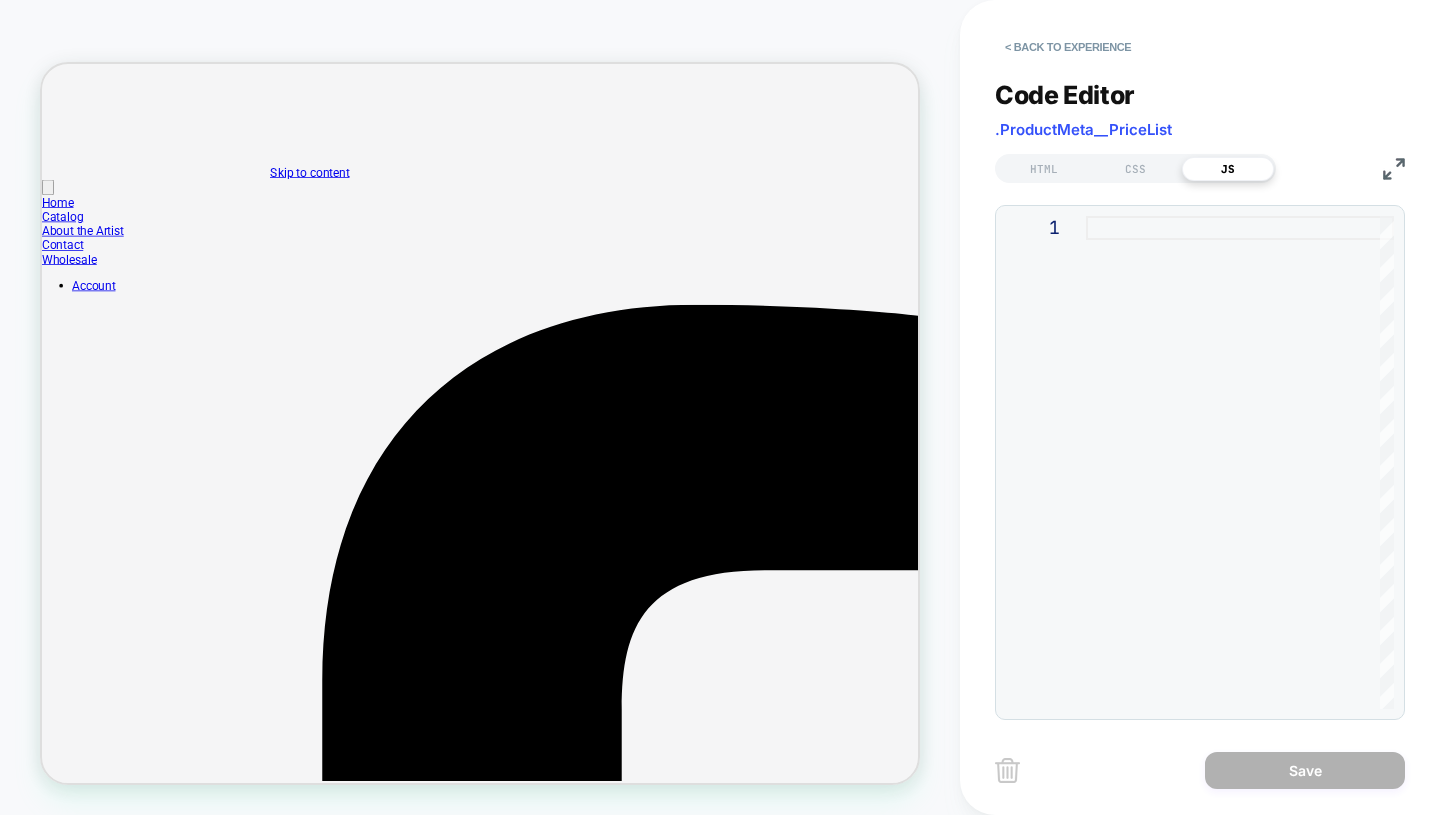 click on "HTML" at bounding box center (1044, 169) 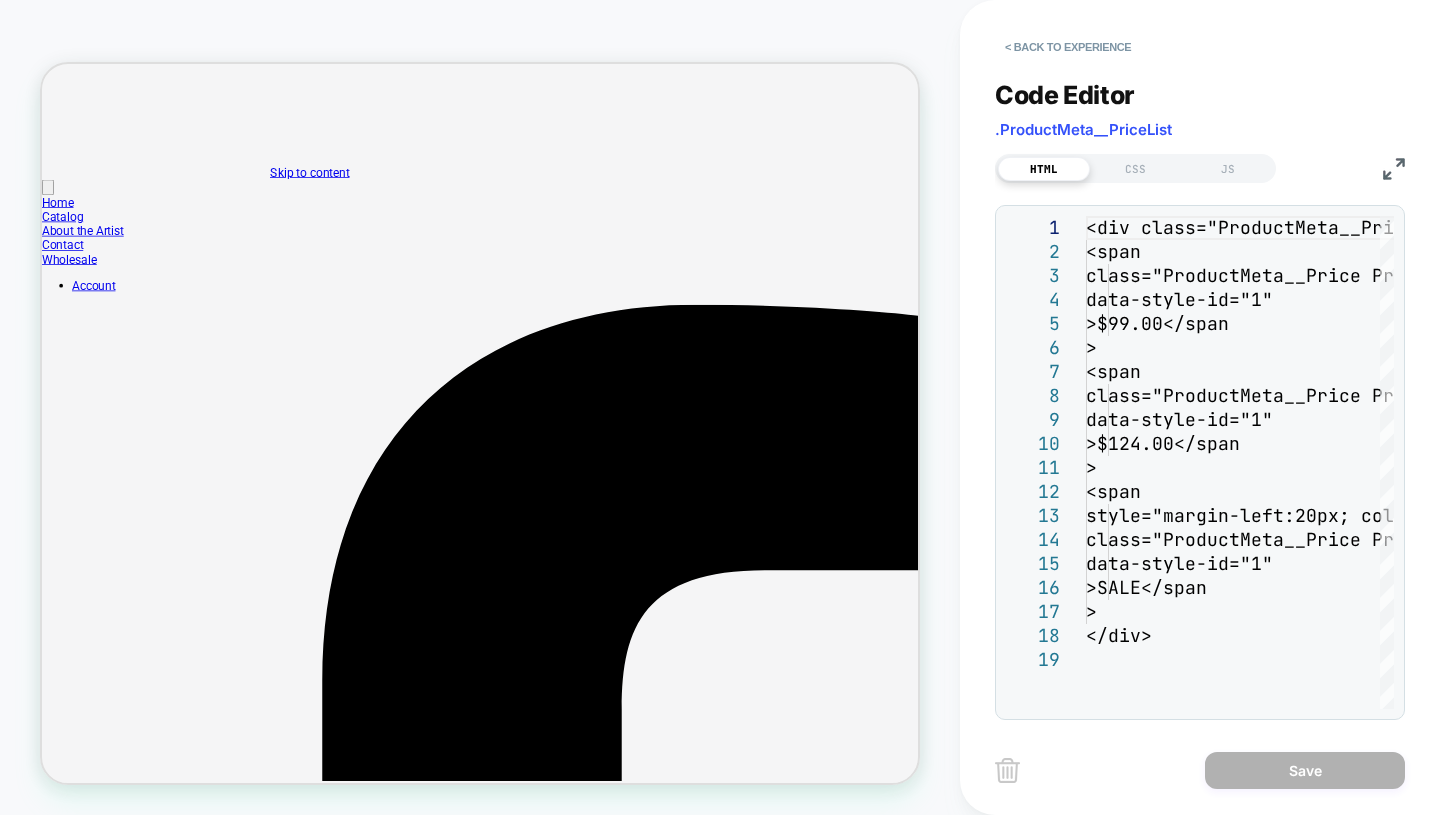 click on "7" wide x 8" tall" at bounding box center [160, 24441] 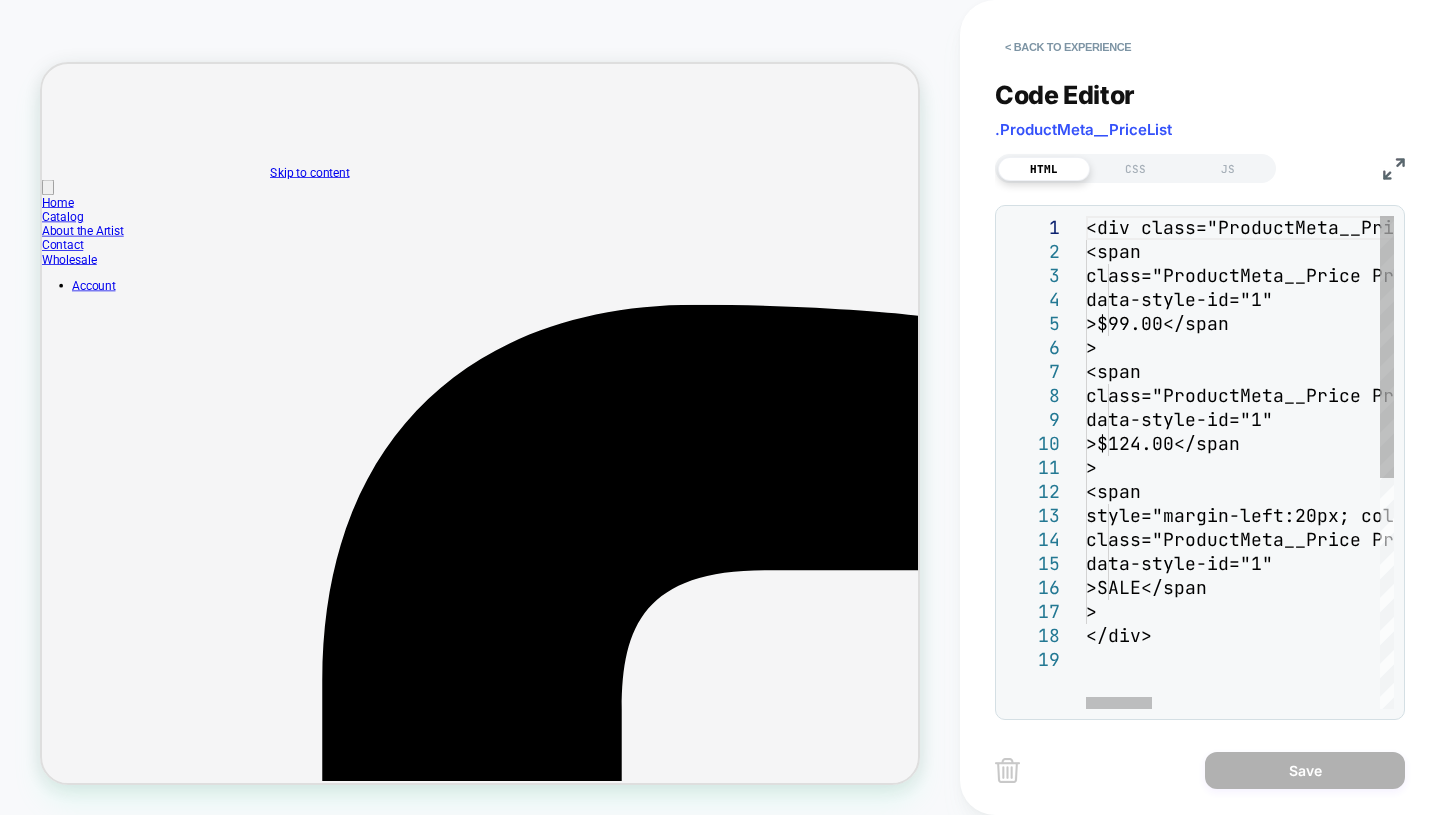 click on "<div class="ProductMeta__PriceList Heading" data-s tyle-id="1">   <span     class="ProductMeta__Price Price Price--highlig ht Text--subdued u-h4"     data-style-id="1"     >$99.00</span   >   <span     class="ProductMeta__Price Price Price--compare At Text--subdued u-h4"     data-style-id="1"     >$124.00</span   >   <span     style="margin-left:20px; color:white; backgrou nd-color:red; padding-left:5px; padding-right:5px;  border-radius:3px;"     class="ProductMeta__Price Price Text--subdued  u-h4"     data-style-id="1"     >SALE</span   > </div>" at bounding box center [1762, 678] 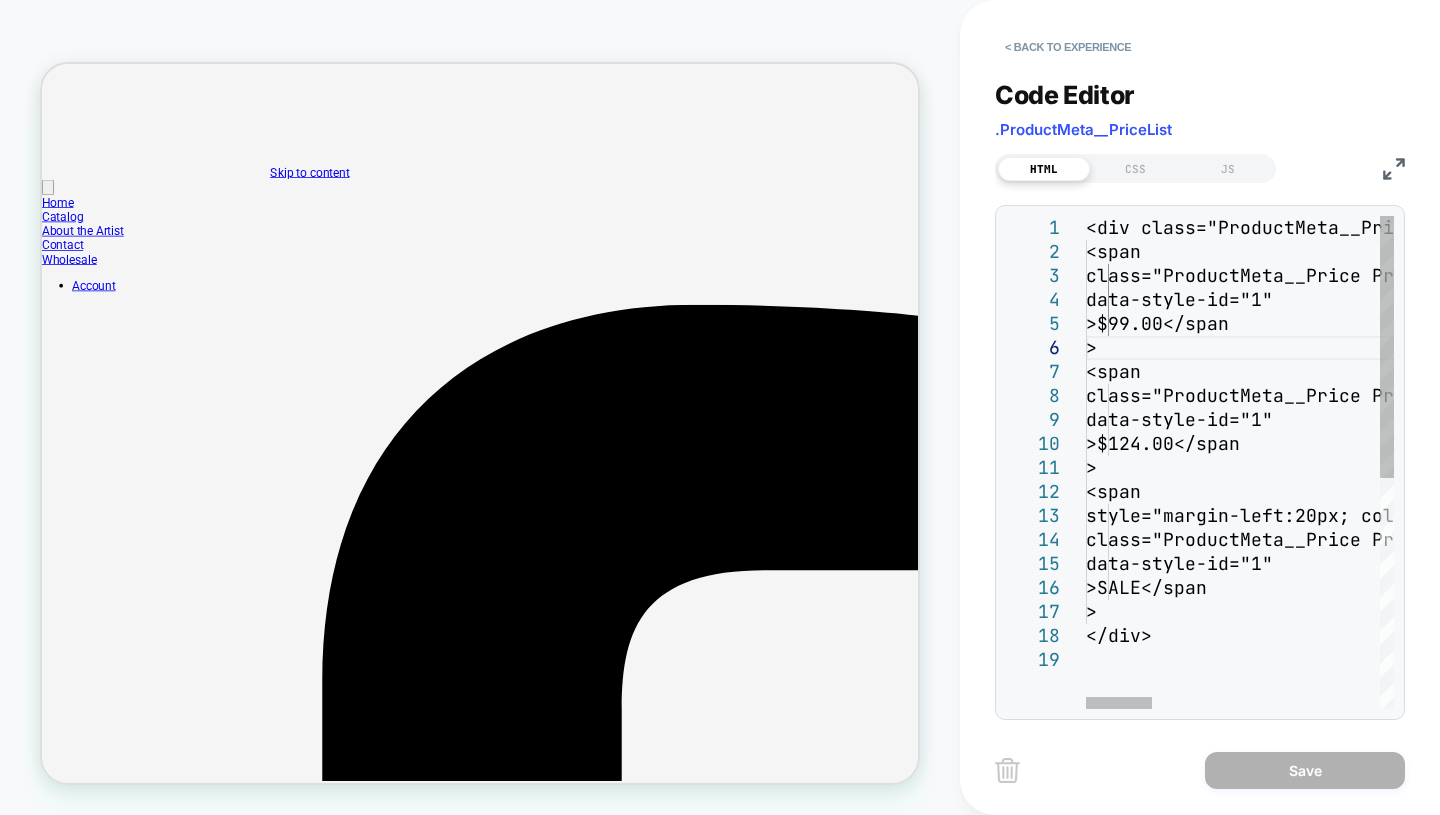 scroll, scrollTop: 0, scrollLeft: 0, axis: both 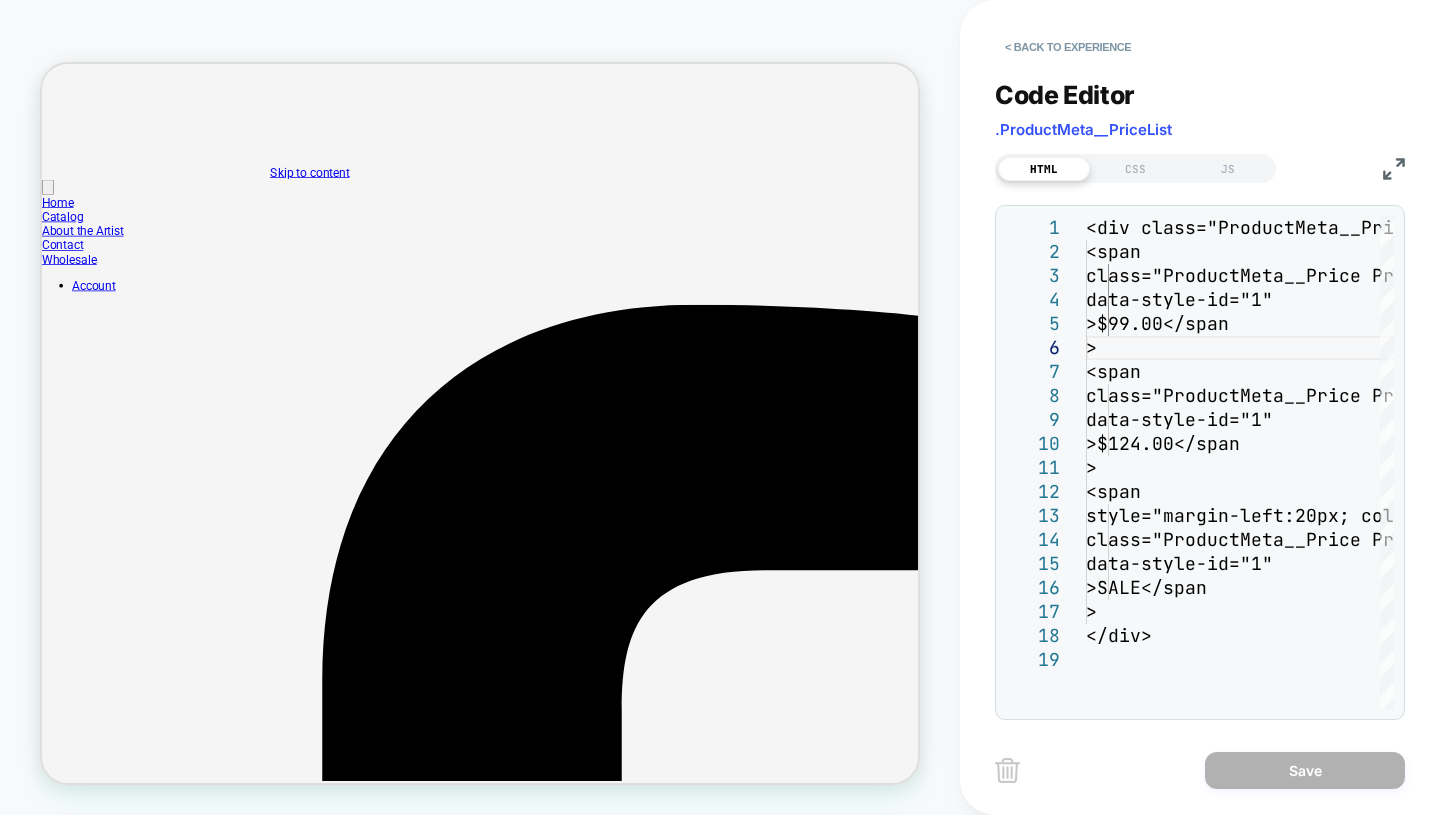 click on "< Back to experience" at bounding box center (1068, 47) 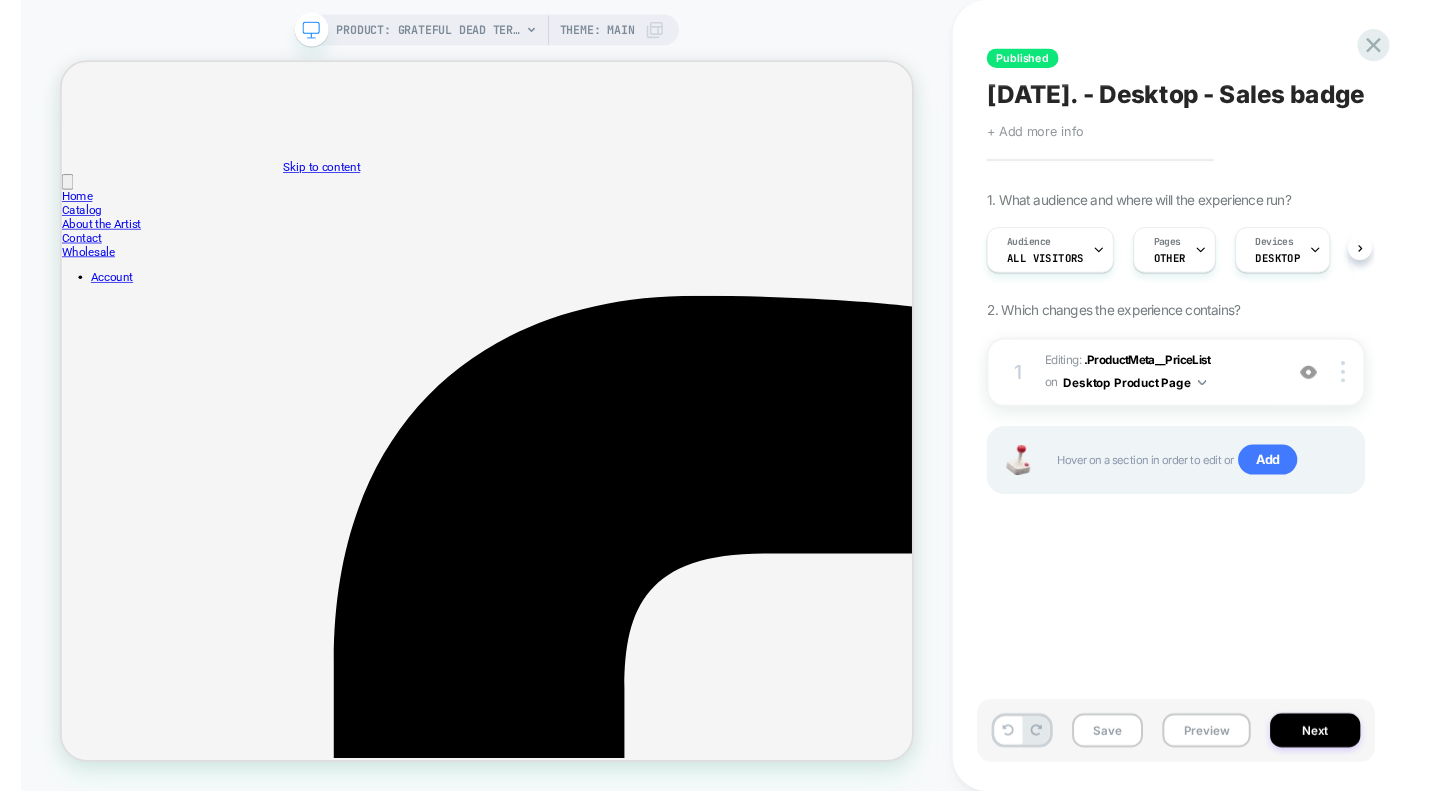 scroll, scrollTop: 0, scrollLeft: 1, axis: horizontal 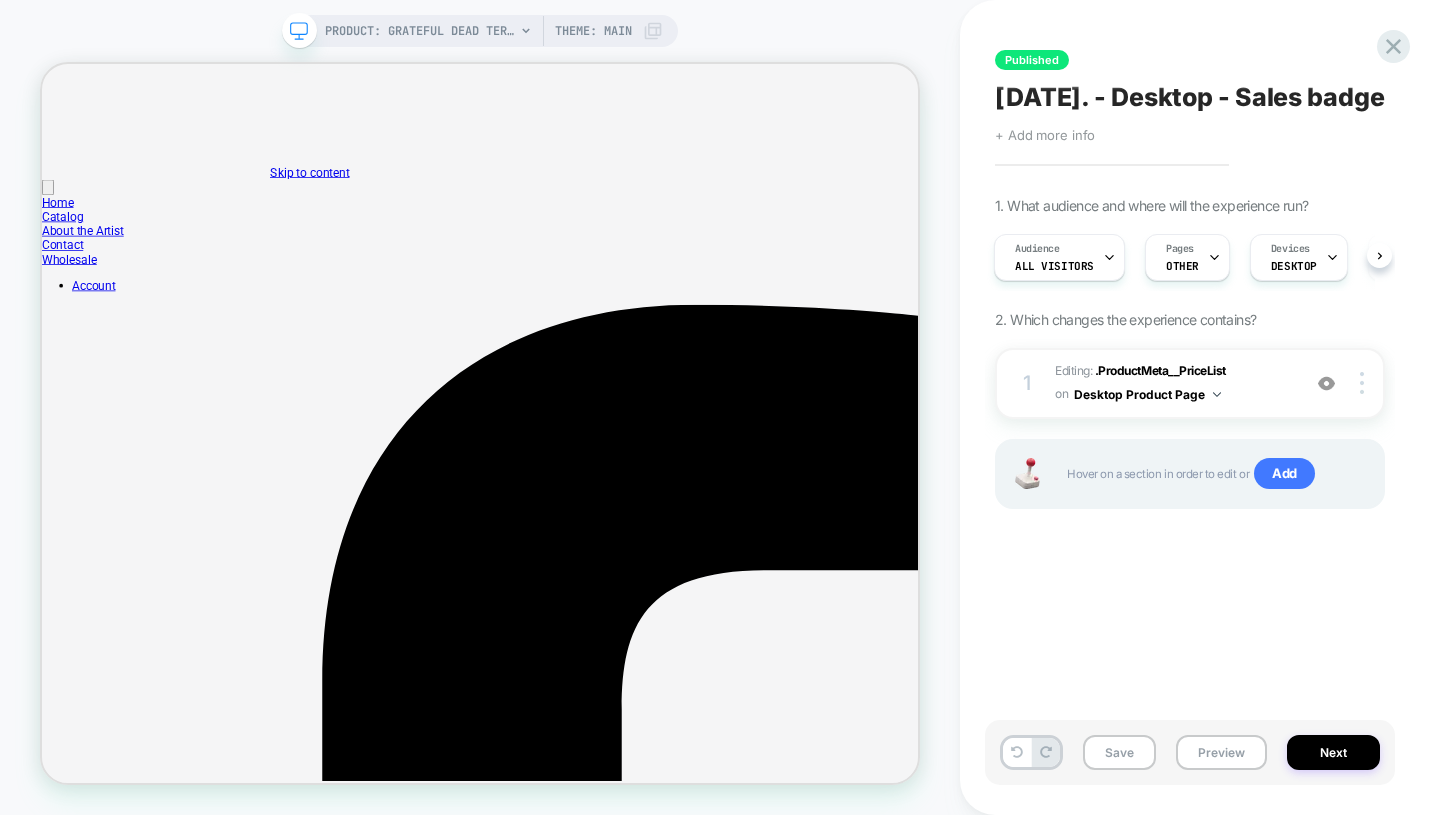 click 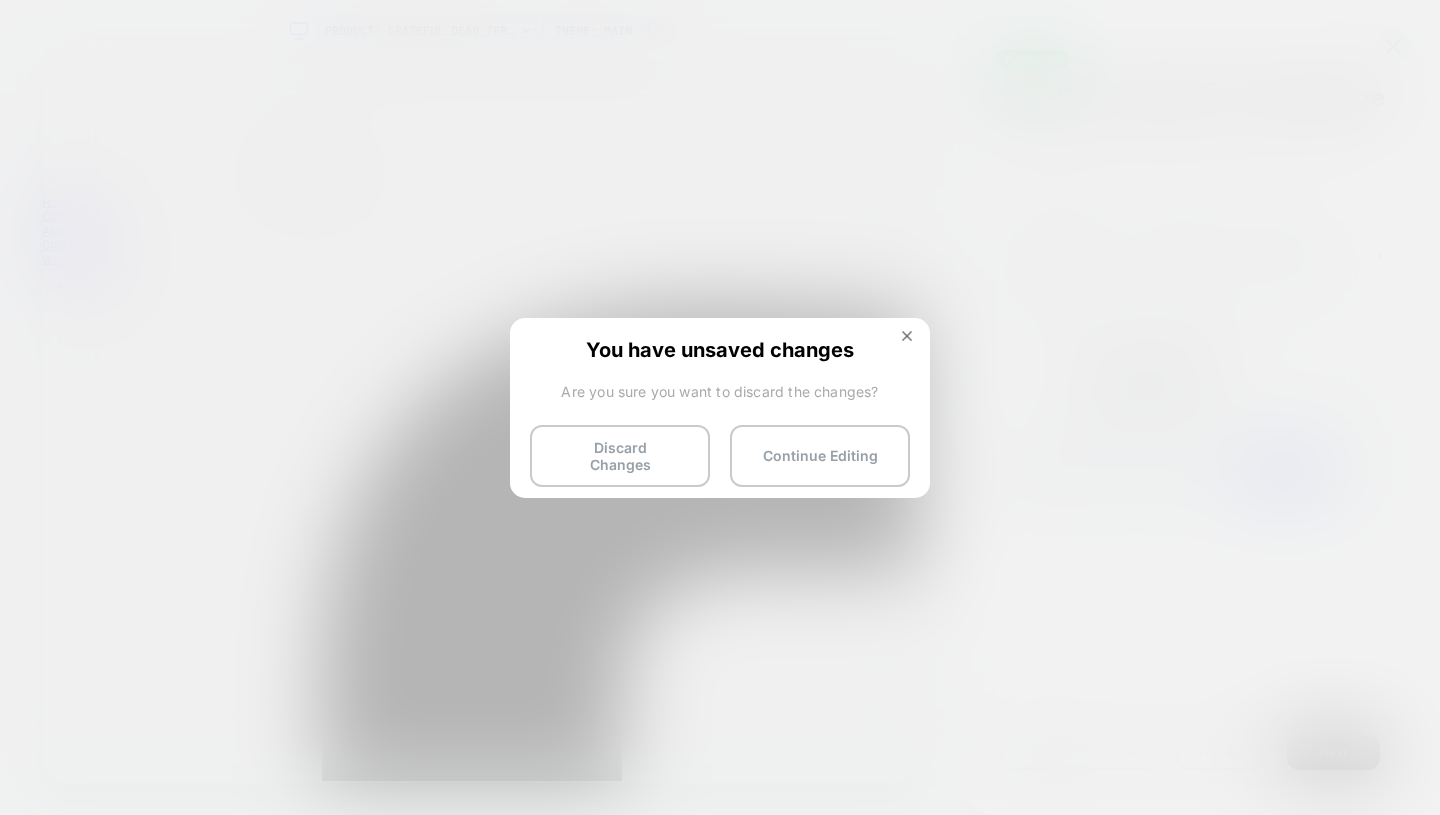 click on "Discard Changes" at bounding box center [620, 456] 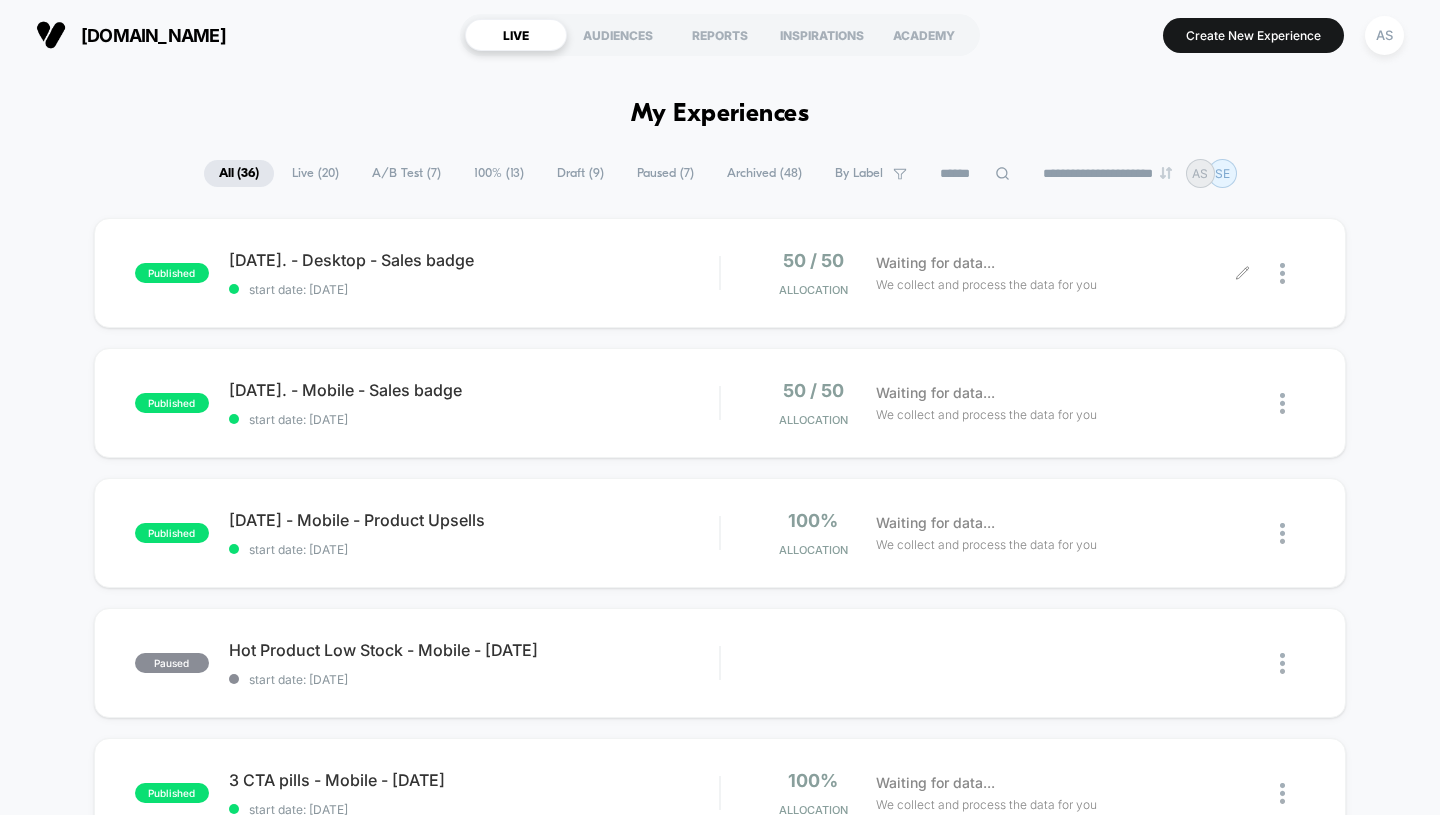 click at bounding box center (1282, 273) 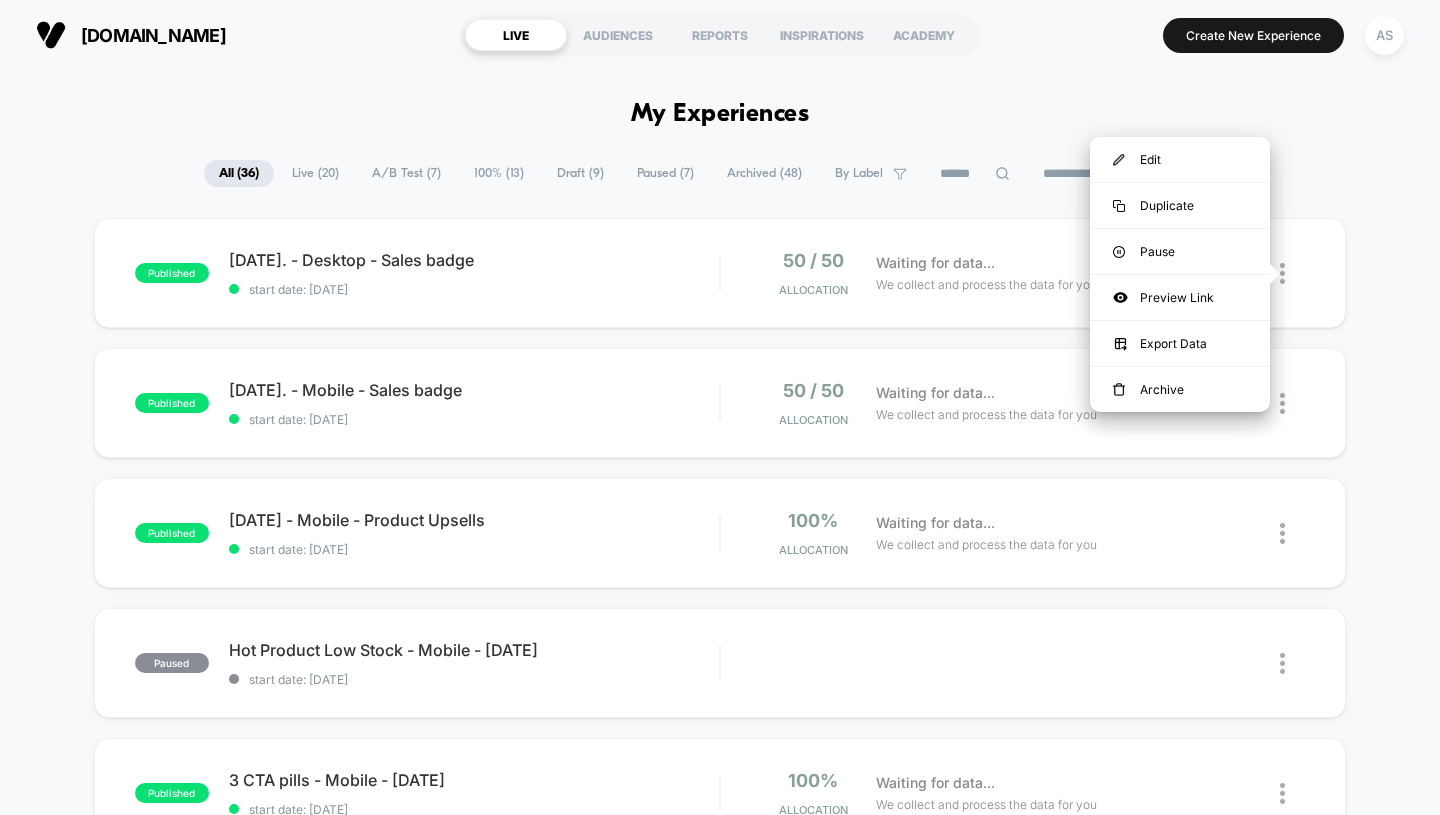 click on "Pause" at bounding box center [1180, 251] 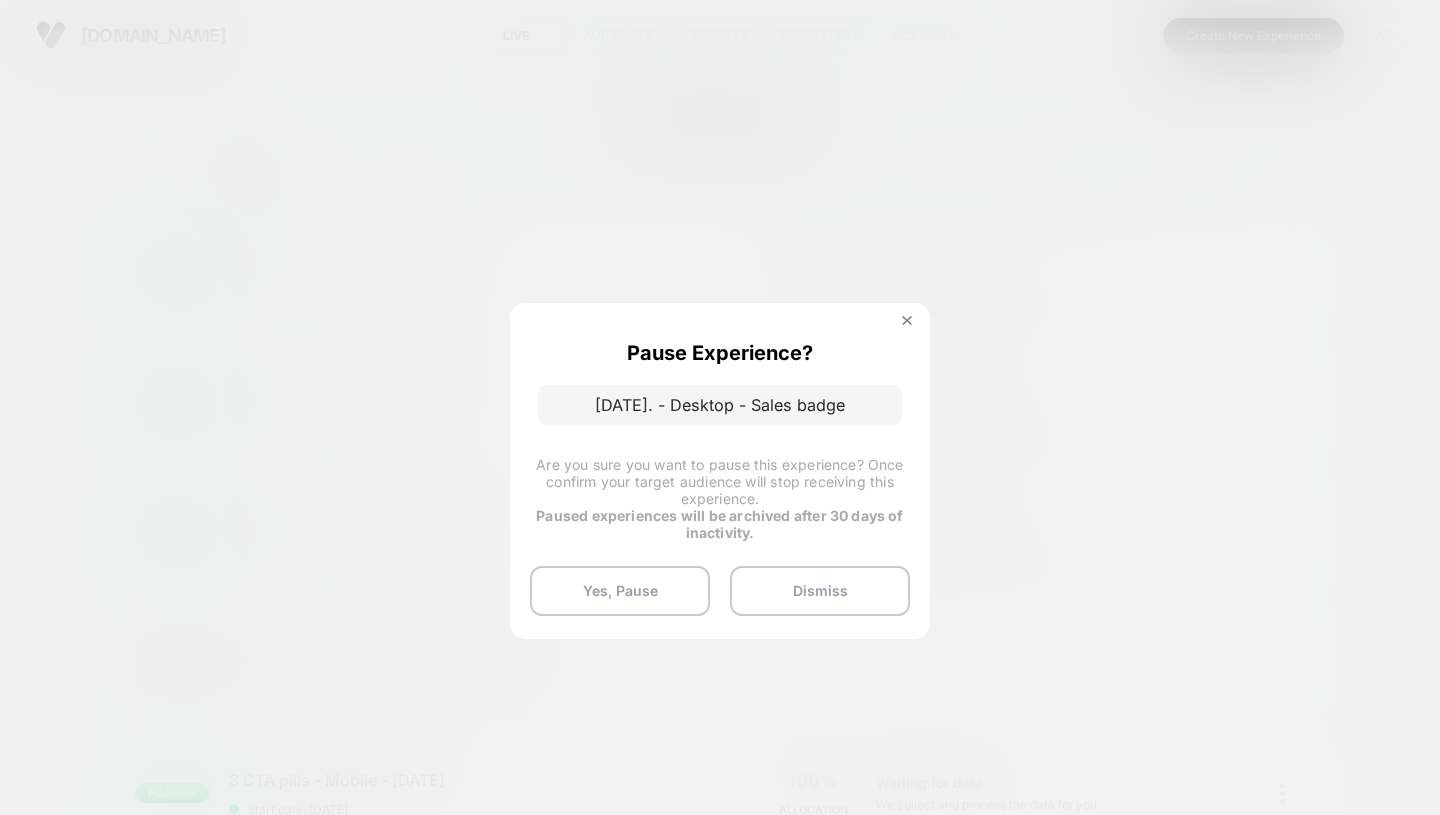 click on "Yes, Pause" at bounding box center (620, 591) 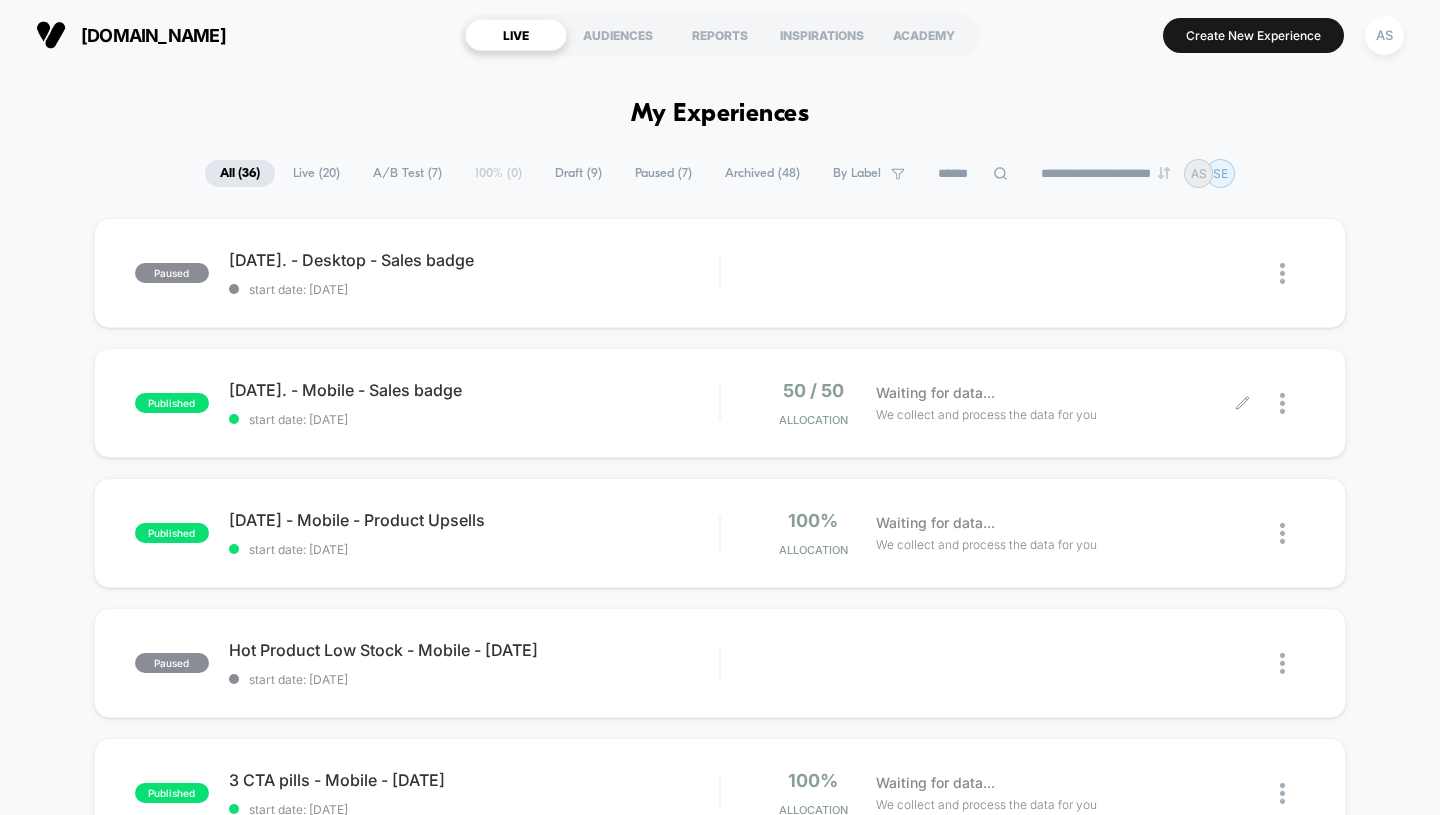 click at bounding box center [1292, 403] 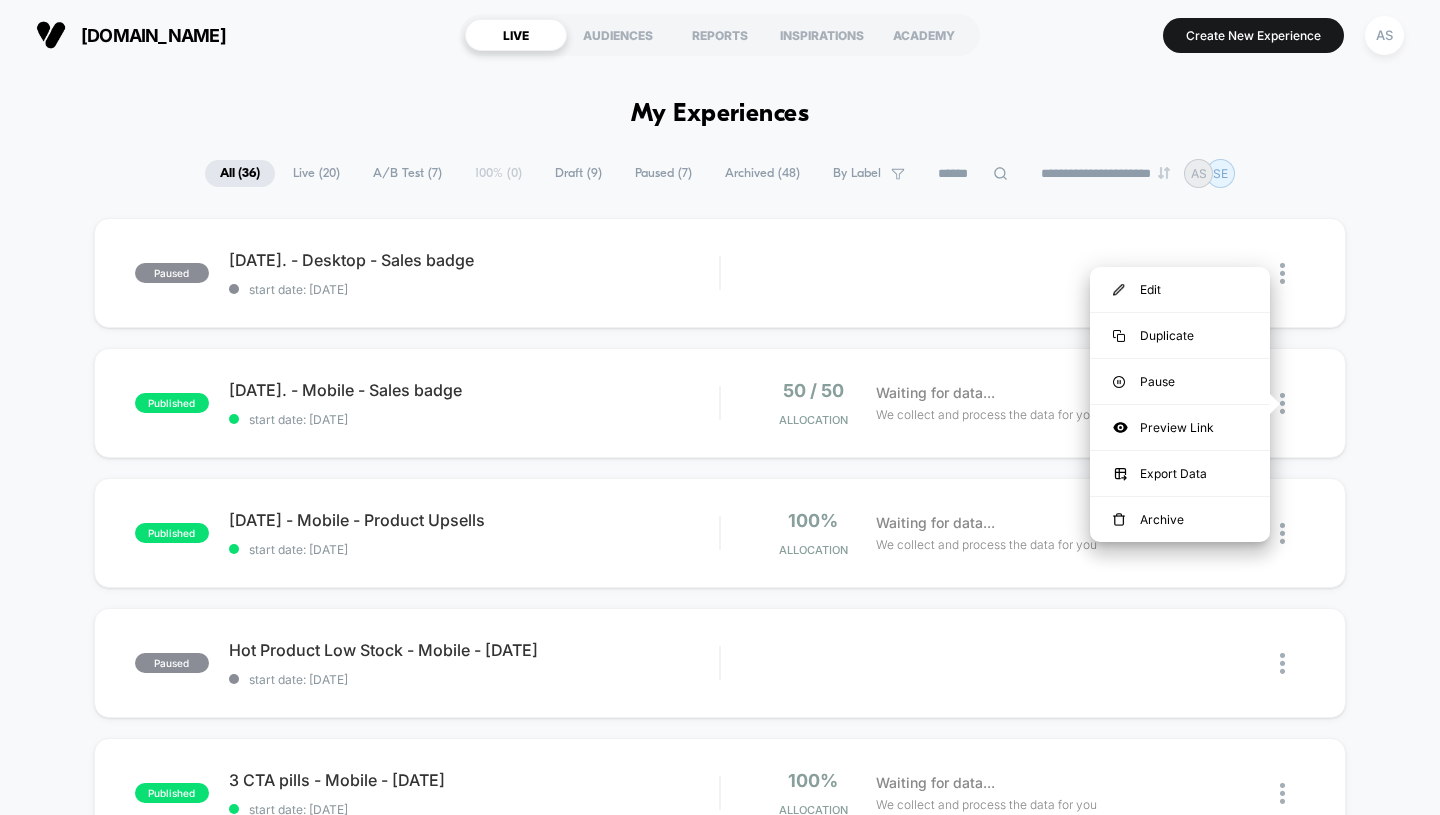 click on "Pause" at bounding box center (1180, 381) 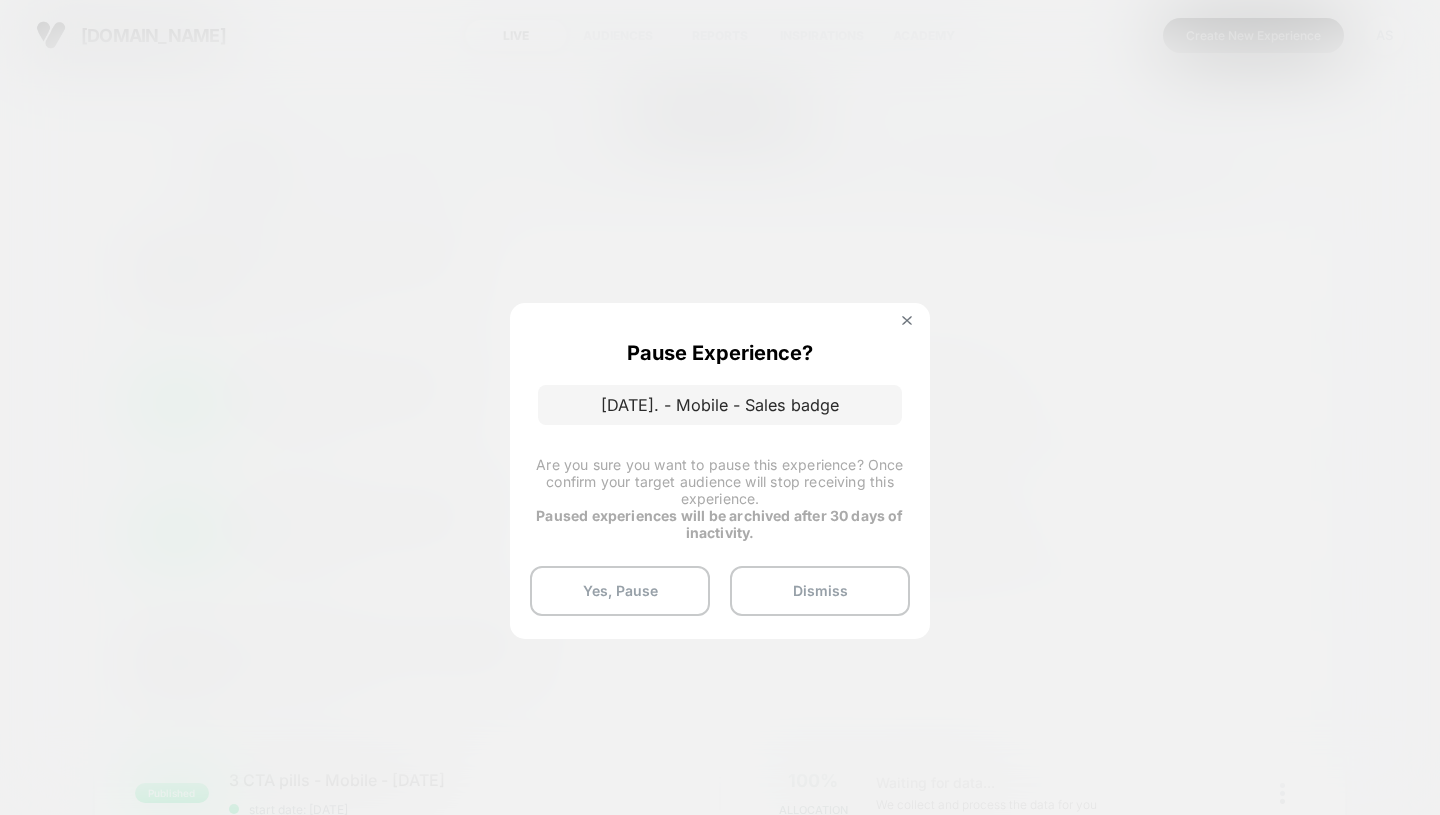 click on "Yes, Pause" at bounding box center (620, 591) 